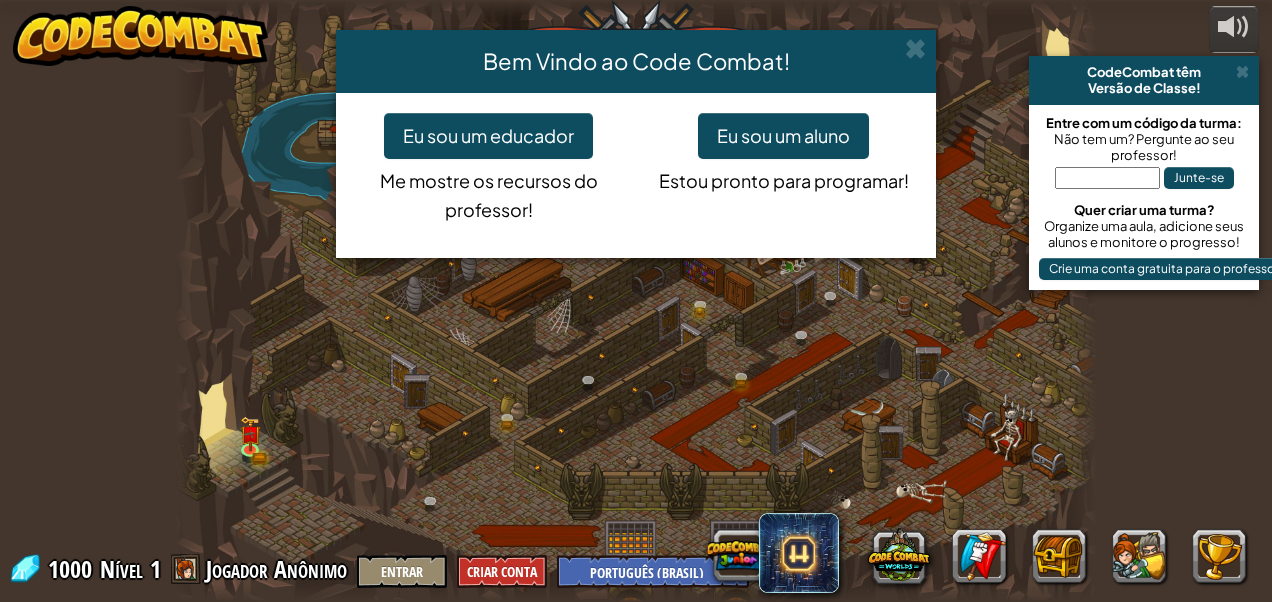 select on "pt-BR" 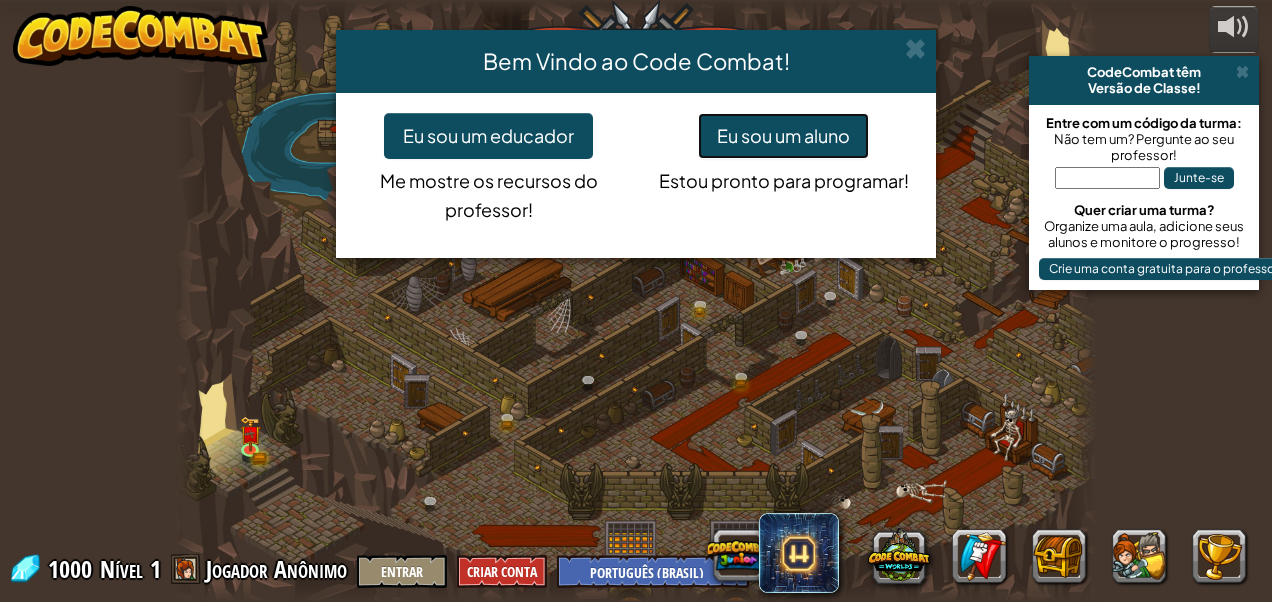 click on "Eu sou um aluno" at bounding box center (783, 136) 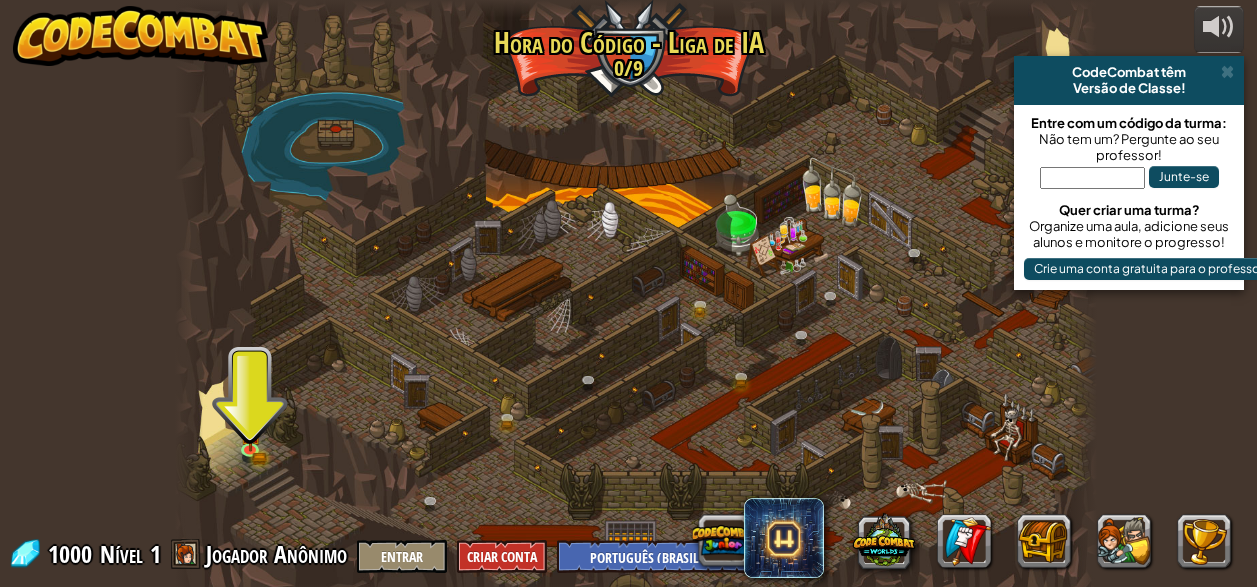 drag, startPoint x: 1069, startPoint y: 44, endPoint x: 1222, endPoint y: 61, distance: 153.94154 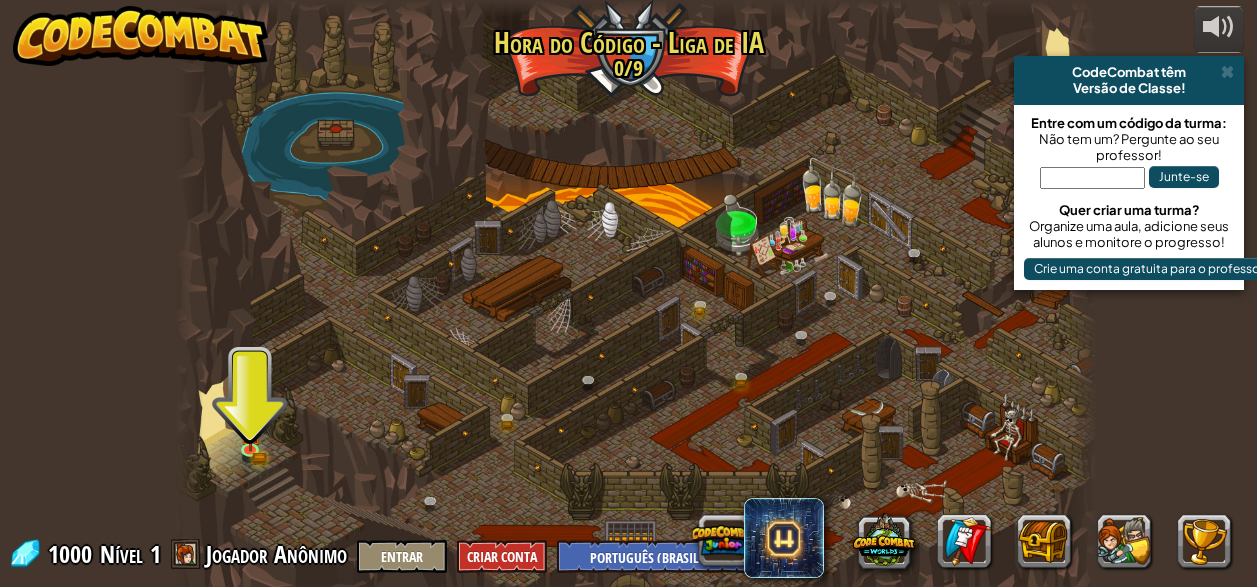 click at bounding box center (186, 554) 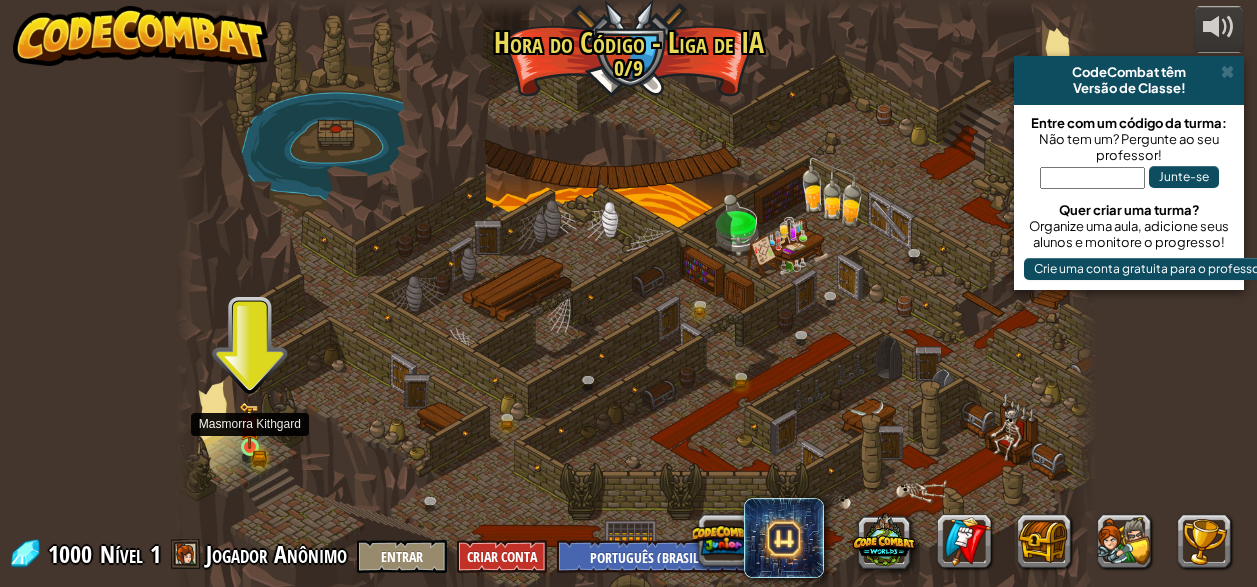 click at bounding box center (249, 425) 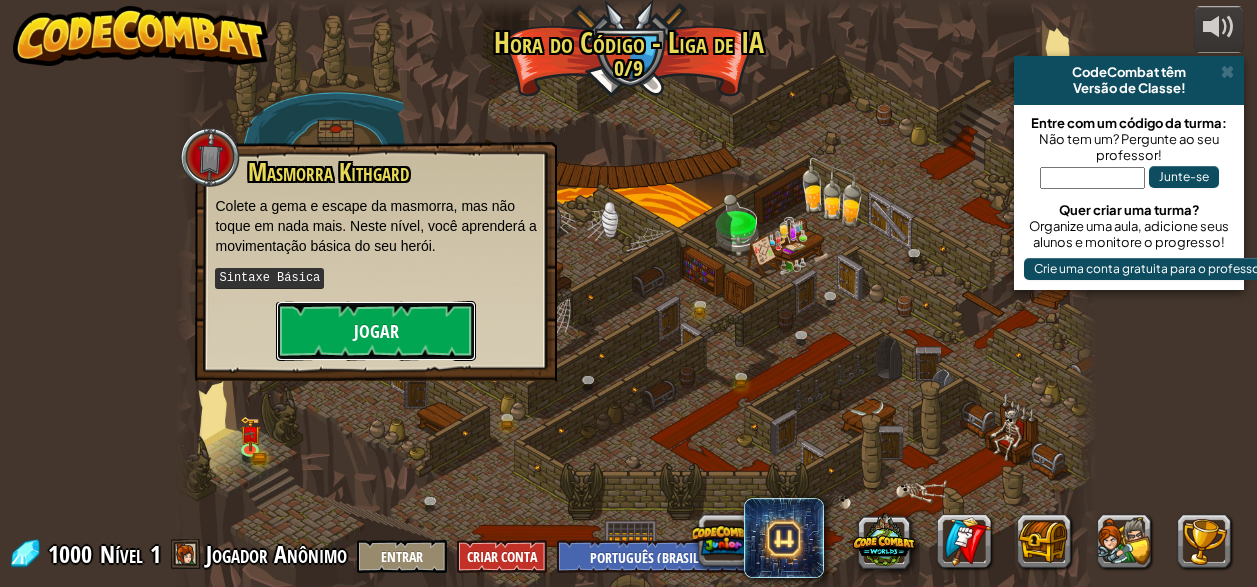 click on "Jogar" at bounding box center (376, 331) 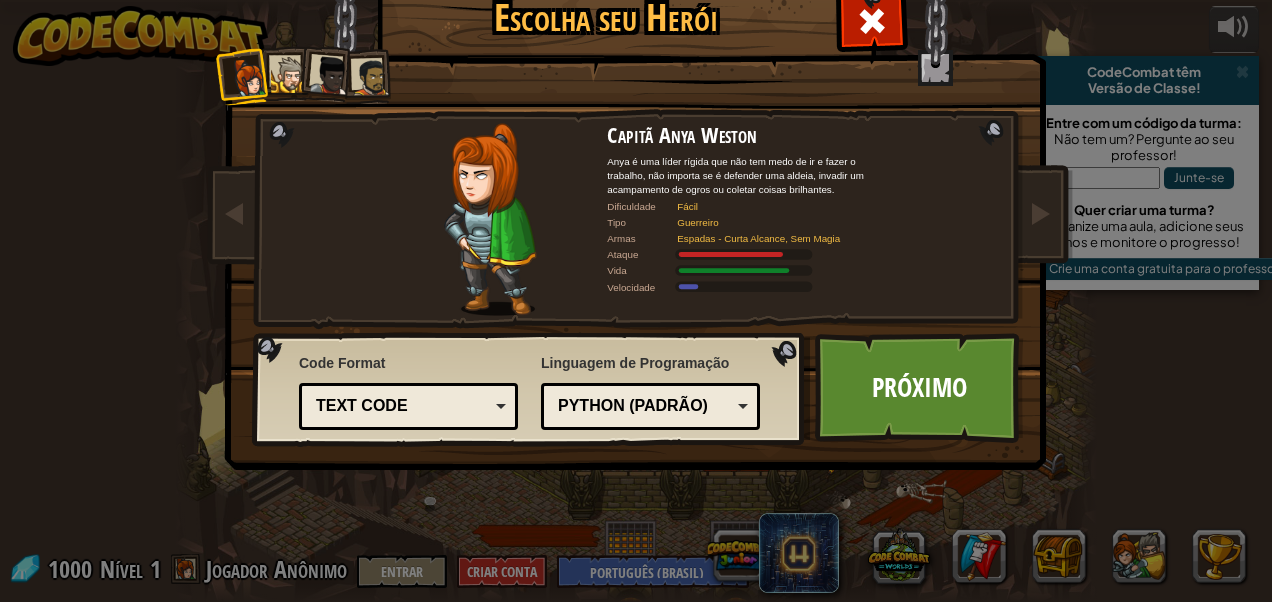 click at bounding box center (326, 73) 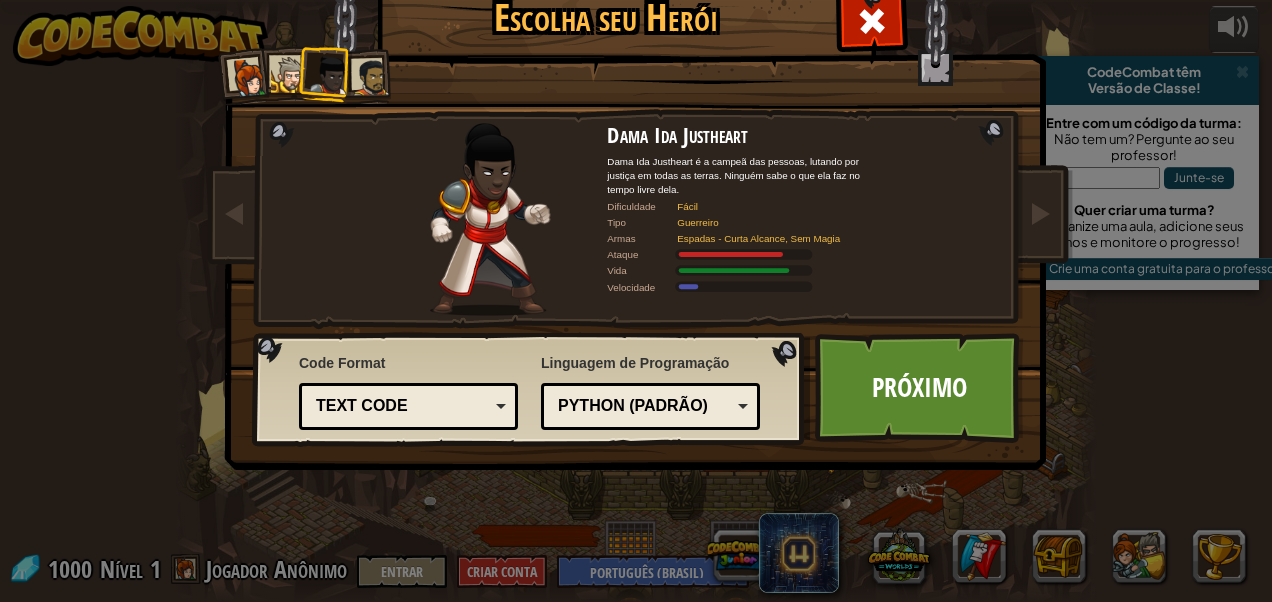 click at bounding box center [370, 77] 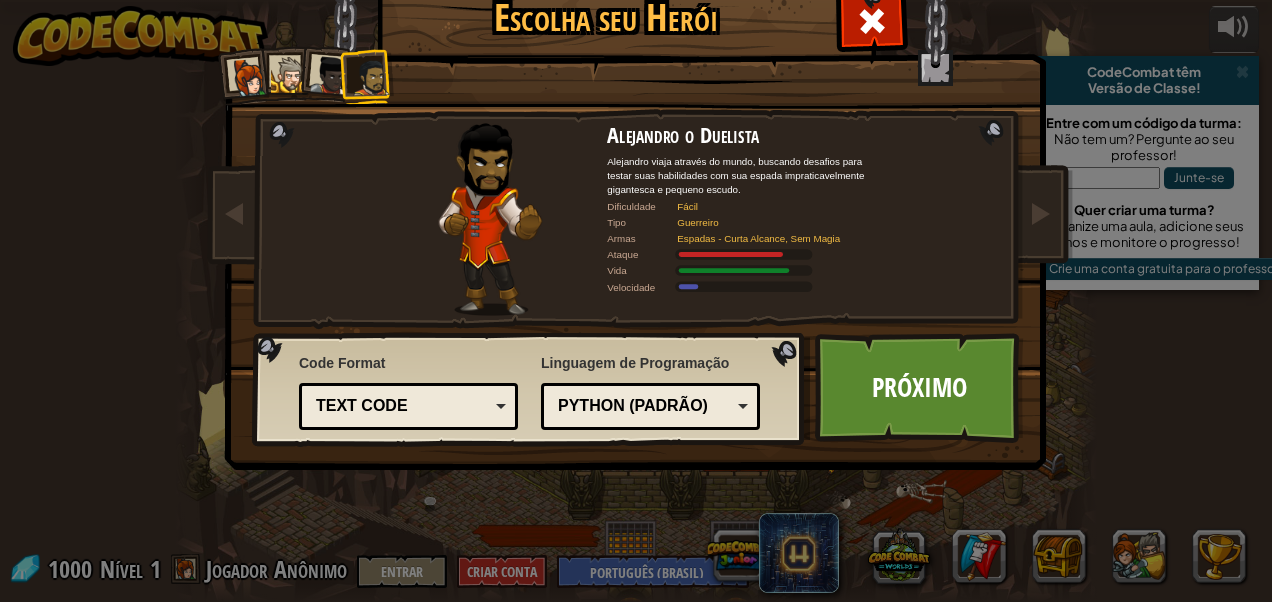click at bounding box center [330, 76] 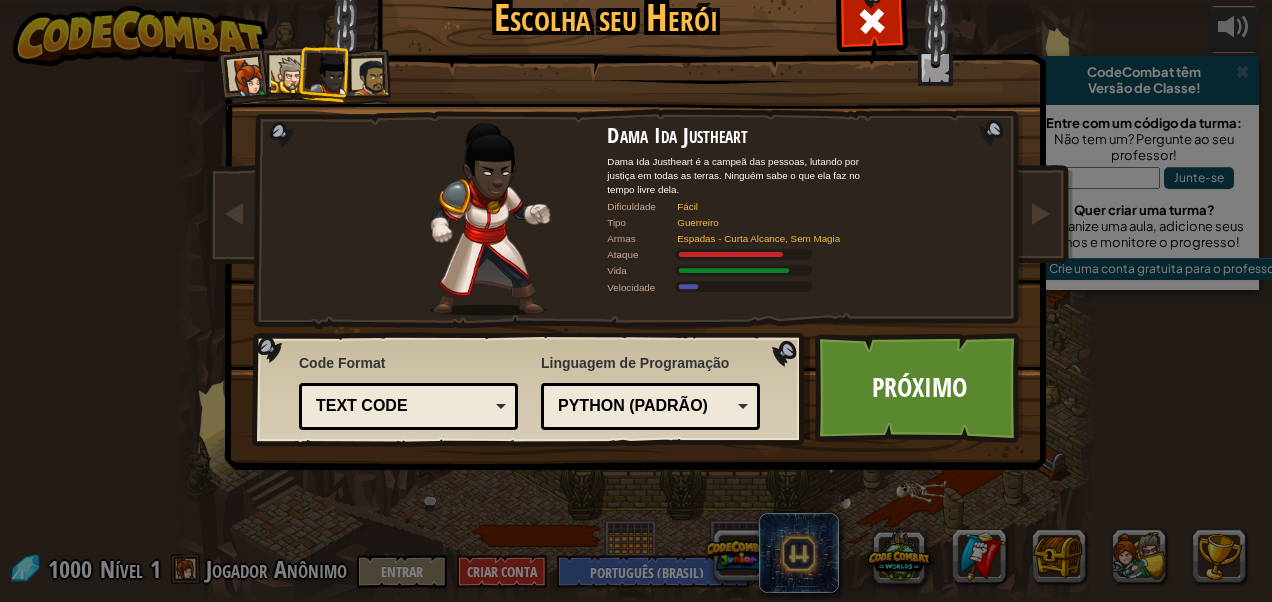 click at bounding box center [289, 75] 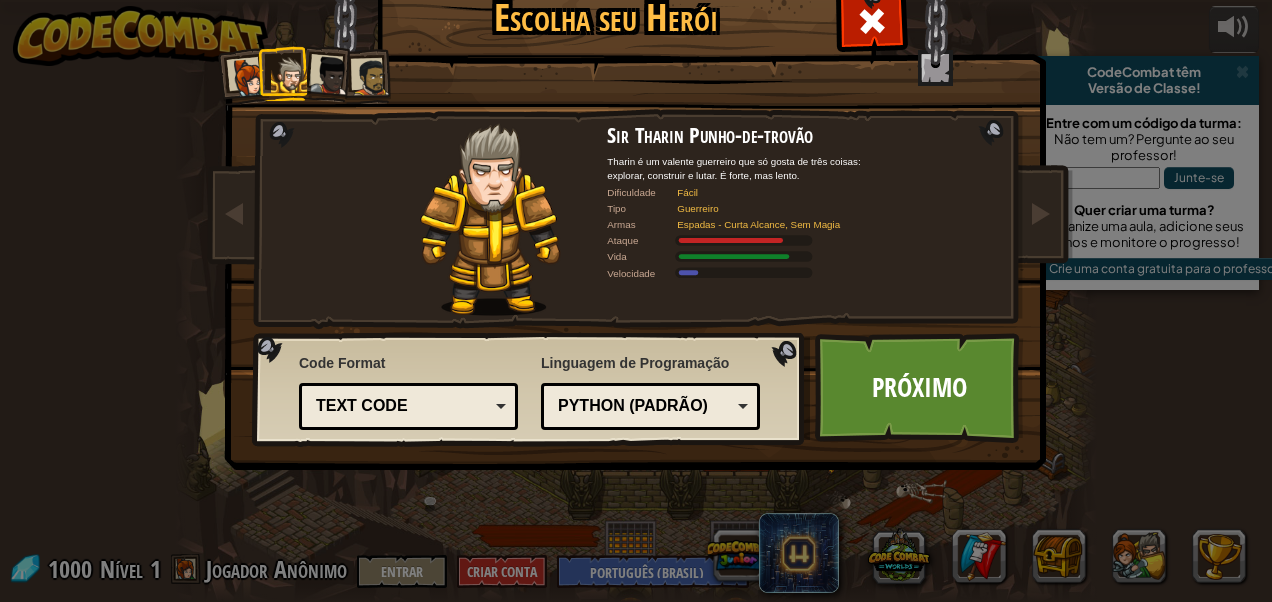 click at bounding box center [249, 78] 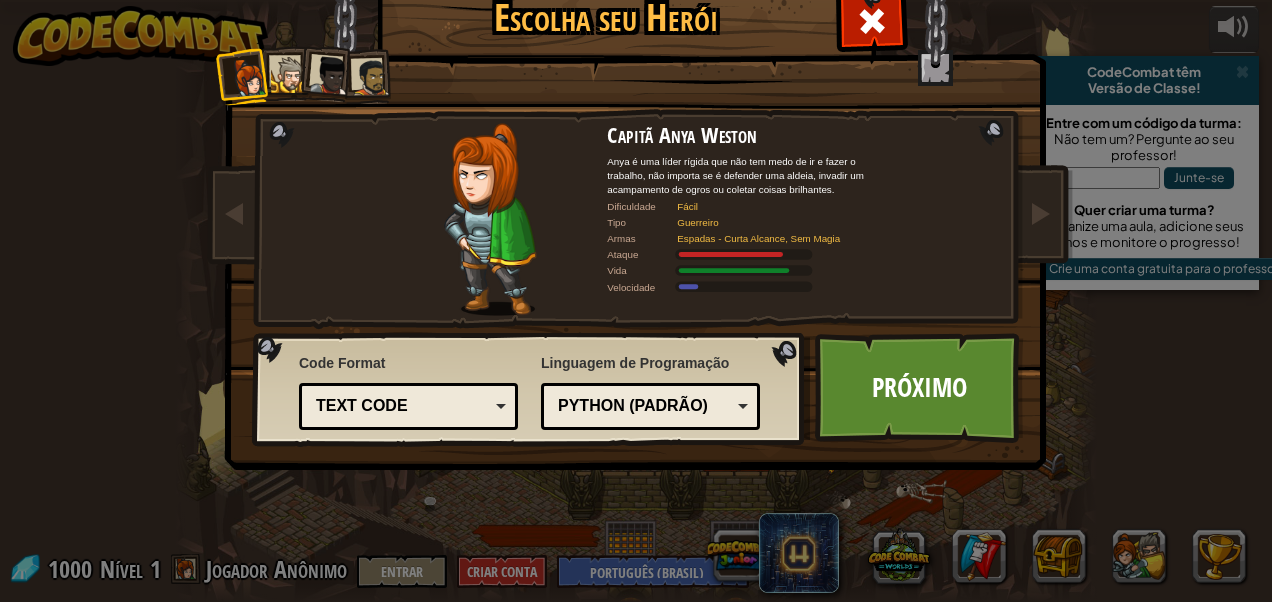 click at bounding box center (370, 77) 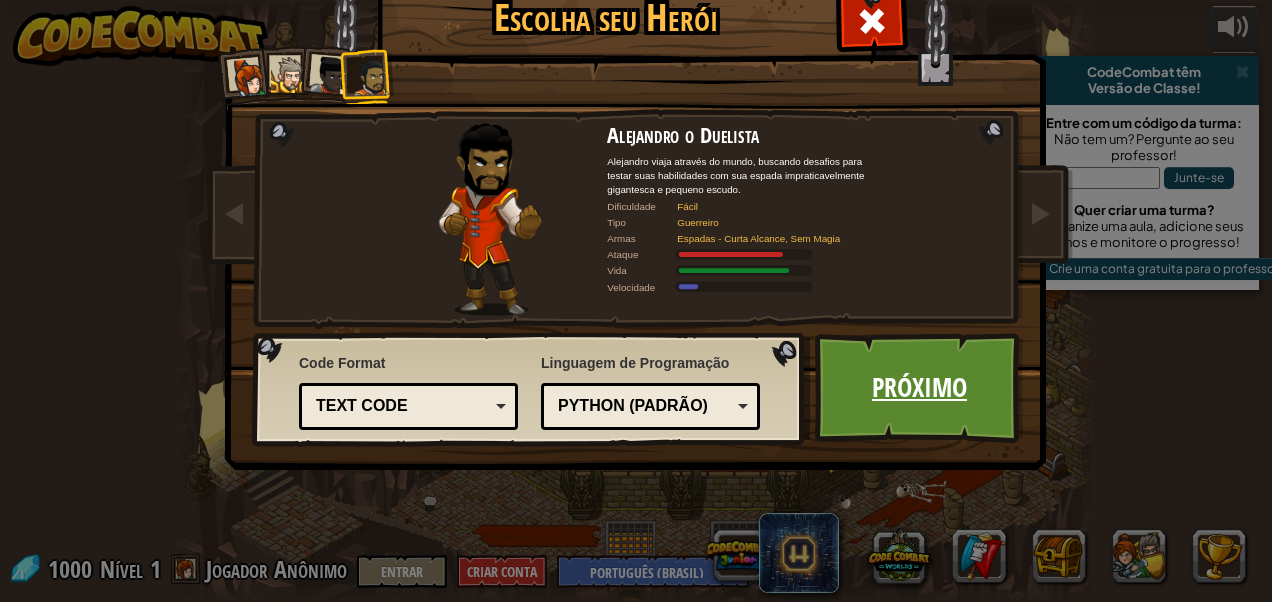 click on "Próximo" at bounding box center [919, 388] 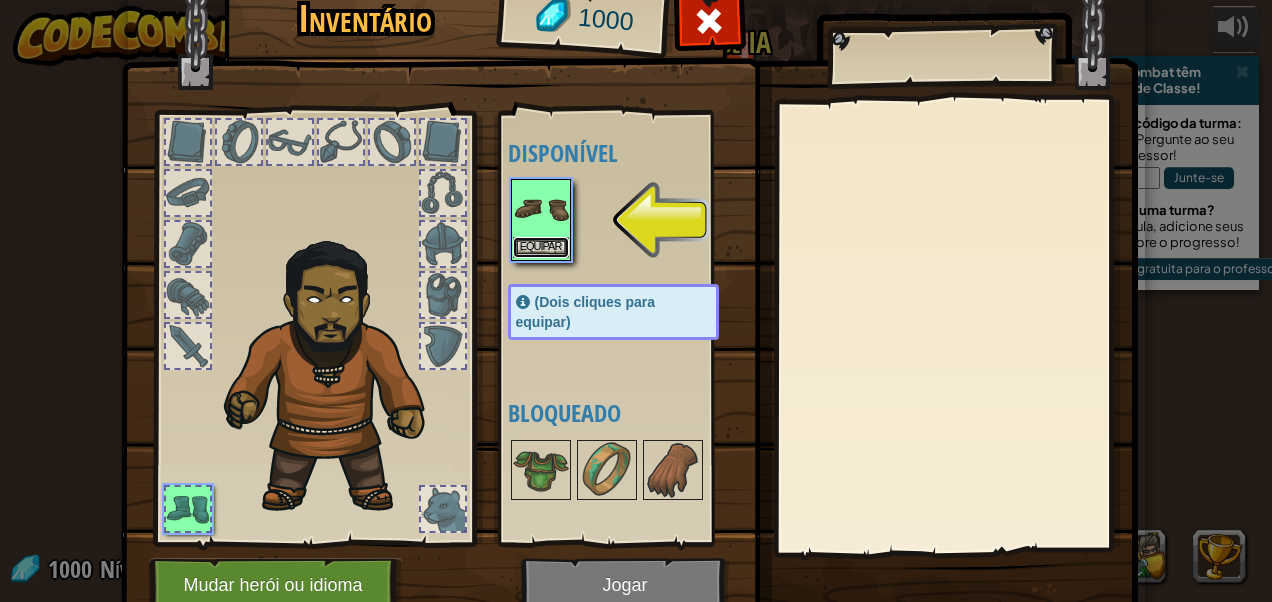 click on "Equipar" at bounding box center [541, 247] 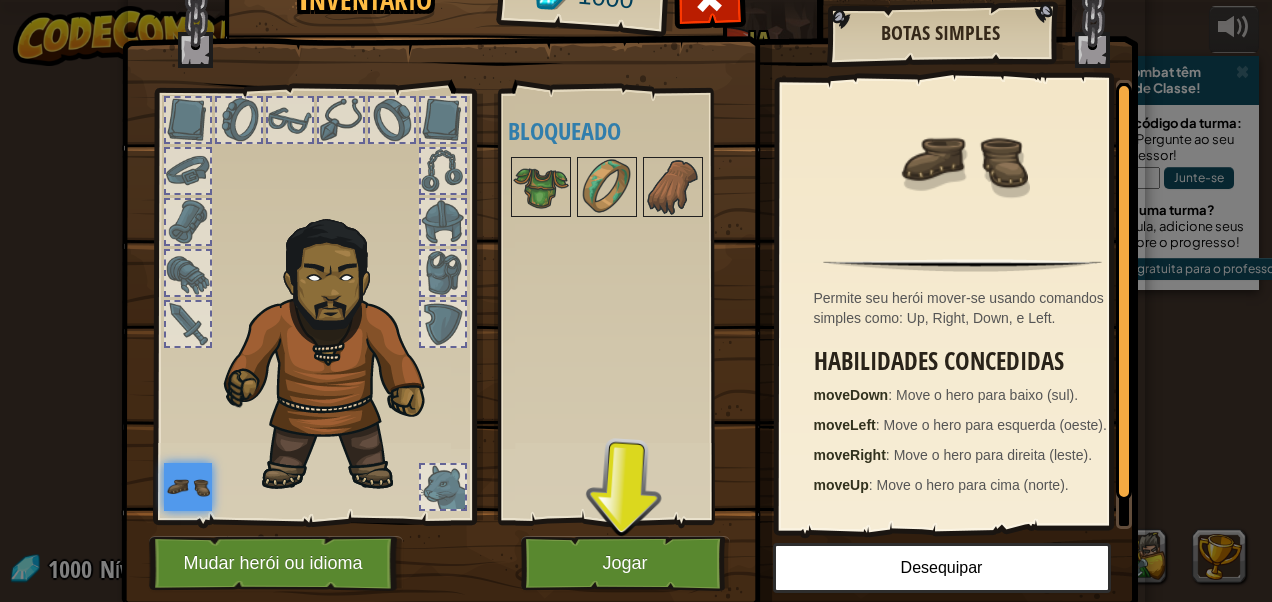 scroll, scrollTop: 0, scrollLeft: 0, axis: both 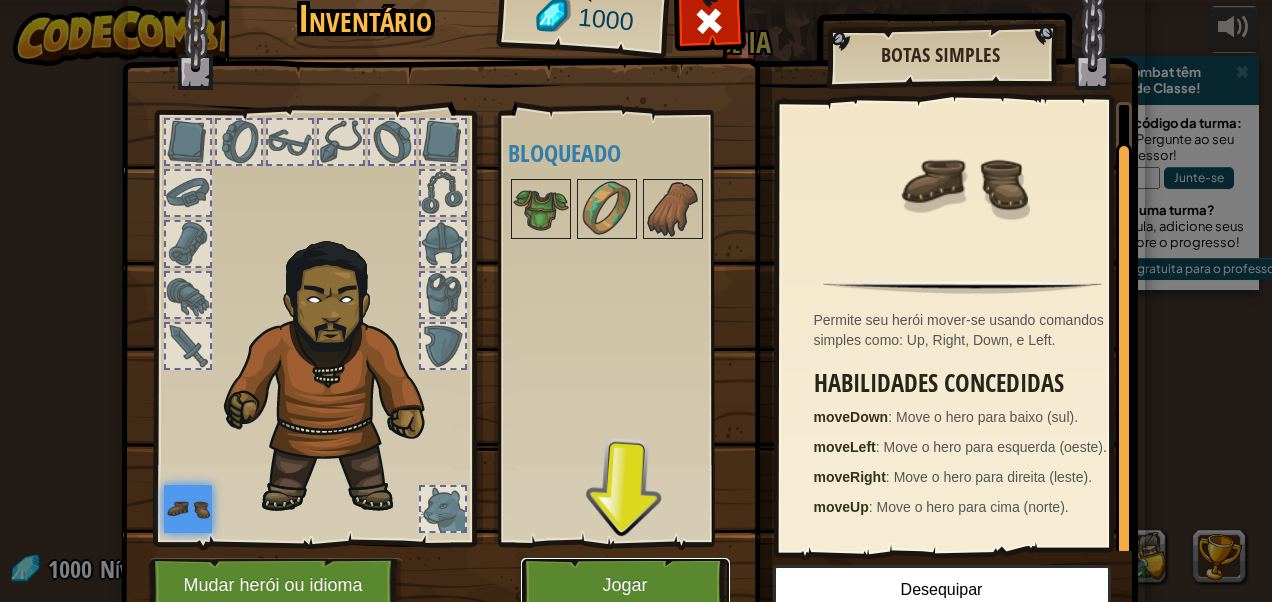 click on "Jogar" at bounding box center [625, 585] 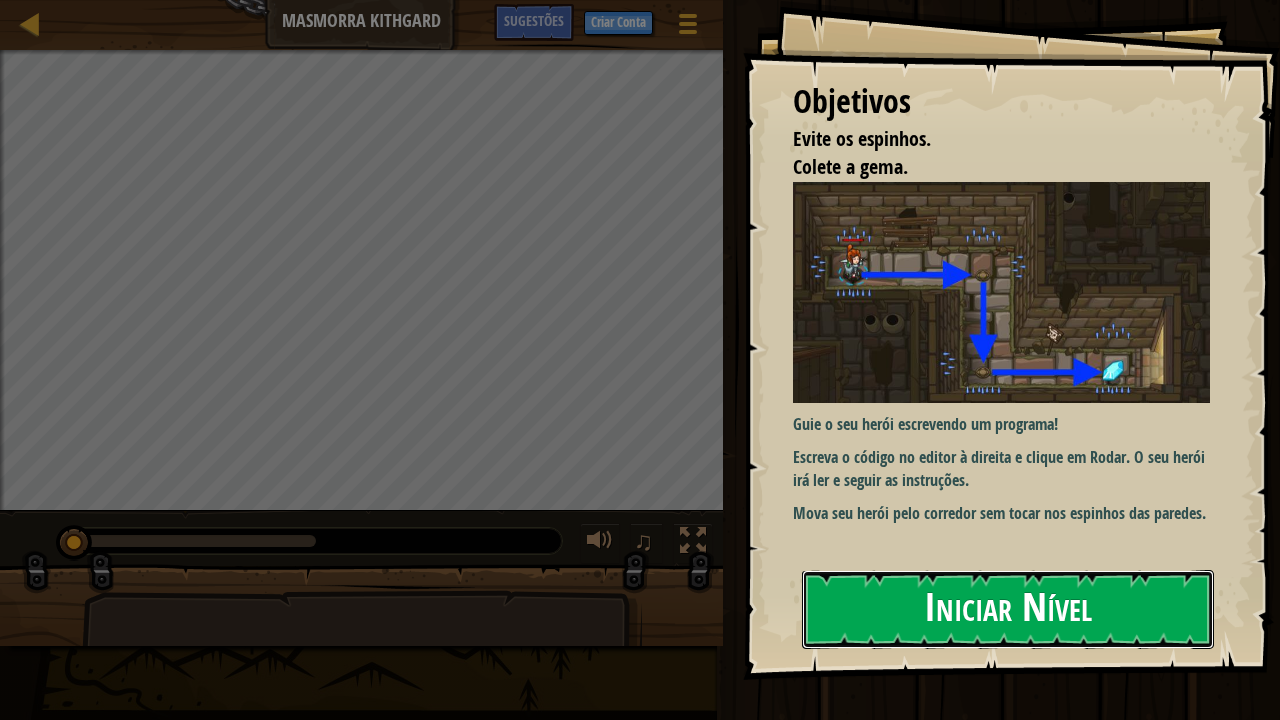 click on "Iniciar Nível" at bounding box center (1008, 609) 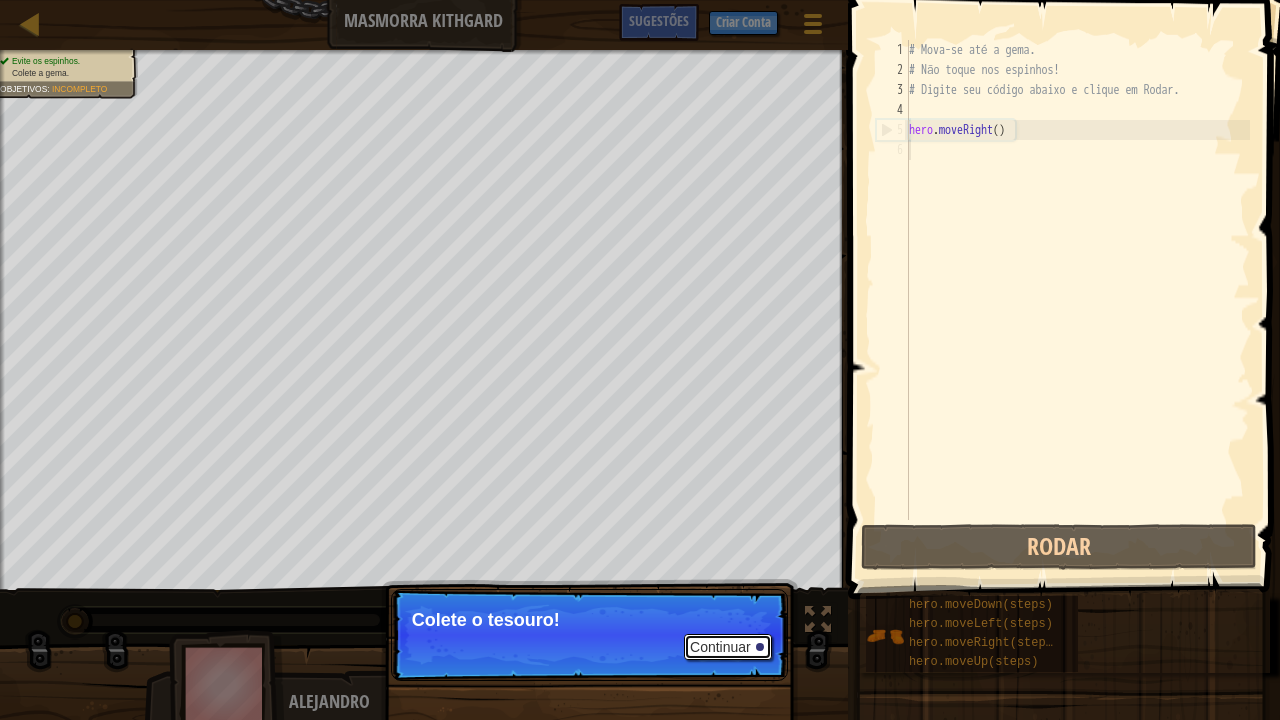 click on "Continuar" at bounding box center [728, 647] 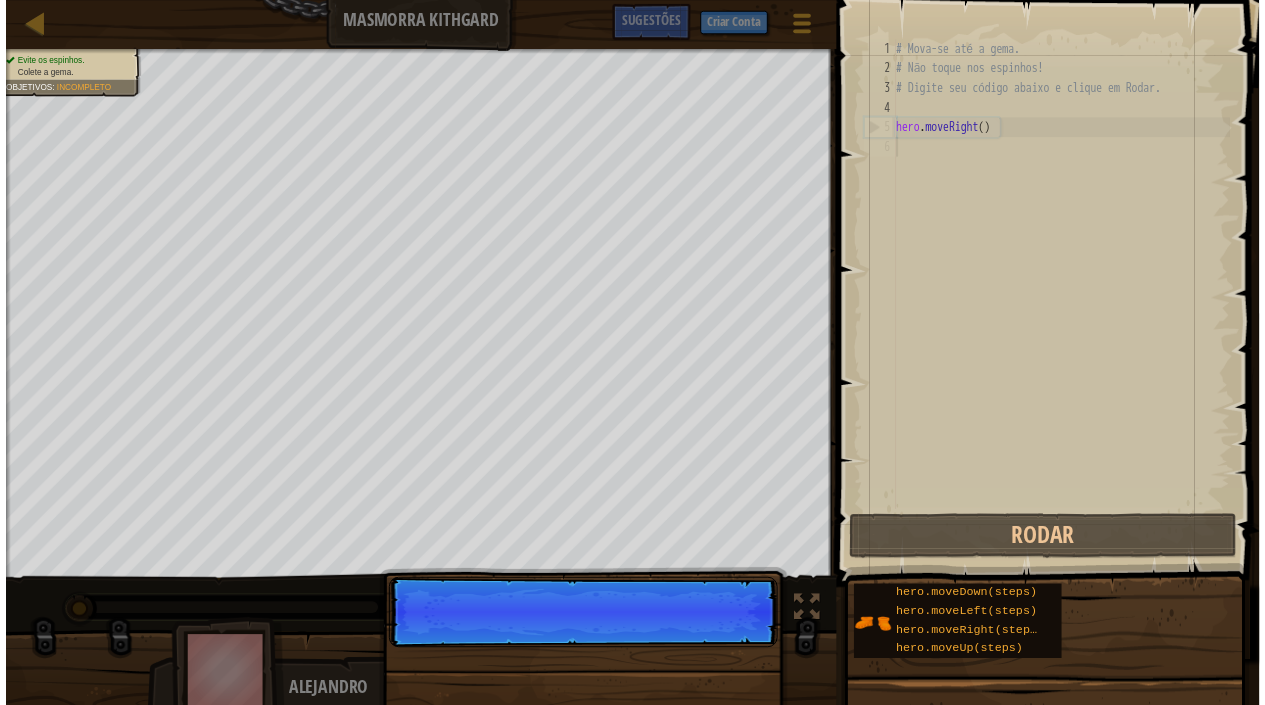 scroll, scrollTop: 9, scrollLeft: 0, axis: vertical 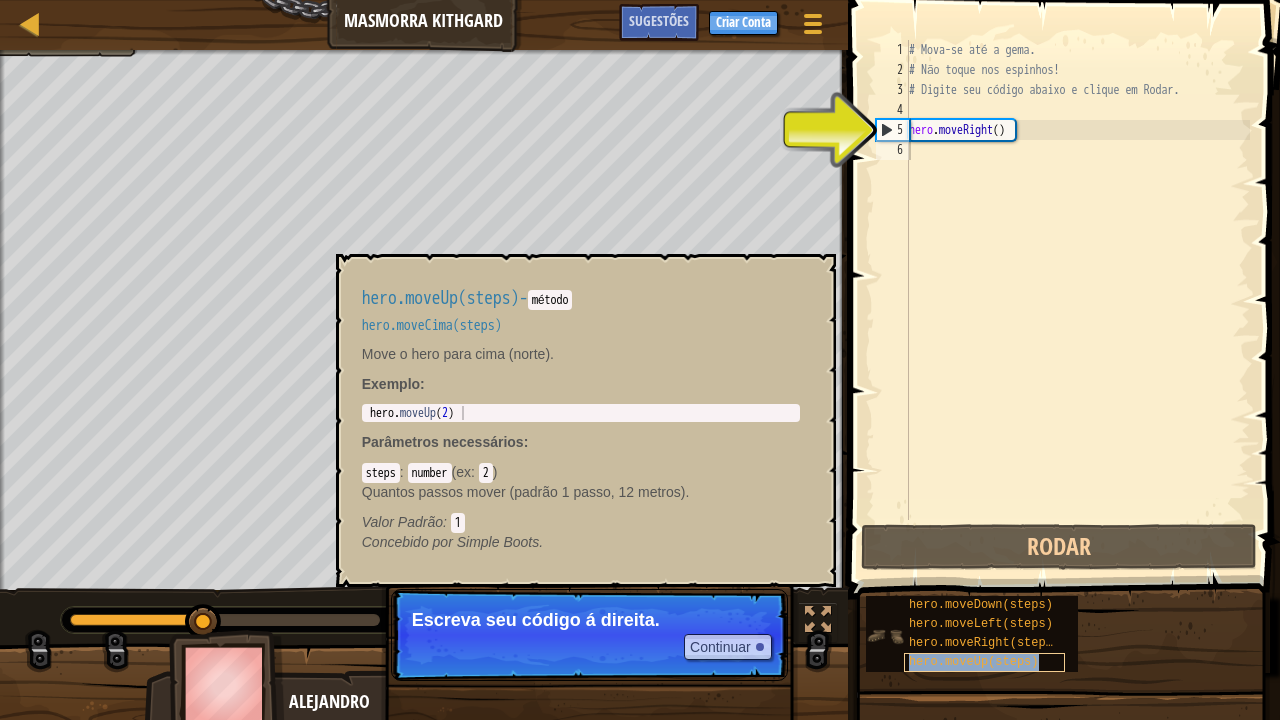 click on "hero.moveUp(steps)" at bounding box center [984, 662] 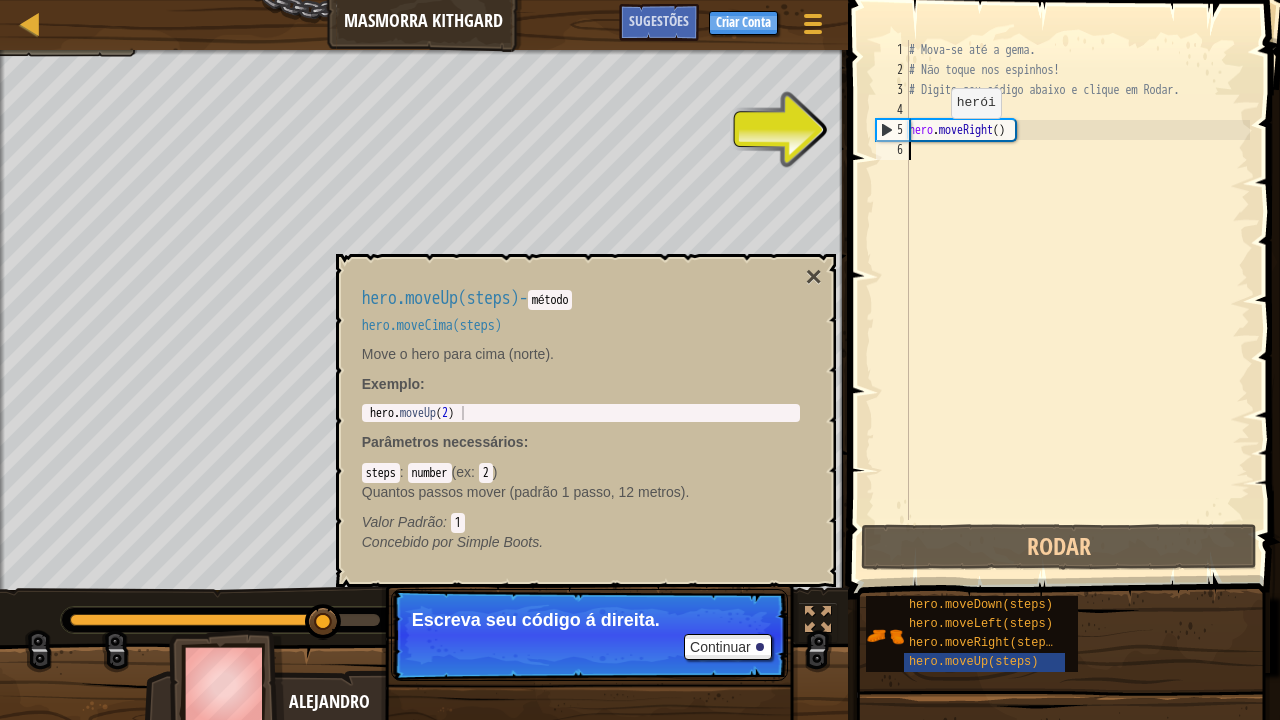 click on "# Mova-se até a gema. # Não toque nos espinhos! # Digite seu código abaixo e clique em Rodar. hero . moveRight ( )" at bounding box center [1077, 300] 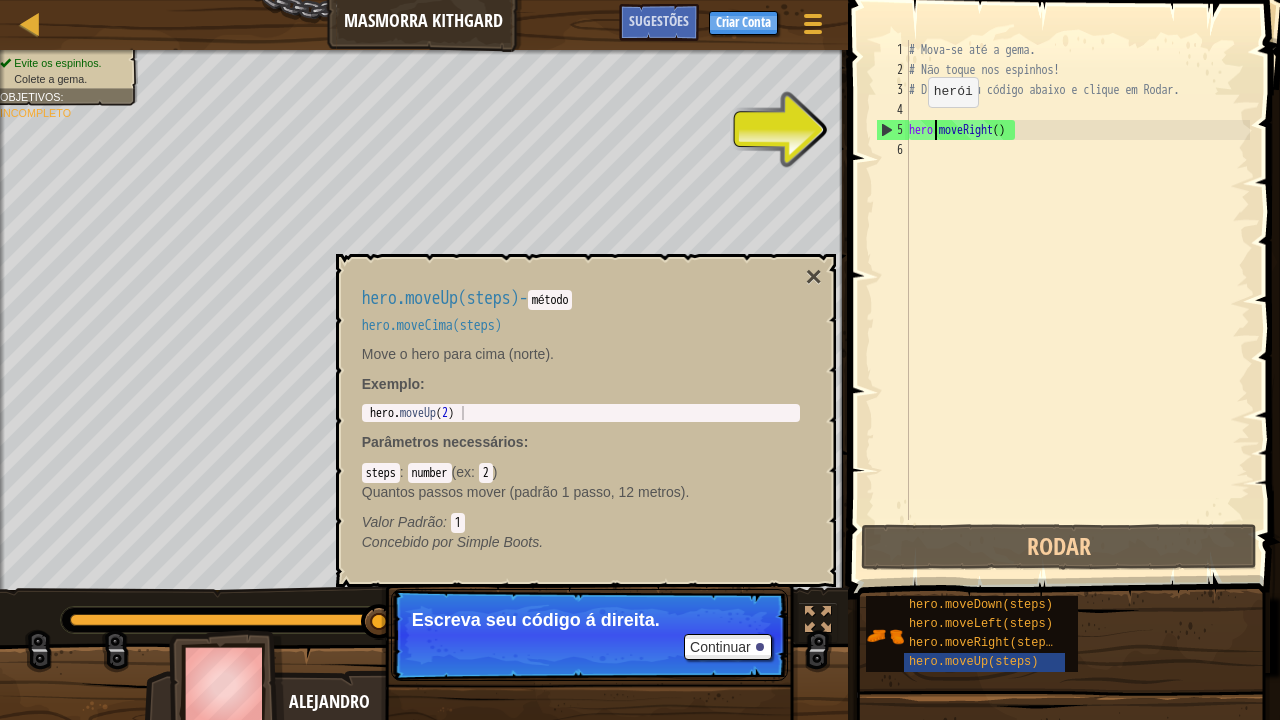 click on "# Mova-se até a gema. # Não toque nos espinhos! # Digite seu código abaixo e clique em Rodar. hero . moveRight ( )" at bounding box center [1077, 300] 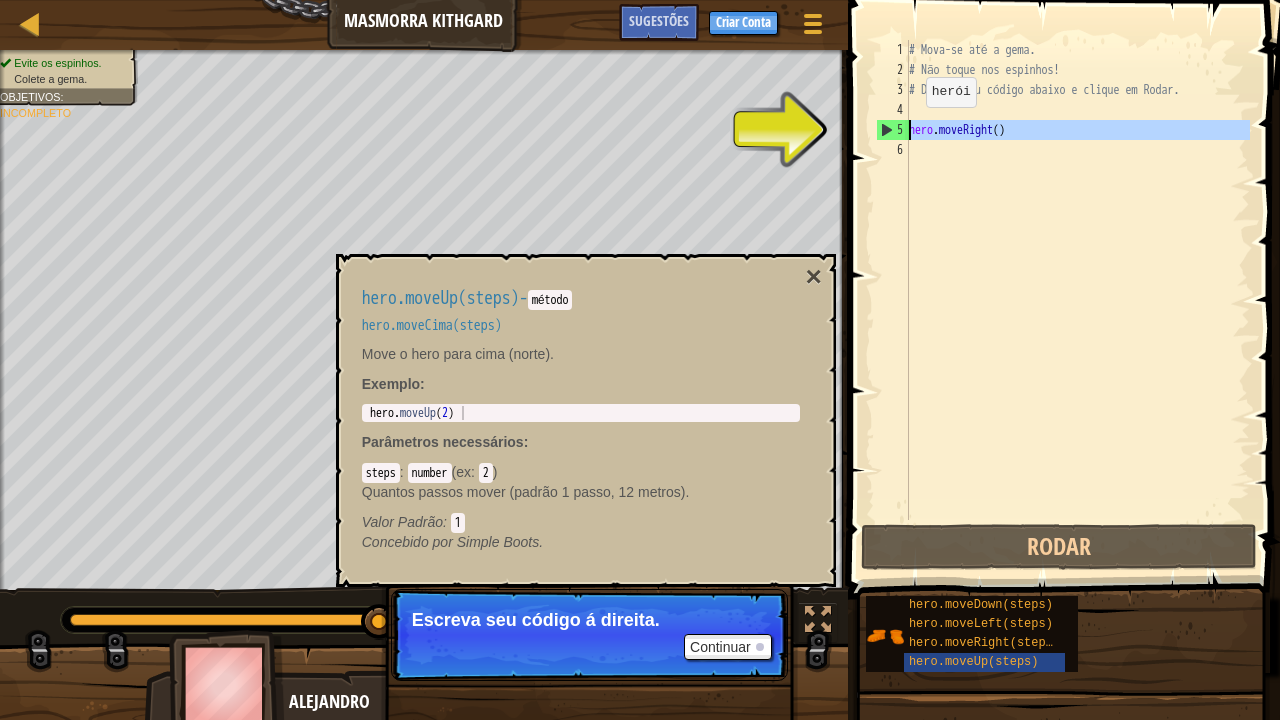 click on "5" at bounding box center [893, 130] 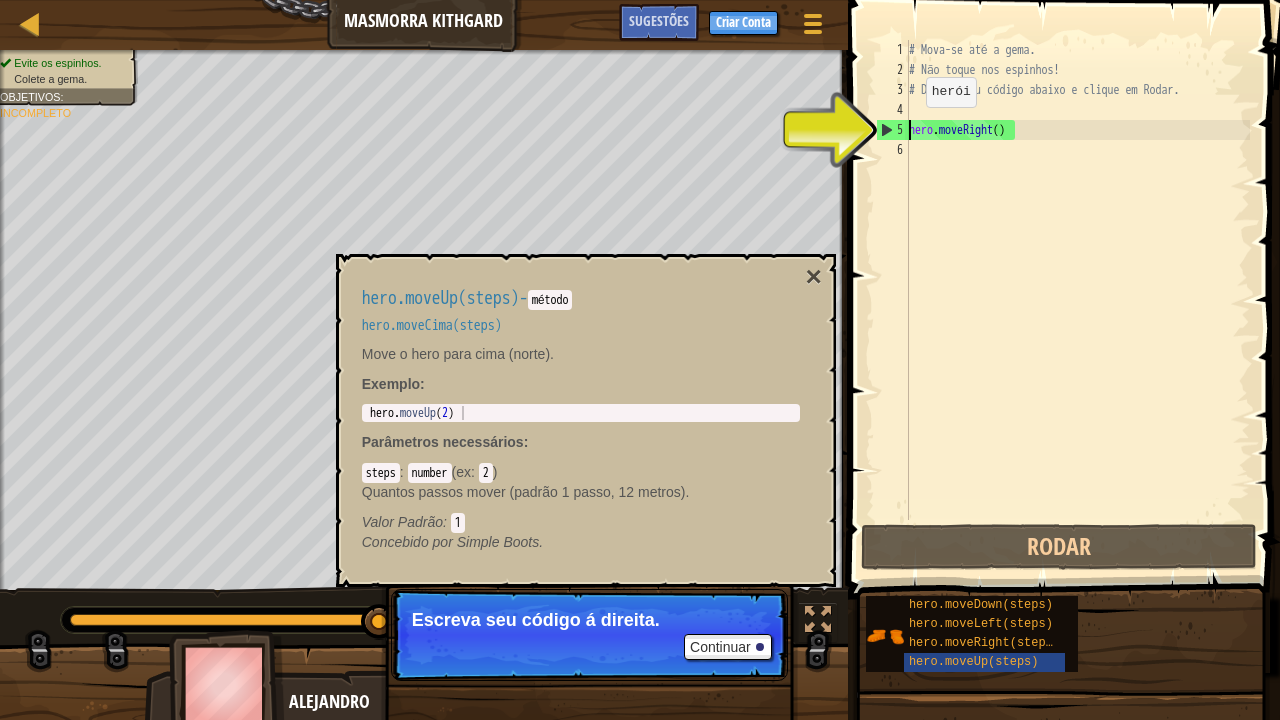 click on "5" at bounding box center (893, 130) 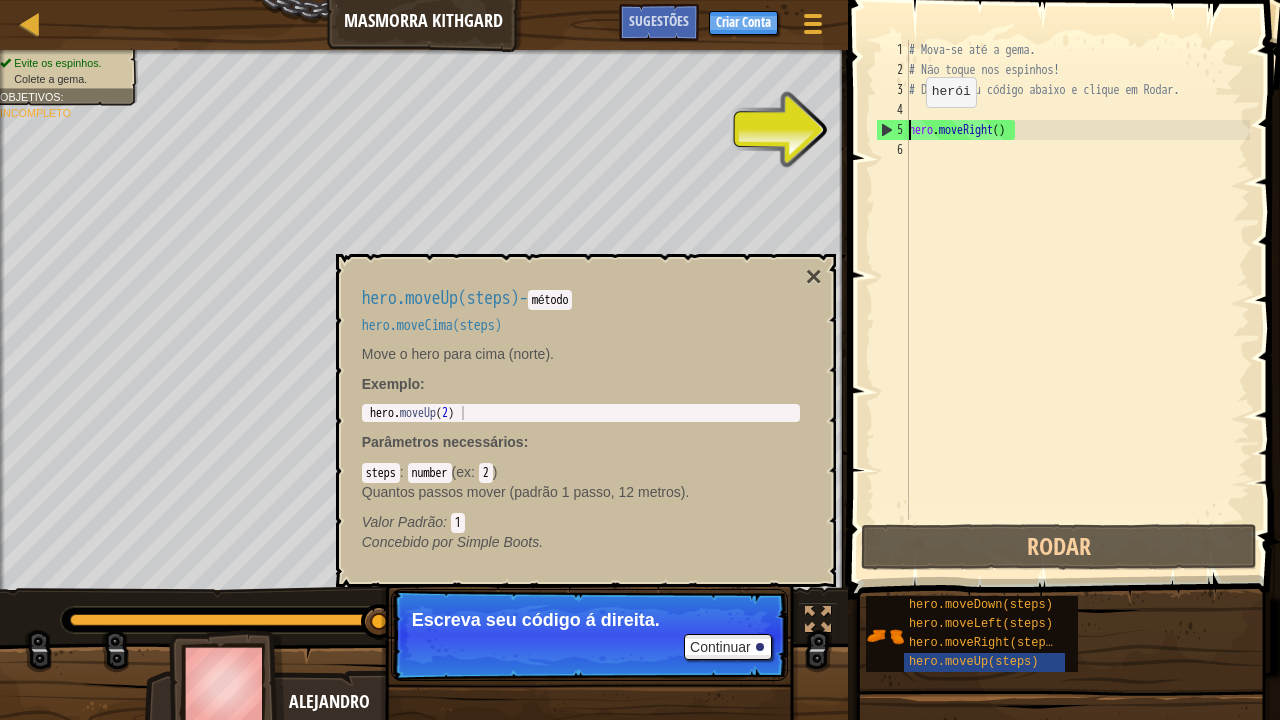 click on "5" at bounding box center (893, 130) 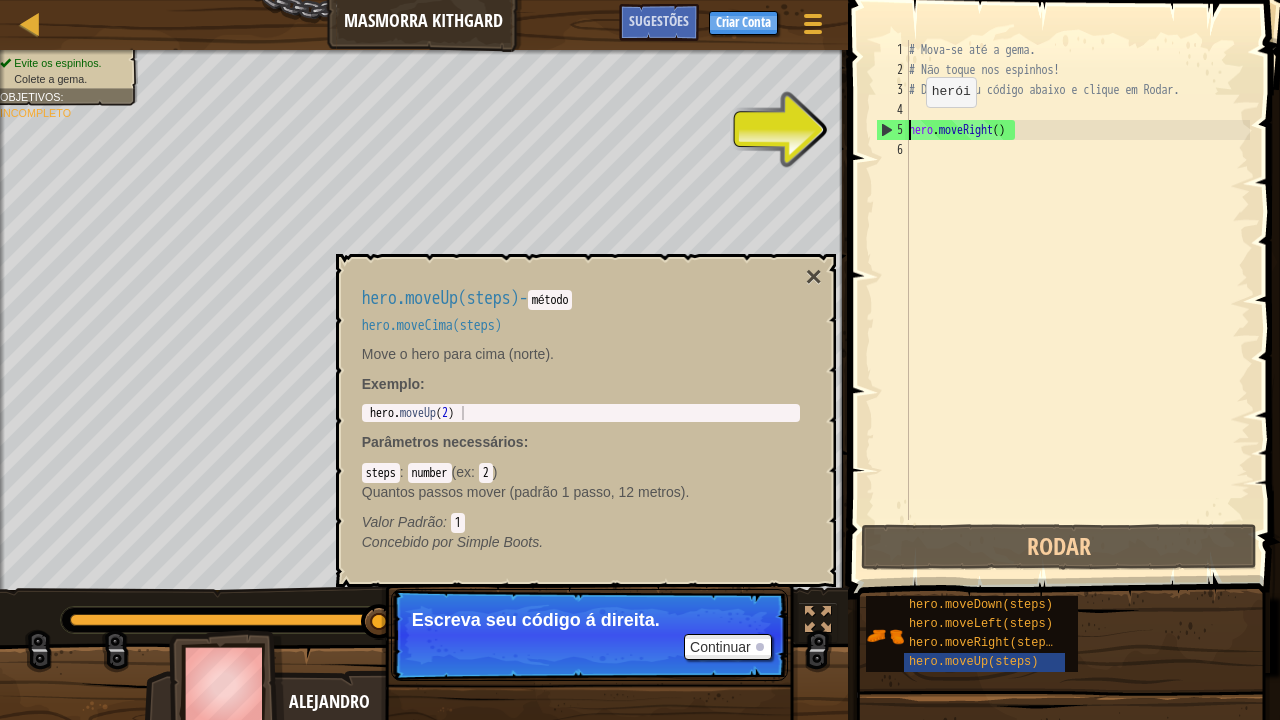 click on "5" at bounding box center (893, 130) 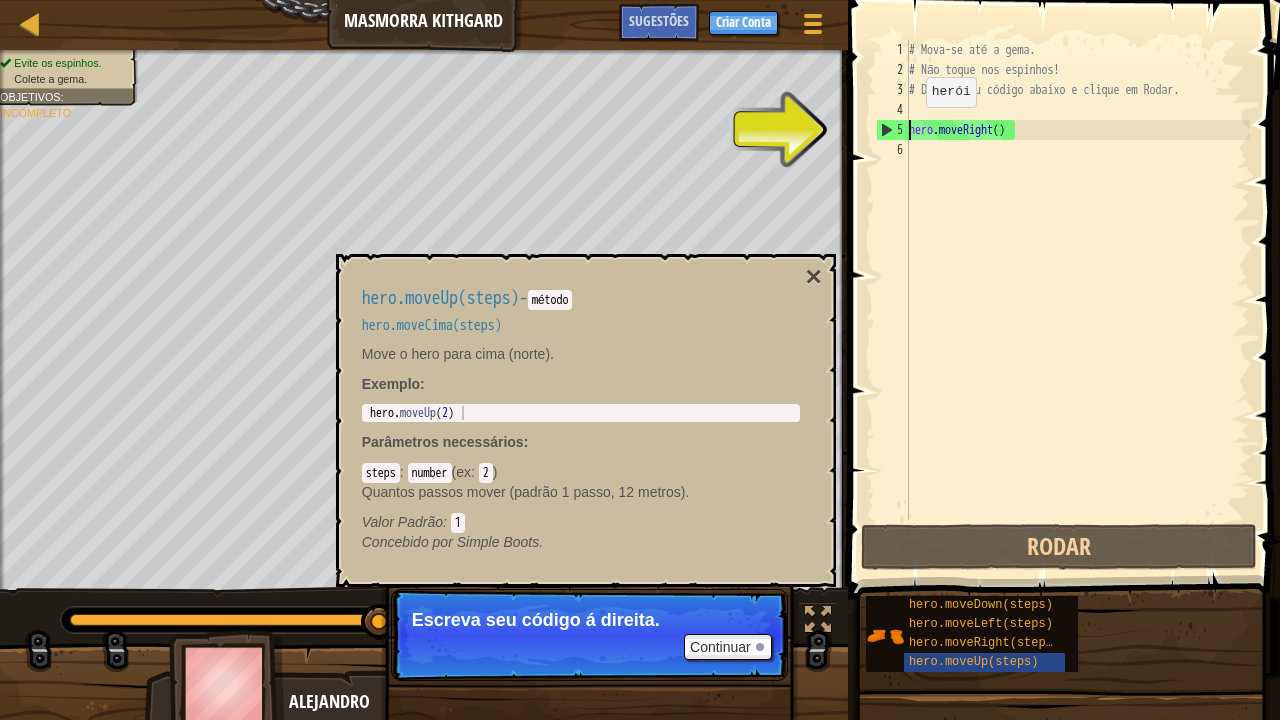 type on "hero.moveRight()" 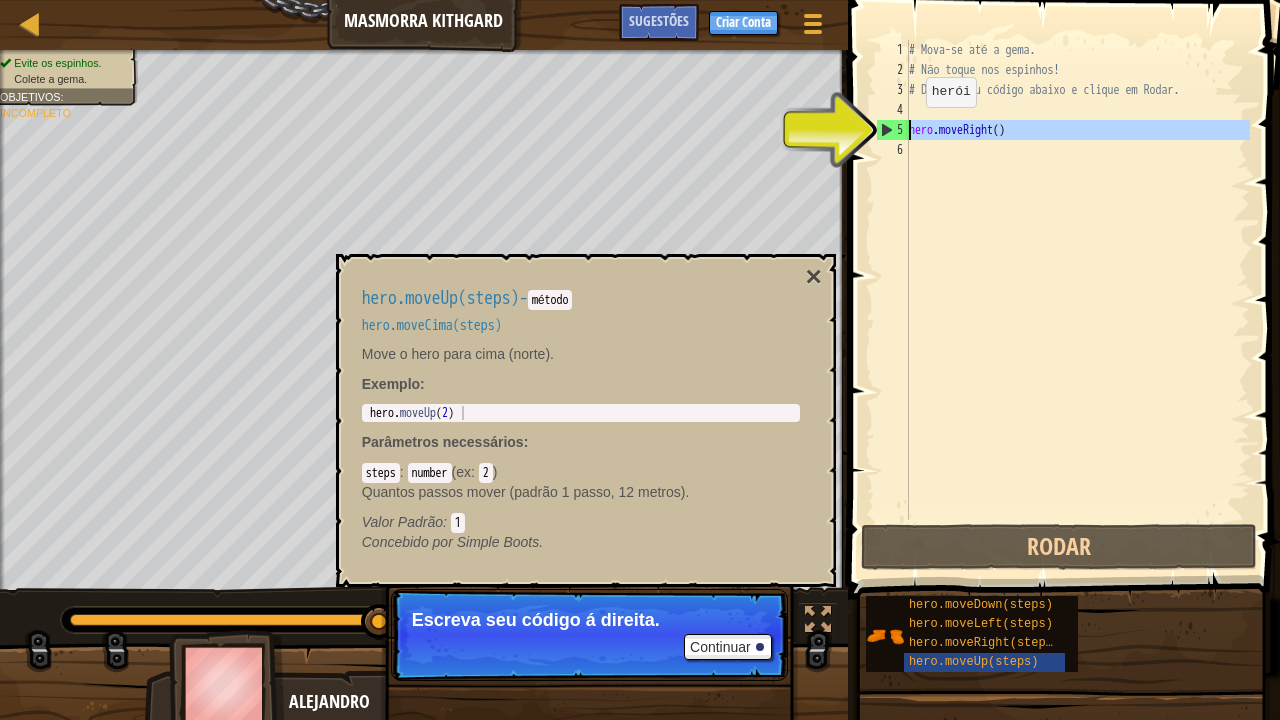 click on "5" at bounding box center (893, 130) 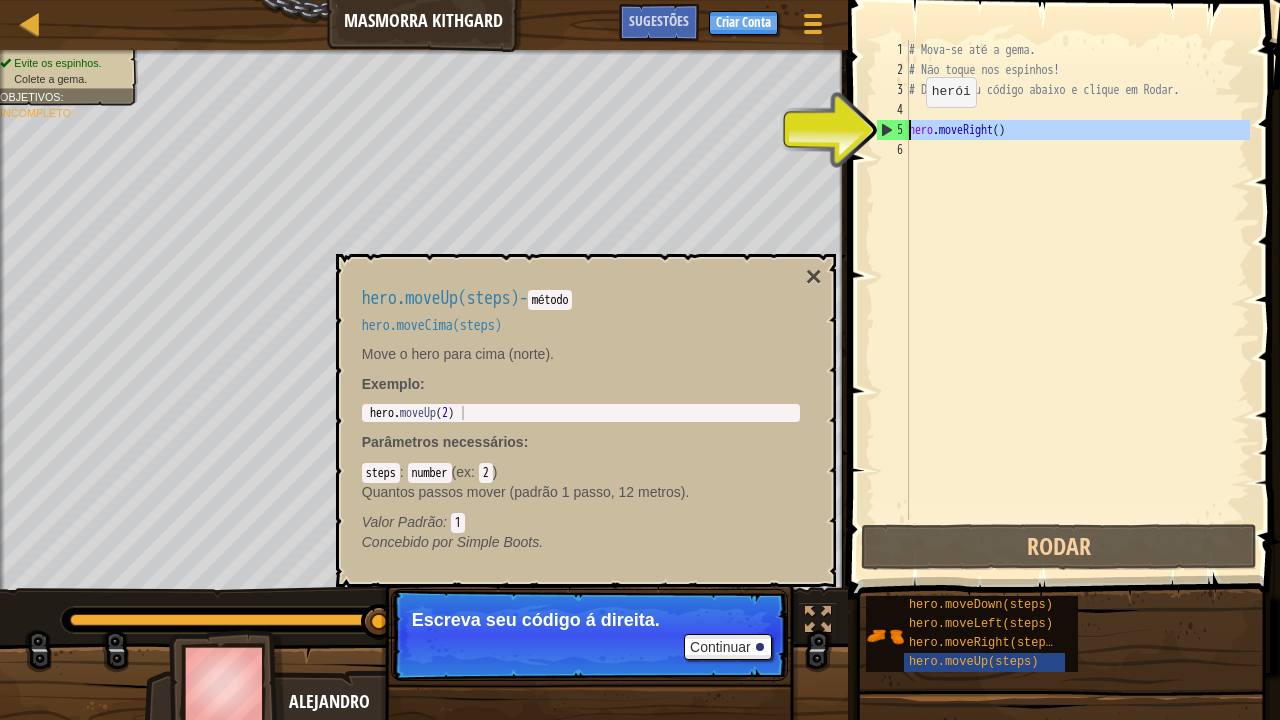 type on "hero.moveRight()" 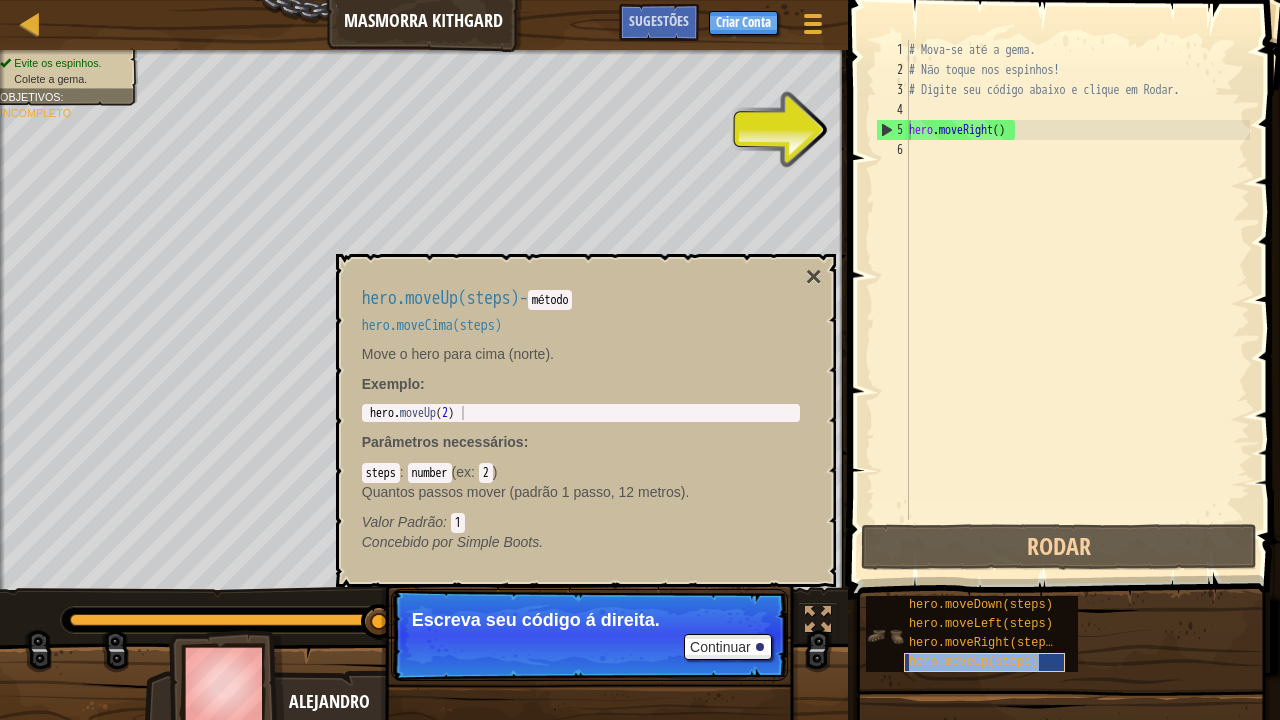 click on "hero.moveUp(steps)" at bounding box center [974, 662] 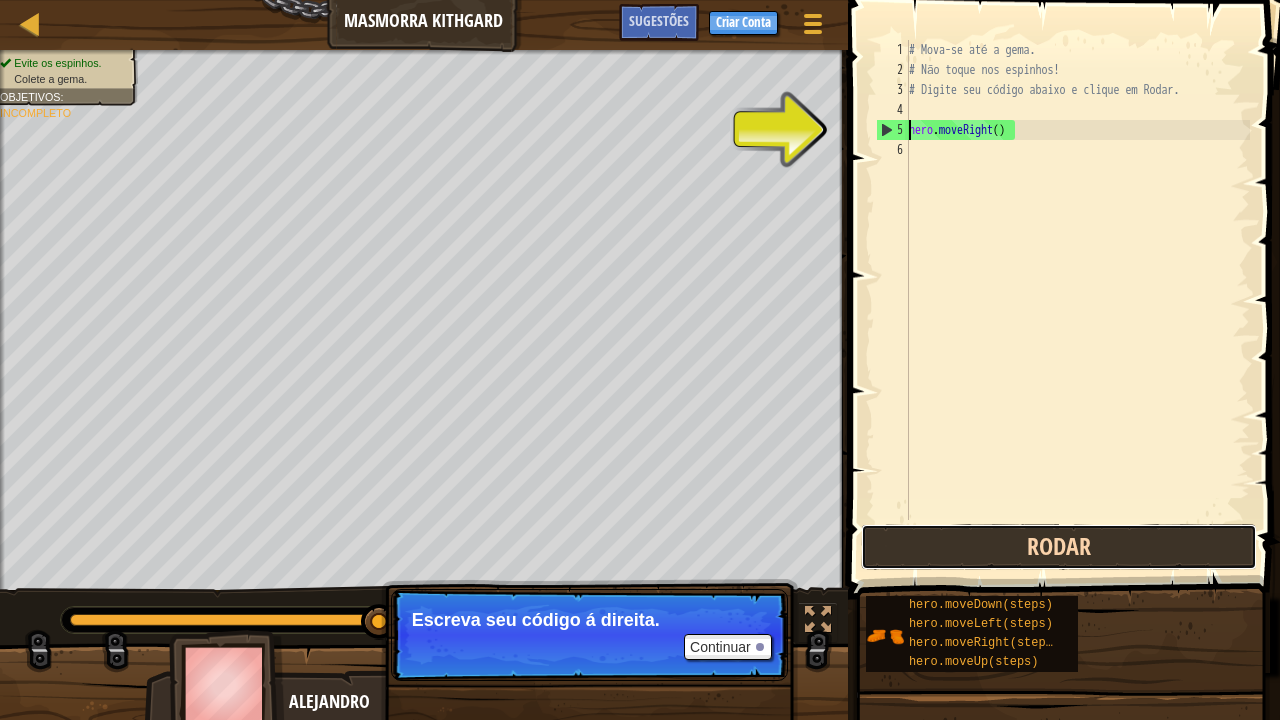 click on "Rodar" at bounding box center (1059, 547) 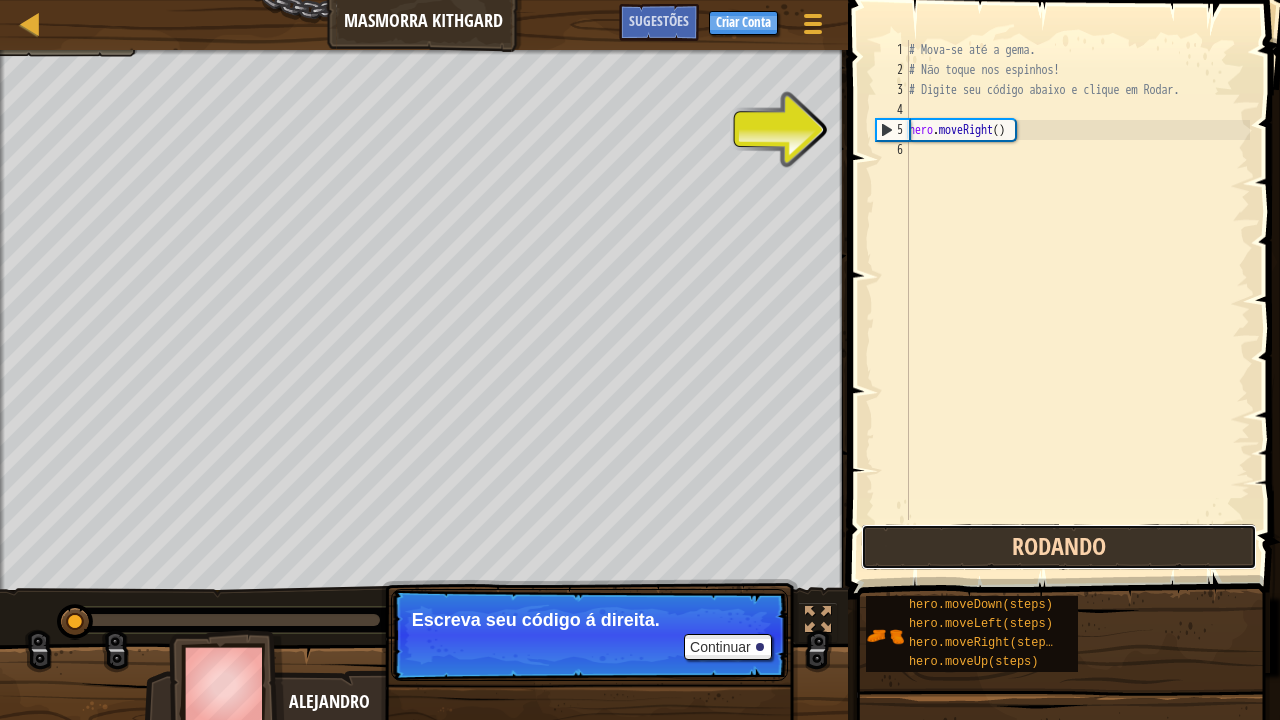 click on "Rodando" at bounding box center (1059, 547) 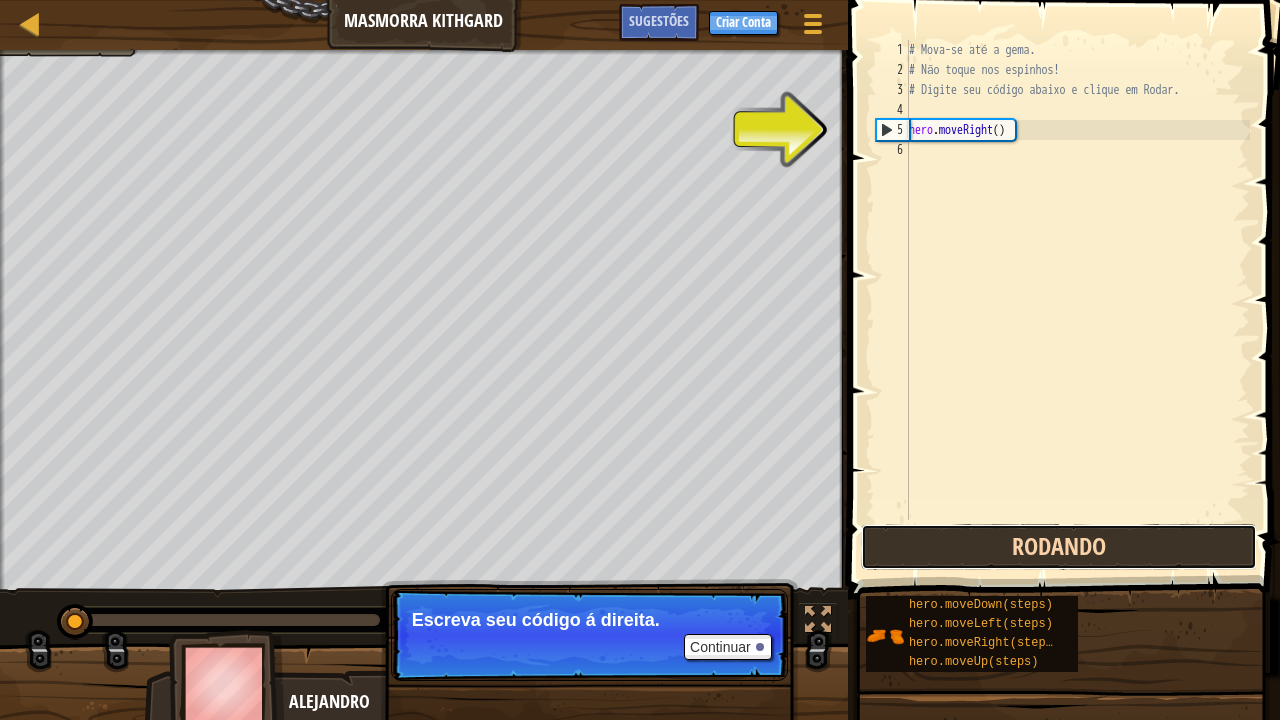 click on "Rodando" at bounding box center [1059, 547] 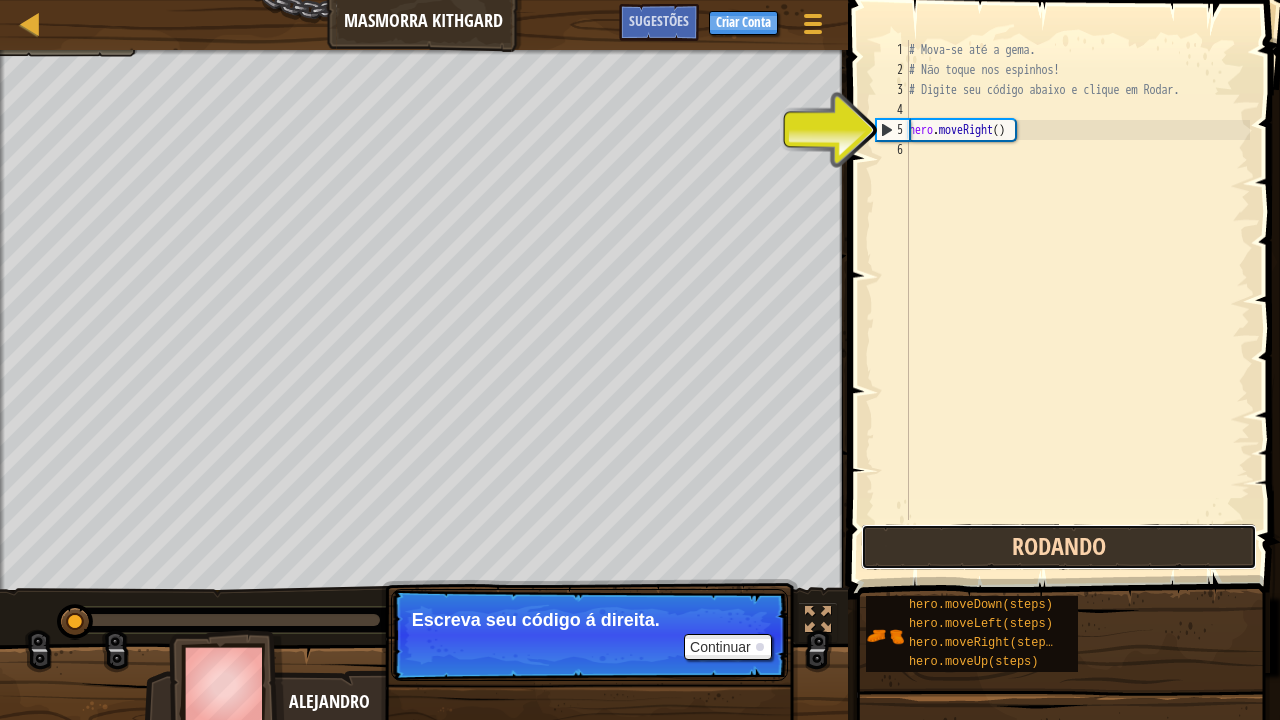 click on "Rodando" at bounding box center (1059, 547) 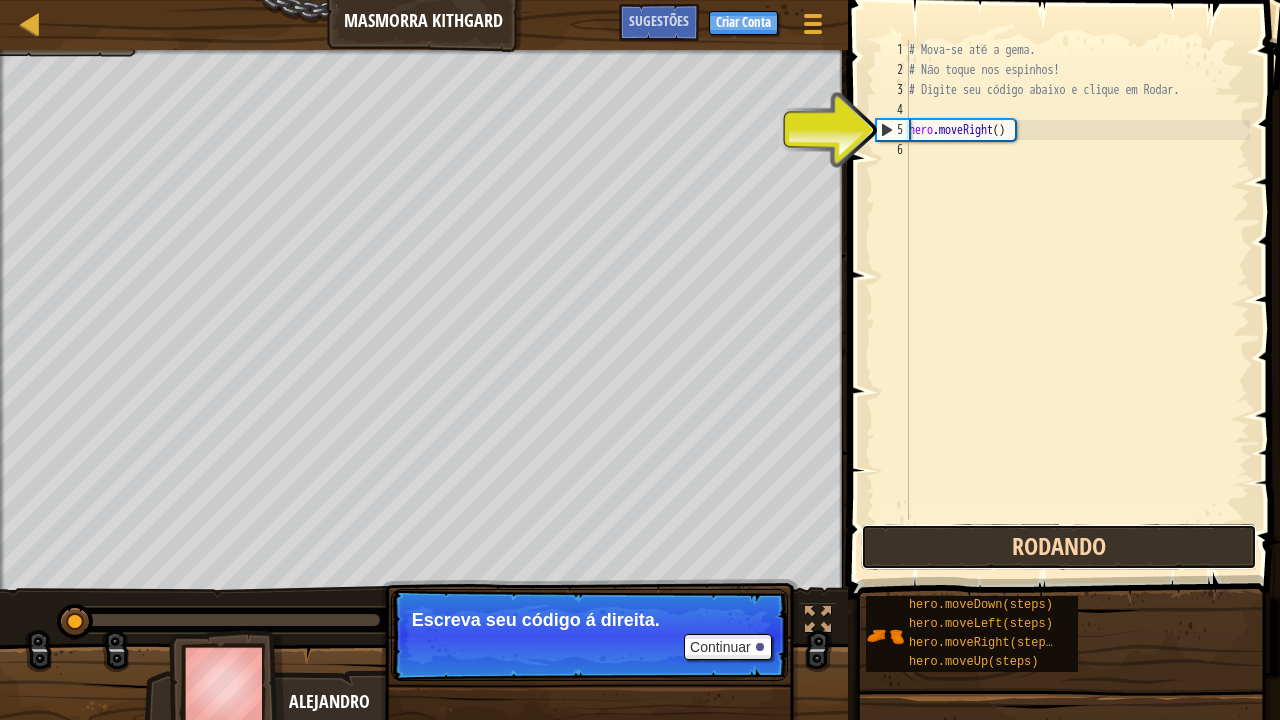 click on "Rodando" at bounding box center [1059, 547] 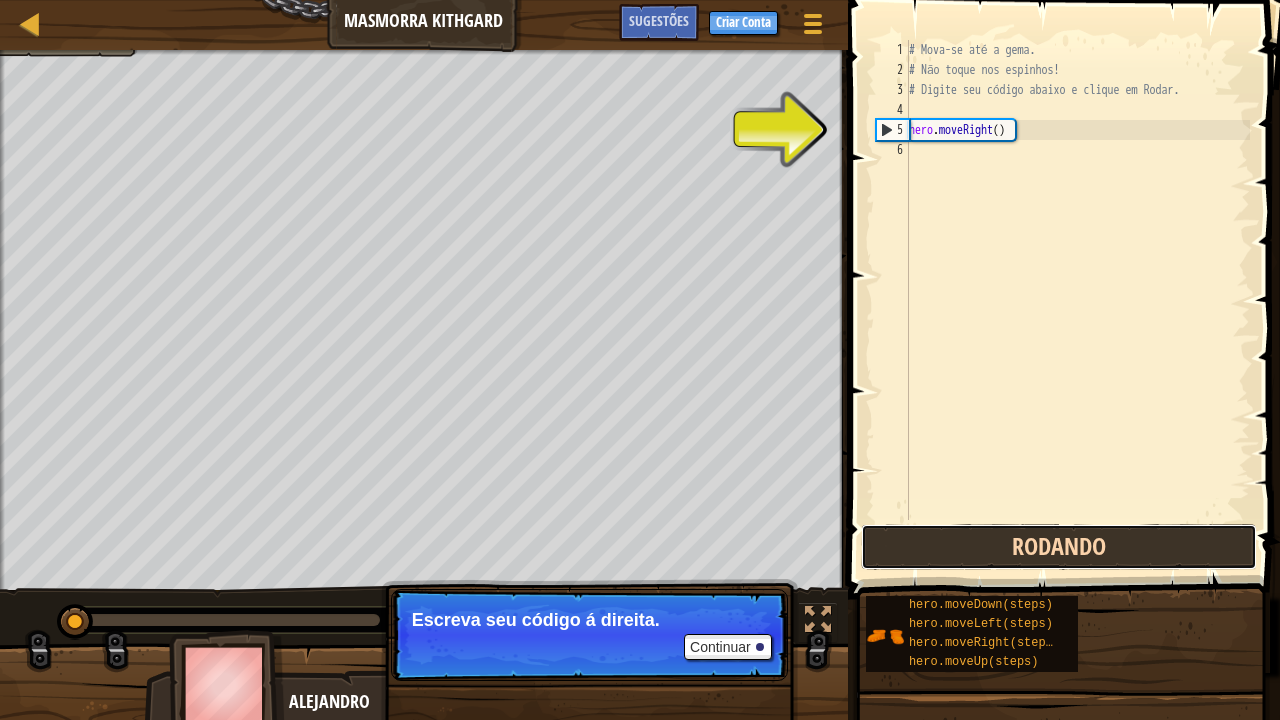 click on "Rodando" at bounding box center (1059, 547) 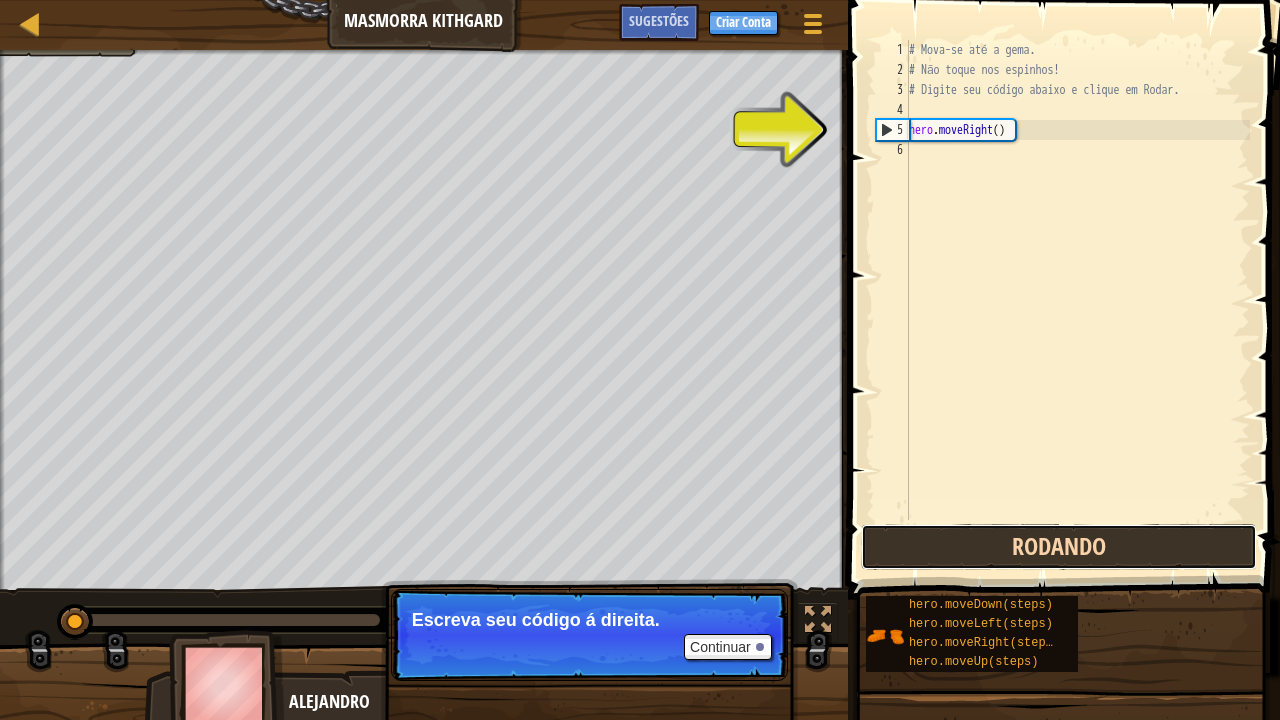 click on "Rodando" at bounding box center (1059, 547) 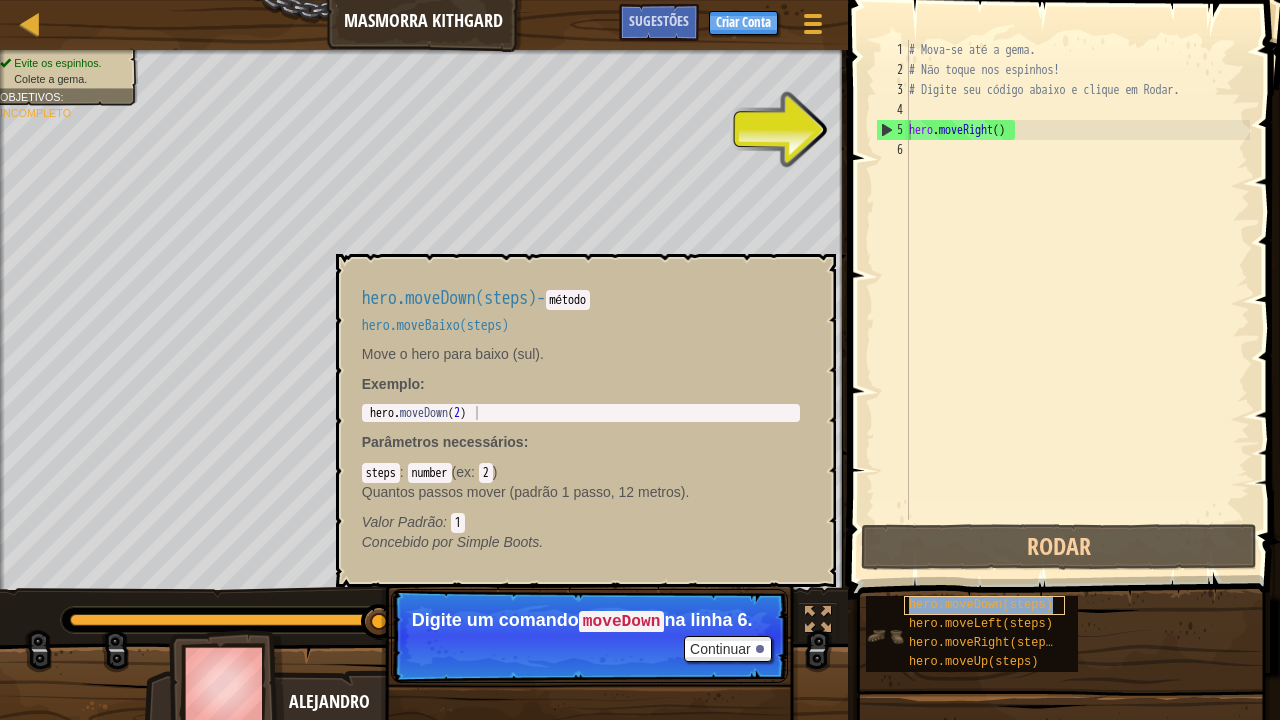 click on "hero.moveDown(steps)" at bounding box center [981, 605] 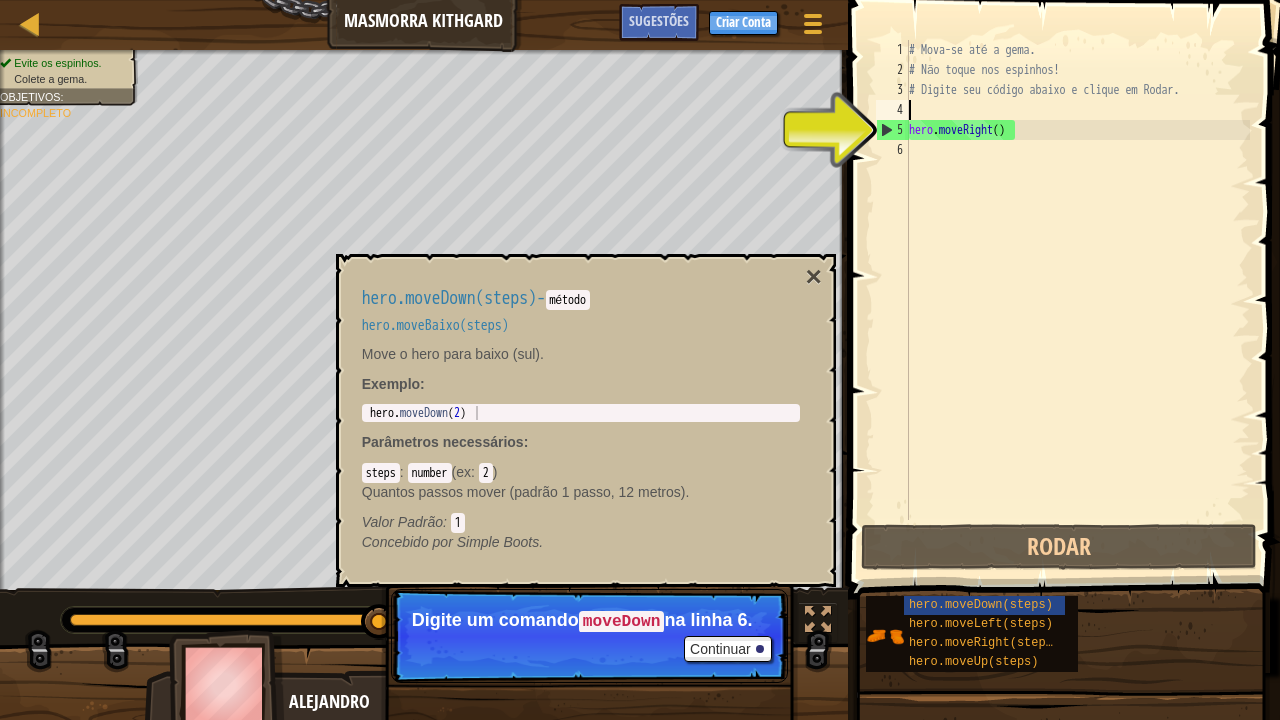 click on "# Mova-se até a gema. # Não toque nos espinhos! # Digite seu código abaixo e clique em Rodar. hero . moveRight ( )" at bounding box center [1077, 300] 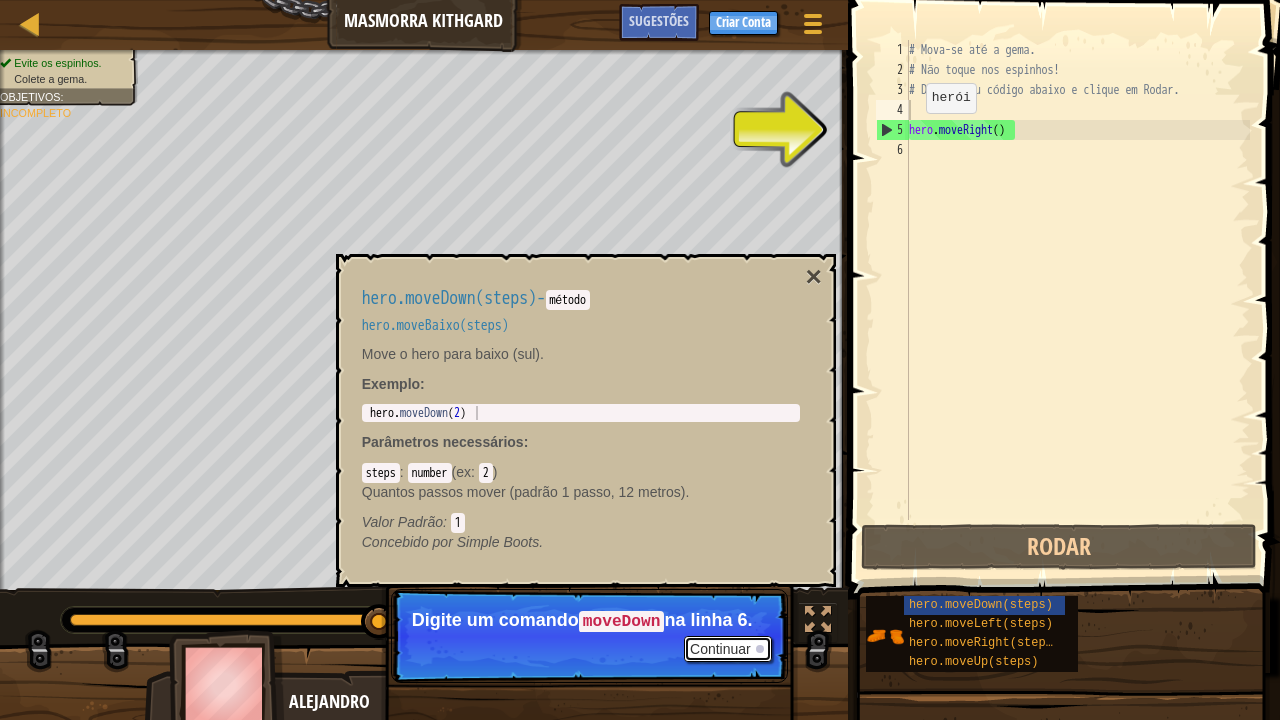 click on "Continuar" at bounding box center (728, 649) 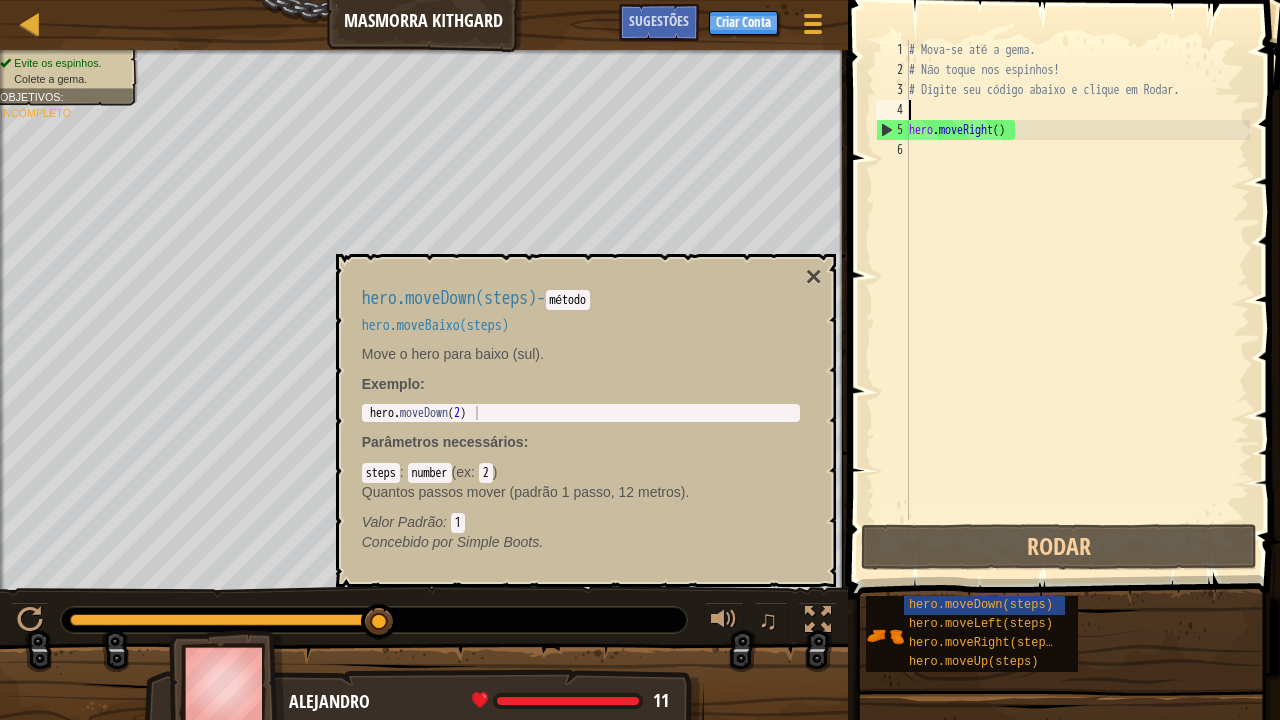 click on "hero.moveDown(steps)  -  método hero.moveBaixo(steps) Move o hero para baixo (sul).
Exemplo : 1 hero . moveDown ( 2 )     הההההההההההההההההההההההההההההההההההההההההההההההההההההההההההההההההההההההההההההההההההההההההההההההההההההההההההההההההההההההההההההההההההההההההההההההההההההההההההההההההההההההההההההההההההההההההההההההההההההההההההההההההההההההההההההההההההההההההההההההההההההההההההההההה XXXXXXXXXXXXXXXXXXXXXXXXXXXXXXXXXXXXXXXXXXXXXXXXXXXXXXXXXXXXXXXXXXXXXXXXXXXXXXXXXXXXXXXXXXXXXXXXXXXXXXXXXXXXXXXXXXXXXXXXXXXXXXXXXXXXXXXXXXXXXXXXXXXXXXXXXXXXXXXXXXXXXXXXXXXXXXXXXXXXXXXXXXXXXXXXXXXXXXXXXXXXXXXXXXXXXXXXXXXXXXXXXXXXXXXXXXXXXXXXXXXXXXXXXXXXXXXX Parâmetros necessários : steps : number  ( ex : 2 ) Quantos passos mover (padrão 1 passo, 12 metros).
Valor Padrão : 1 ×" at bounding box center (586, 420) 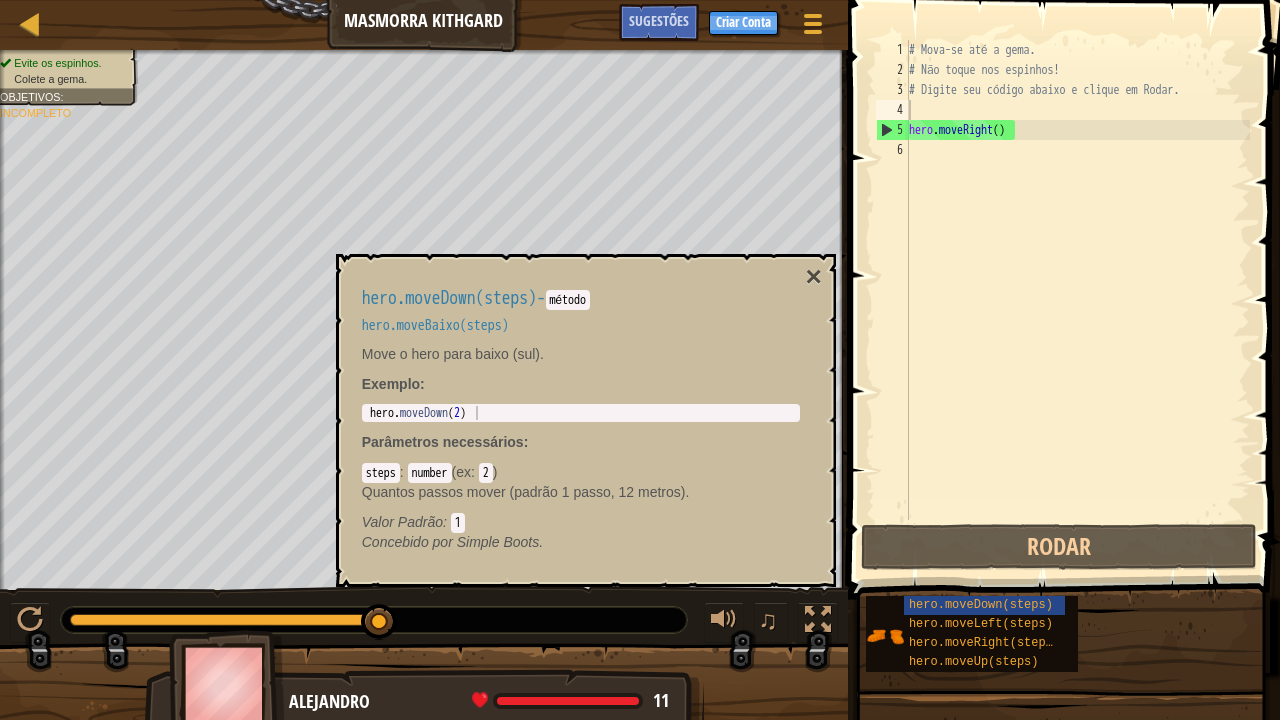 click on "hero.moveDown(steps)  -  método hero.moveBaixo(steps) Move o hero para baixo (sul).
Exemplo : 1 hero . moveDown ( 2 )     הההההההההההההההההההההההההההההההההההההההההההההההההההההההההההההההההההההההההההההההההההההההההההההההההההההההההההההההההההההההההההההההההההההההההההההההההההההההההההההההההההההההההההההההההההההההההההההההההההההההההההההההההההההההההההההההההההההההההההההההההההההההההההההההה XXXXXXXXXXXXXXXXXXXXXXXXXXXXXXXXXXXXXXXXXXXXXXXXXXXXXXXXXXXXXXXXXXXXXXXXXXXXXXXXXXXXXXXXXXXXXXXXXXXXXXXXXXXXXXXXXXXXXXXXXXXXXXXXXXXXXXXXXXXXXXXXXXXXXXXXXXXXXXXXXXXXXXXXXXXXXXXXXXXXXXXXXXXXXXXXXXXXXXXXXXXXXXXXXXXXXXXXXXXXXXXXXXXXXXXXXXXXXXXXXXXXXXXXXXXXXXXX Parâmetros necessários : steps : number  ( ex : 2 ) Quantos passos mover (padrão 1 passo, 12 metros).
Valor Padrão : 1 ×" at bounding box center (586, 420) 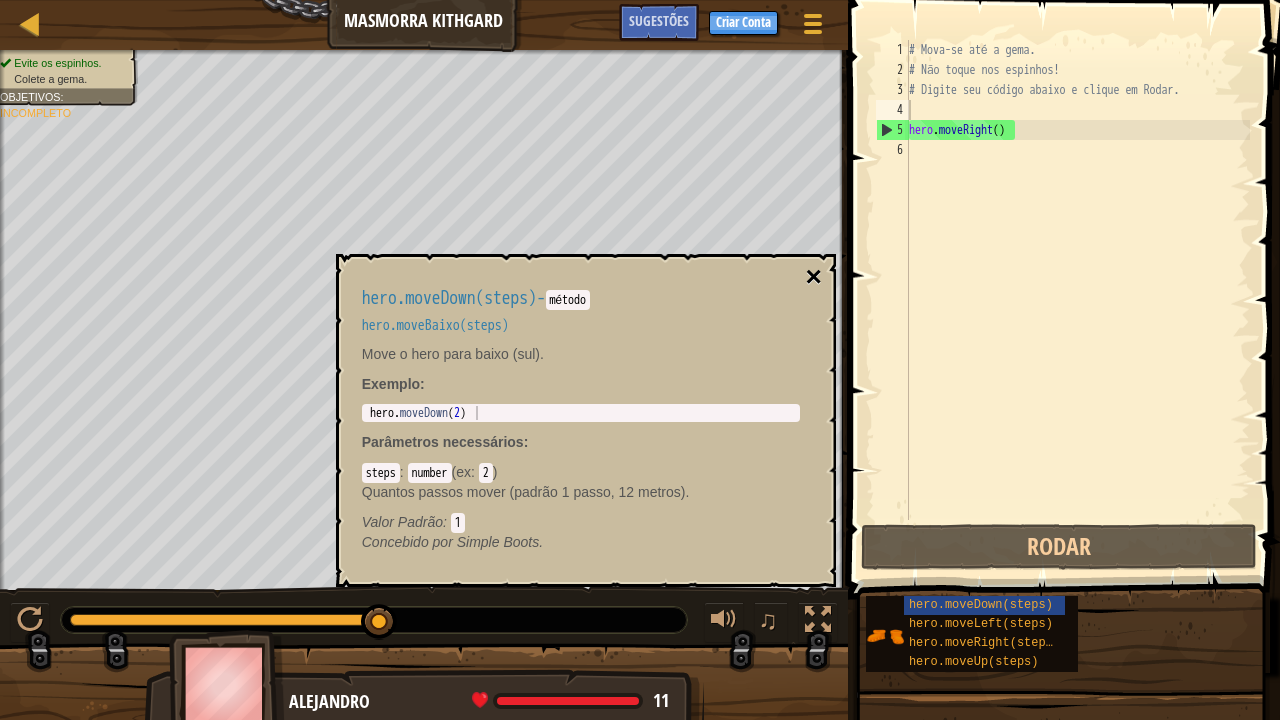 click on "×" at bounding box center (813, 277) 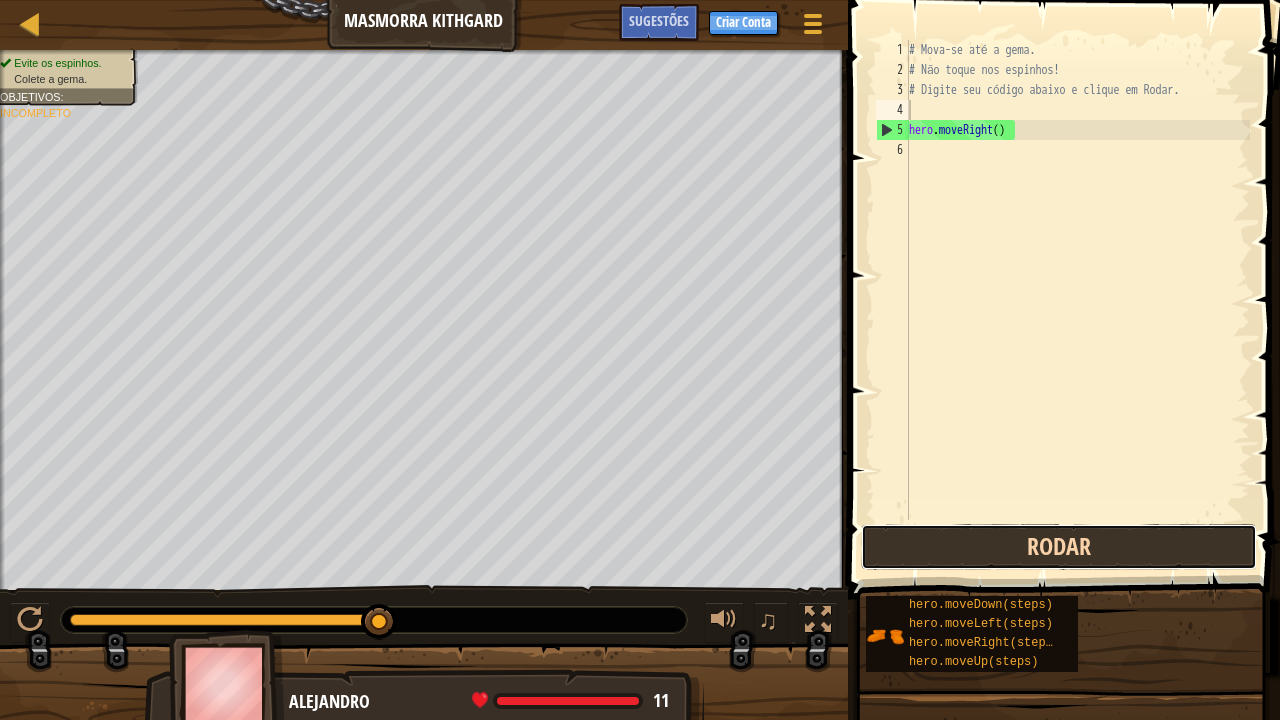 click on "Rodar" at bounding box center (1059, 547) 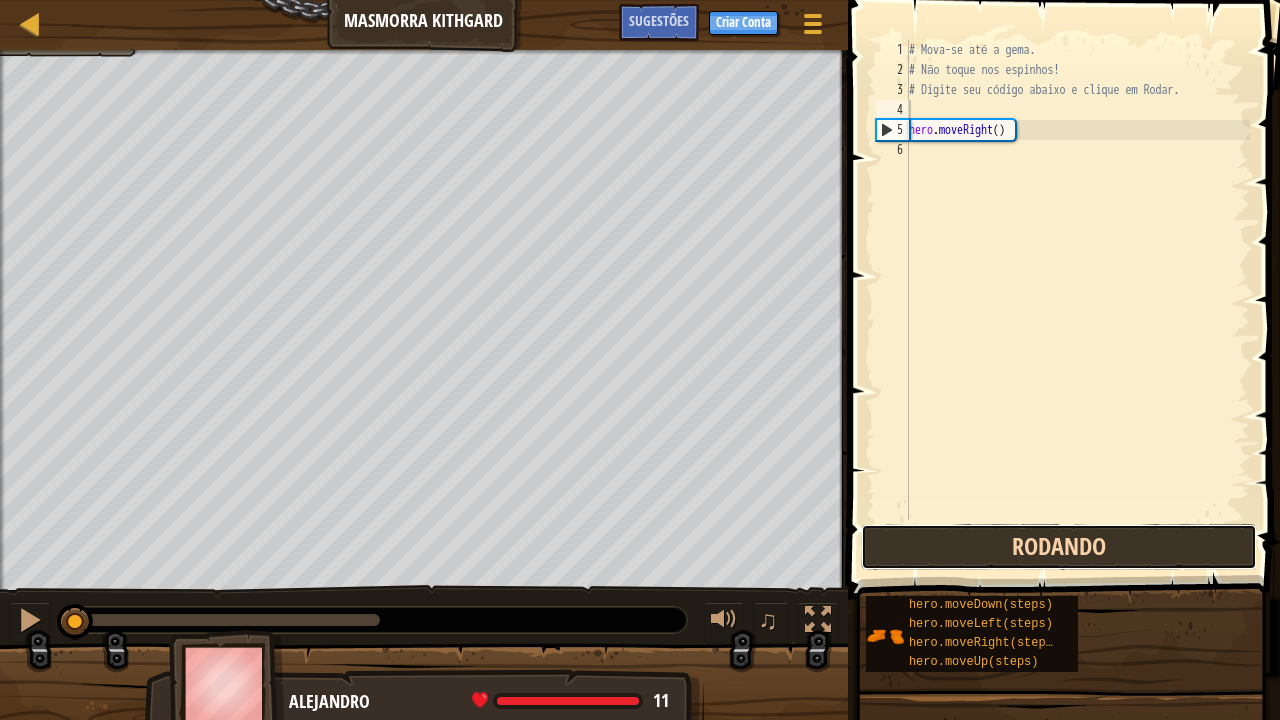 click on "Rodando" at bounding box center (1059, 547) 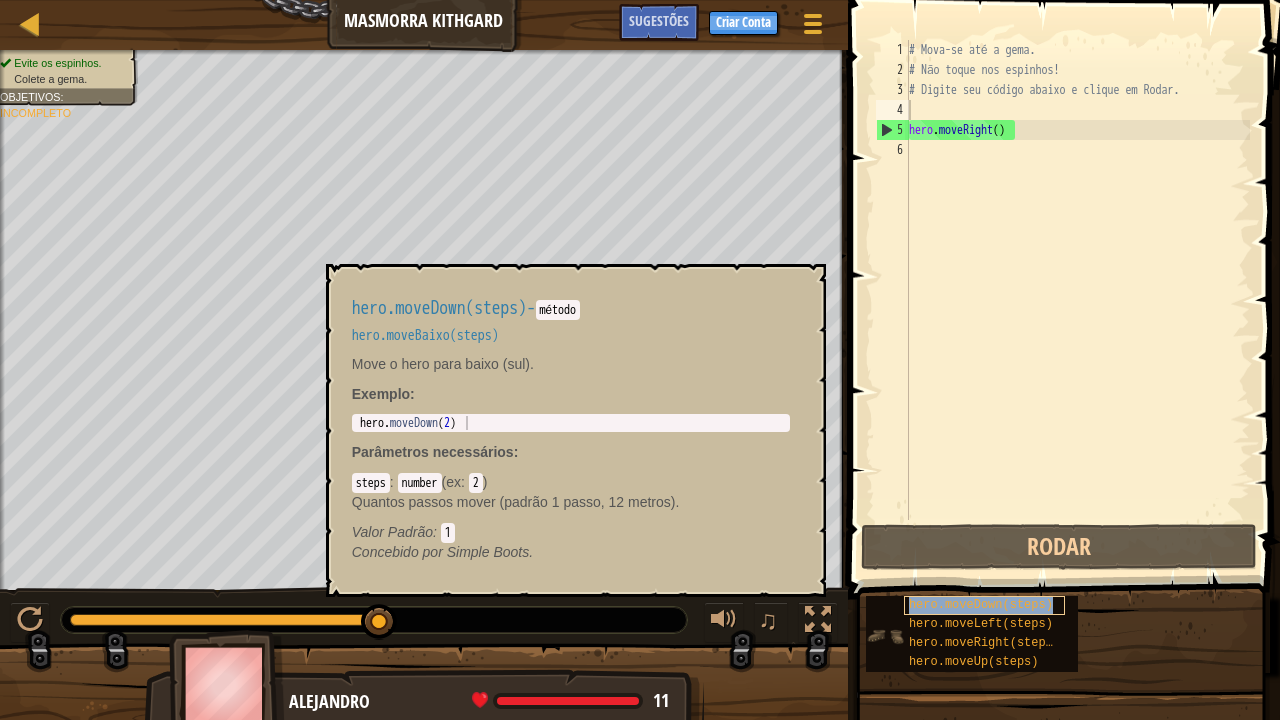 click on "hero.moveDown(steps)" at bounding box center (981, 605) 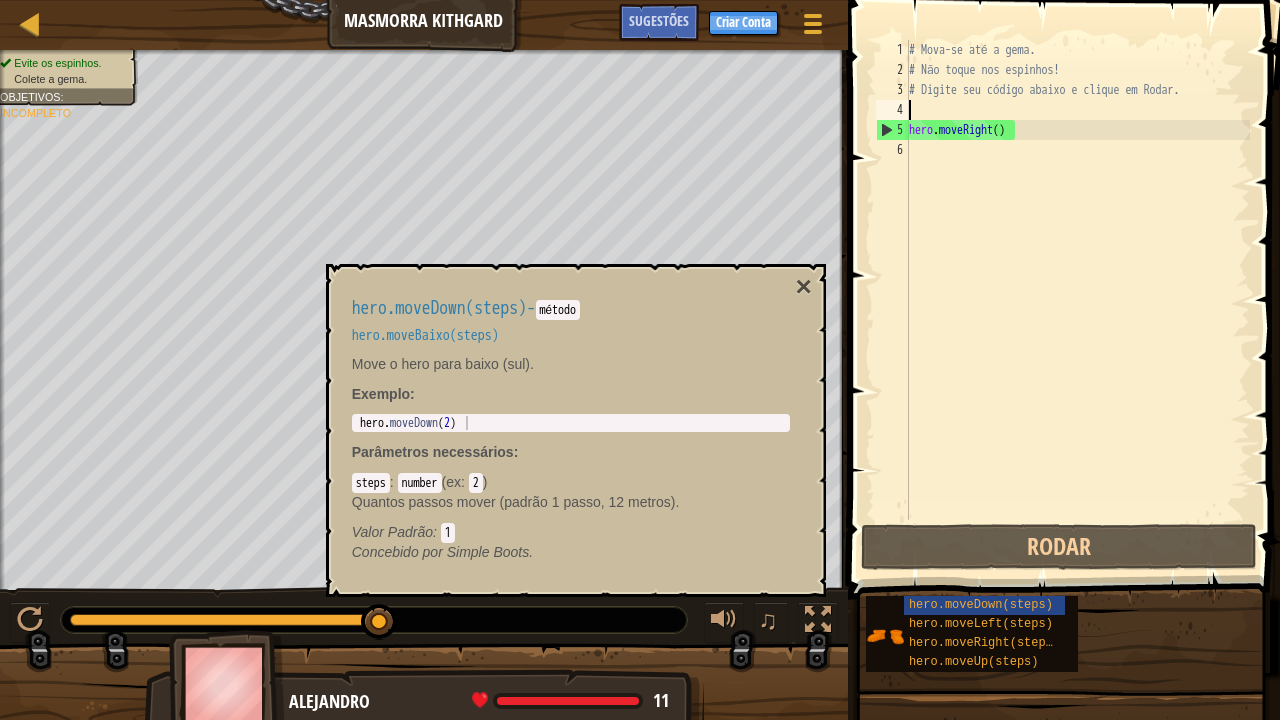 click on "# Mova-se até a gema. # Não toque nos espinhos! # Digite seu código abaixo e clique em Rodar. hero . moveRight ( )" at bounding box center (1077, 300) 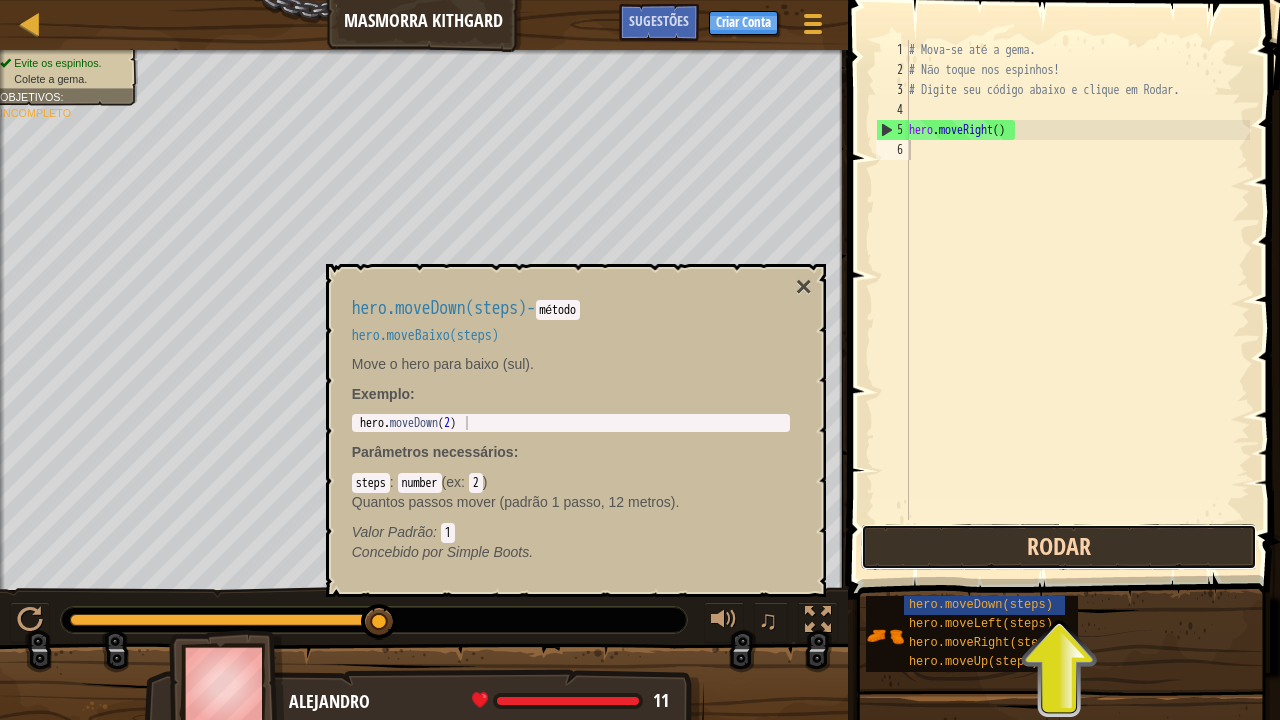 click on "Rodar" at bounding box center [1059, 547] 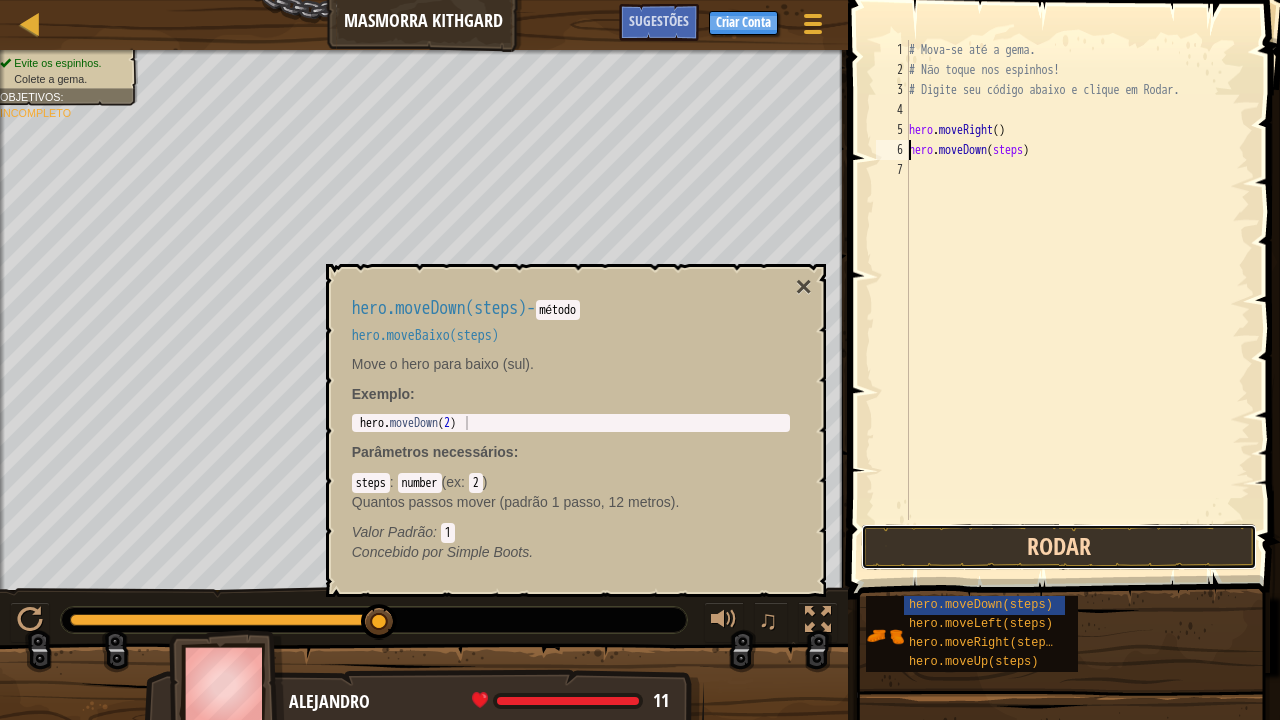 click on "Rodar" at bounding box center (1059, 547) 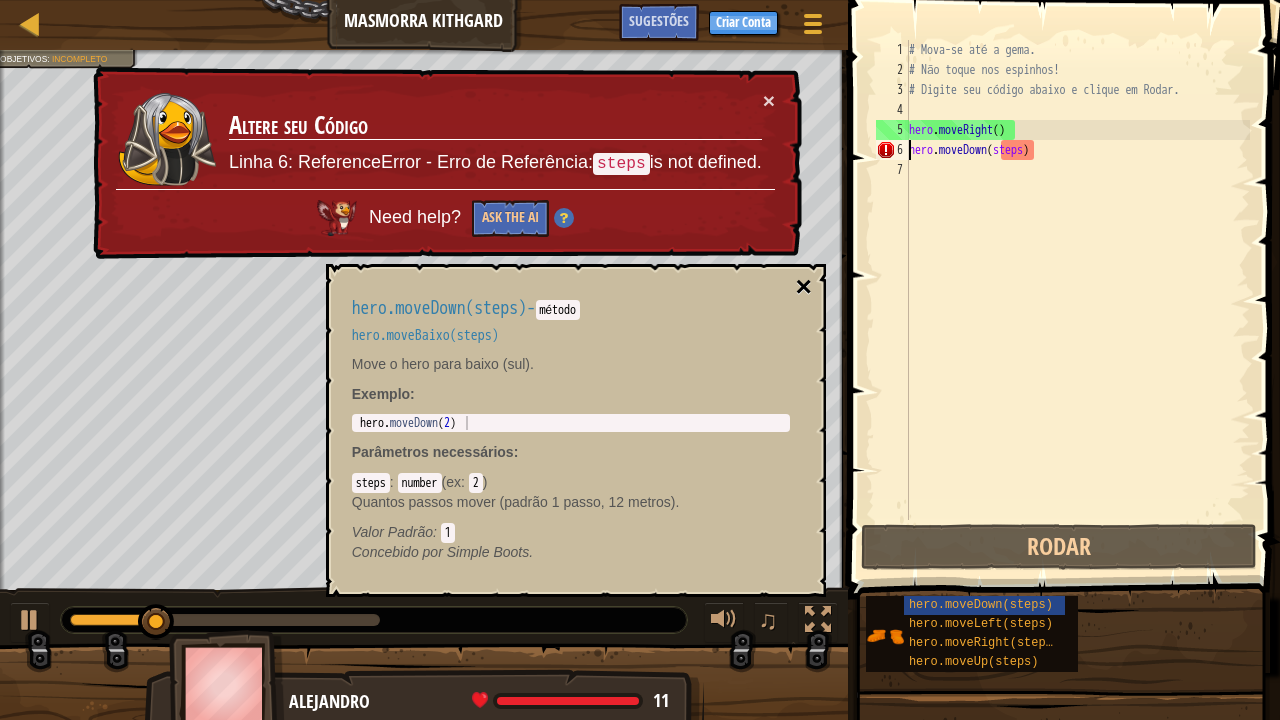 click on "×" at bounding box center [803, 287] 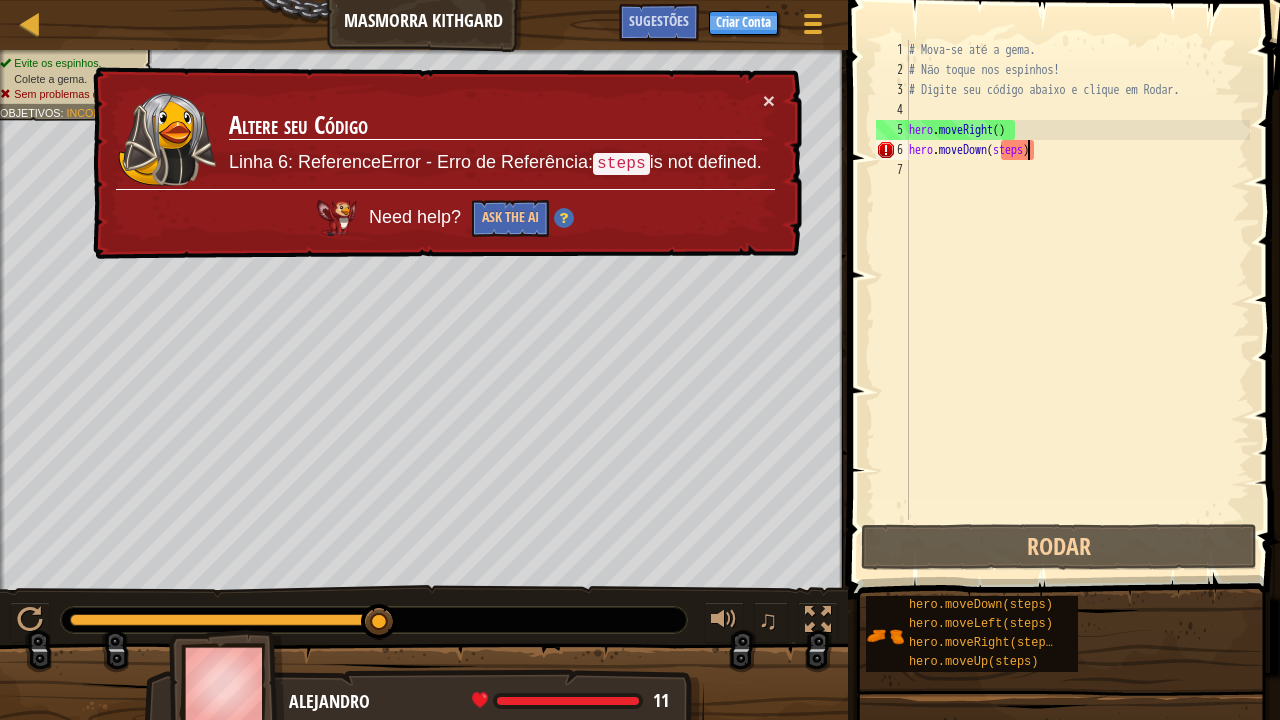 click on "# Mova-se até a gema. # Não toque nos espinhos! # Digite seu código abaixo e clique em Rodar. hero . moveRight ( ) hero . moveDown ( steps )" at bounding box center [1077, 300] 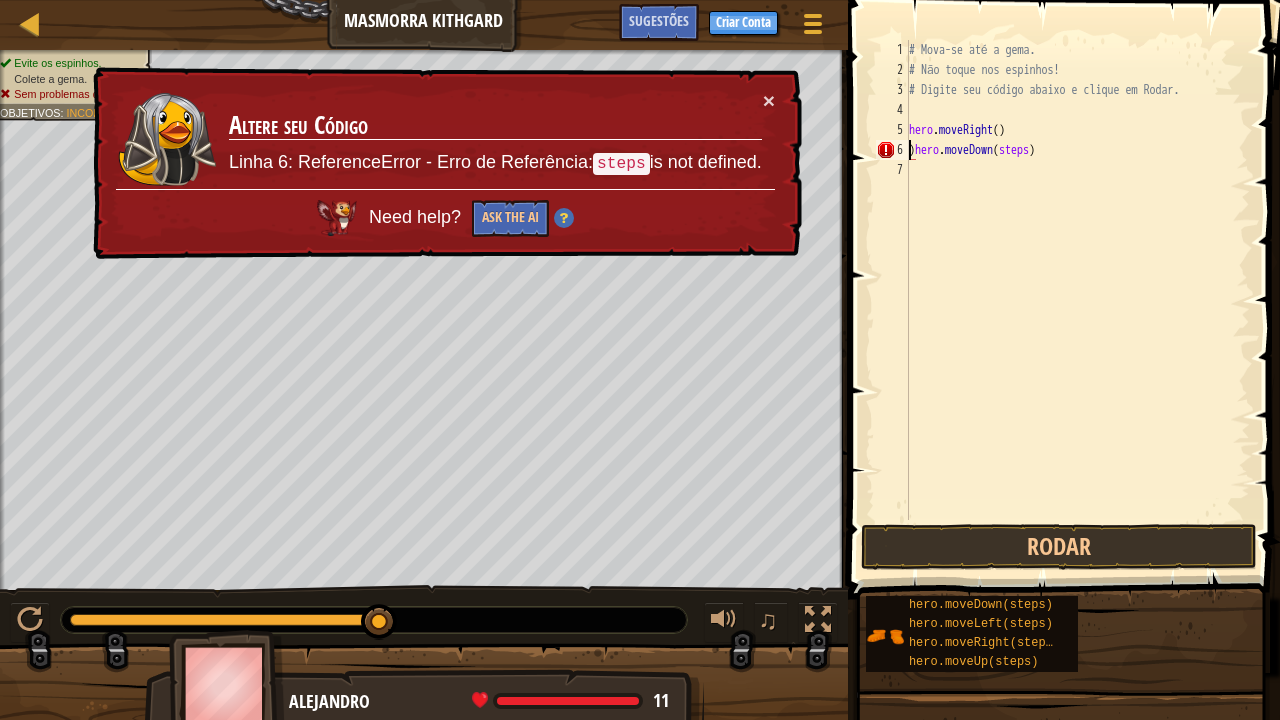 click on "# Mova-se até a gema. # Não toque nos espinhos! # Digite seu código abaixo e clique em Rodar. hero . moveRight ( ) ) hero . moveDown ( steps )" at bounding box center (1077, 300) 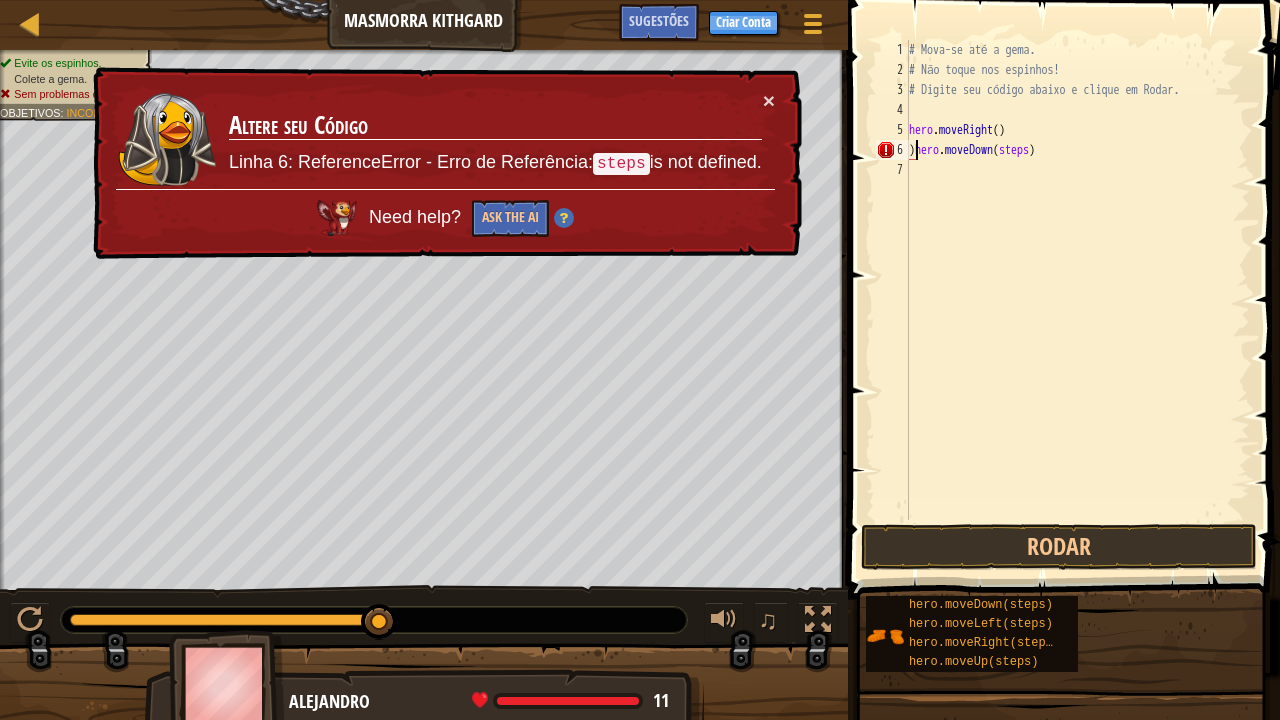 click on "# Mova-se até a gema. # Não toque nos espinhos! # Digite seu código abaixo e clique em Rodar. hero . moveRight ( ) ) hero . moveDown ( steps )" at bounding box center [1077, 300] 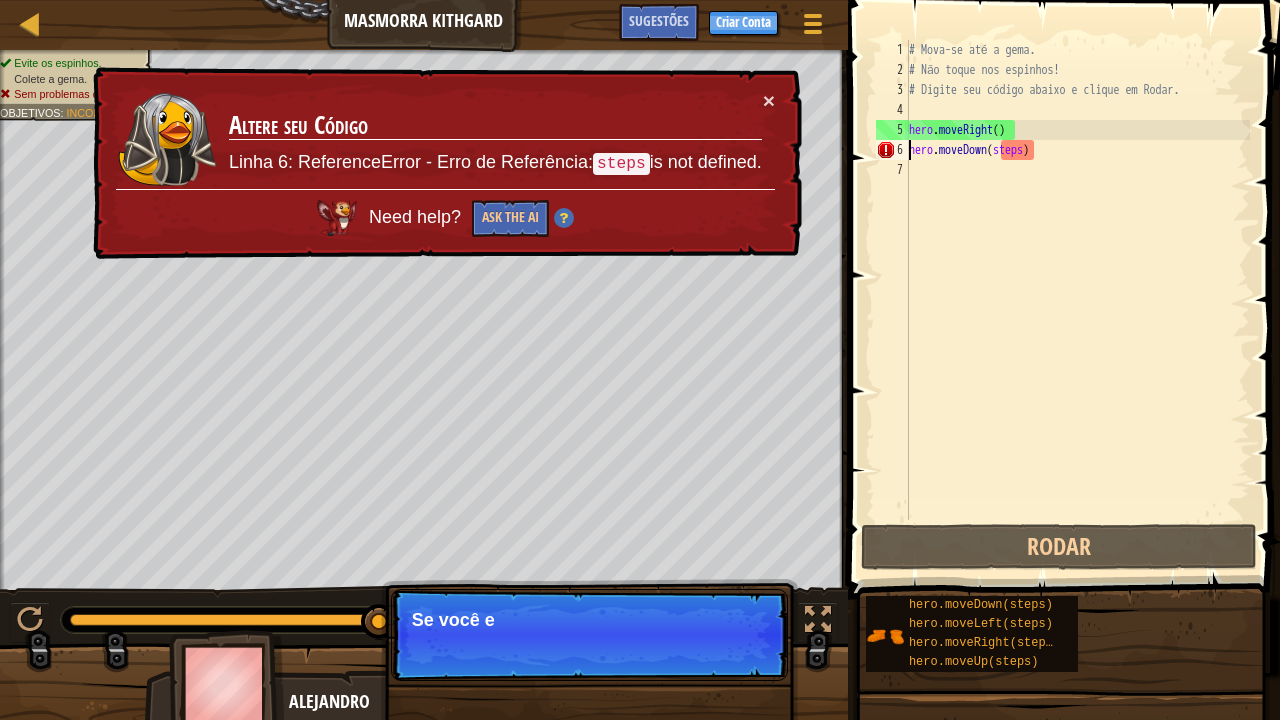 click on "# Mova-se até a gema. # Não toque nos espinhos! # Digite seu código abaixo e clique em Rodar. hero . moveRight ( ) hero . moveDown ( steps )" at bounding box center (1077, 300) 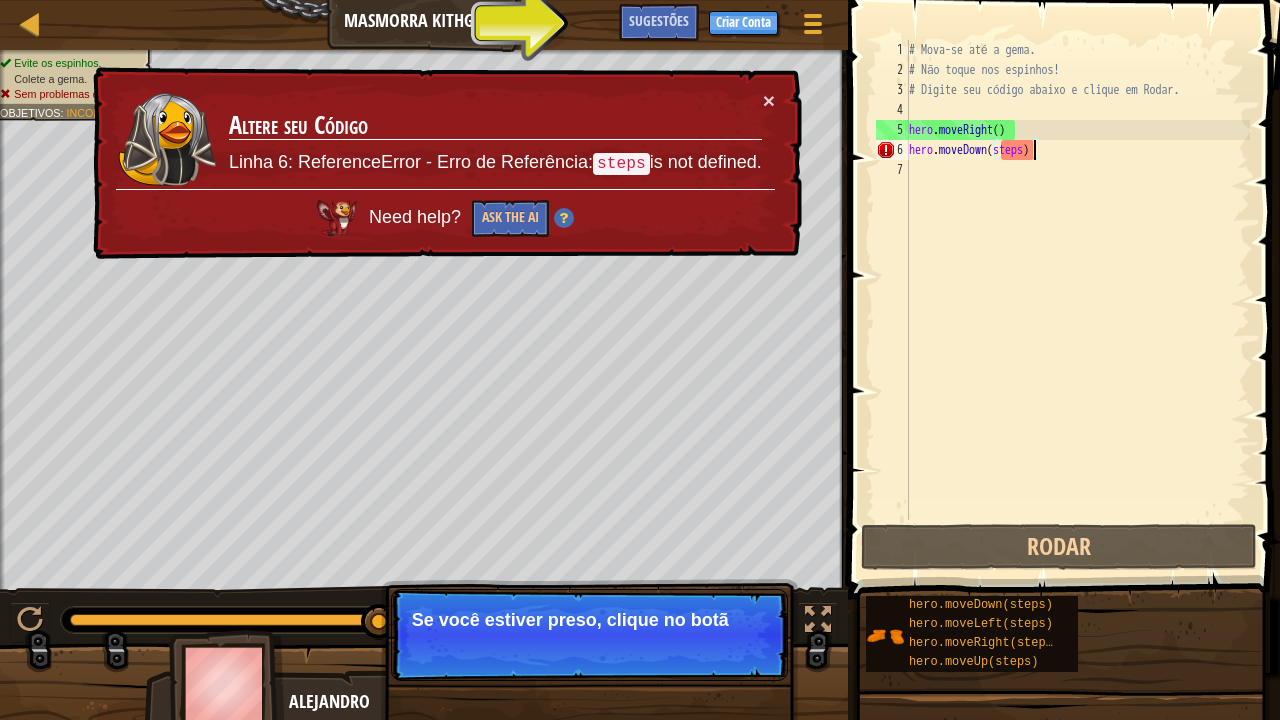 click on "# Mova-se até a gema. # Não toque nos espinhos! # Digite seu código abaixo e clique em Rodar. hero . moveRight ( ) hero . moveDown ( steps )" at bounding box center (1077, 300) 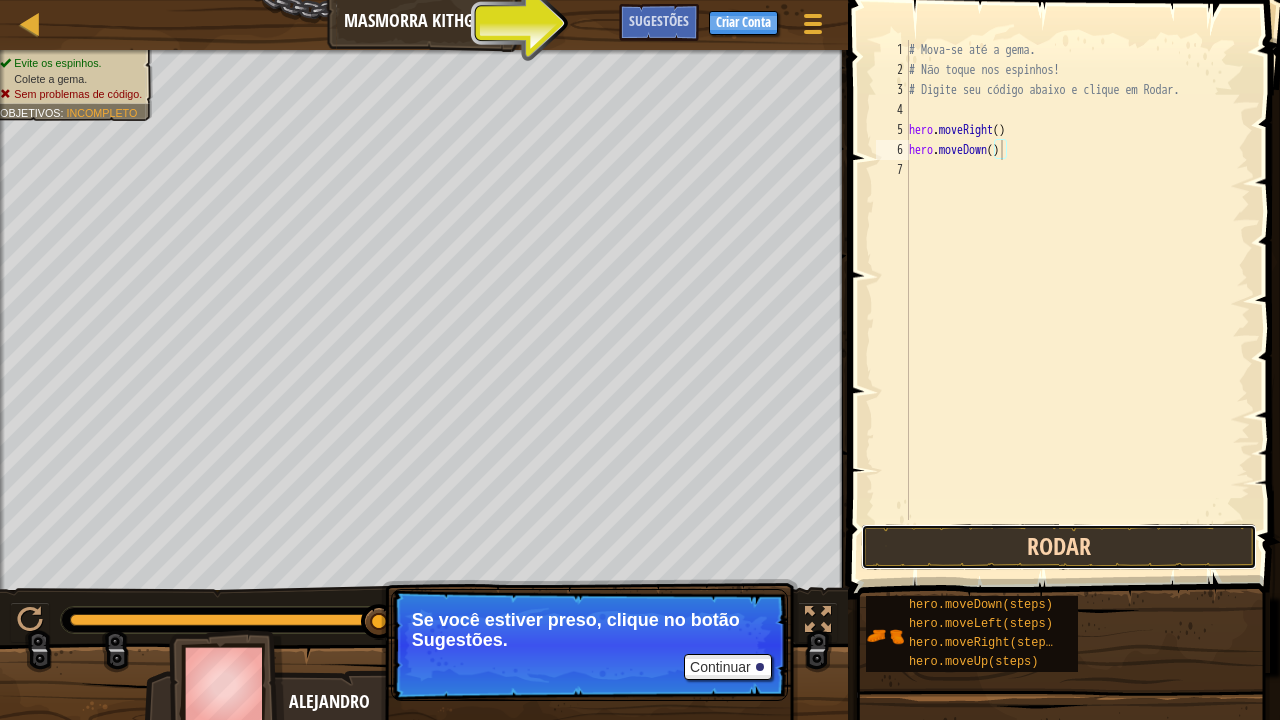 click on "Rodar" at bounding box center (1059, 547) 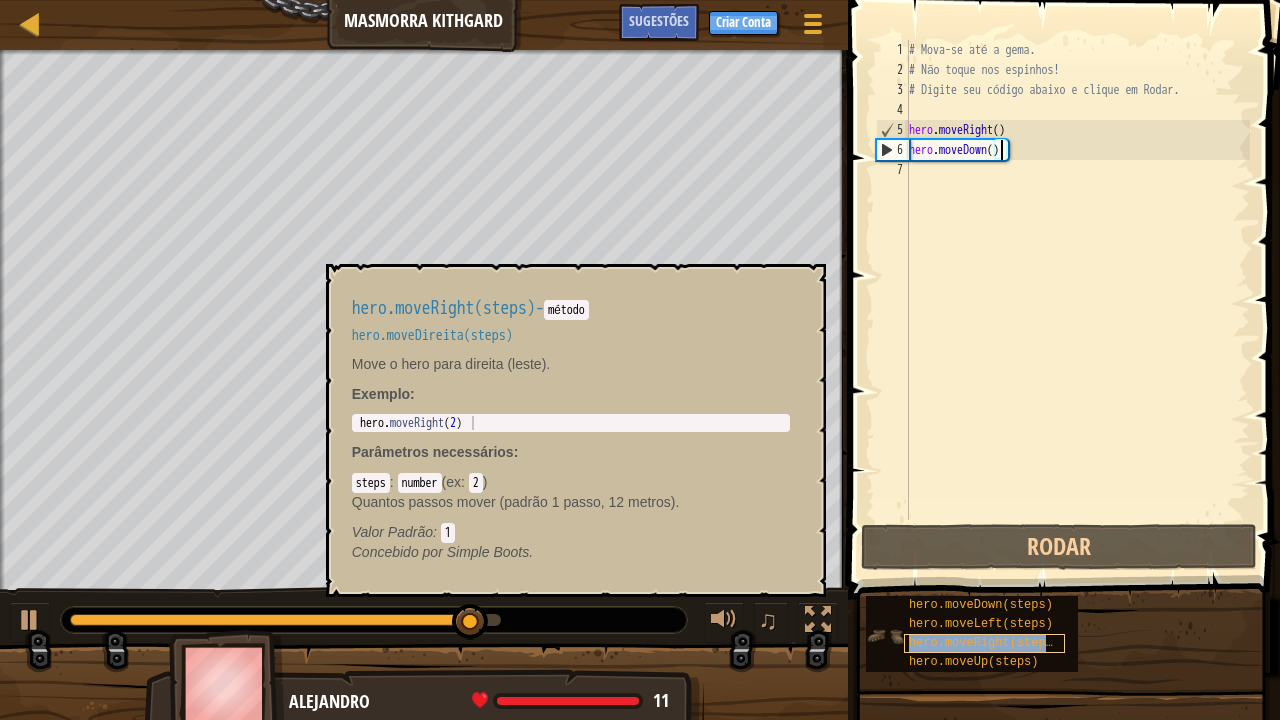 click on "hero.moveRight(steps)" at bounding box center [984, 643] 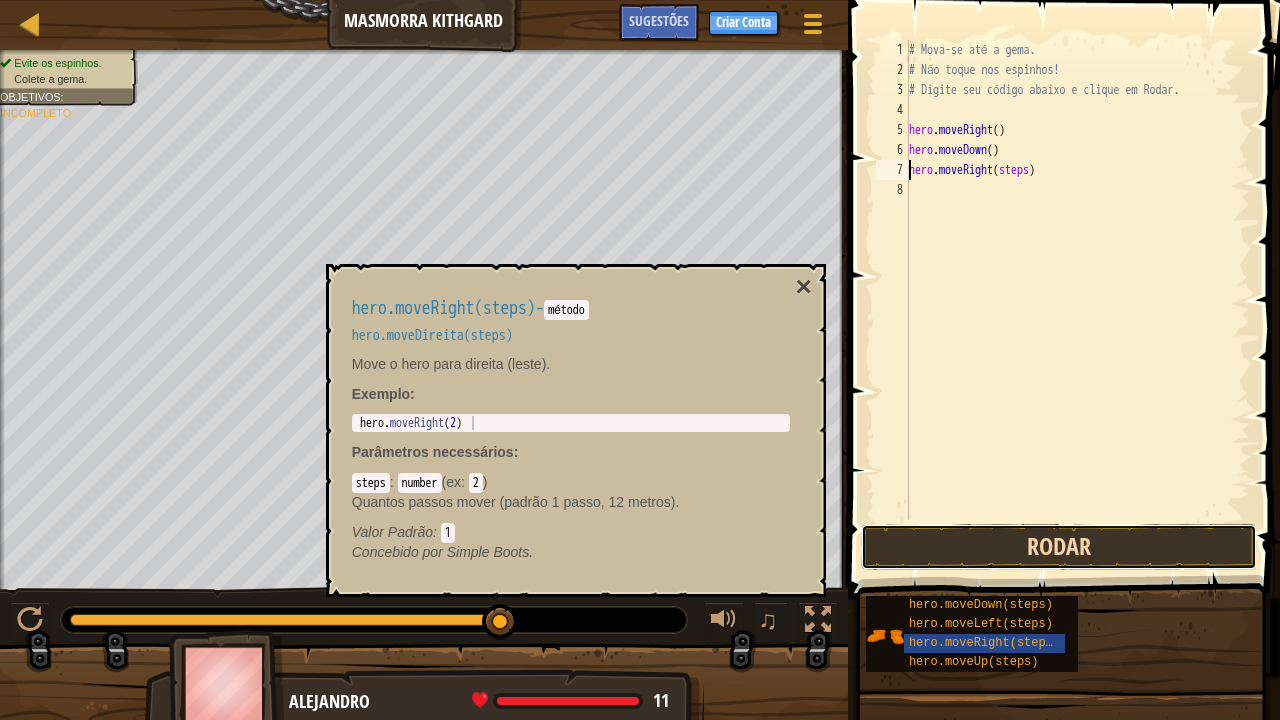 click on "Rodar" at bounding box center [1059, 547] 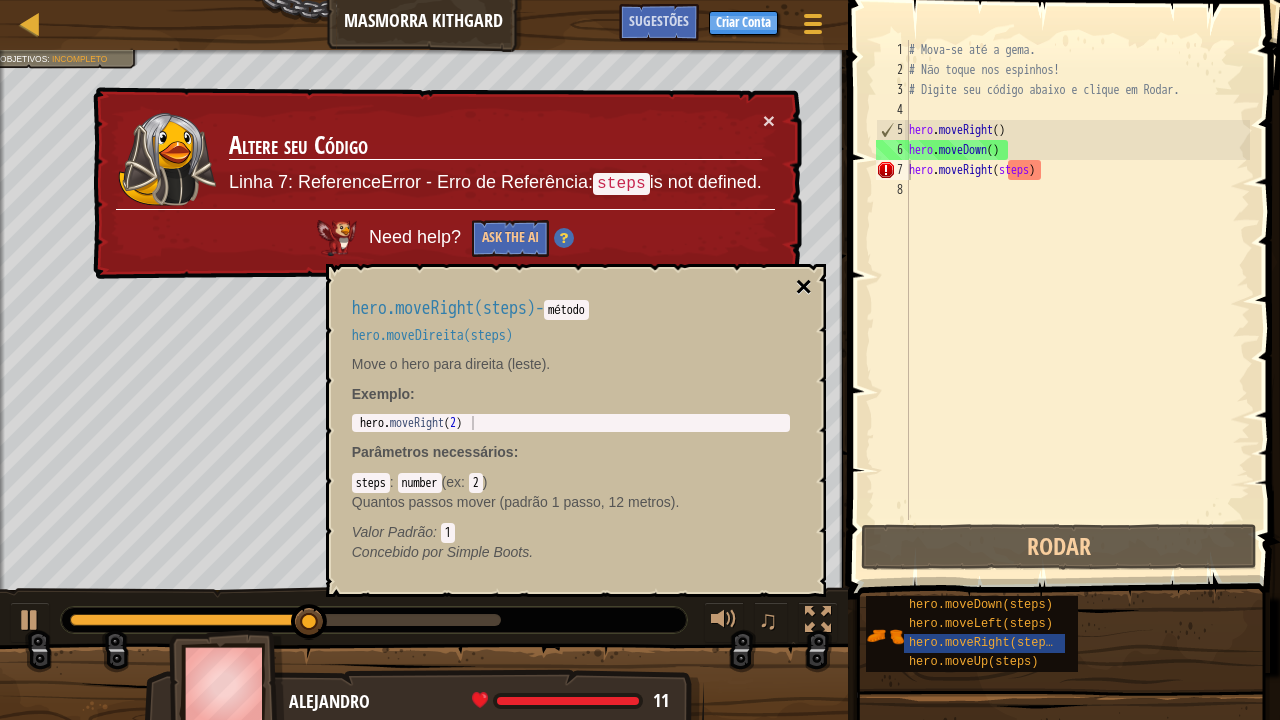 click on "×" at bounding box center (803, 287) 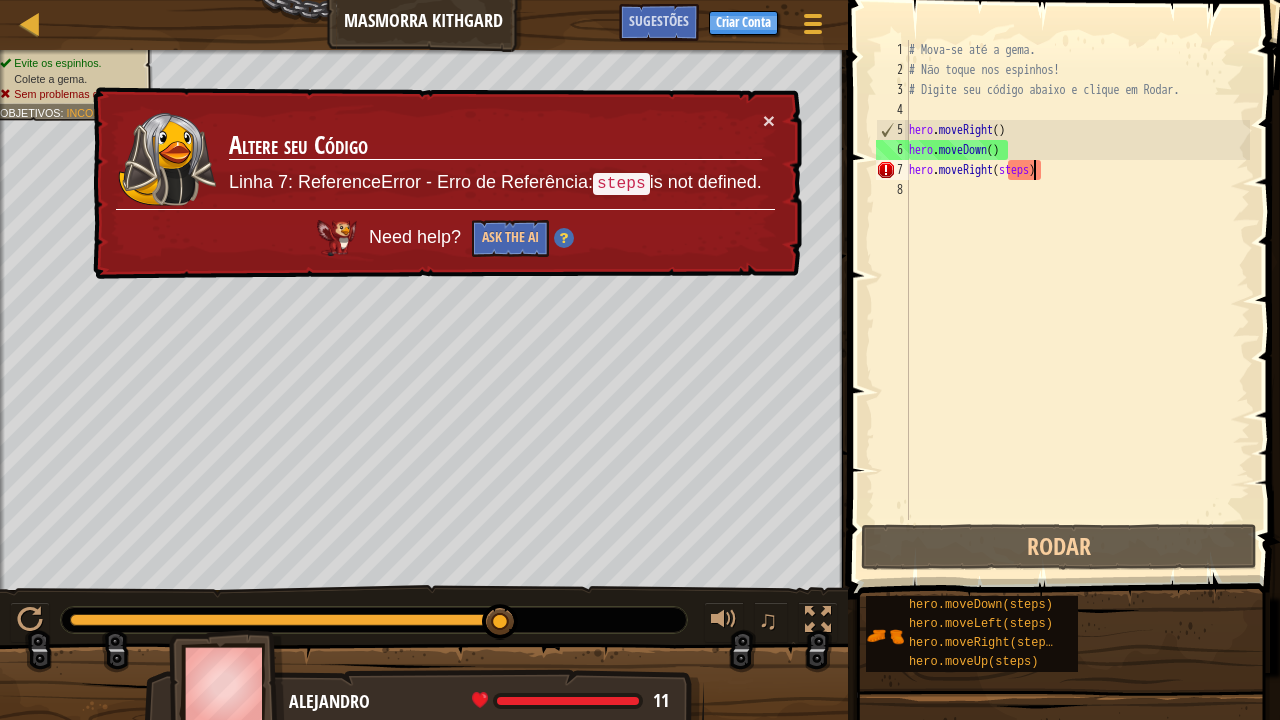 click on "# Mova-se até a gema. # Não toque nos espinhos! # Digite seu código abaixo e clique em Rodar. hero . moveRight ( ) hero . moveDown ( ) hero . moveRight ( steps )" at bounding box center (1077, 300) 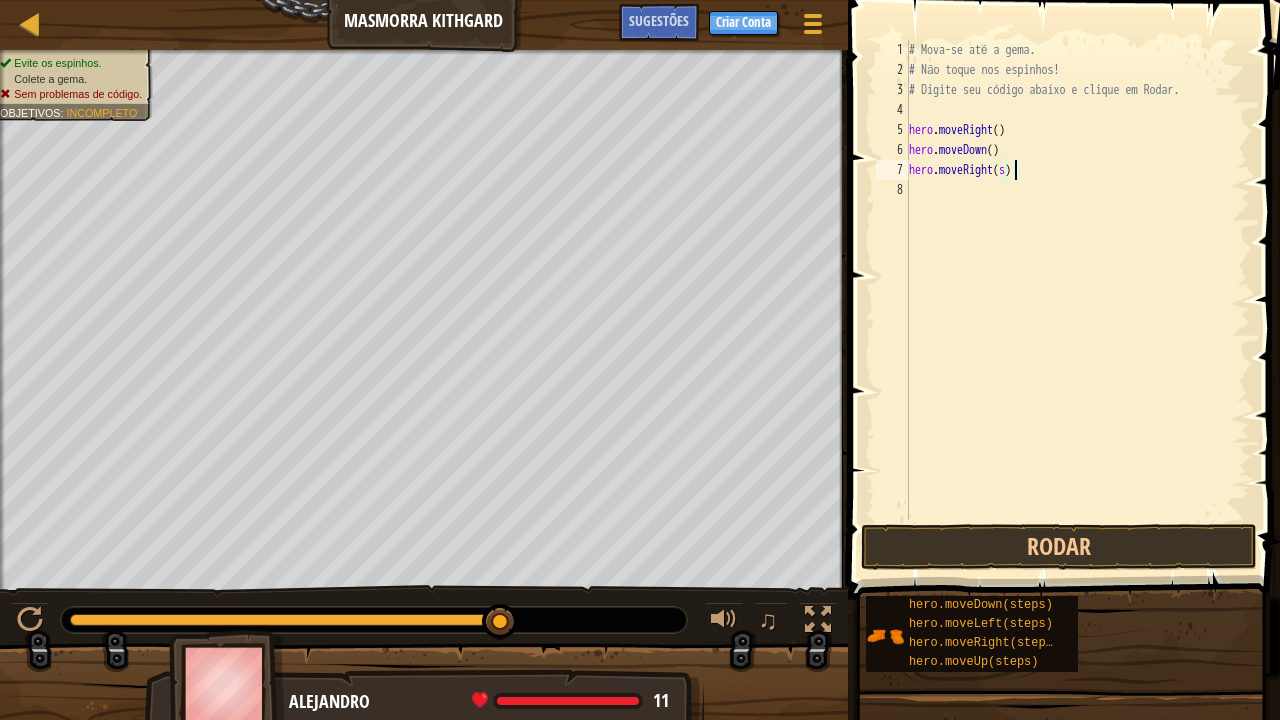 type on "hero.moveRight()" 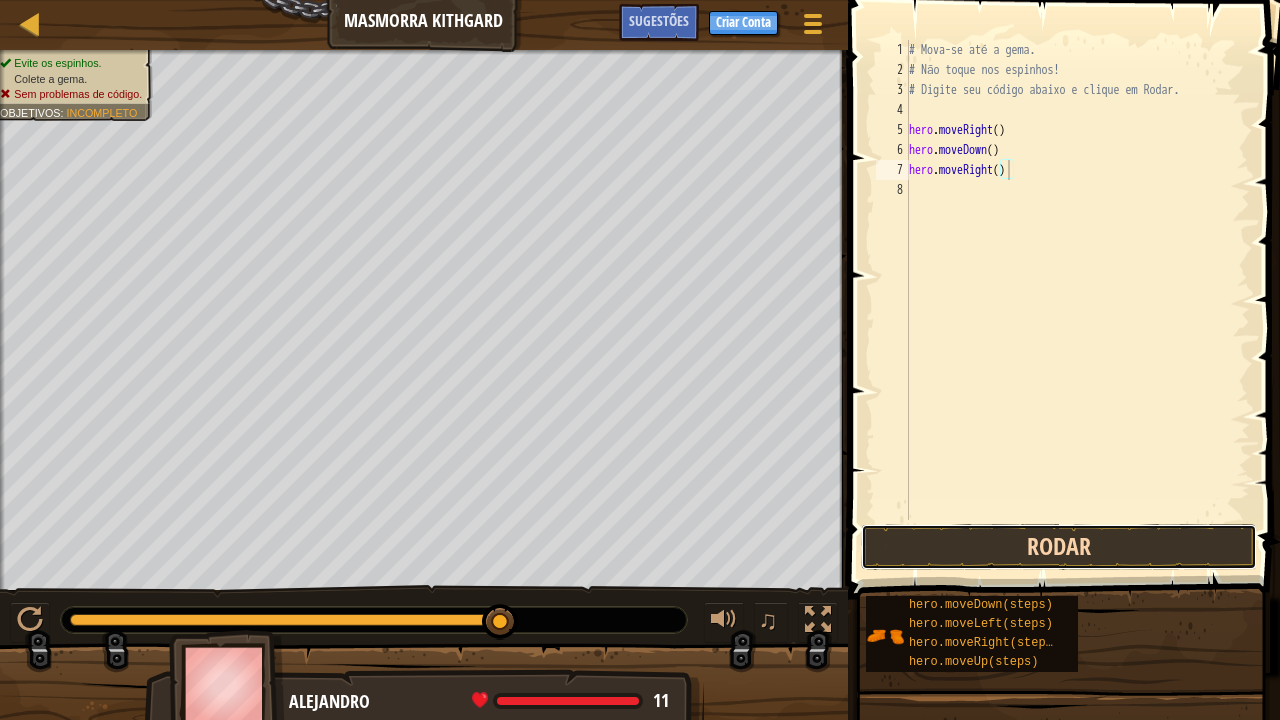click on "Rodar" at bounding box center (1059, 547) 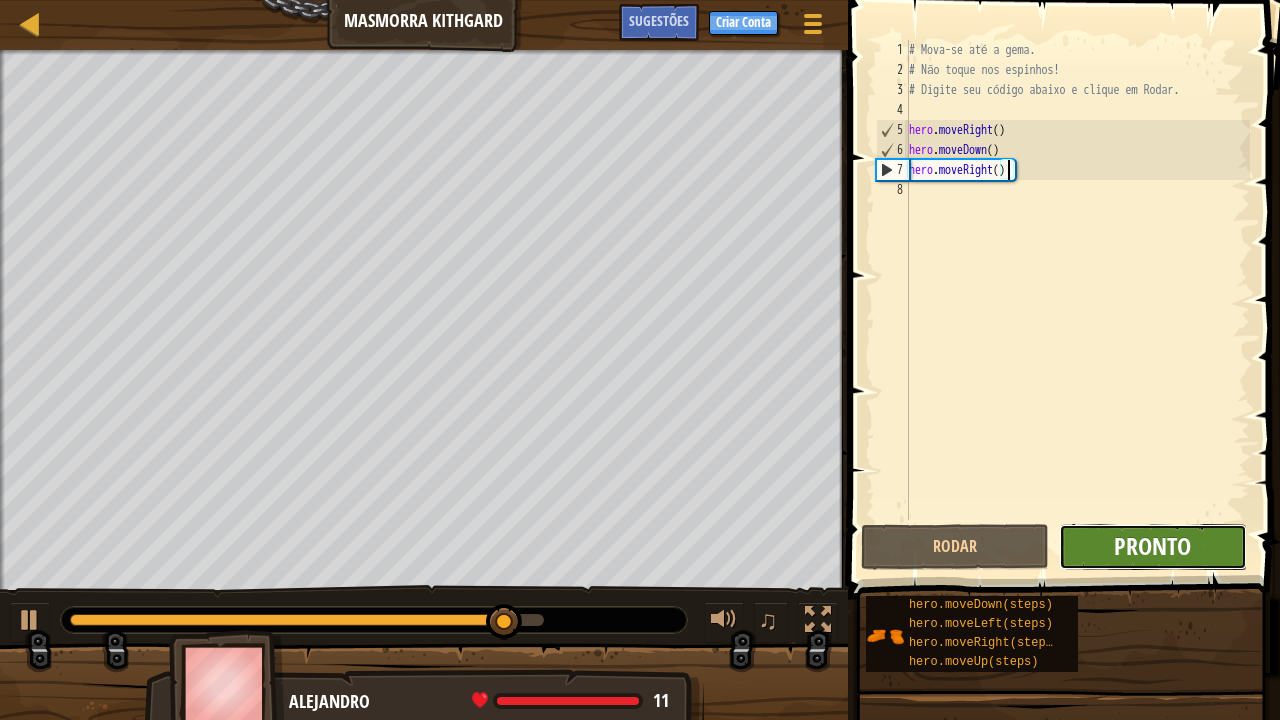 click on "Pronto" at bounding box center [1152, 546] 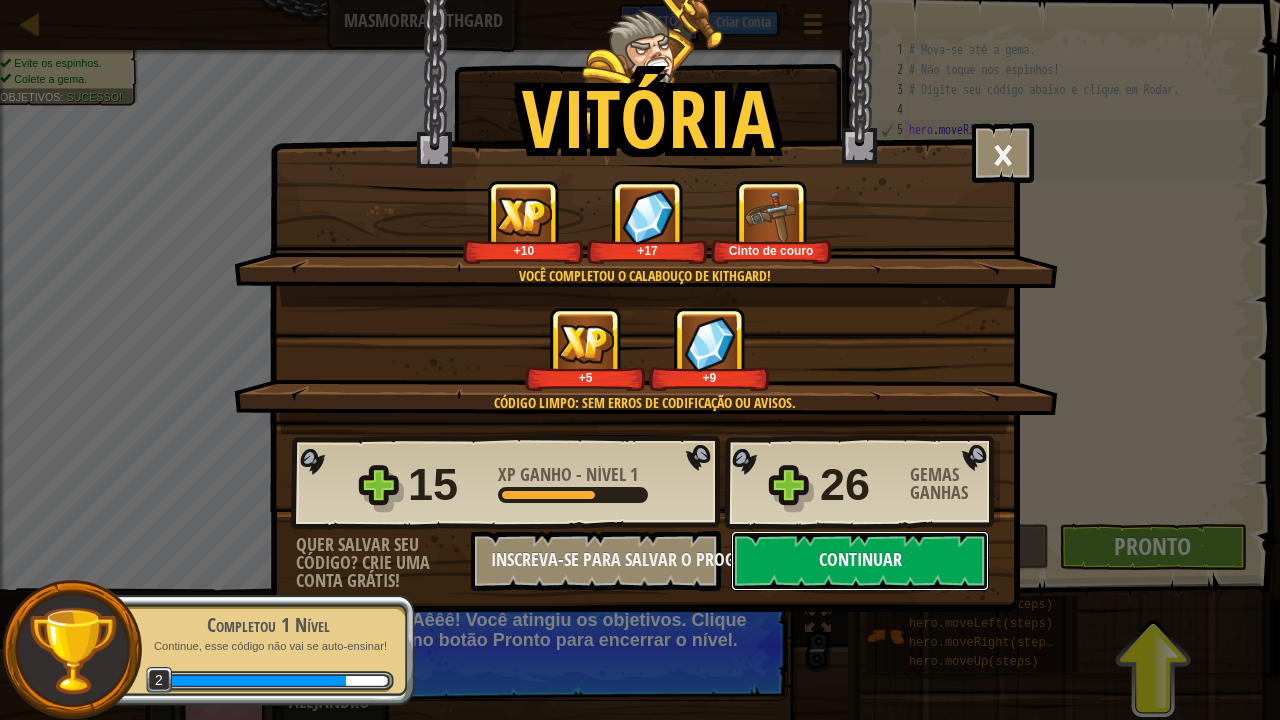 click on "Continuar" at bounding box center (860, 561) 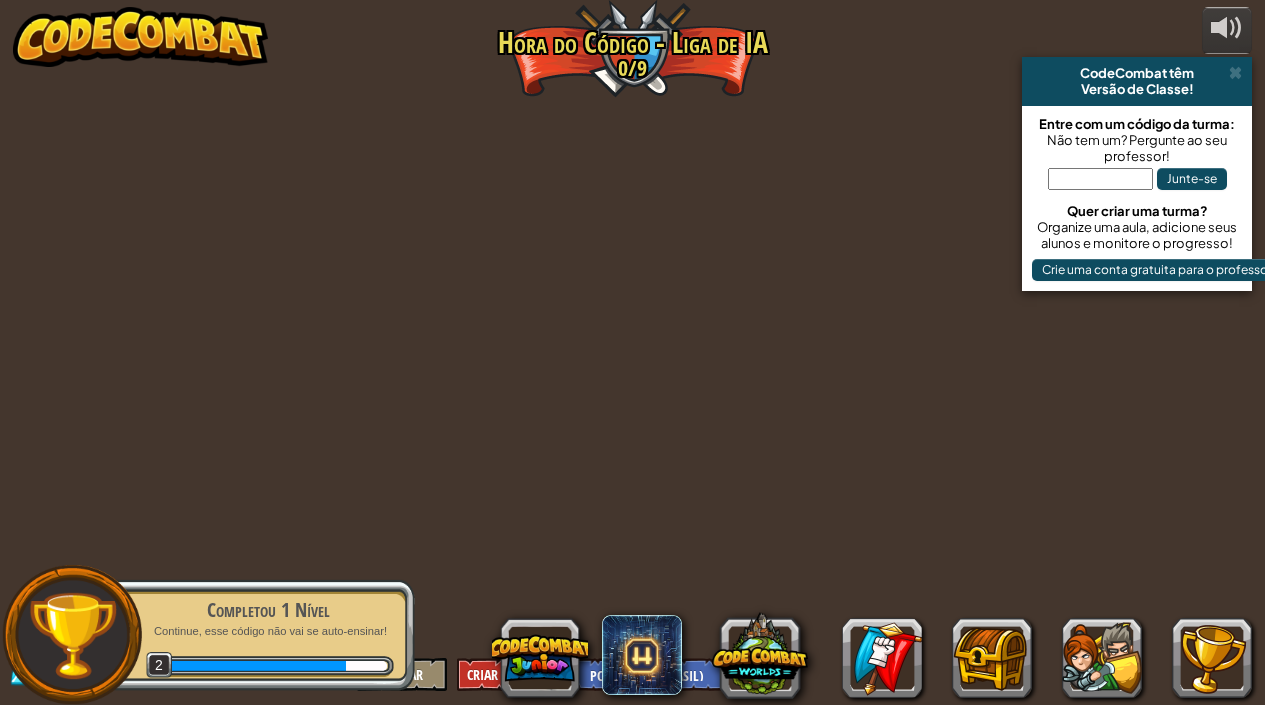 select on "pt-BR" 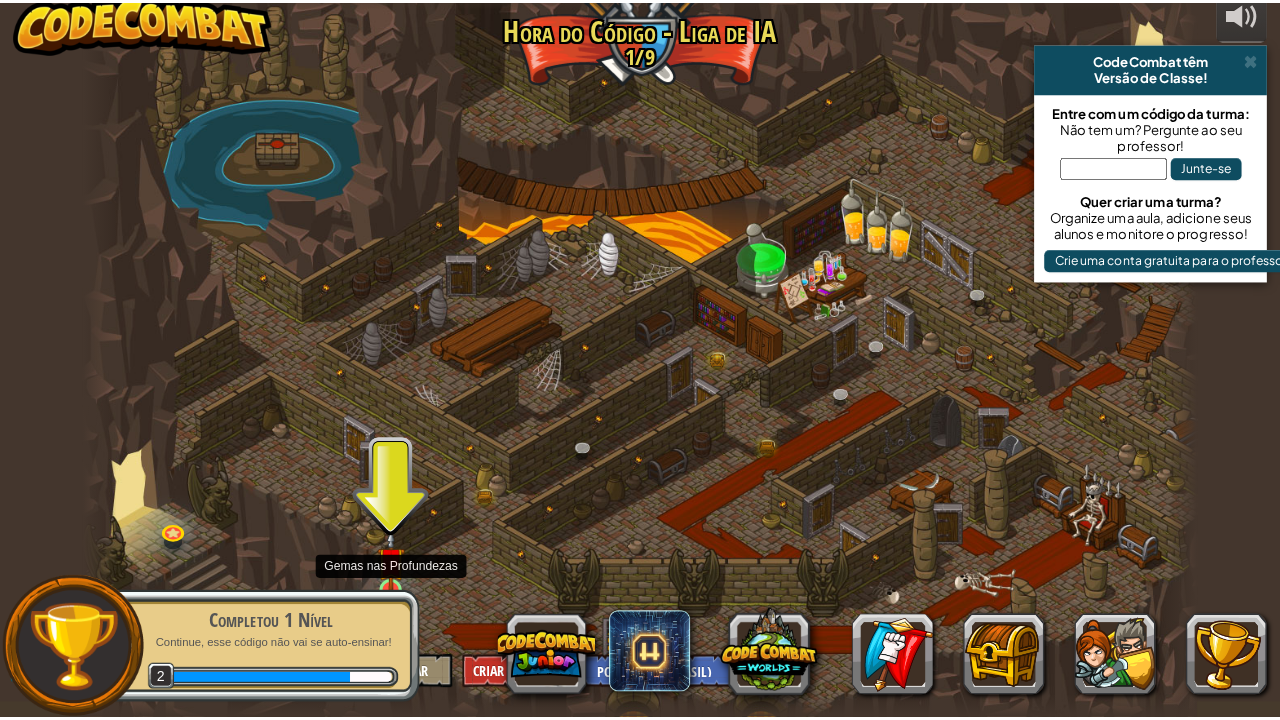 scroll, scrollTop: 1, scrollLeft: 0, axis: vertical 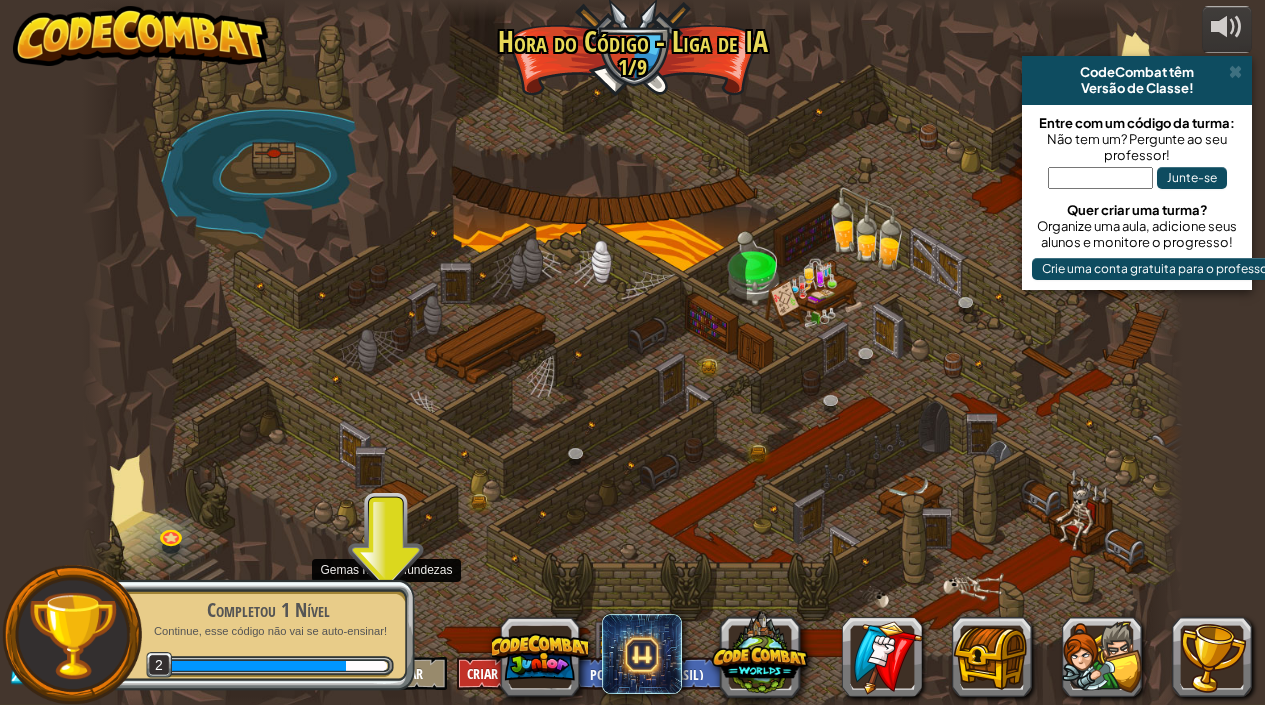 click at bounding box center (386, 565) 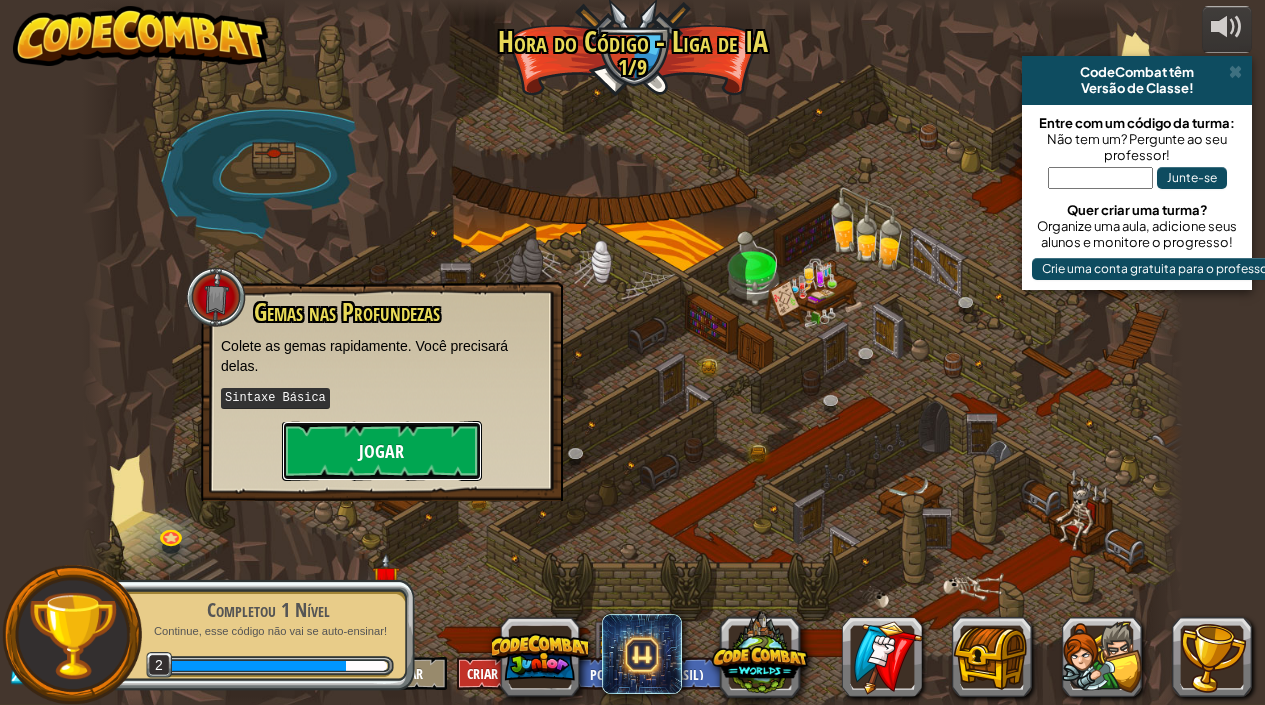 click on "Jogar" at bounding box center (382, 451) 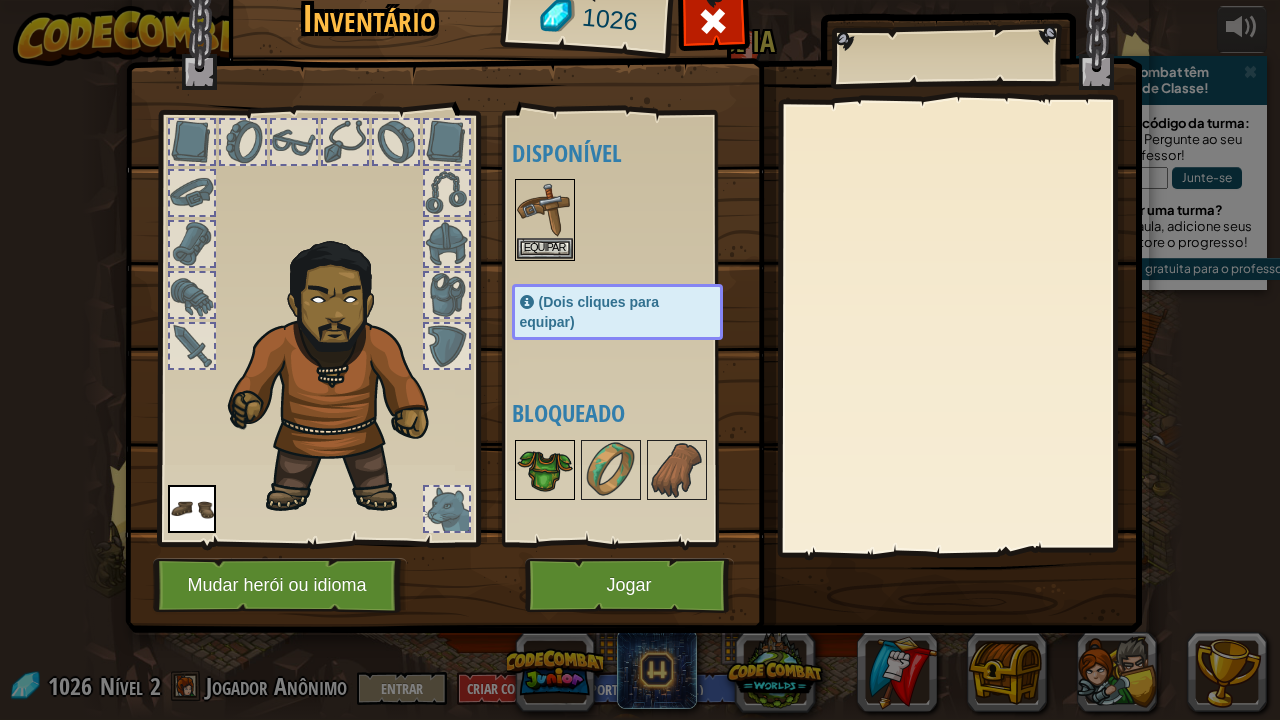 click at bounding box center (545, 470) 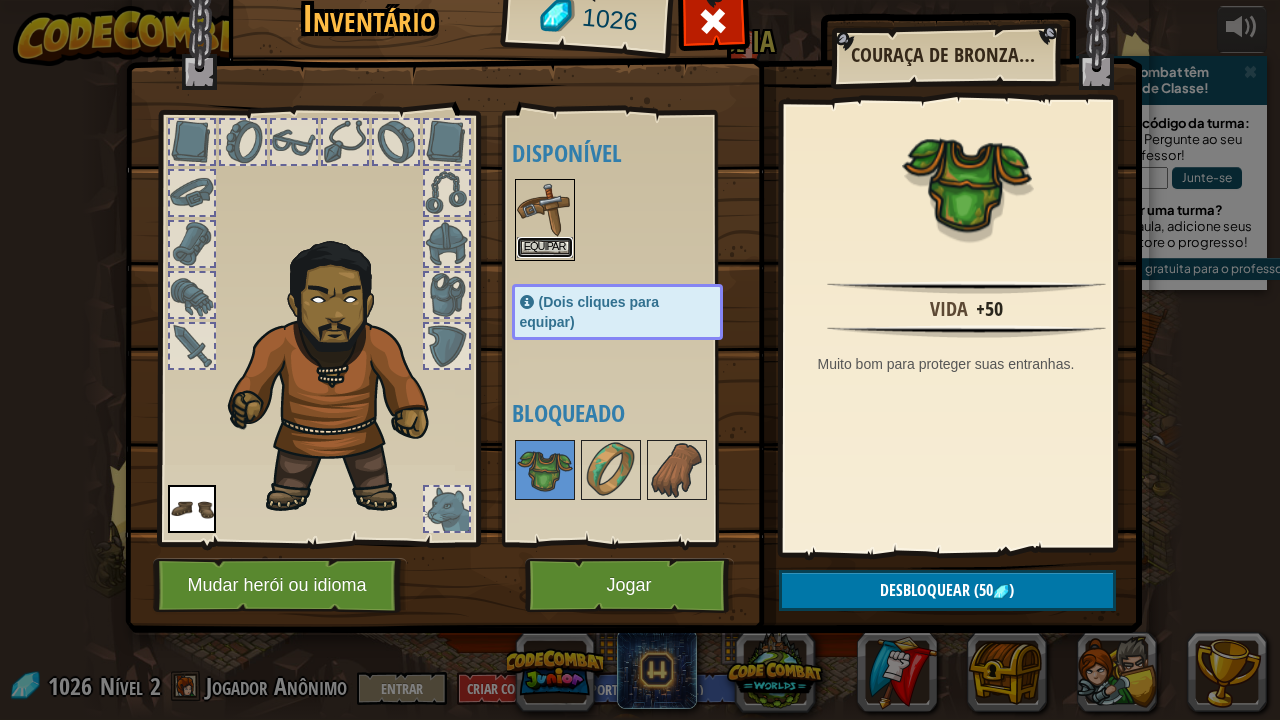 click on "Equipar" at bounding box center (545, 247) 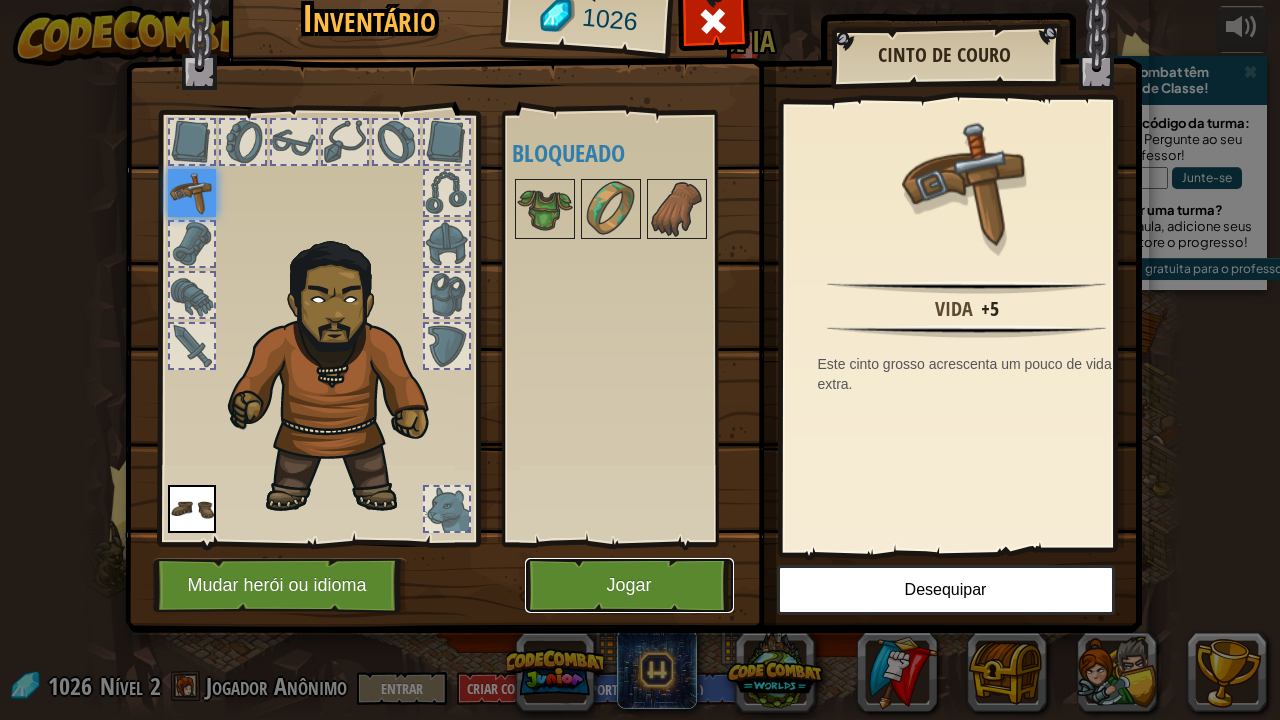 click on "Jogar" at bounding box center (629, 585) 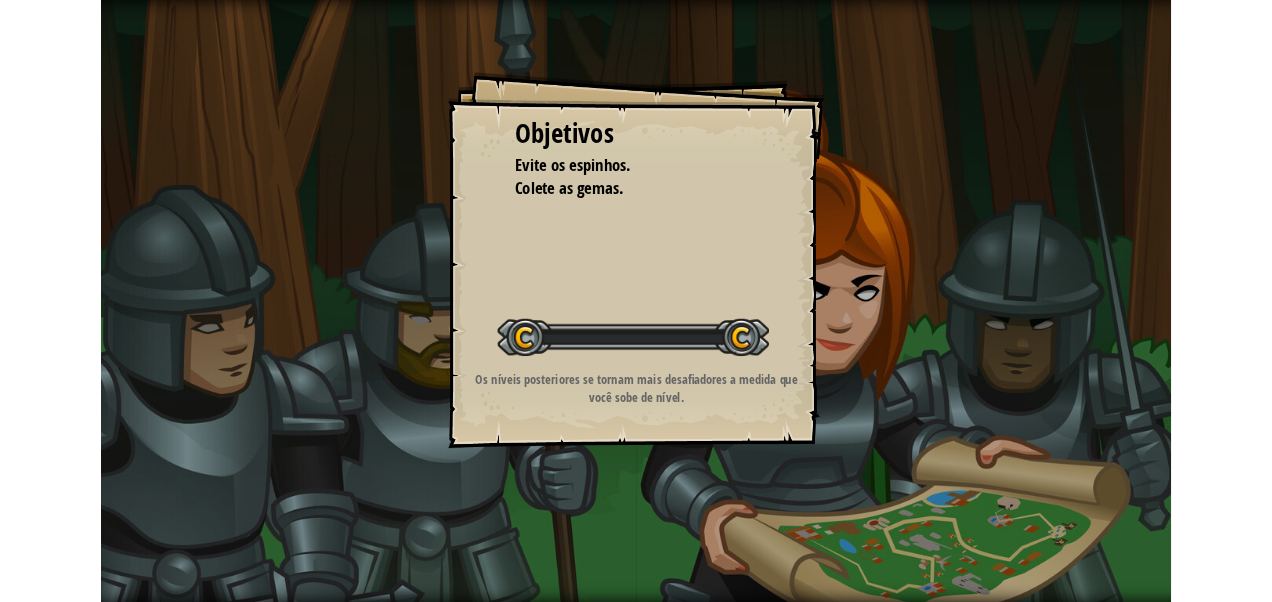 scroll, scrollTop: 0, scrollLeft: 0, axis: both 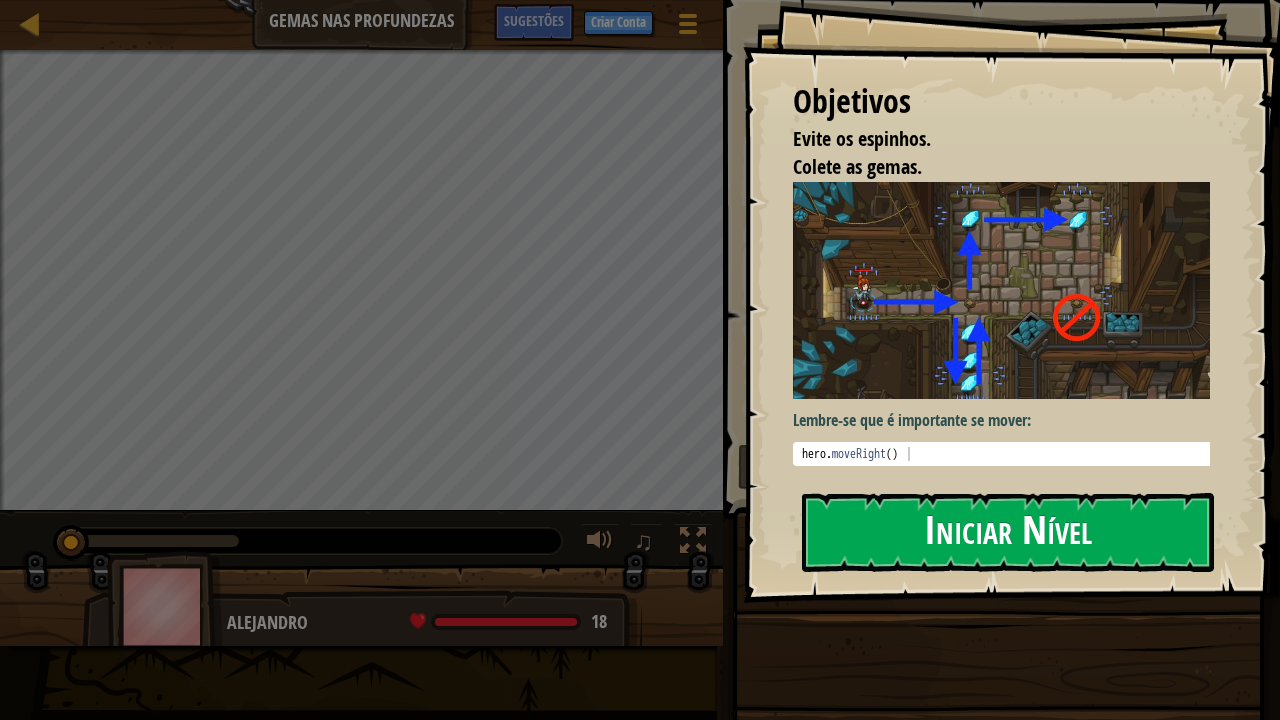 click on "Iniciar Nível" at bounding box center [1008, 532] 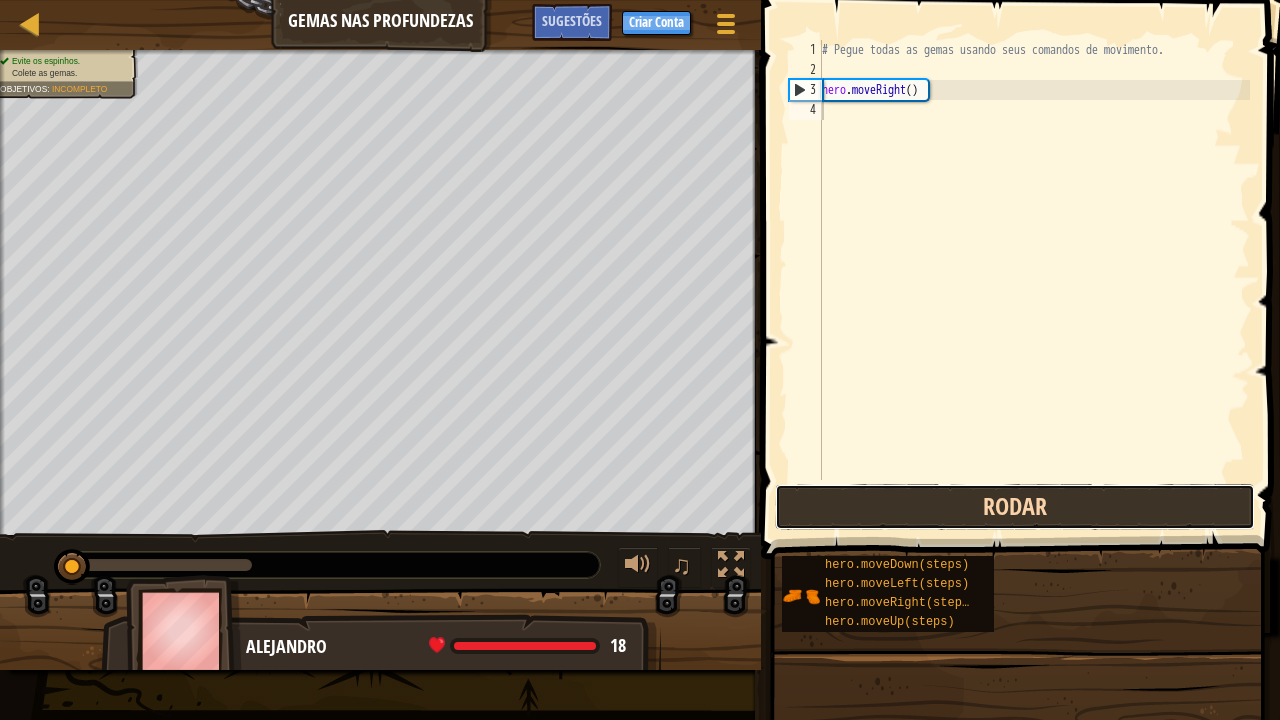 click on "Rodar" at bounding box center [1015, 507] 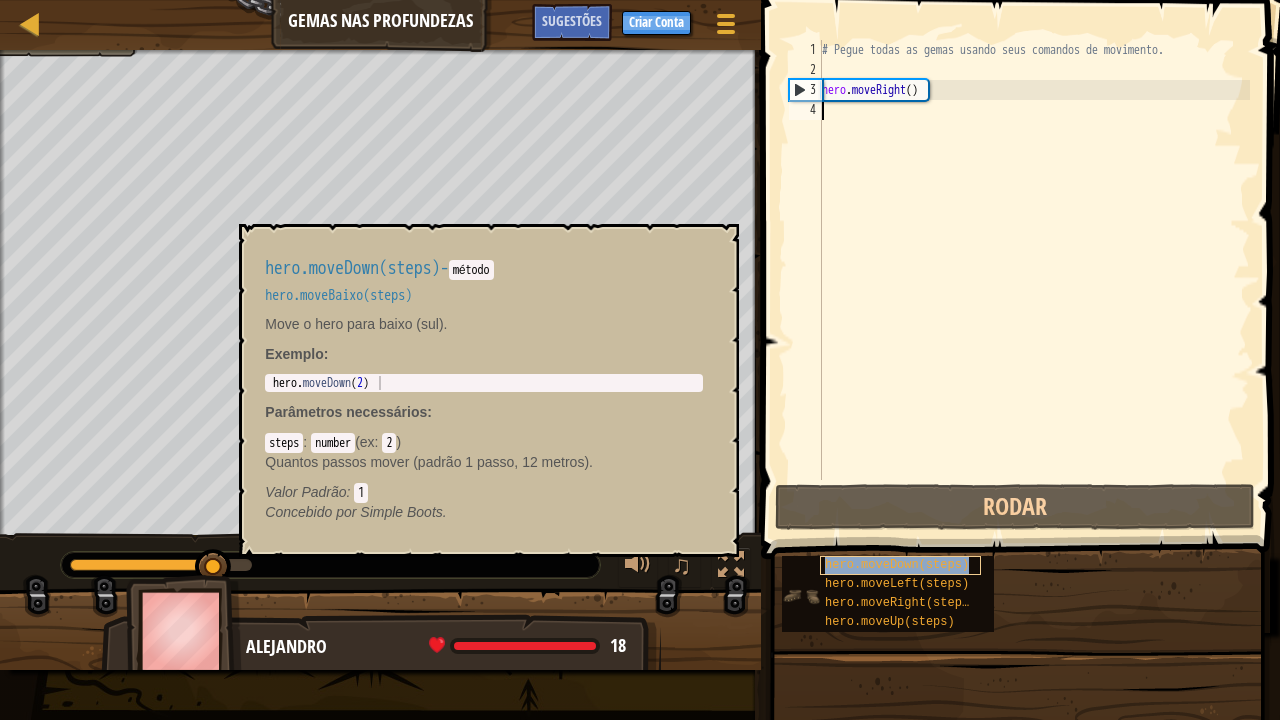 click on "hero.moveDown(steps)" at bounding box center (900, 565) 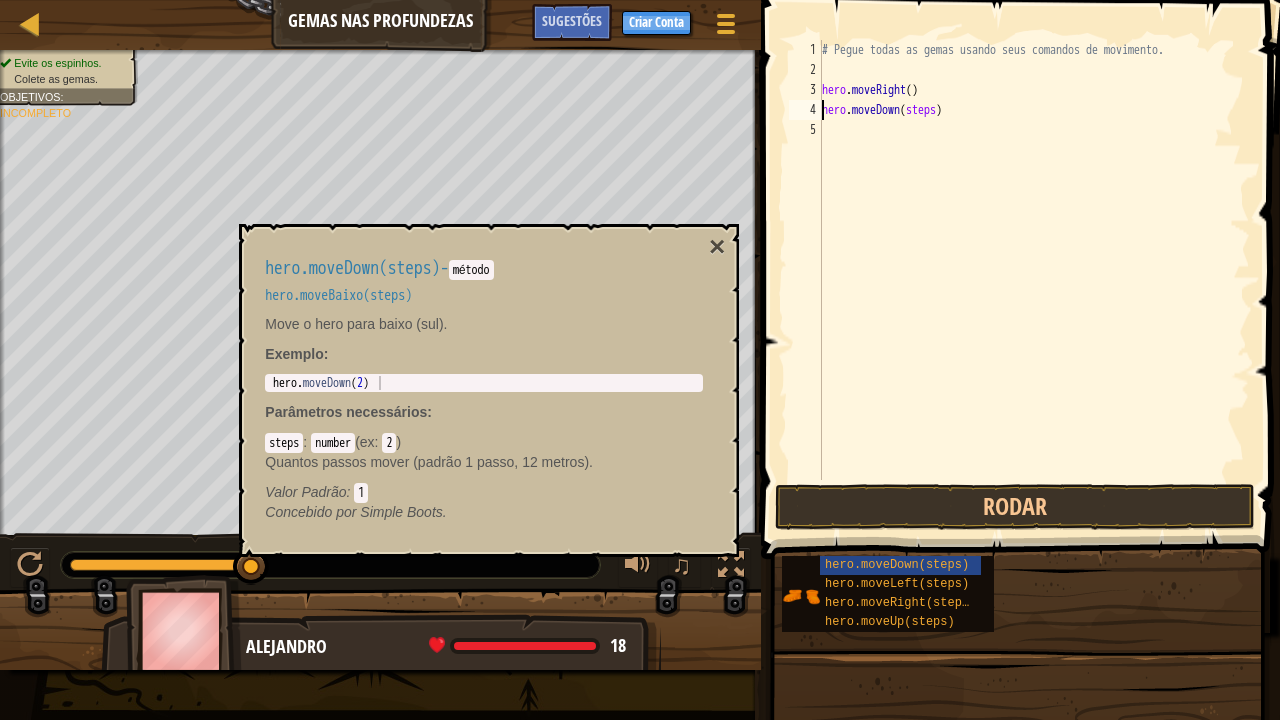 click on "hero.moveDown(steps)  -  método hero.moveBaixo(steps) Move o hero para baixo (sul).
Exemplo : 1 hero . moveDown ( 2 )     הההההההההההההההההההההההההההההההההההההההההההההההההההההההההההההההההההההההההההההההההההההההההההההההההההההההההההההההההההההההההההההההההההההההההההההההההההההההההההההההההההההההההההההההההההההההההההההההההההההההההההההההההההההההההההההההההההההההההההההההההההההההההההההההה XXXXXXXXXXXXXXXXXXXXXXXXXXXXXXXXXXXXXXXXXXXXXXXXXXXXXXXXXXXXXXXXXXXXXXXXXXXXXXXXXXXXXXXXXXXXXXXXXXXXXXXXXXXXXXXXXXXXXXXXXXXXXXXXXXXXXXXXXXXXXXXXXXXXXXXXXXXXXXXXXXXXXXXXXXXXXXXXXXXXXXXXXXXXXXXXXXXXXXXXXXXXXXXXXXXXXXXXXXXXXXXXXXXXXXXXXXXXXXXXXXXXXXXXXXXXXXXX Parâmetros necessários : steps : number  ( ex : 2 ) Quantos passos mover (padrão 1 passo, 12 metros).
Valor Padrão : 1 ×" at bounding box center (489, 390) 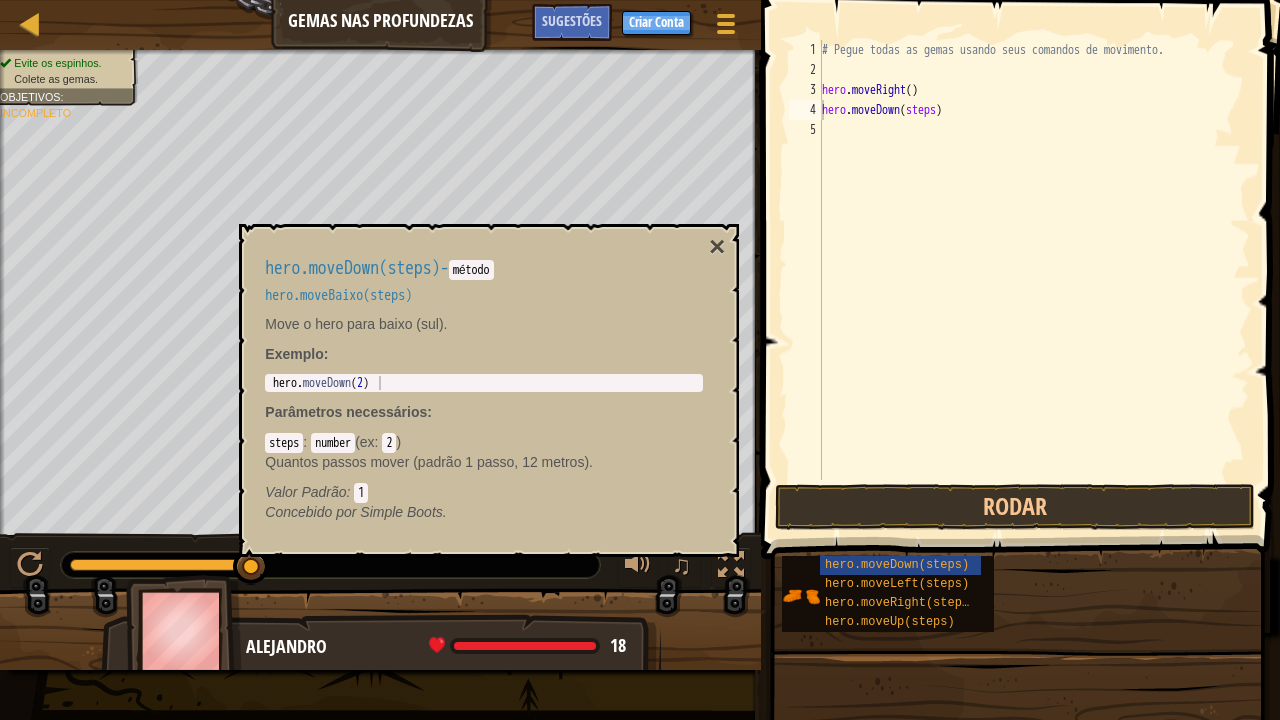 drag, startPoint x: 717, startPoint y: 233, endPoint x: 772, endPoint y: 327, distance: 108.90822 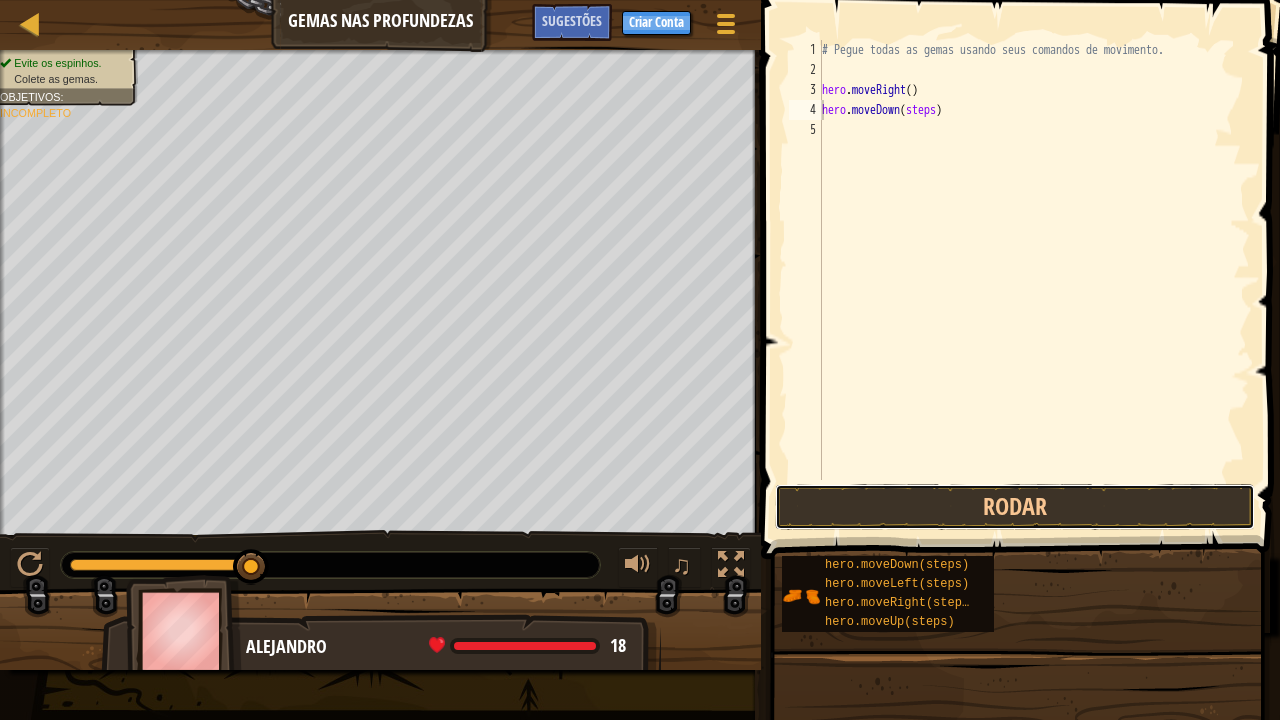 drag, startPoint x: 967, startPoint y: 513, endPoint x: 1021, endPoint y: 440, distance: 90.80198 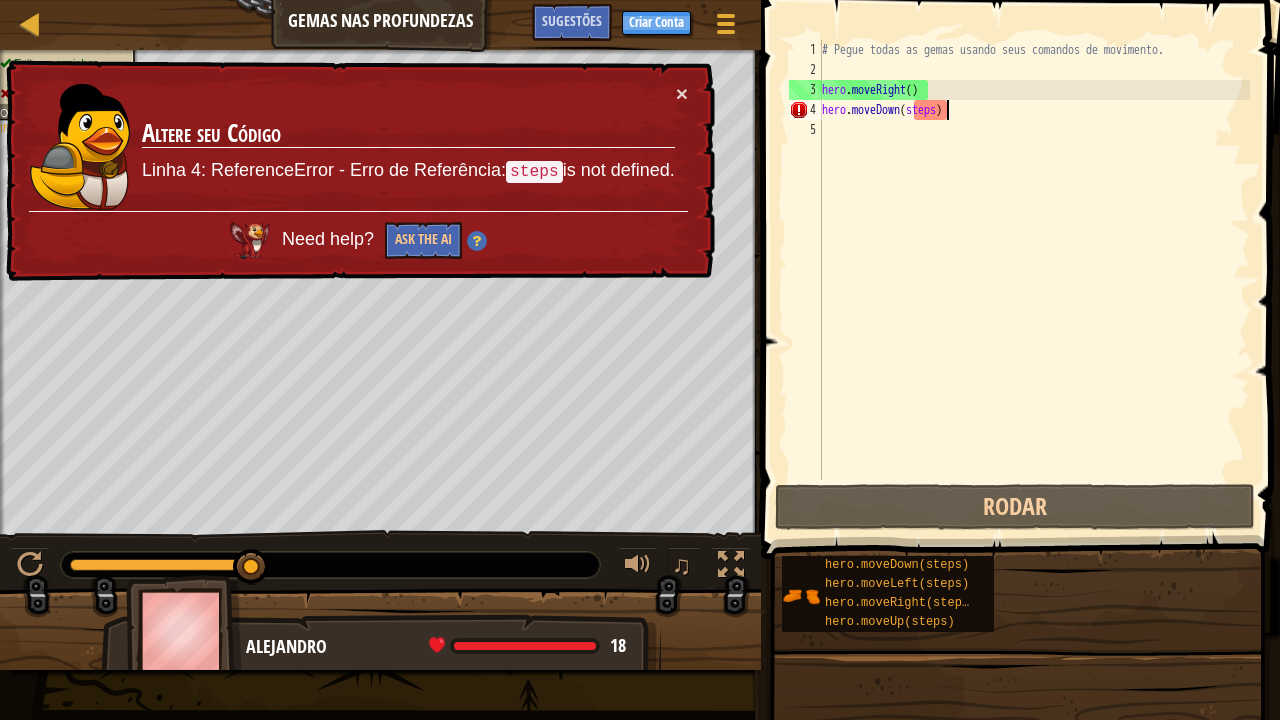click on "# Pegue todas as gemas usando seus comandos de movimento. hero . moveRight ( ) hero . moveDown ( steps )" at bounding box center (1034, 280) 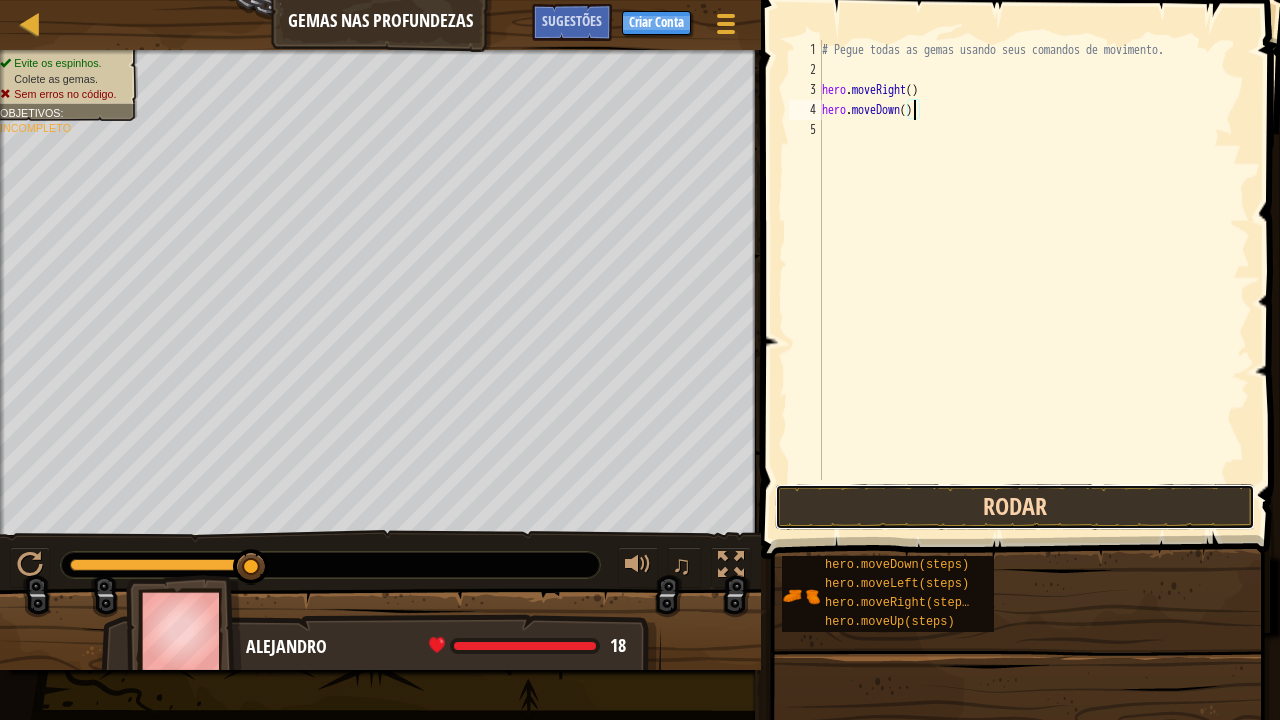 click on "Rodar" at bounding box center [1015, 507] 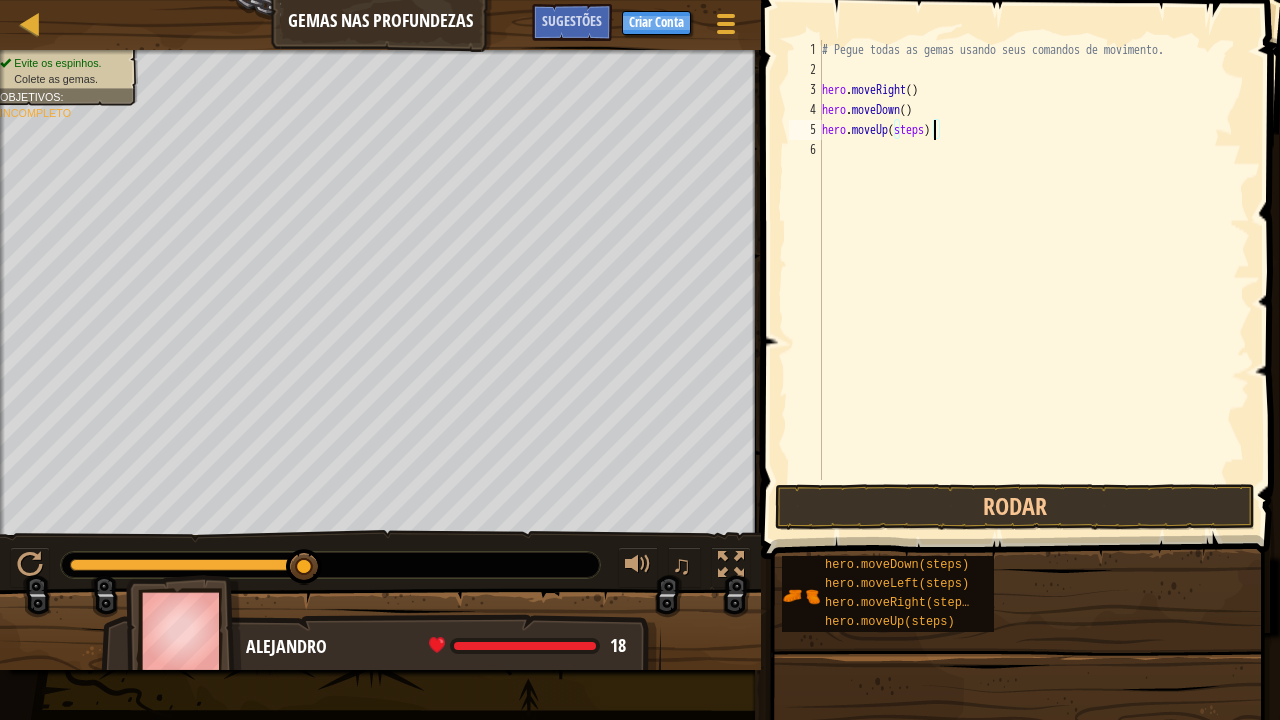 click on "# Pegue todas as gemas usando seus comandos de movimento. hero . moveRight ( ) hero . moveDown ( ) hero . moveUp ( steps )" at bounding box center [1034, 280] 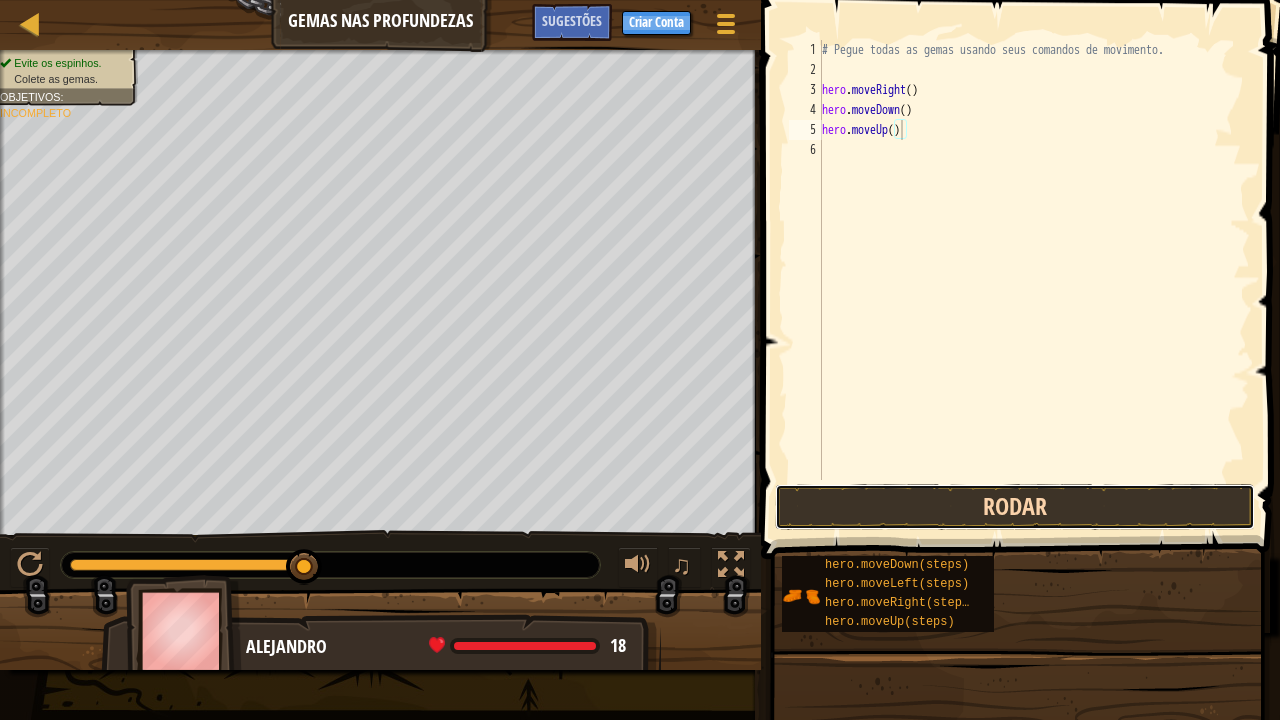click on "Rodar" at bounding box center (1015, 507) 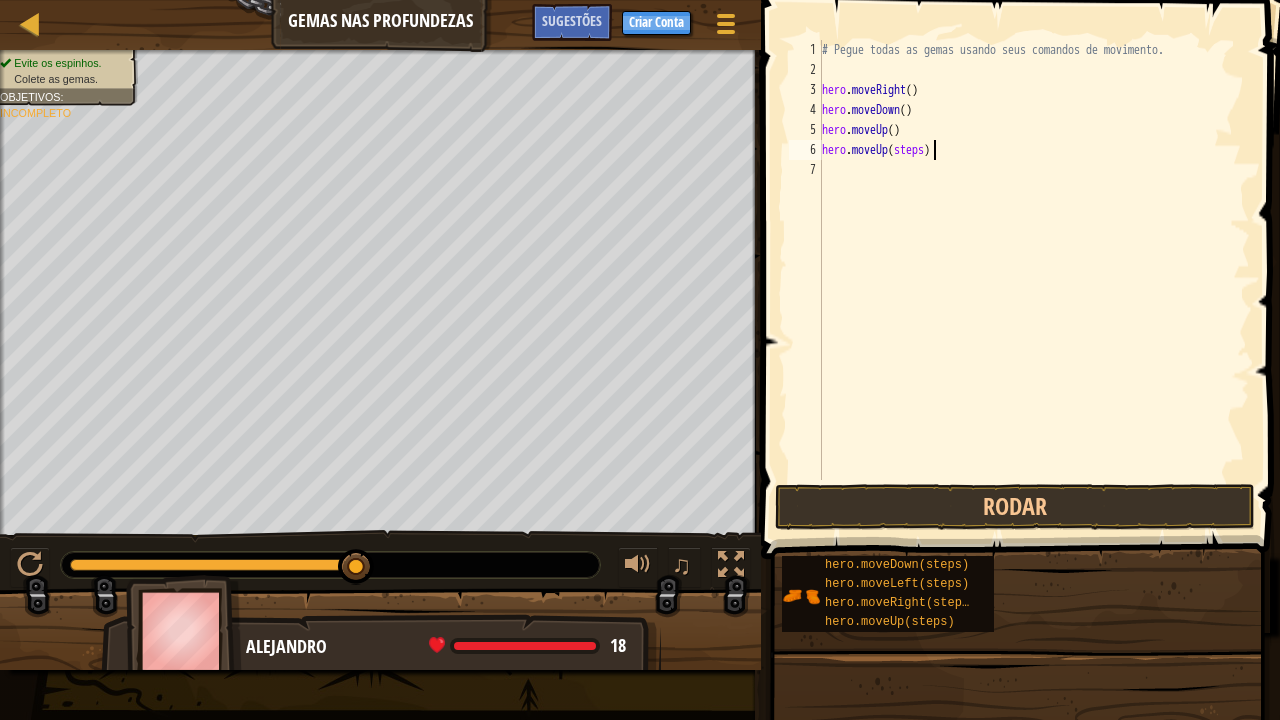 click on "# Pegue todas as gemas usando seus comandos de movimento. hero . moveRight ( ) hero . moveDown ( ) hero . moveUp ( ) hero . moveUp ( steps )" at bounding box center (1034, 280) 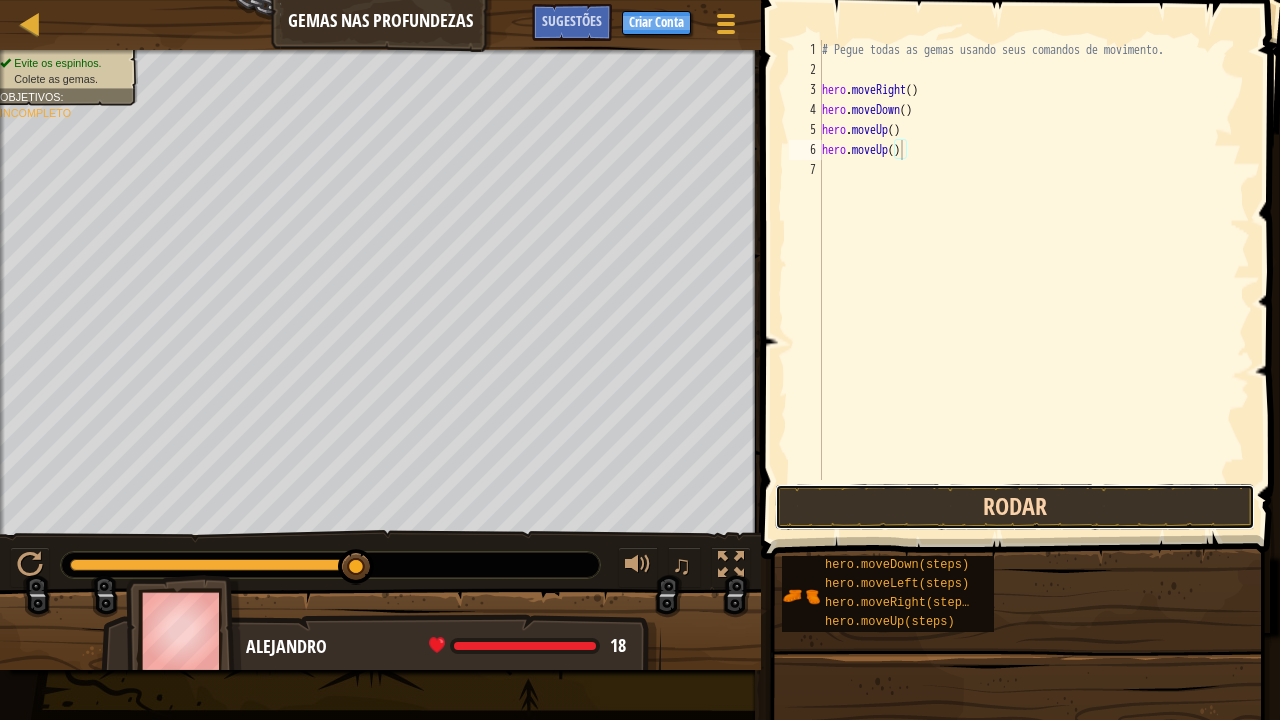 click on "Rodar" at bounding box center (1015, 507) 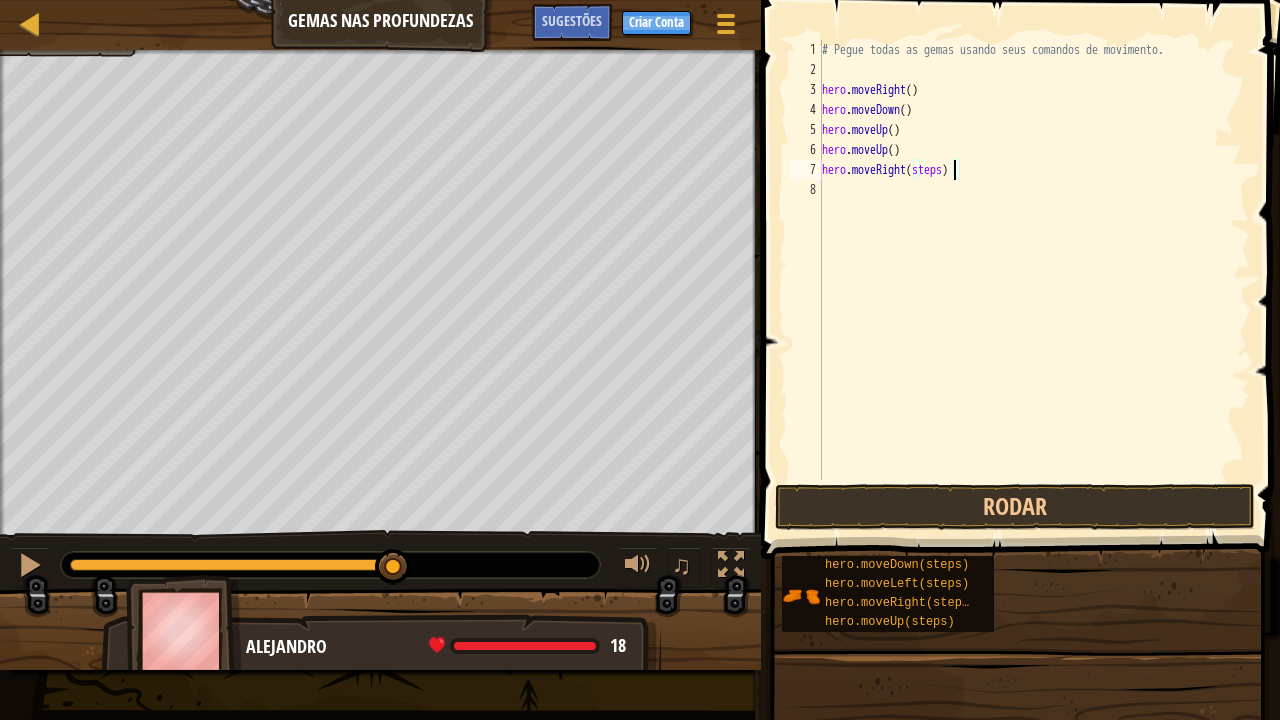 click on "# Pegue todas as gemas usando seus comandos de movimento. hero . moveRight ( ) hero . moveDown ( ) hero . moveUp ( ) hero . moveUp ( ) hero . moveRight ( steps )" at bounding box center [1034, 280] 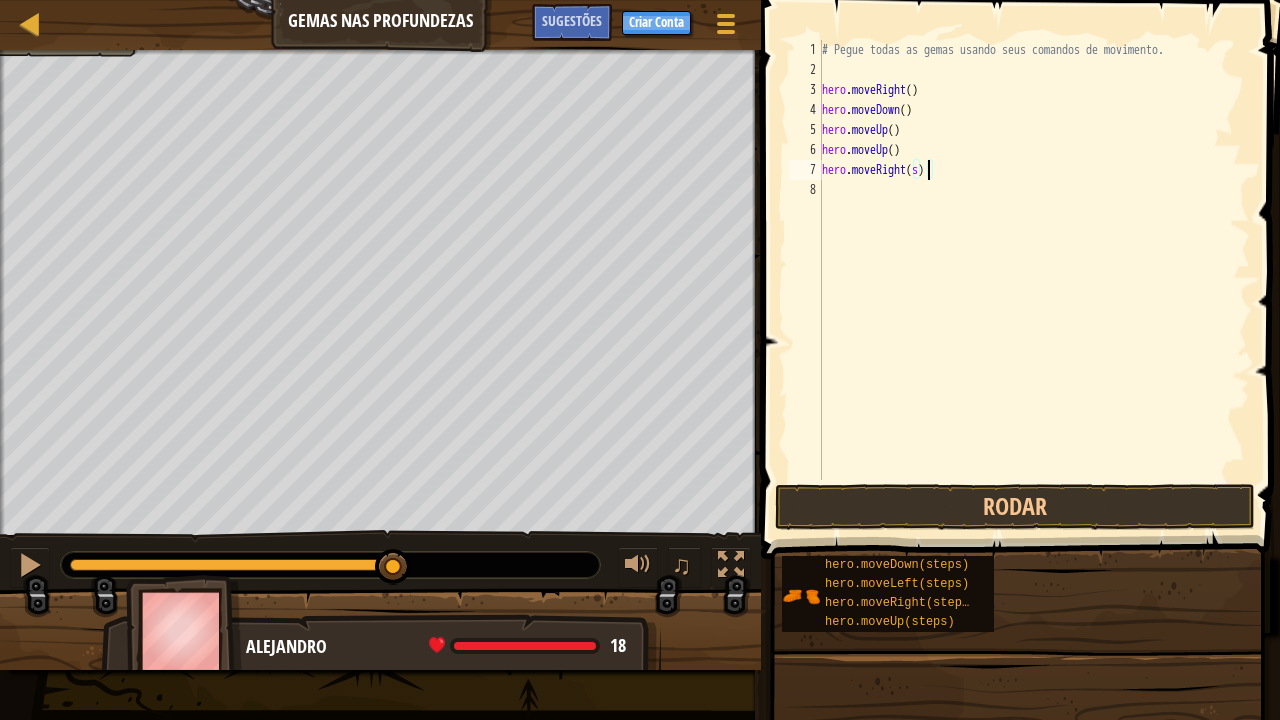 type on "hero.moveRight()" 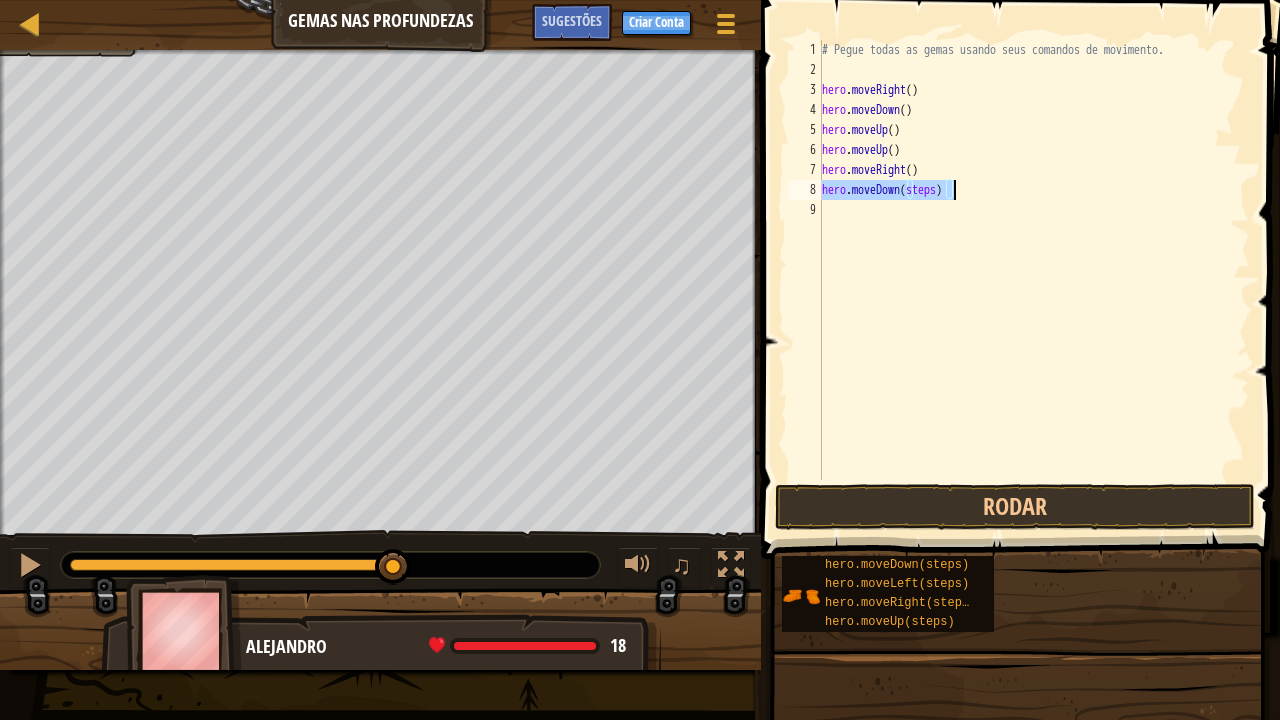 click on "# Pegue todas as gemas usando seus comandos de movimento. hero . moveRight ( ) hero . moveDown ( ) hero . moveUp ( ) hero . moveUp ( ) hero . moveRight ( ) hero . moveDown ( steps )" at bounding box center (1034, 260) 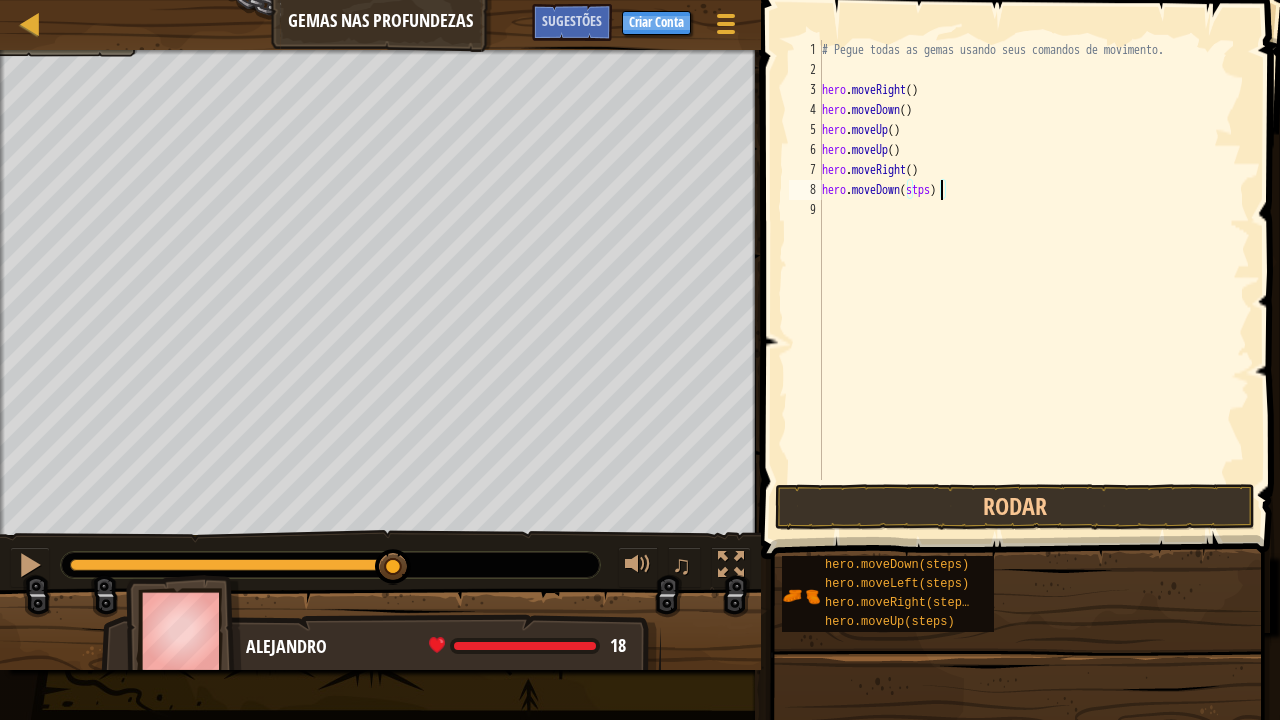 click on "# Pegue todas as gemas usando seus comandos de movimento. hero . moveRight ( ) hero . moveDown ( ) hero . moveUp ( ) hero . moveUp ( ) hero . moveRight ( ) hero . moveDown ( stps )" at bounding box center [1034, 280] 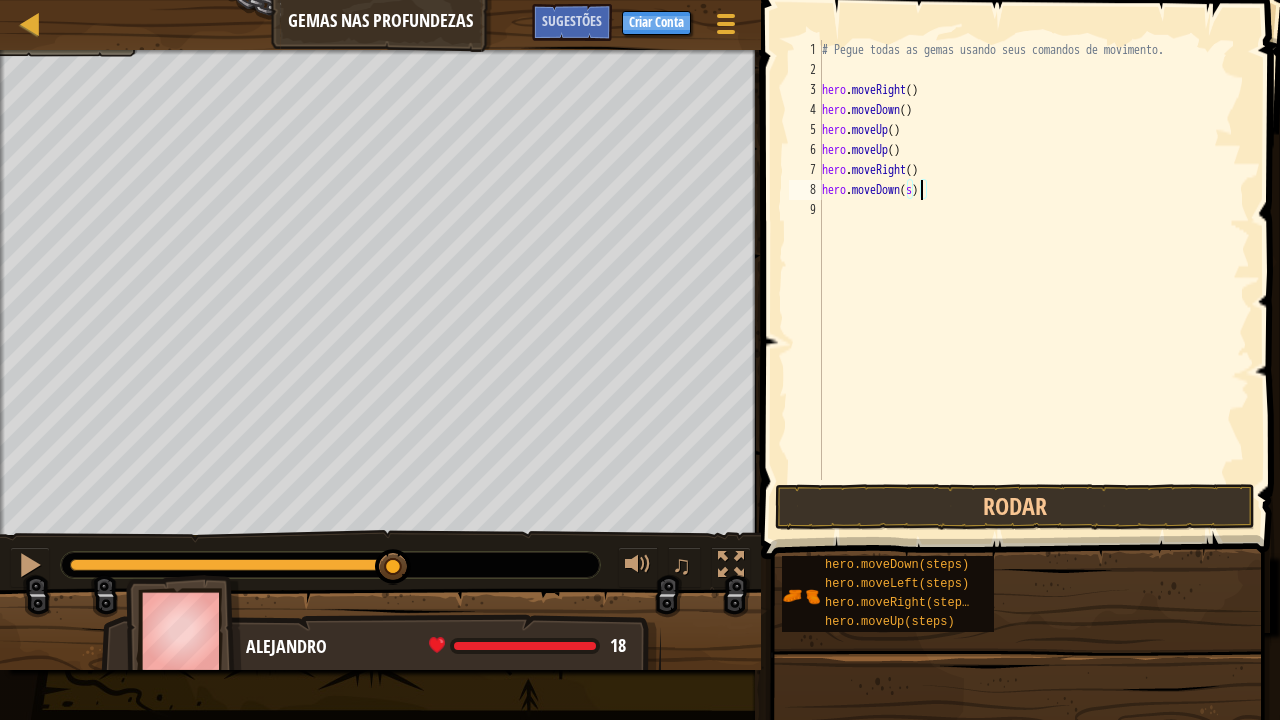 type on "hero.moveDown()" 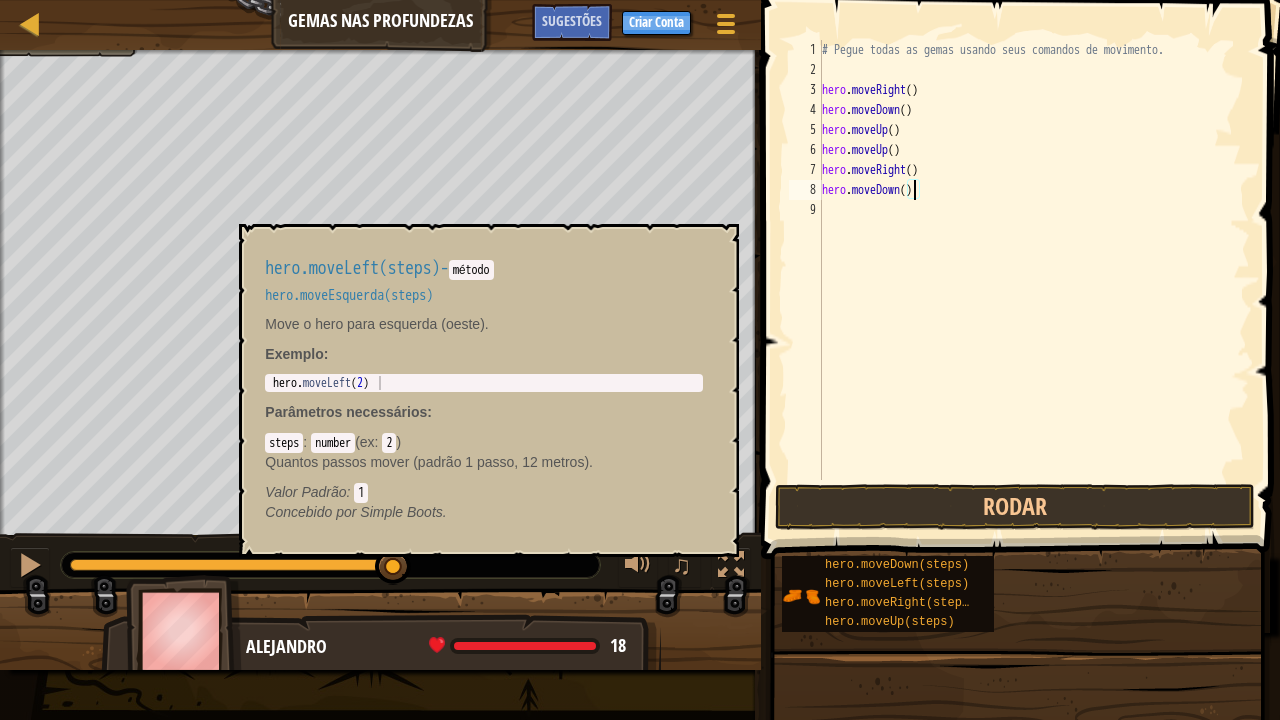 type 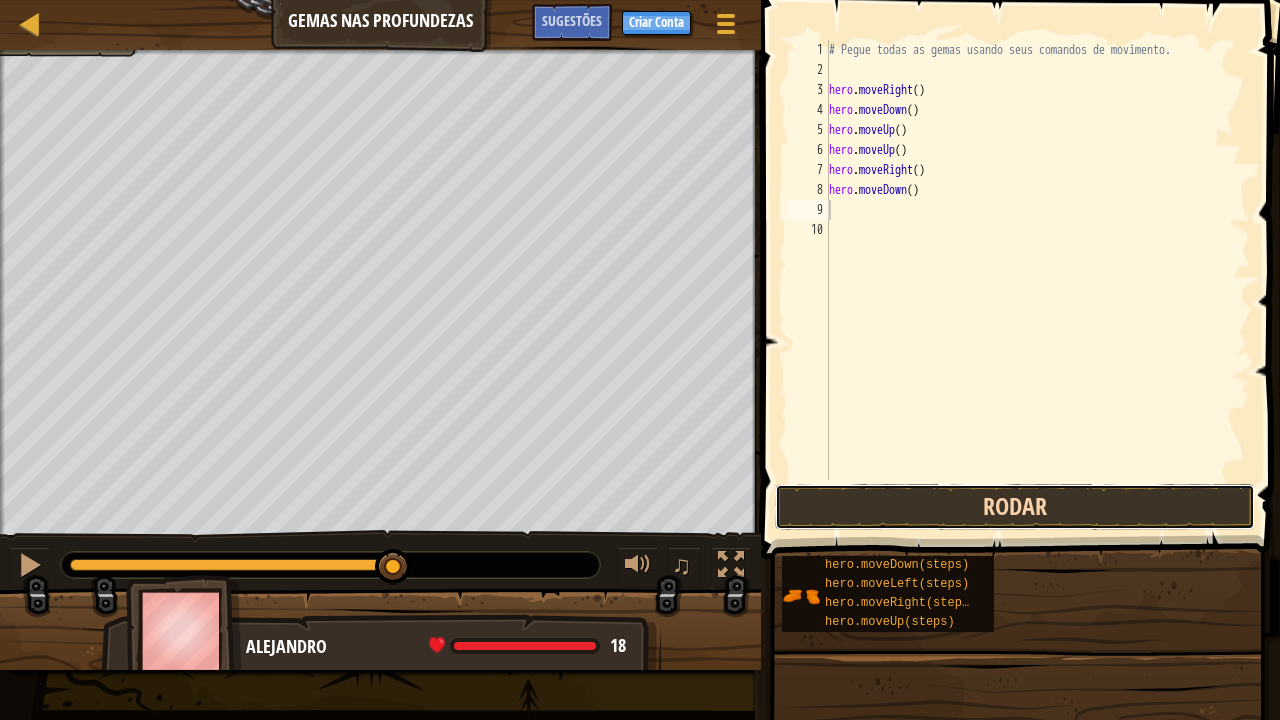 click on "Rodar" at bounding box center [1015, 507] 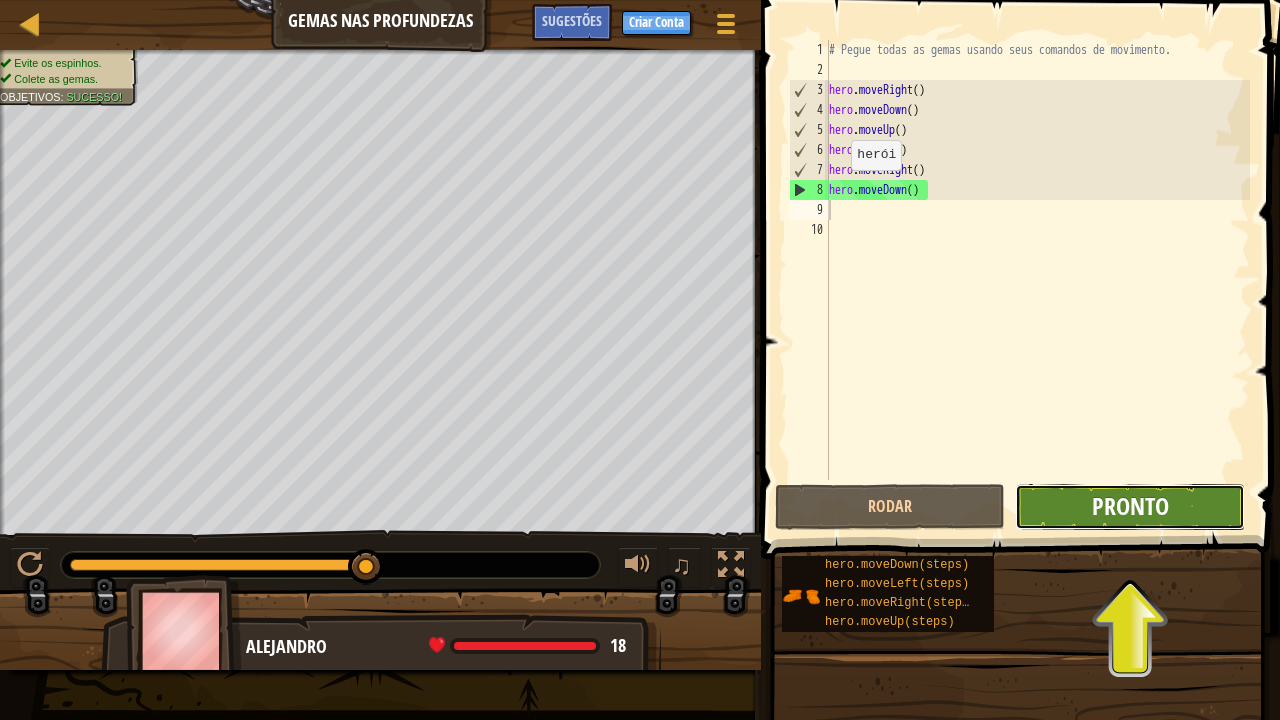 click on "Pronto" at bounding box center [1130, 506] 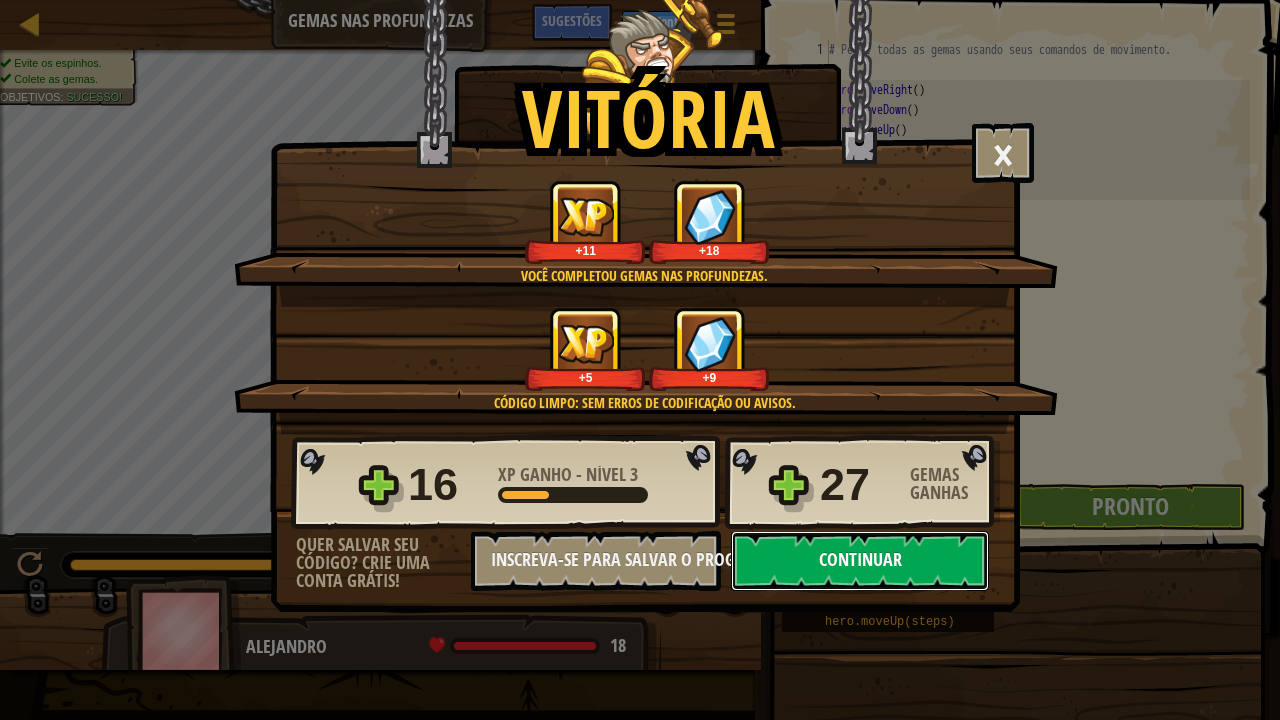 click on "Continuar" at bounding box center (860, 561) 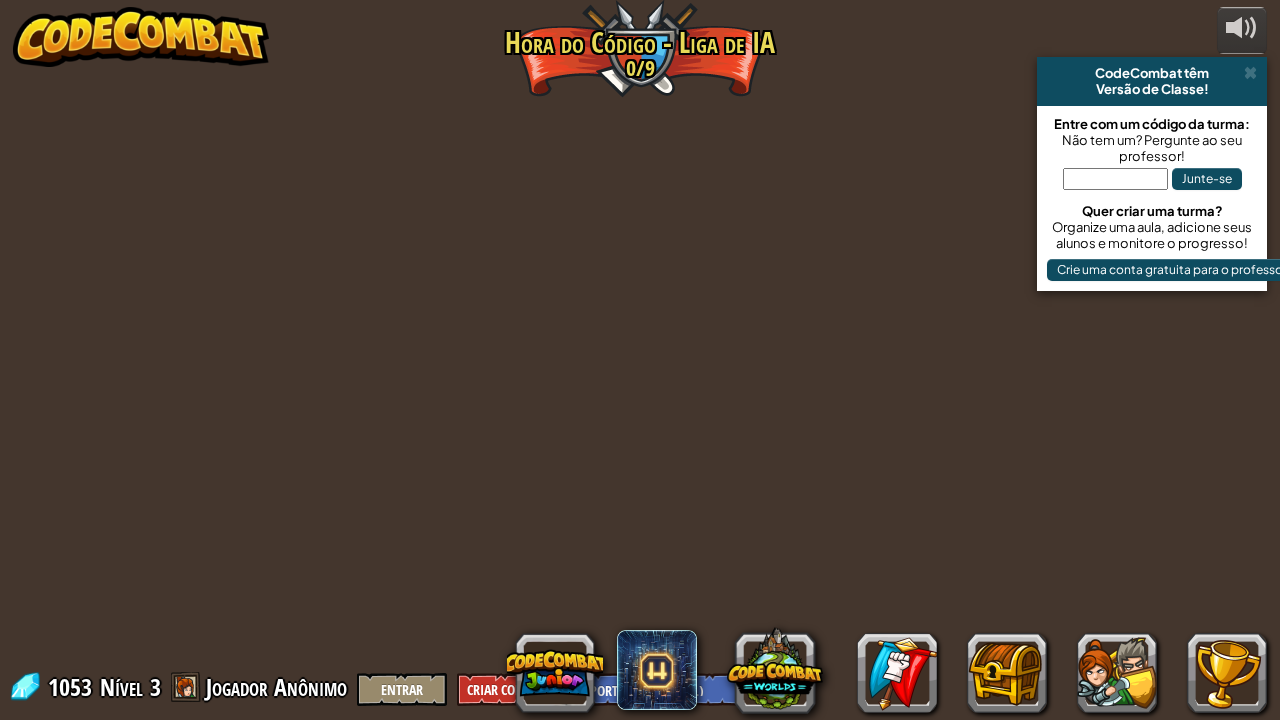 select on "pt-BR" 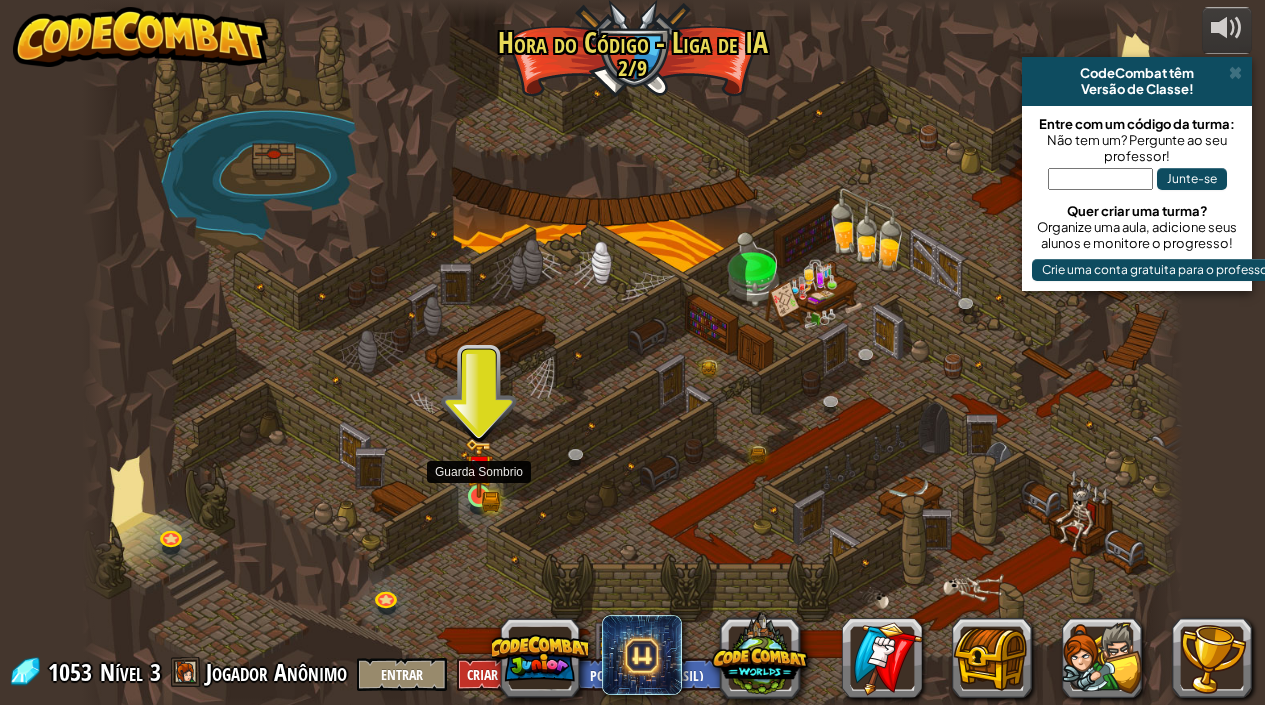 click at bounding box center (478, 468) 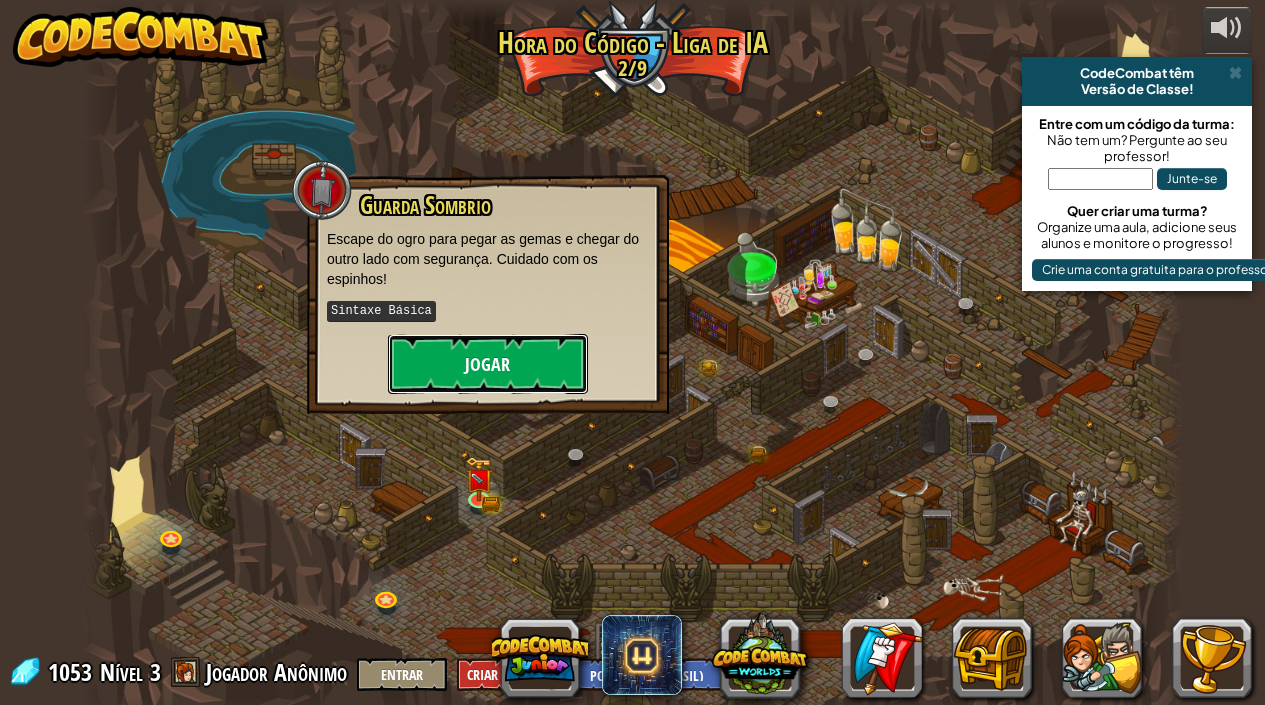 click on "Jogar" at bounding box center (488, 364) 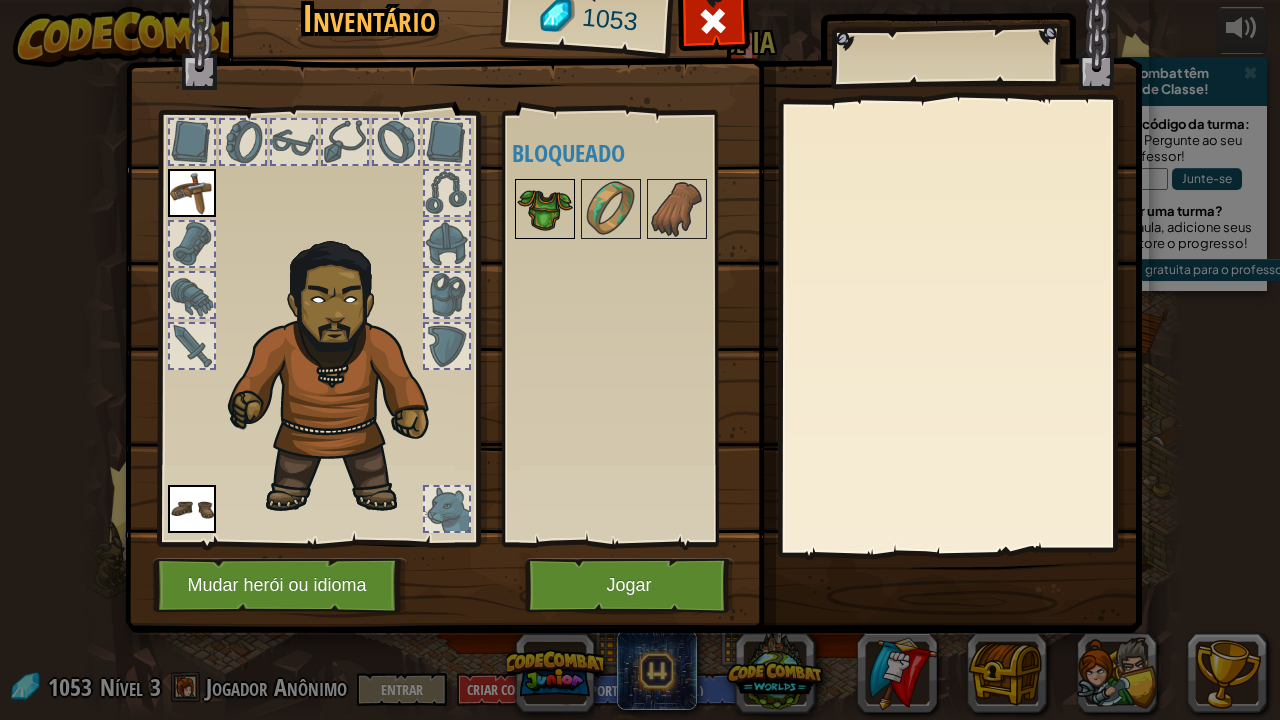 click at bounding box center (545, 209) 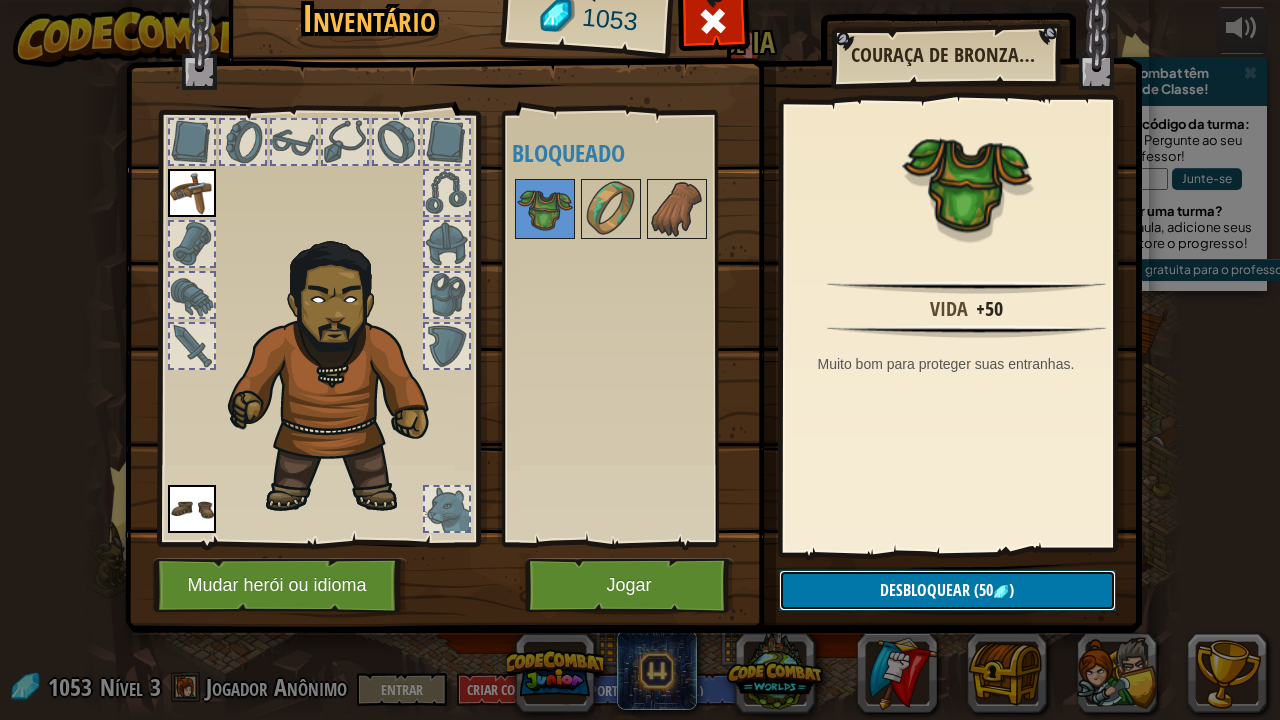 click on "(50" at bounding box center (981, 590) 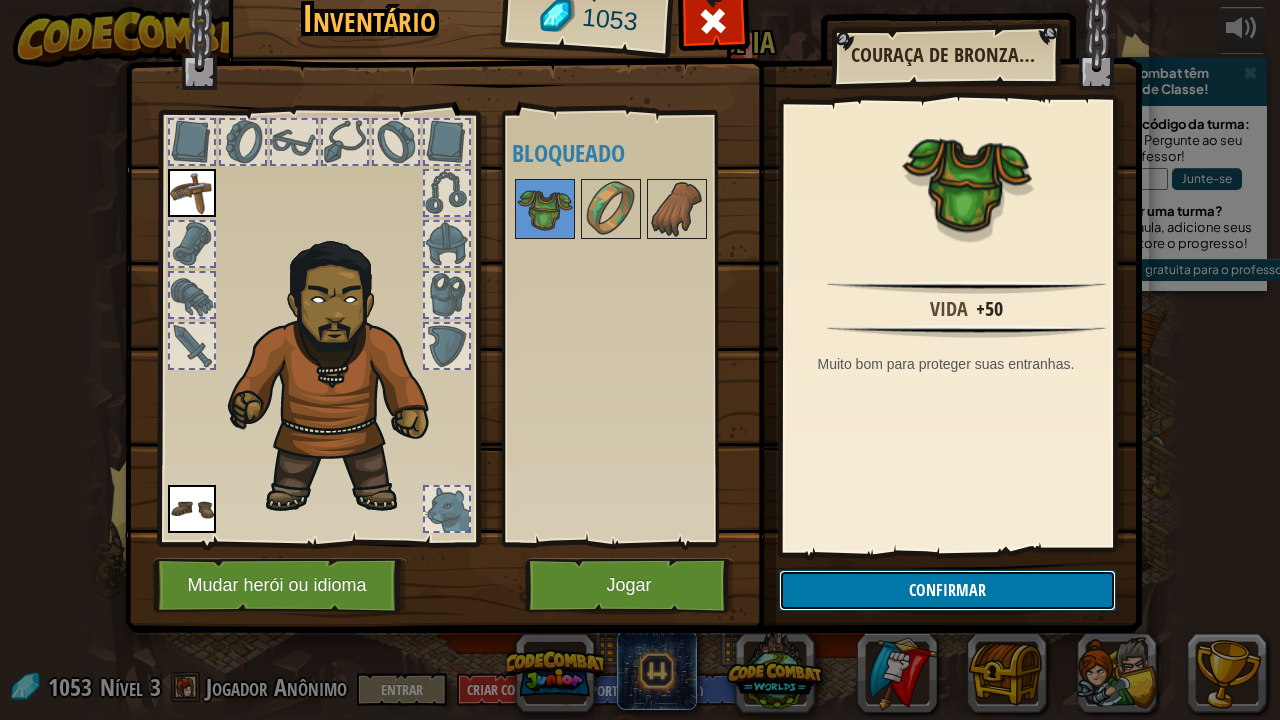 click on "Confirmar" at bounding box center (947, 590) 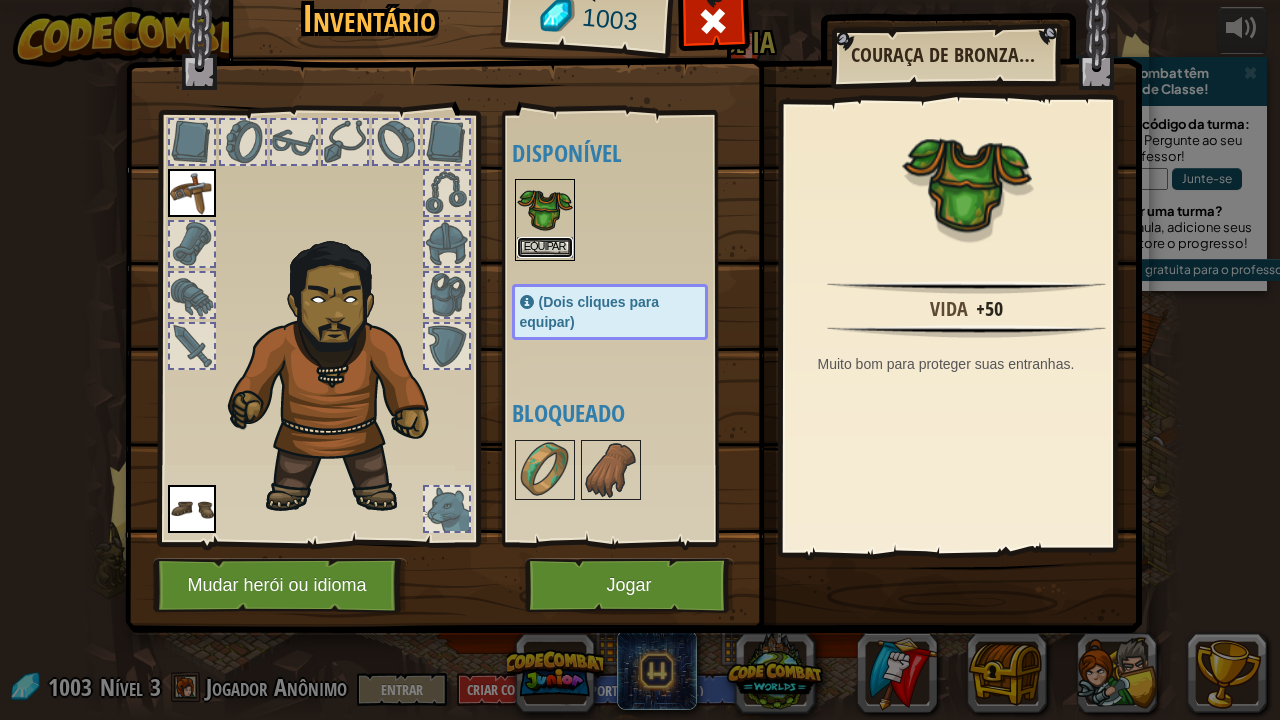 click on "Equipar" at bounding box center (545, 247) 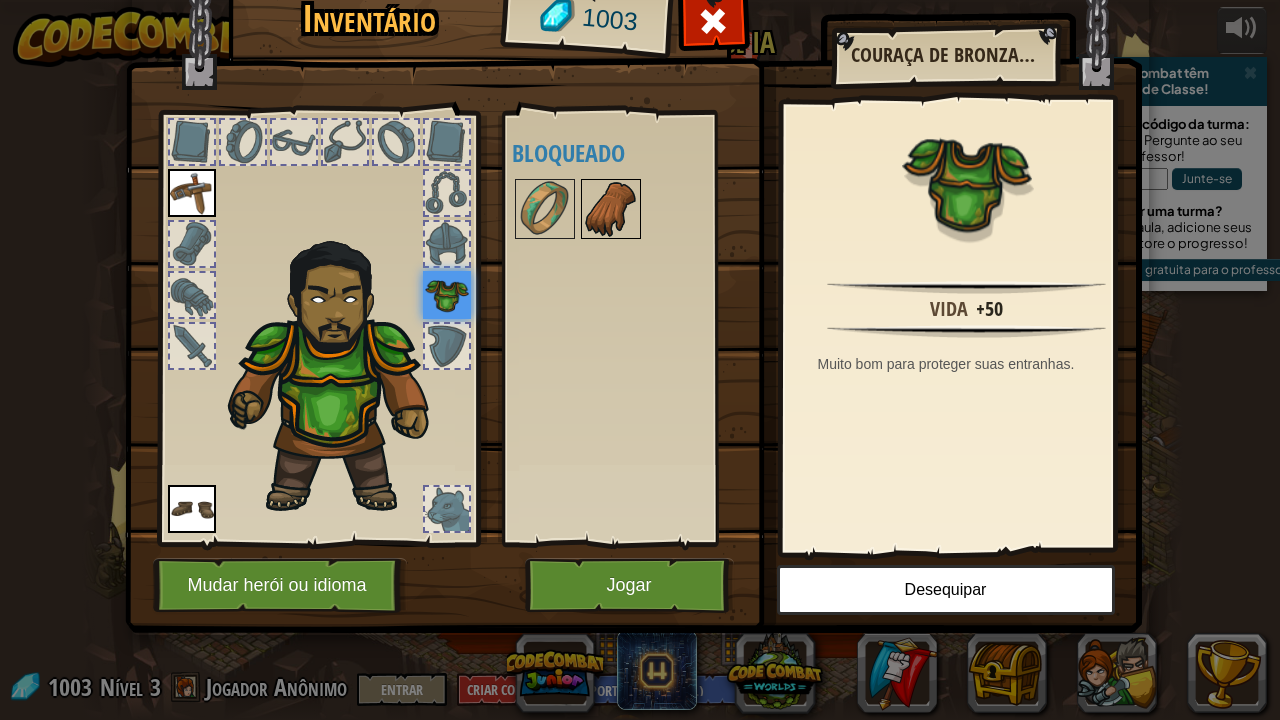 click at bounding box center (611, 209) 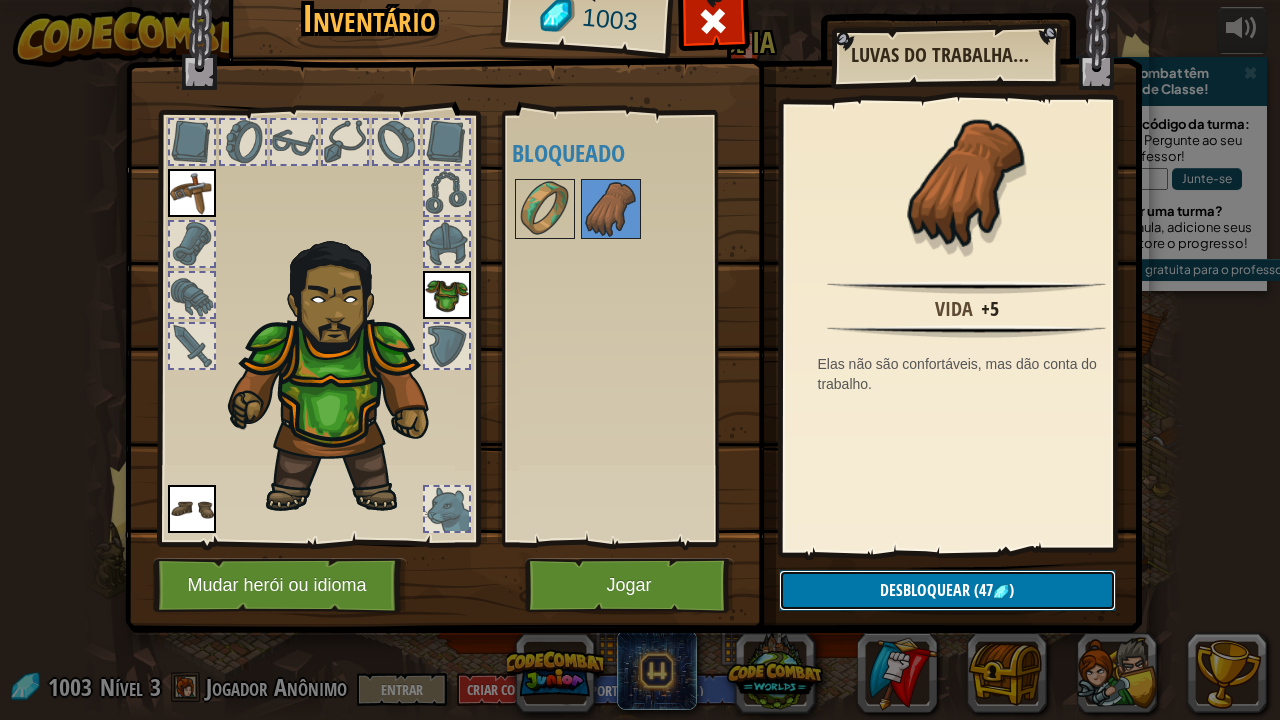 click on "Desbloquear" at bounding box center (925, 590) 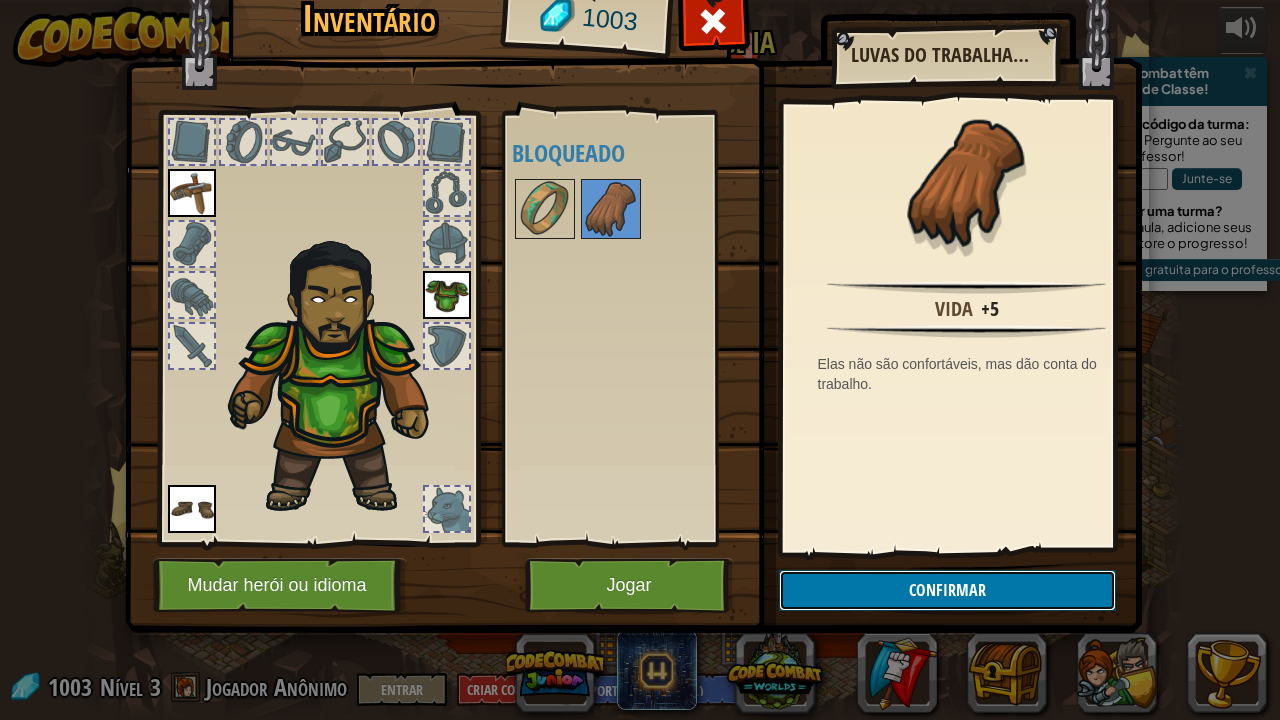 click on "Confirmar" at bounding box center (947, 590) 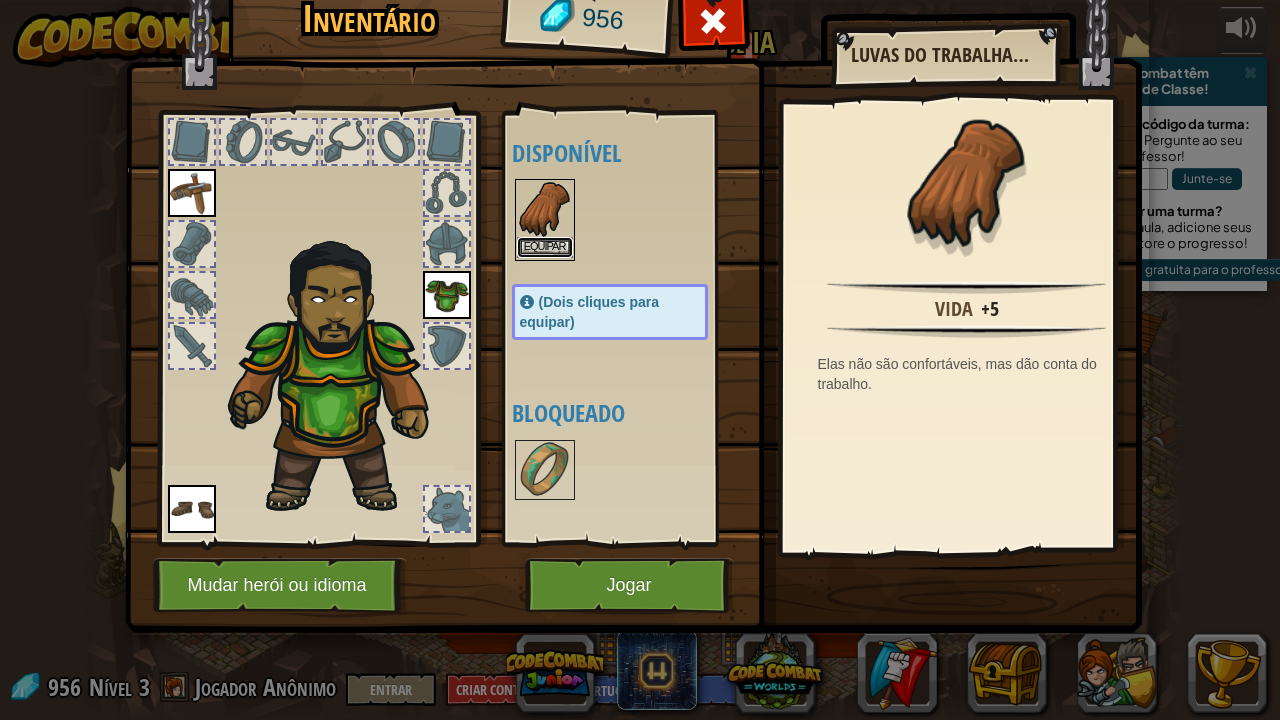 click on "Equipar" at bounding box center [545, 247] 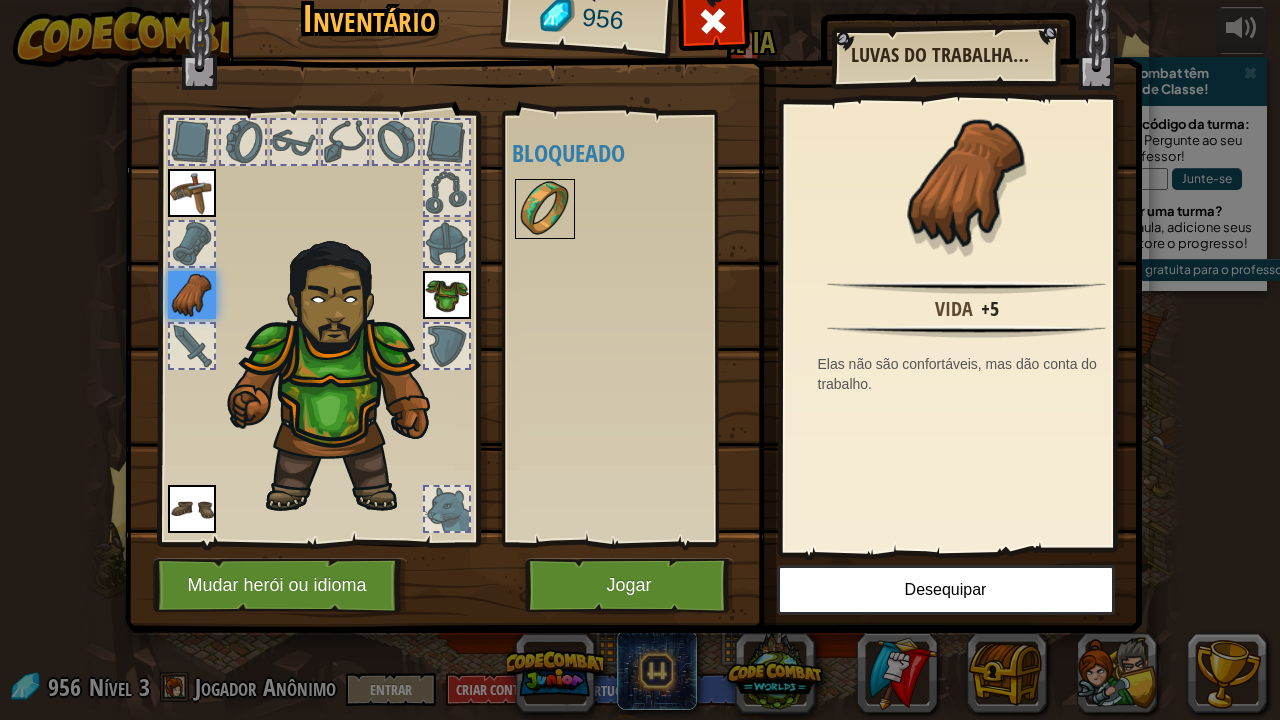 click at bounding box center (545, 209) 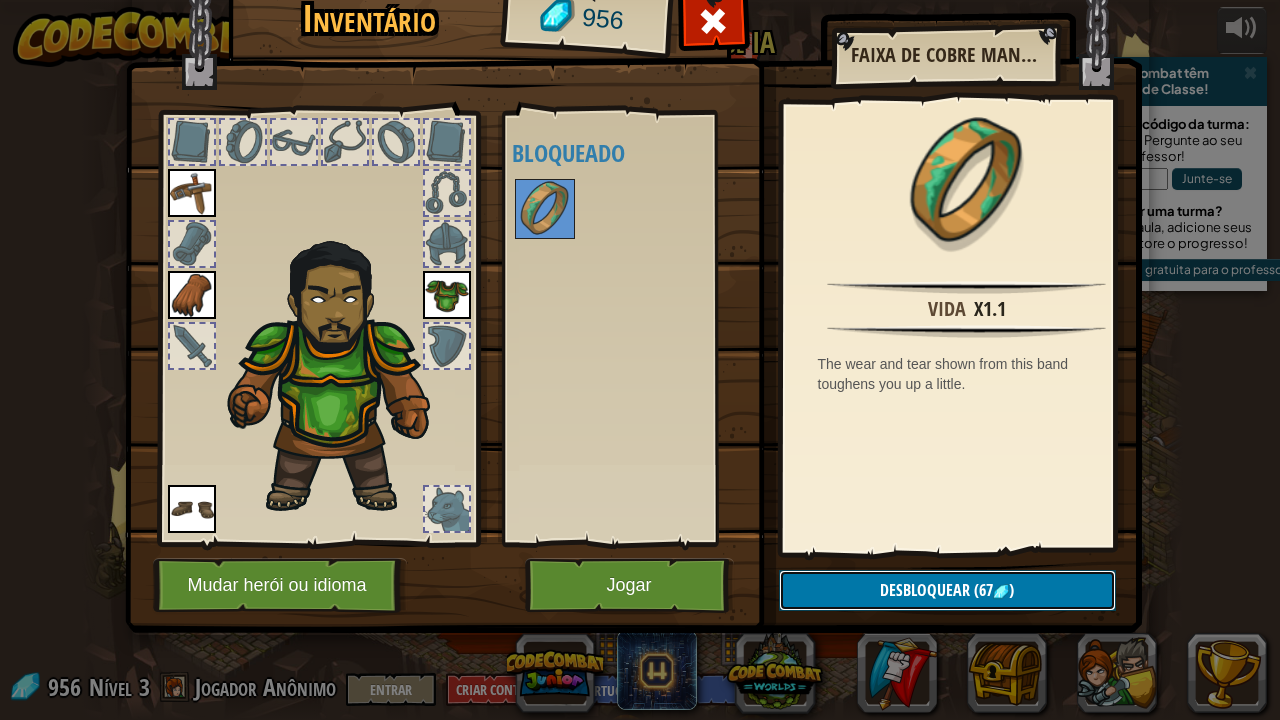 click on "Desbloquear (67 )" at bounding box center [947, 590] 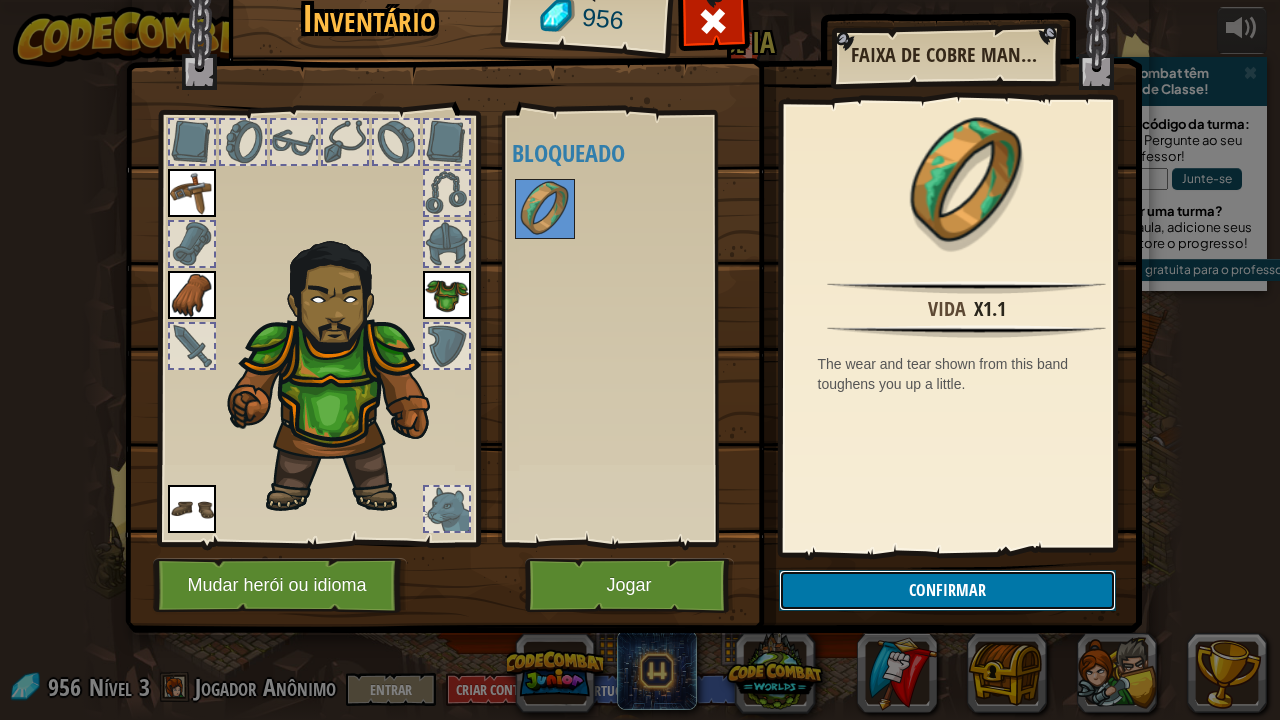 click on "Confirmar" at bounding box center [947, 590] 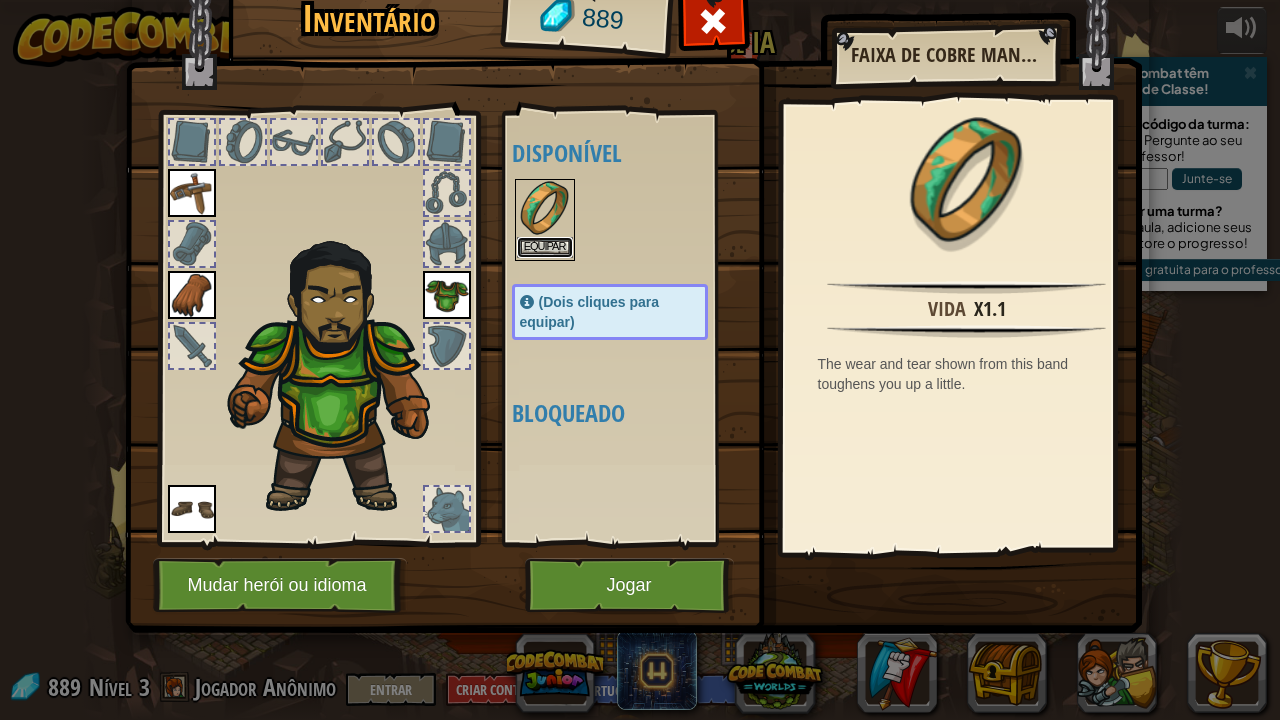 click on "Equipar" at bounding box center (545, 247) 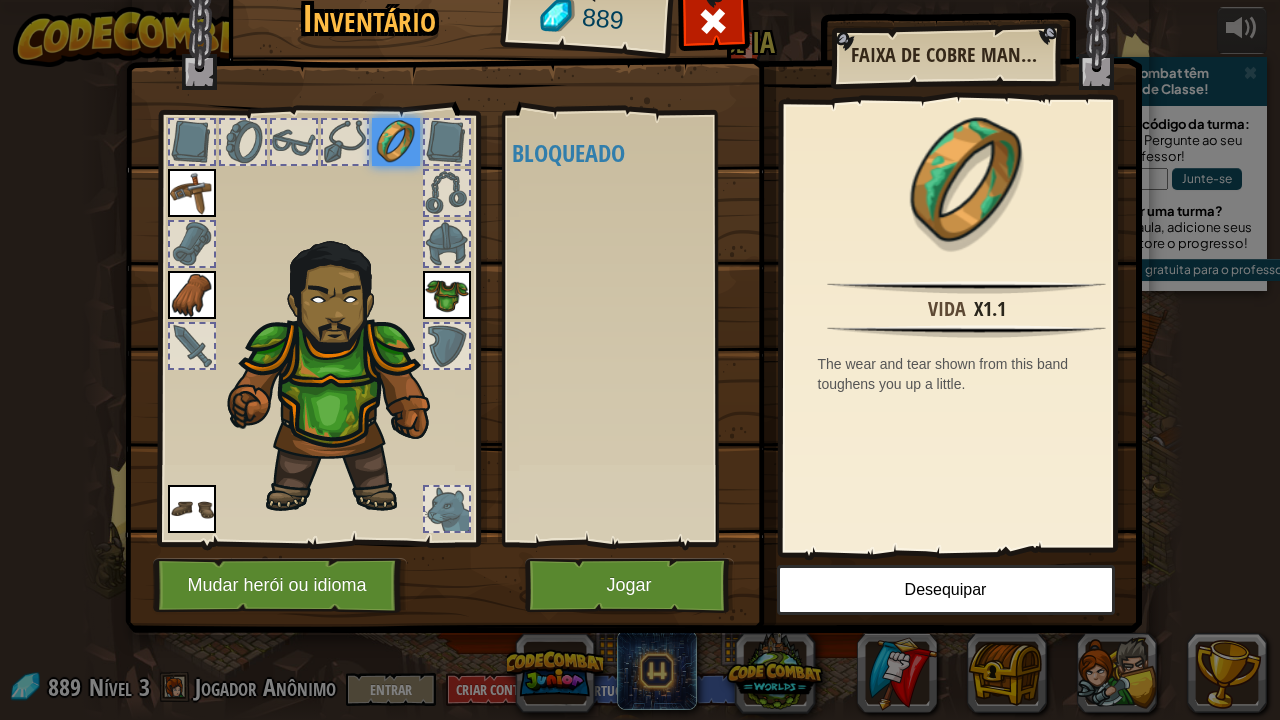 drag, startPoint x: 416, startPoint y: 340, endPoint x: 427, endPoint y: 340, distance: 11 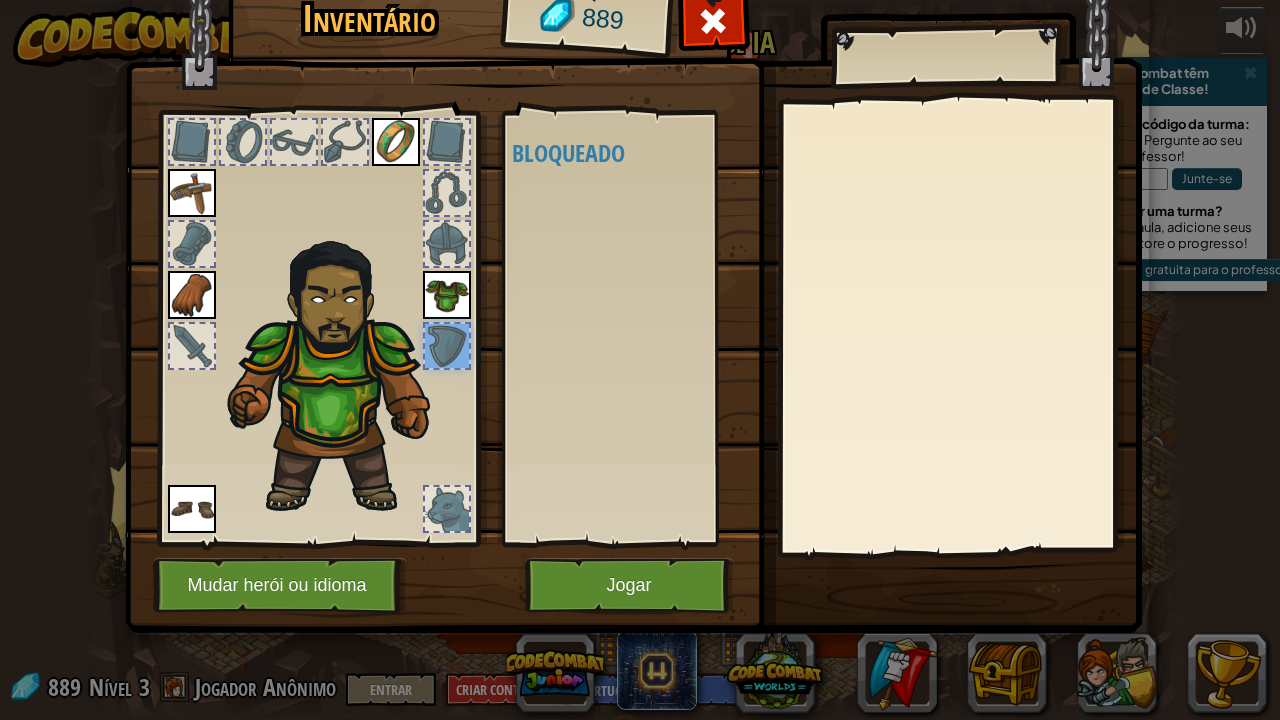 click at bounding box center (340, 371) 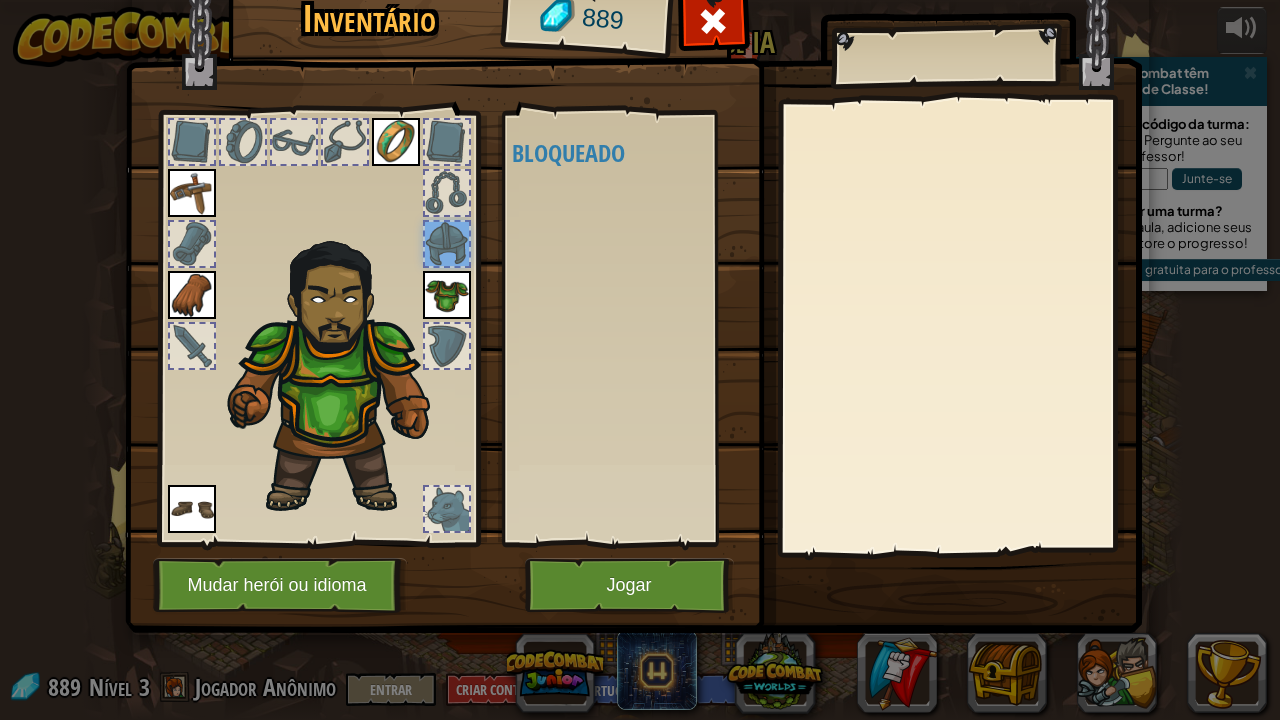 click at bounding box center [447, 193] 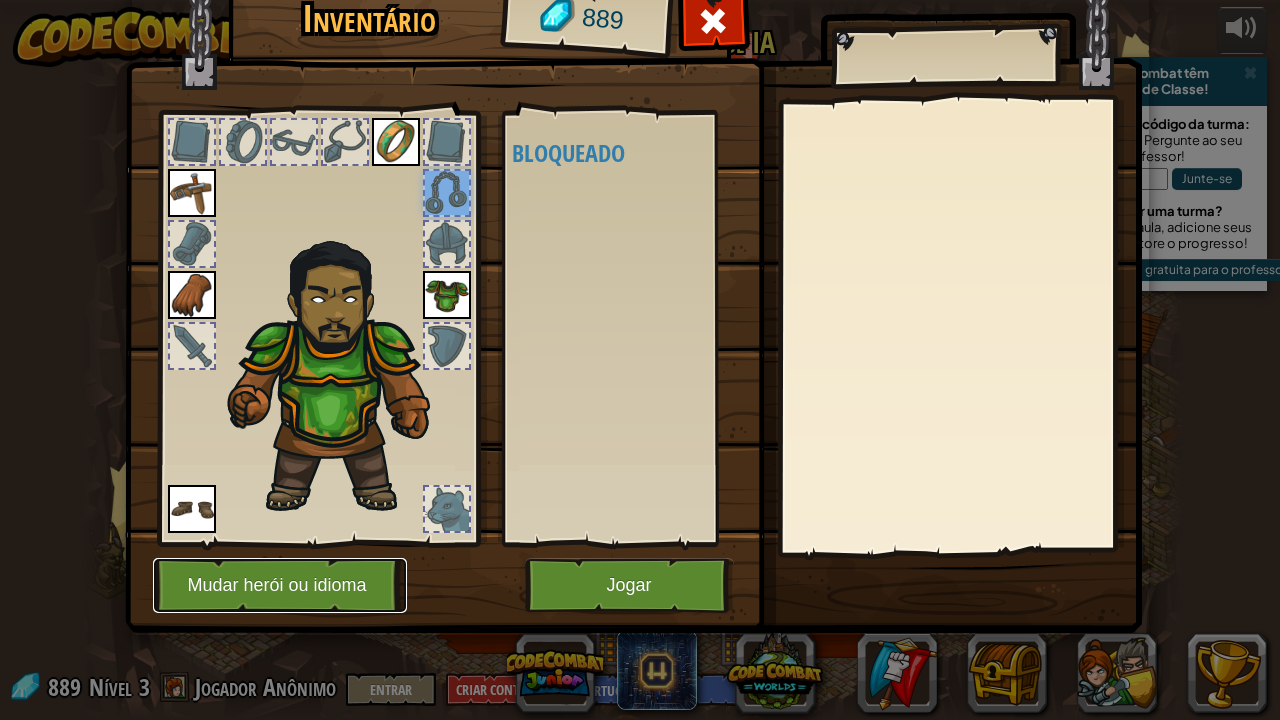 click on "Mudar herói ou idioma" at bounding box center (280, 585) 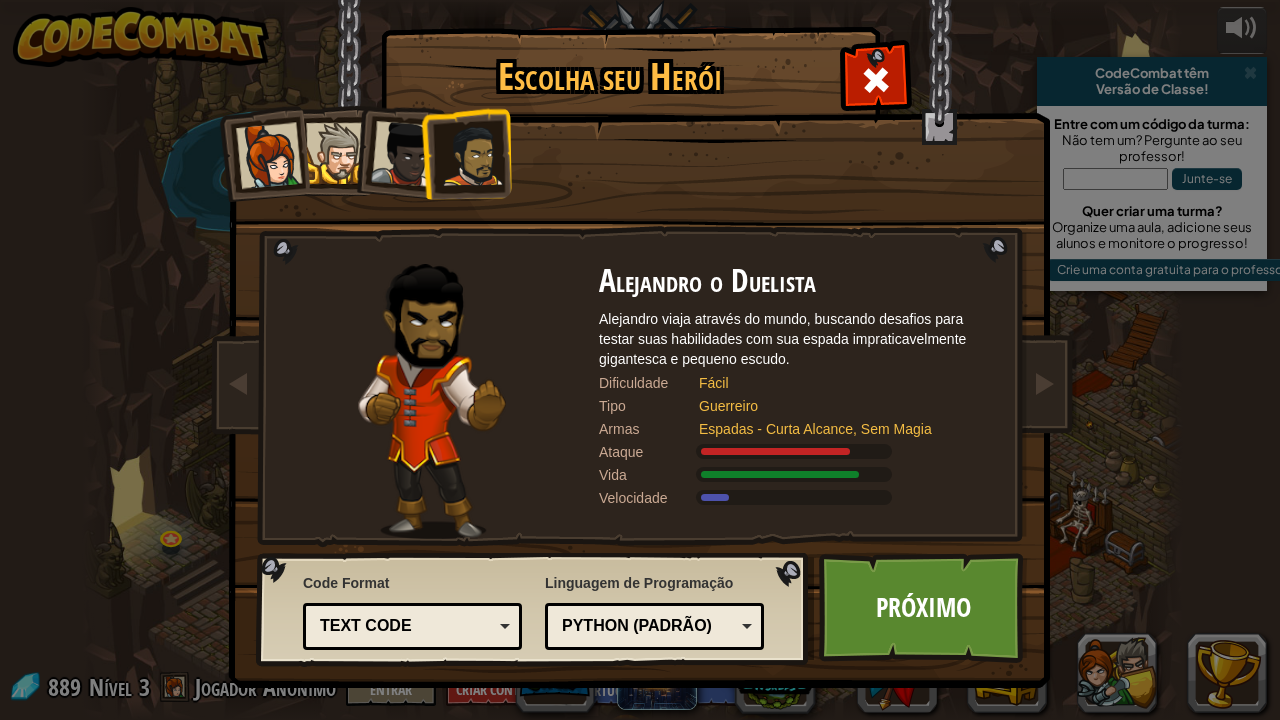 click at bounding box center [404, 154] 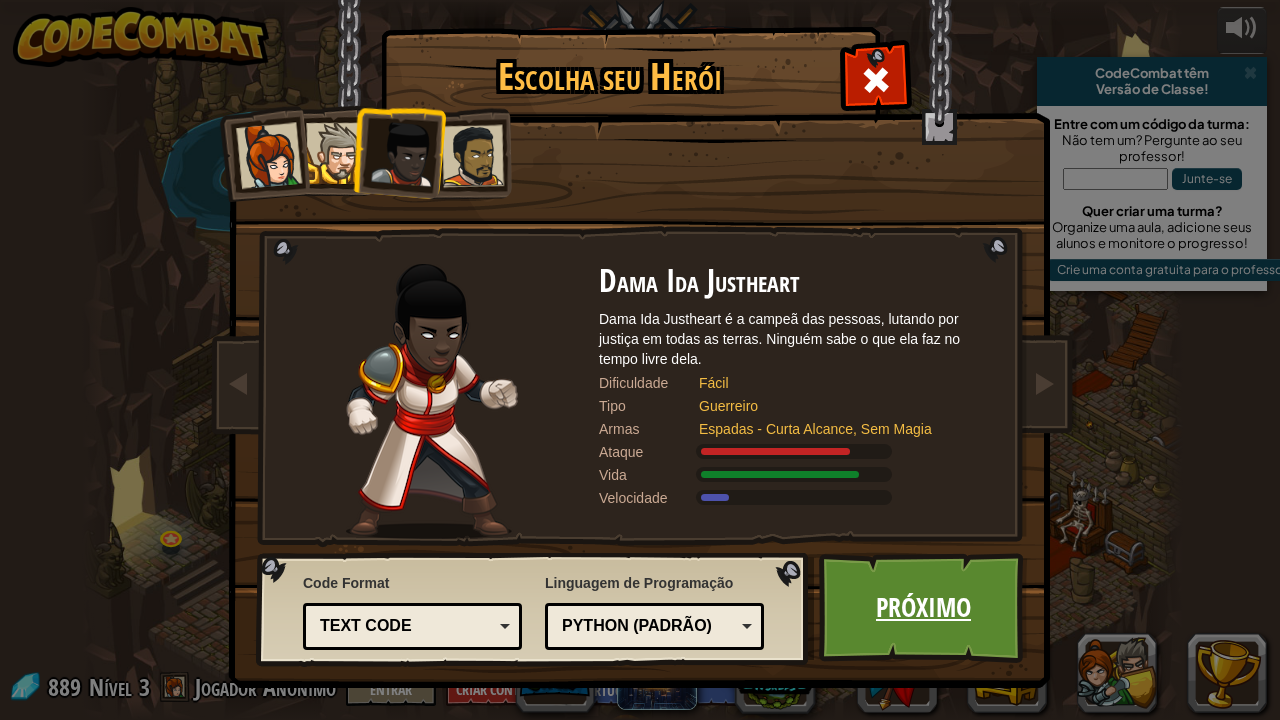 click on "Próximo" at bounding box center (923, 608) 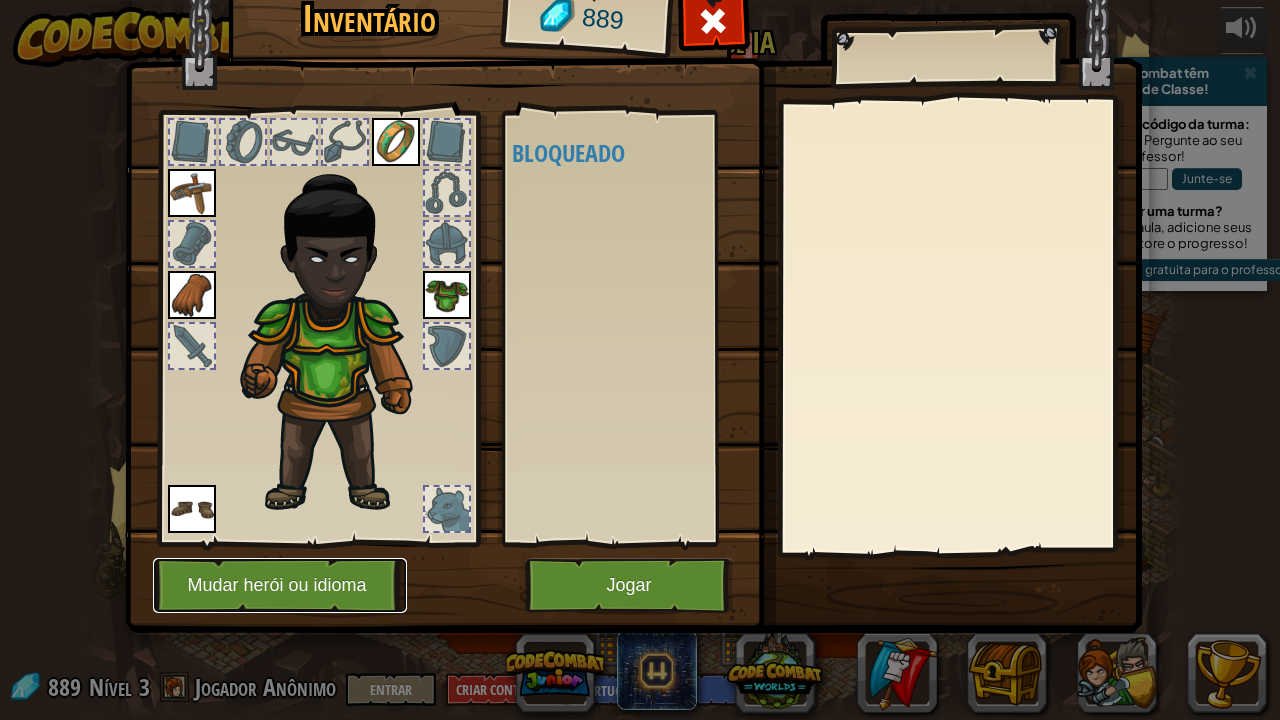 click on "Mudar herói ou idioma" at bounding box center (280, 585) 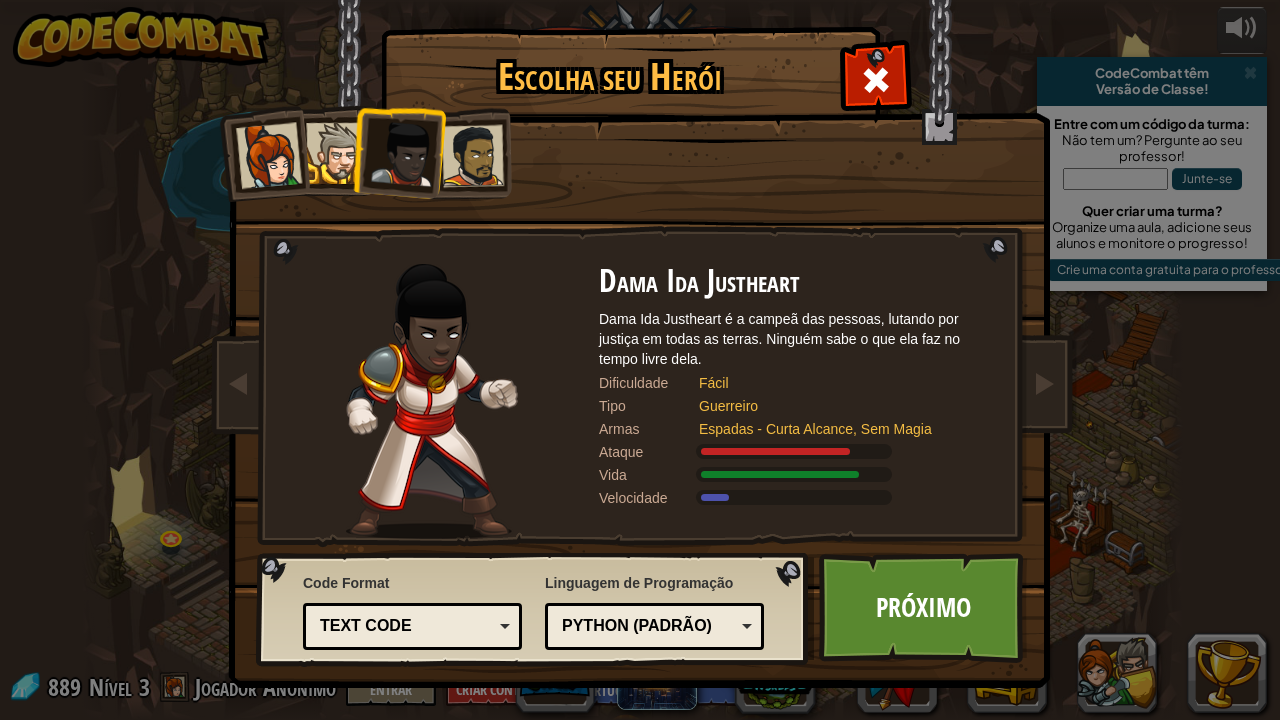 click at bounding box center [473, 156] 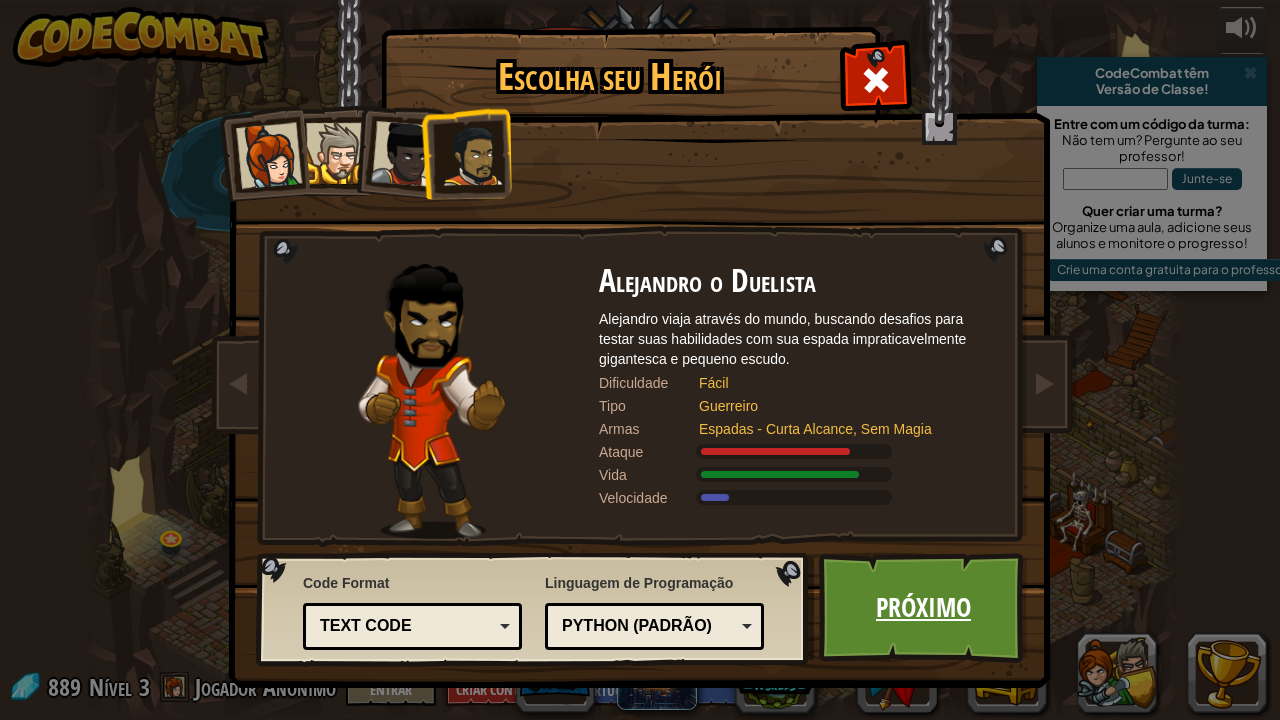 click on "Próximo" at bounding box center (923, 608) 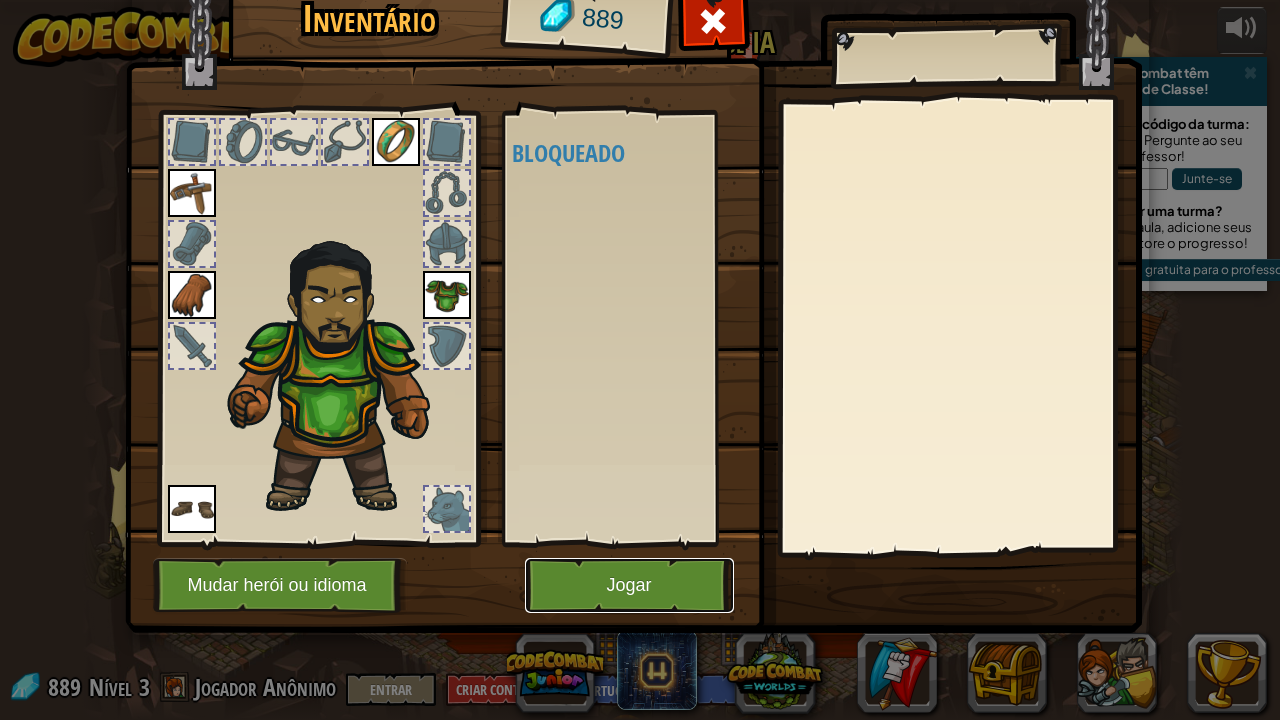 click on "Jogar" at bounding box center [629, 585] 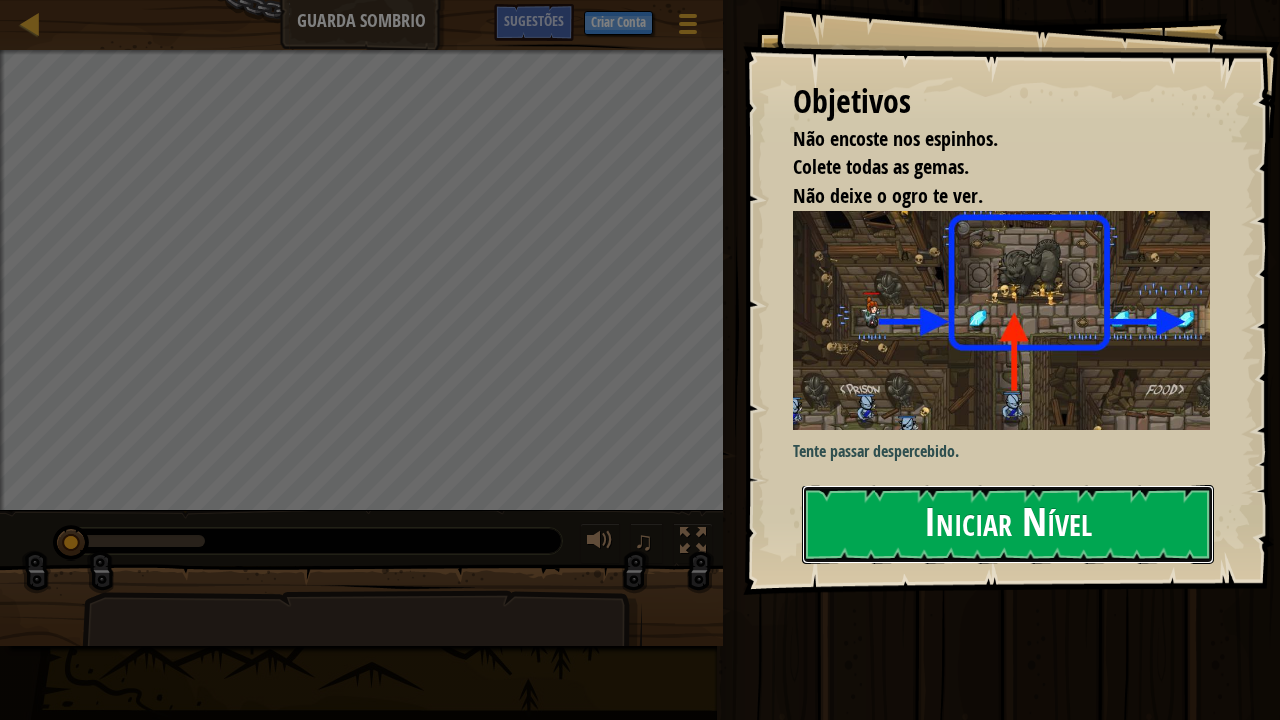 click on "Iniciar Nível" at bounding box center (1008, 524) 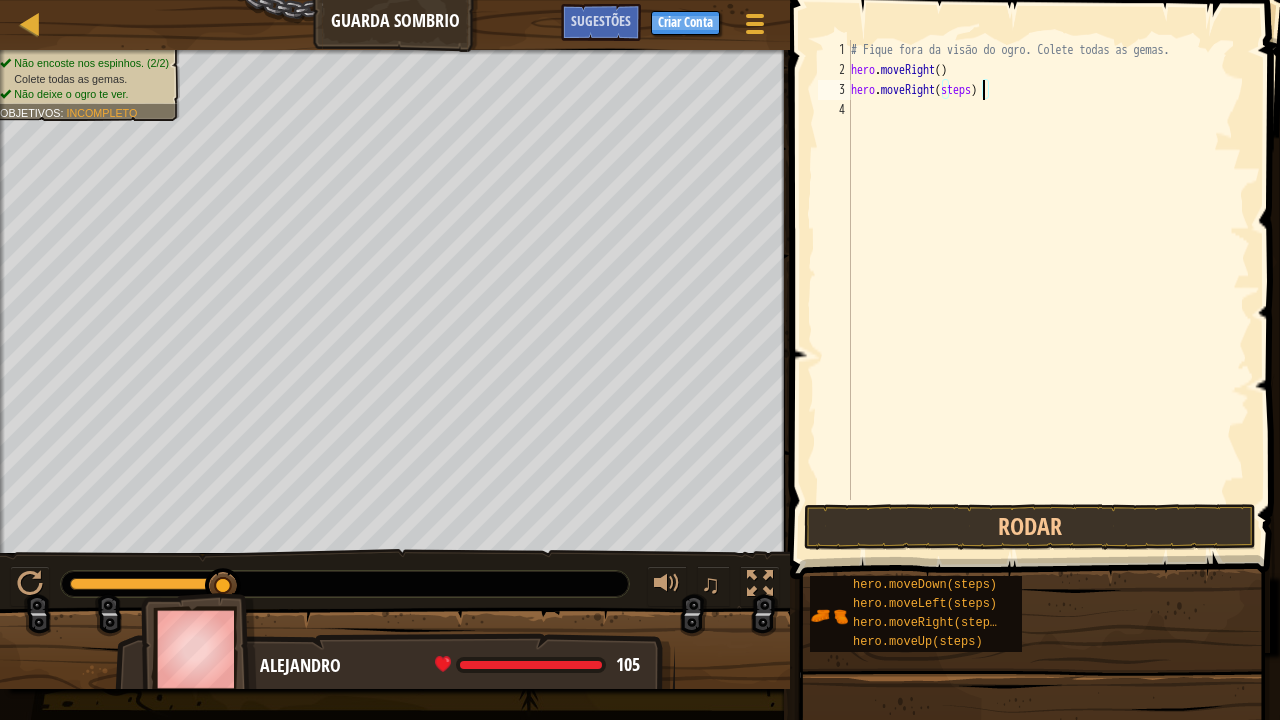 click on "# Fique fora da visão do ogro. Colete todas as gemas. hero . moveRight ( ) hero . moveRight ( steps )" at bounding box center (1048, 290) 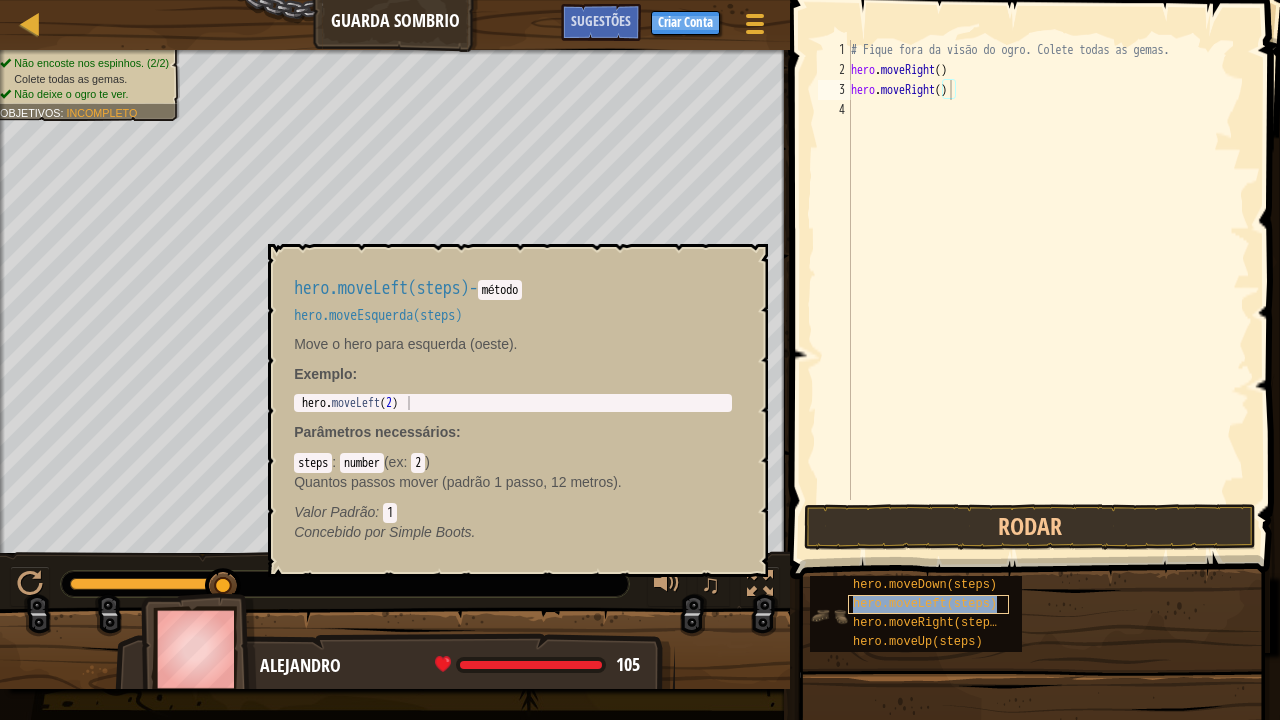click on "hero.moveLeft(steps)" at bounding box center [928, 604] 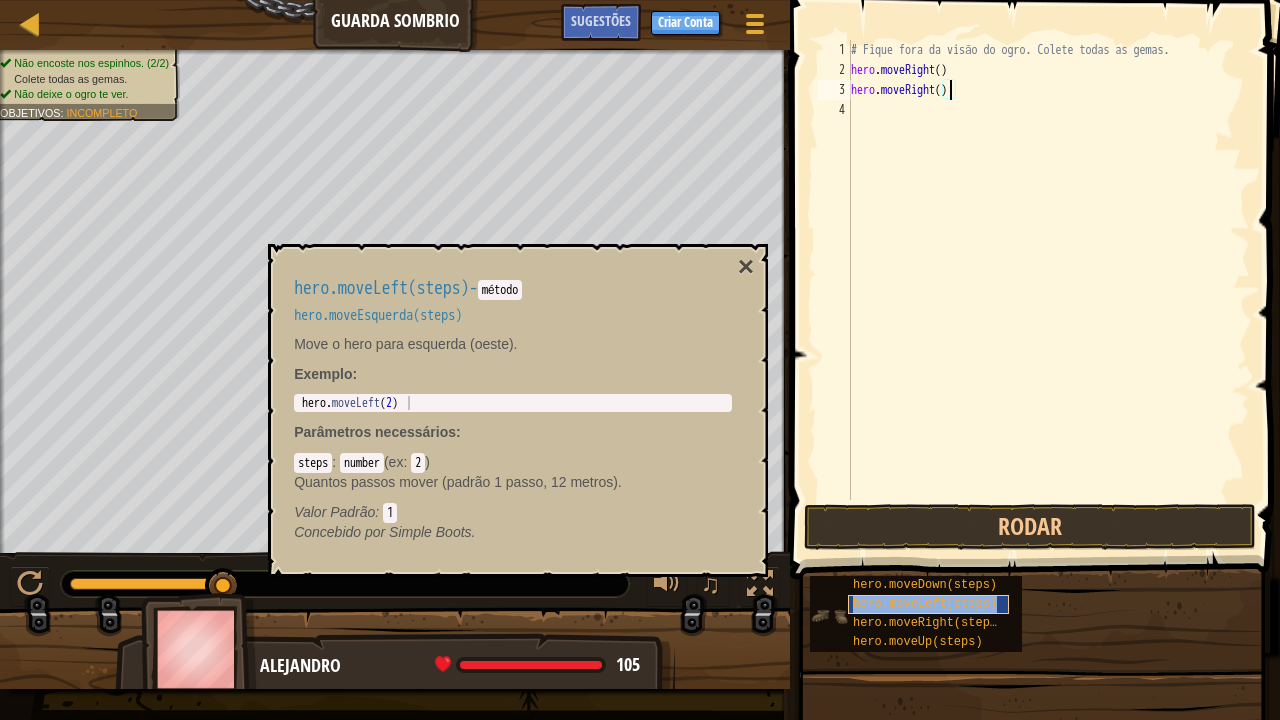 click on "hero.moveLeft(steps)" at bounding box center [928, 604] 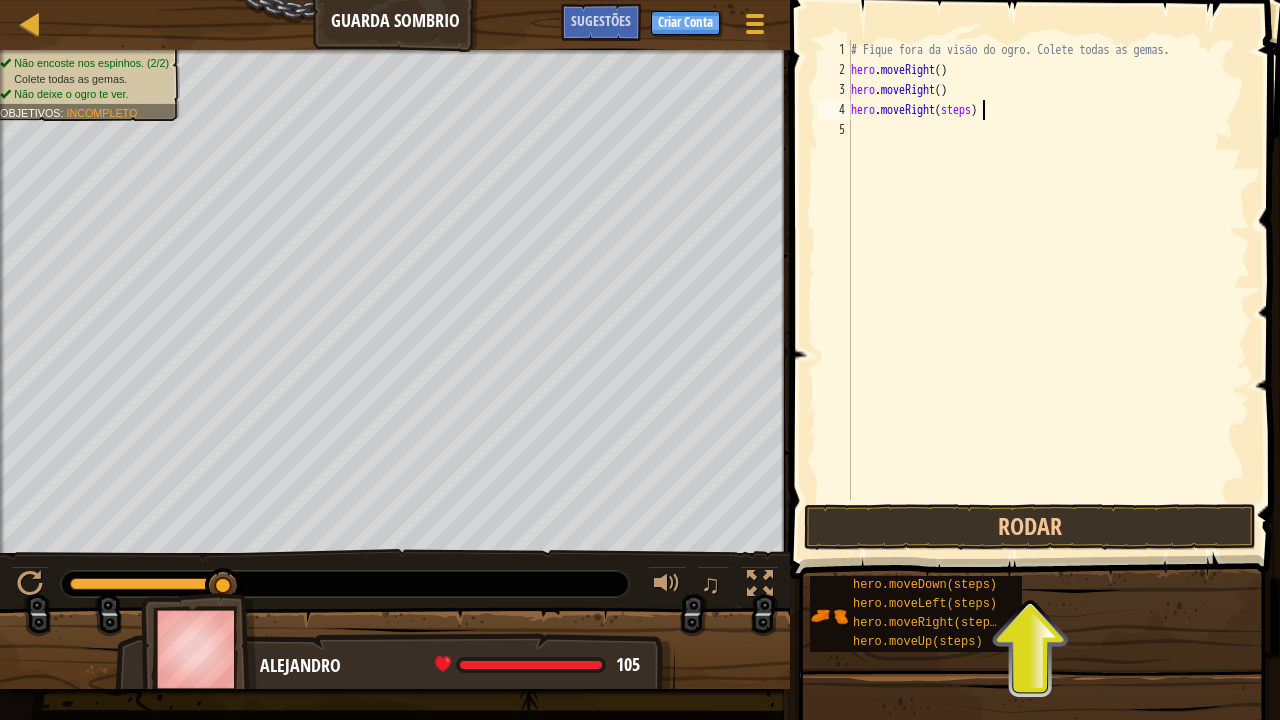 click on "# Fique fora da visão do ogro. Colete todas as gemas. hero . moveRight ( ) hero . moveRight ( ) hero . moveRight ( steps )" at bounding box center (1048, 290) 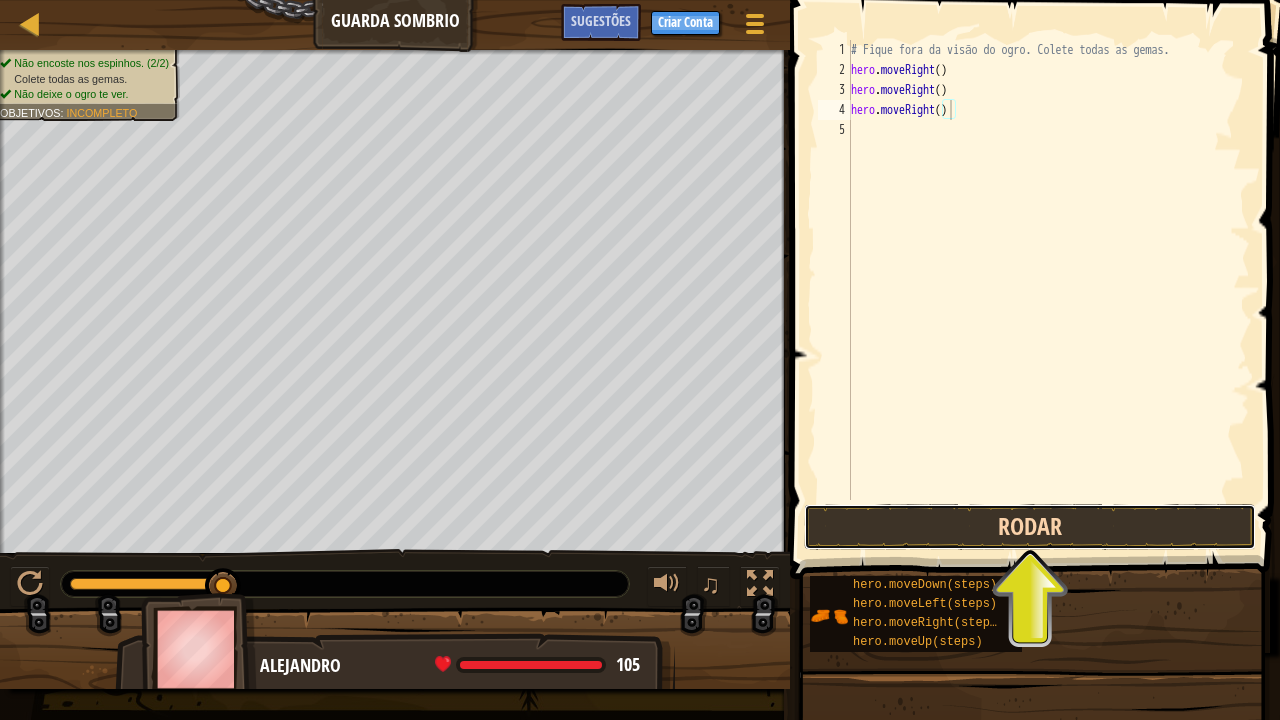 click on "Rodar" at bounding box center [1030, 527] 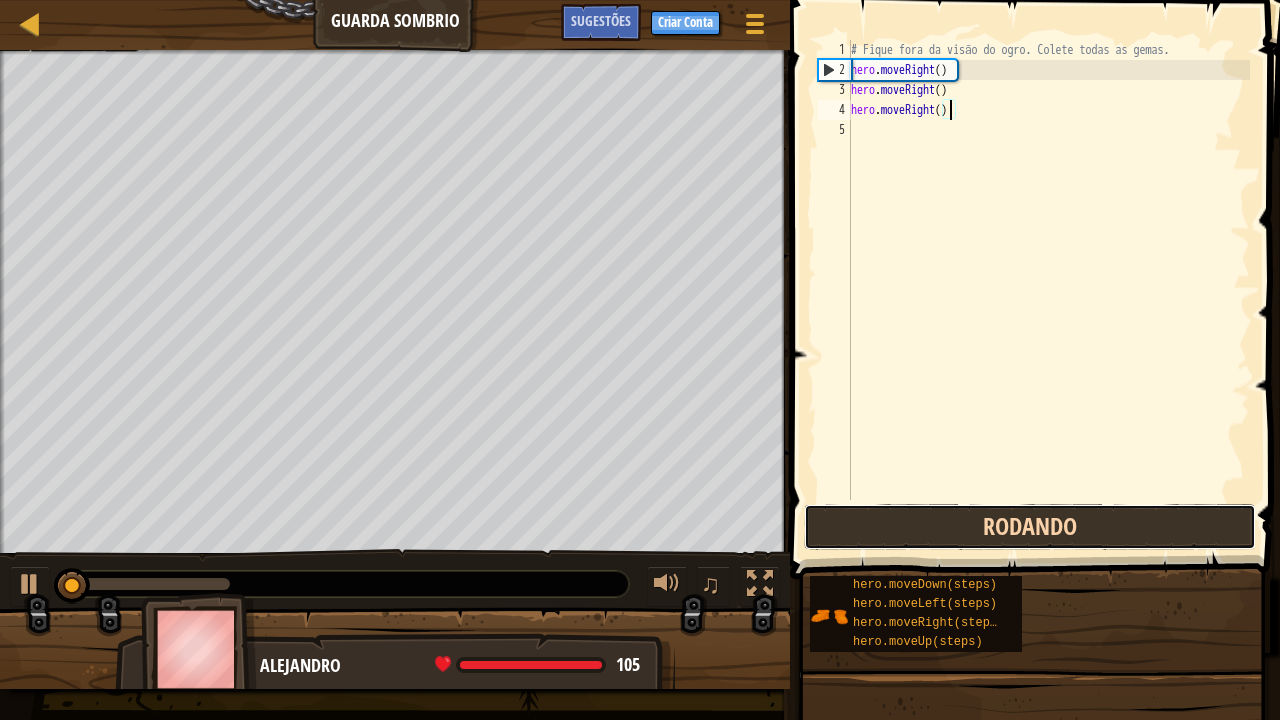 click on "Rodando" at bounding box center (1030, 527) 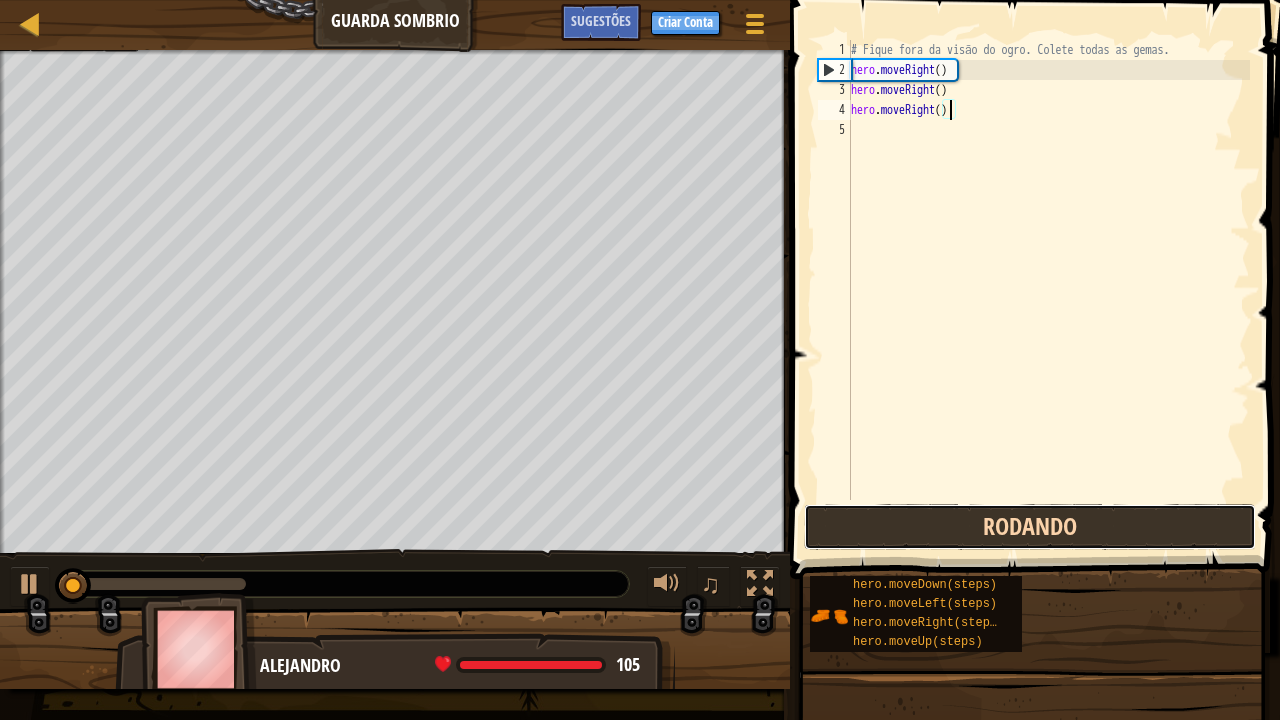 click on "Rodando" at bounding box center (1030, 527) 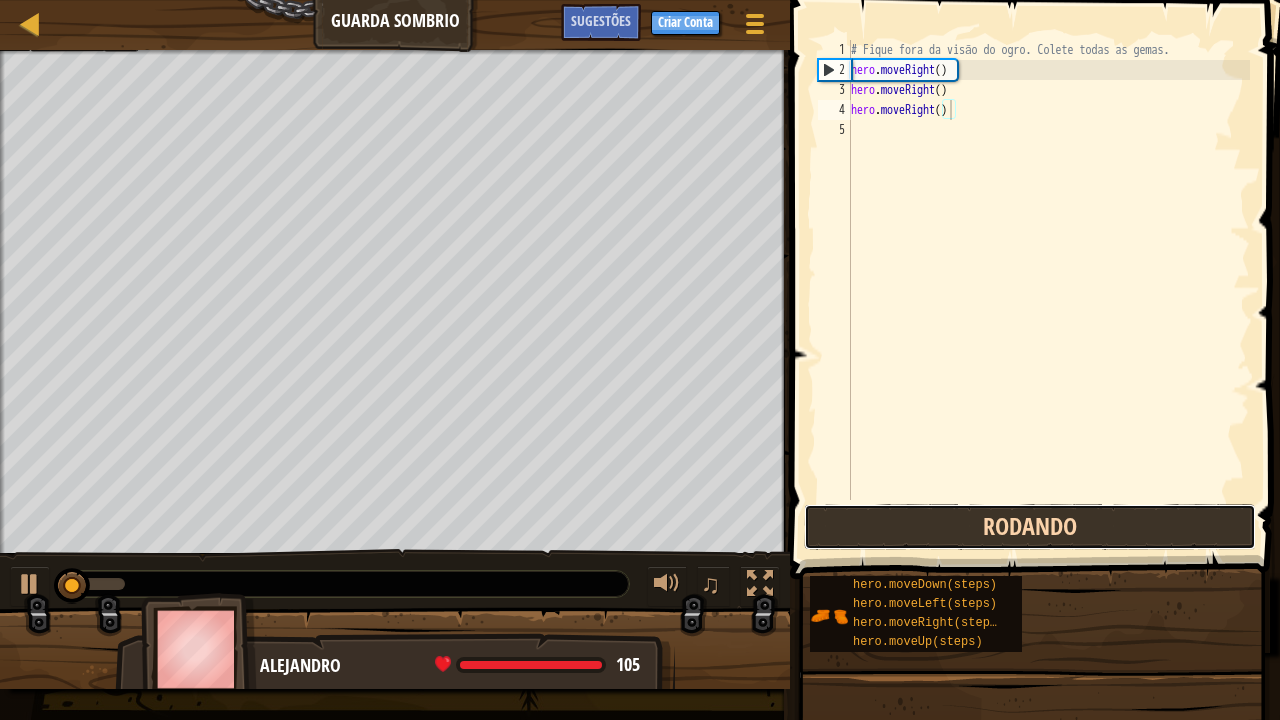 click on "Rodando" at bounding box center [1030, 527] 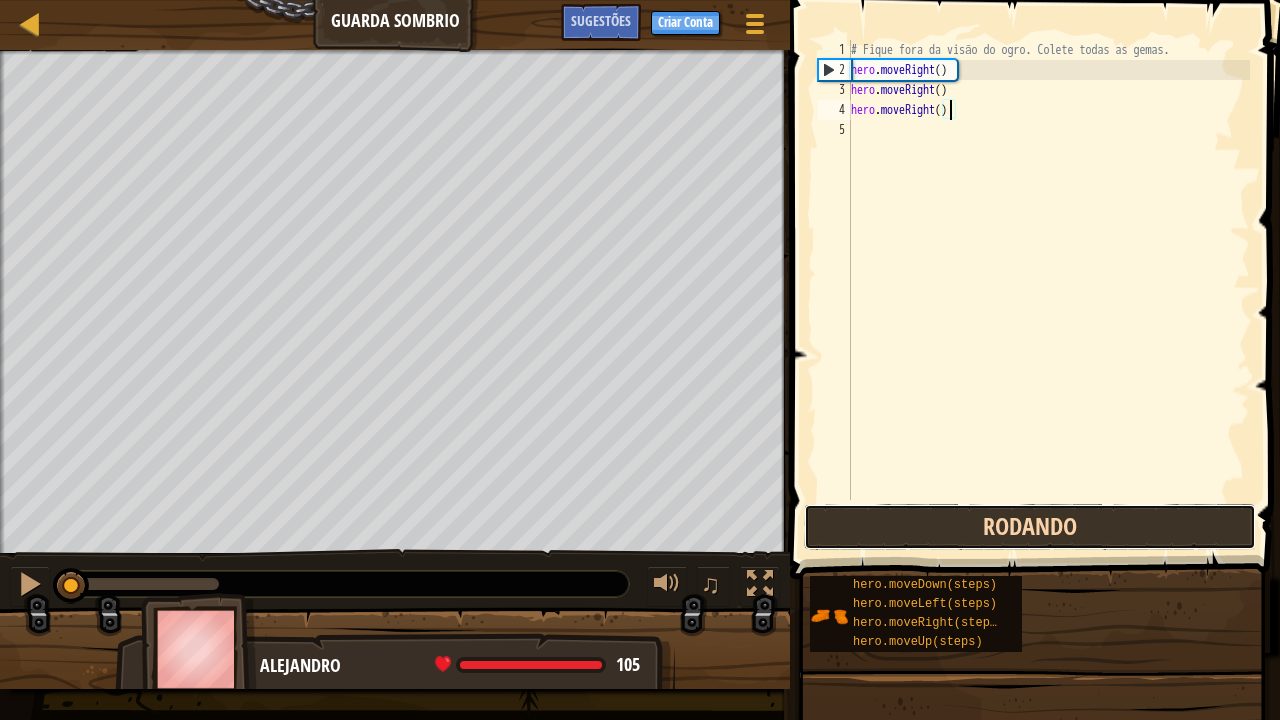 click on "Rodando" at bounding box center [1030, 527] 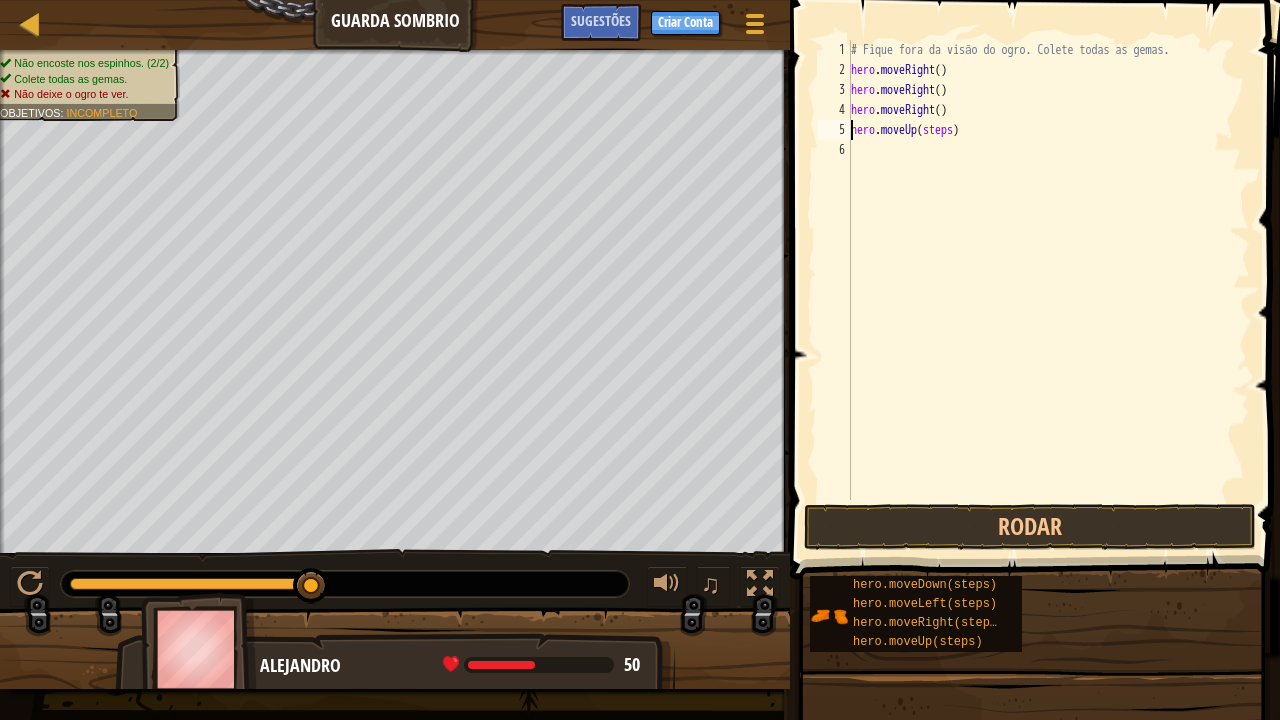 click on "# Fique fora da visão do ogro. Colete todas as gemas. hero . moveRight ( ) hero . moveRight ( ) hero . moveRight ( ) hero . moveUp ( steps )" at bounding box center (1048, 290) 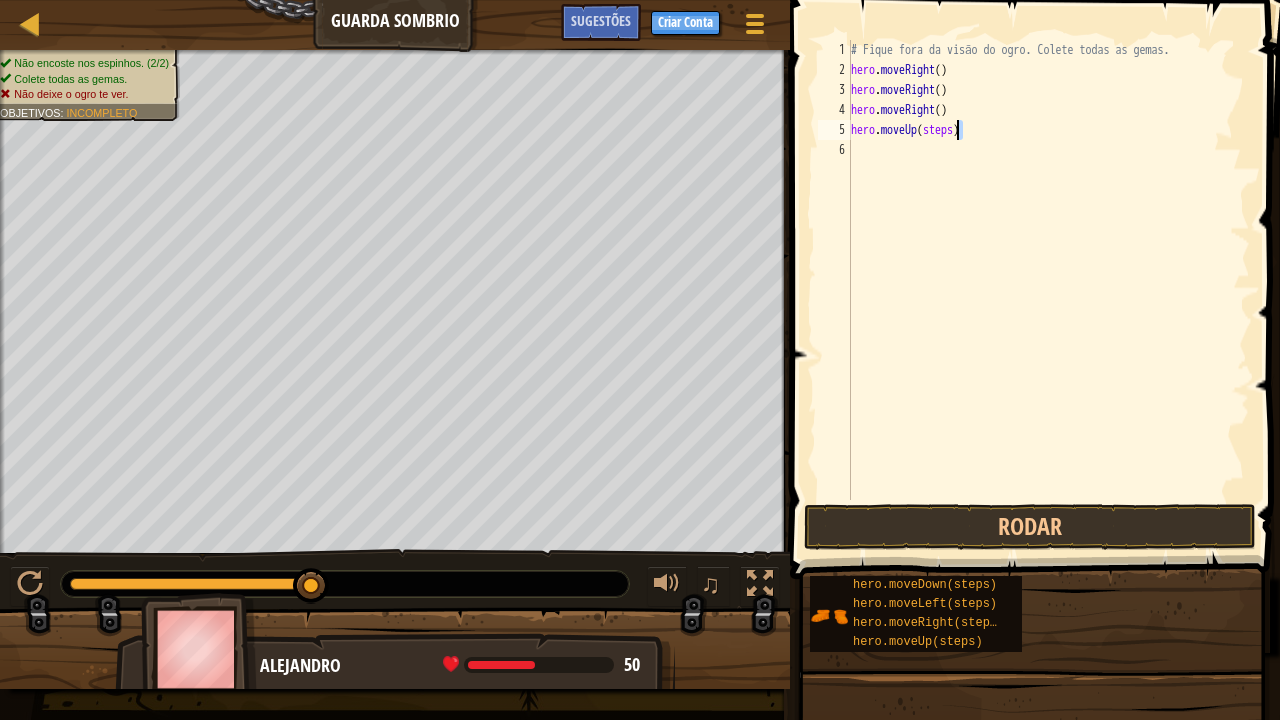 click on "# Fique fora da visão do ogro. Colete todas as gemas. hero . moveRight ( ) hero . moveRight ( ) hero . moveRight ( ) hero . moveUp ( steps )" at bounding box center (1048, 290) 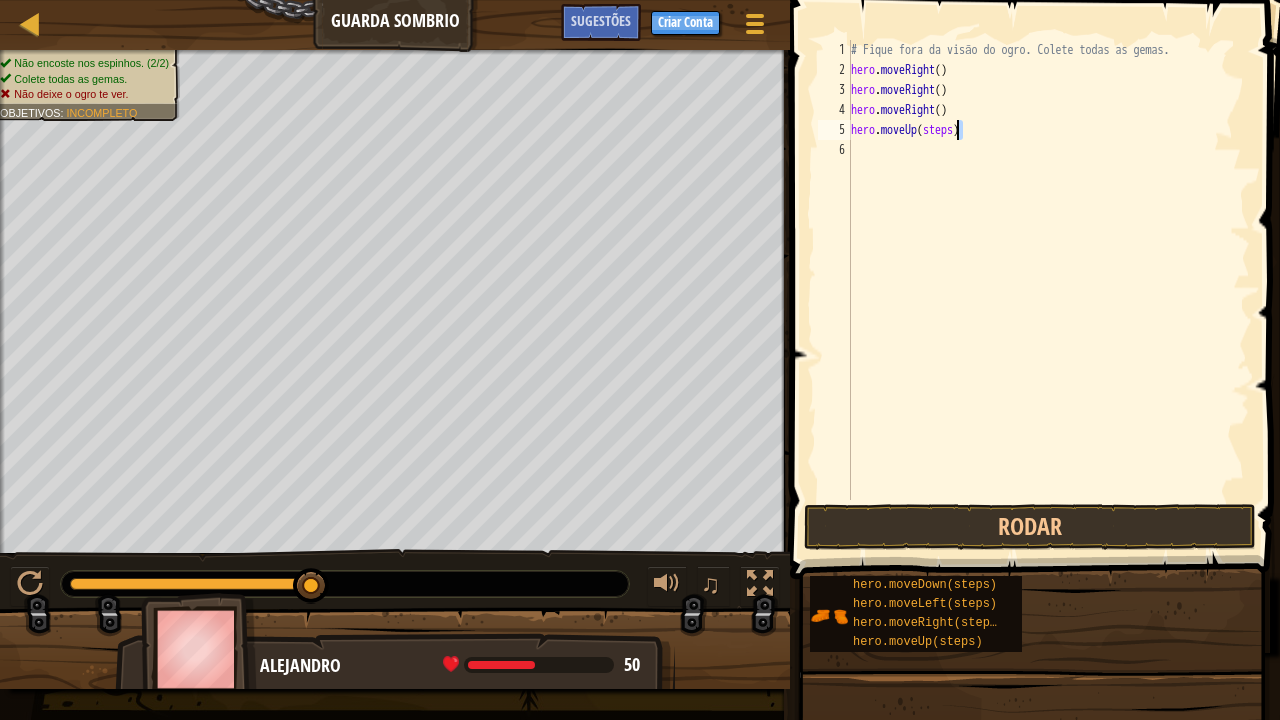 click on "# Fique fora da visão do ogro. Colete todas as gemas. hero . moveRight ( ) hero . moveRight ( ) hero . moveRight ( ) hero . moveUp ( steps )" at bounding box center [1048, 270] 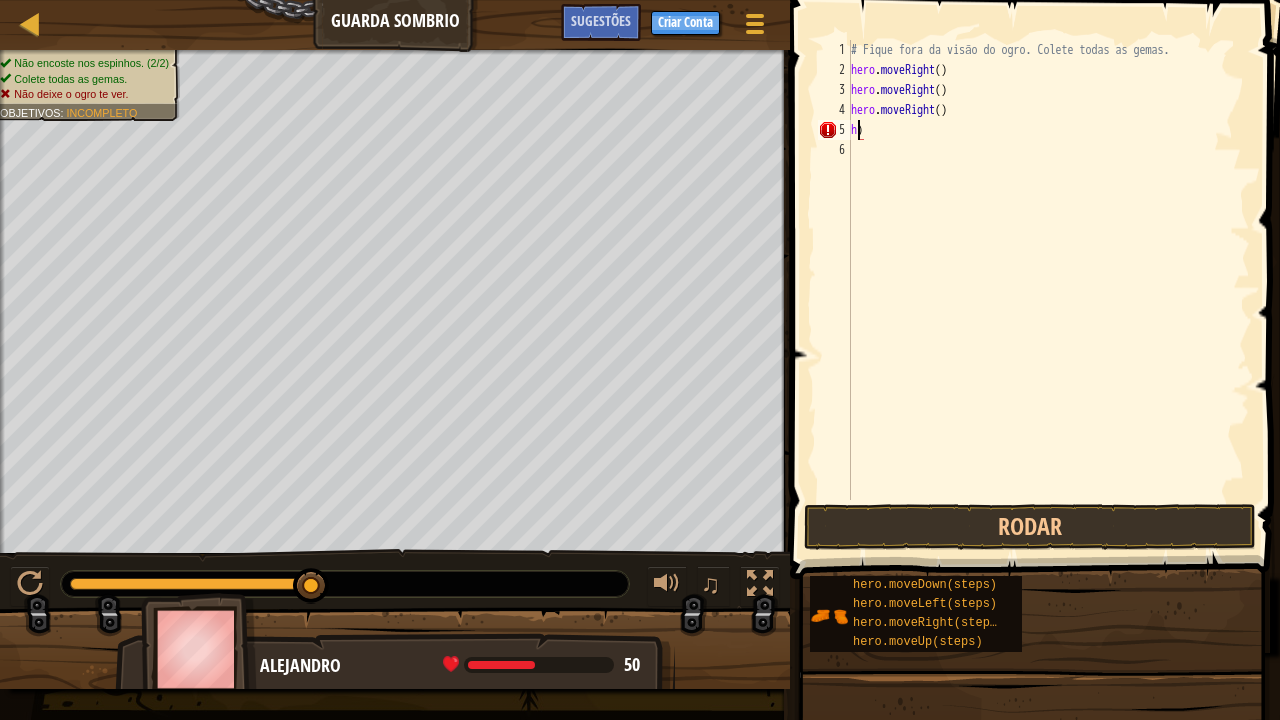 type on ")" 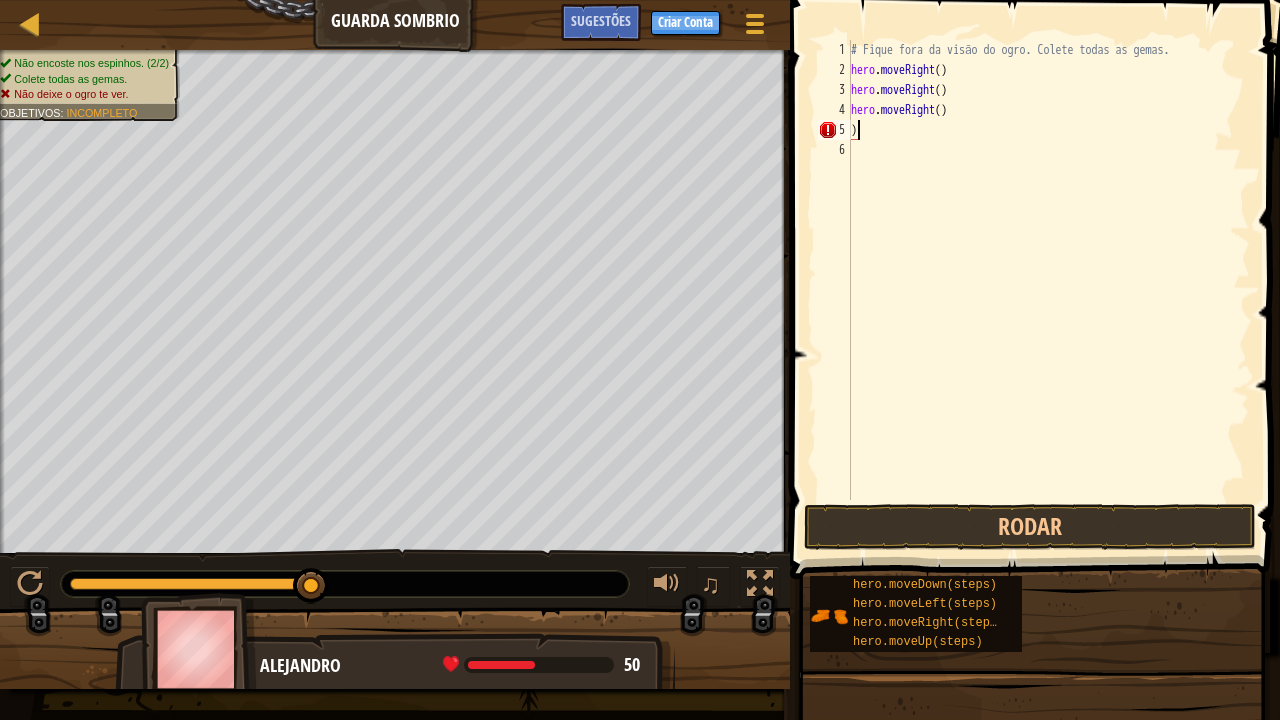click on "# Fique fora da visão do ogro. Colete todas as gemas. hero . moveRight ( ) hero . moveRight ( ) hero . moveRight ( ) )" at bounding box center (1048, 290) 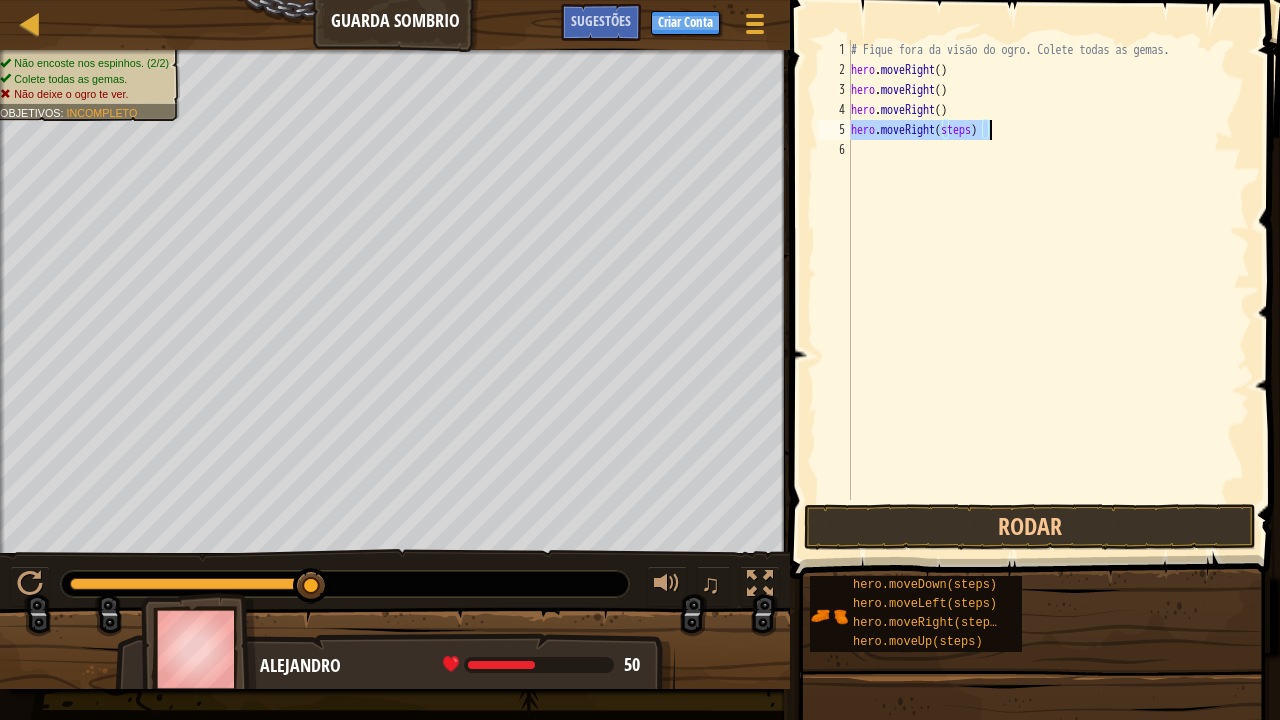 click on "# Fique fora da visão do ogro. Colete todas as gemas. hero . moveRight ( ) hero . moveRight ( ) hero . moveRight ( ) hero . moveRight ( steps )" at bounding box center (1048, 270) 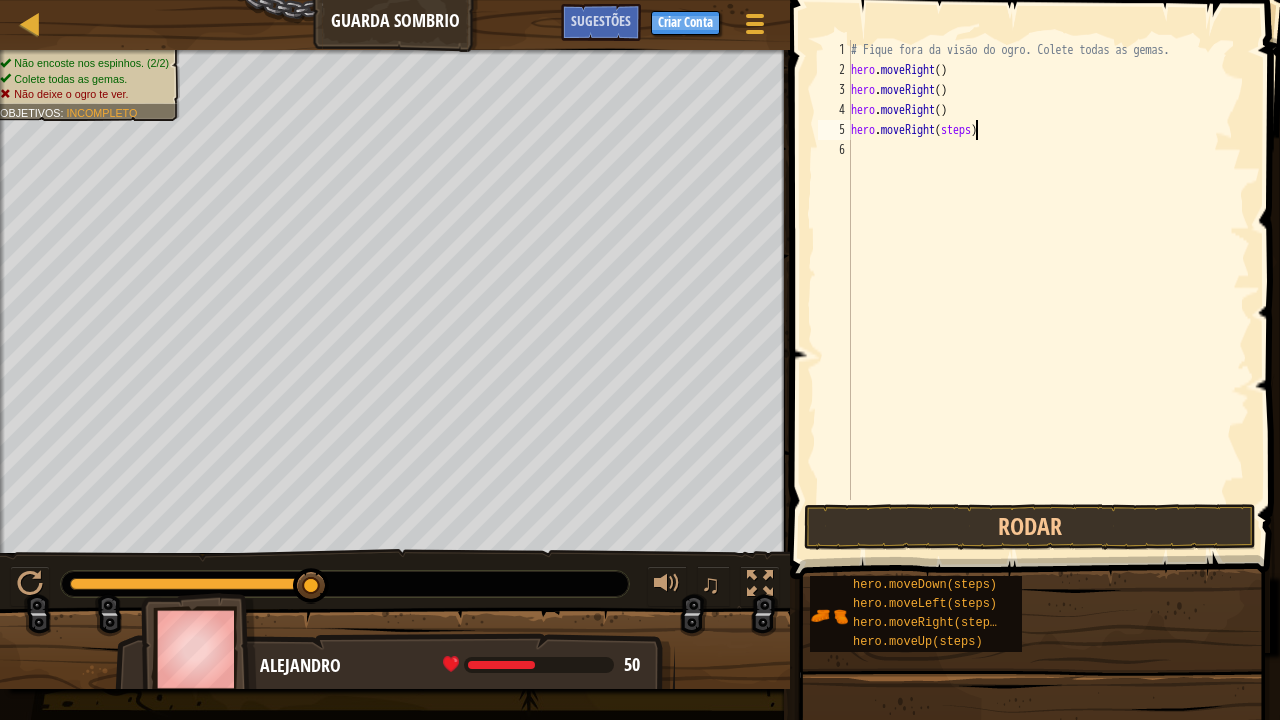 click on "# Fique fora da visão do ogro. Colete todas as gemas. hero . moveRight ( ) hero . moveRight ( ) hero . moveRight ( ) hero . moveRight ( steps )" at bounding box center (1048, 290) 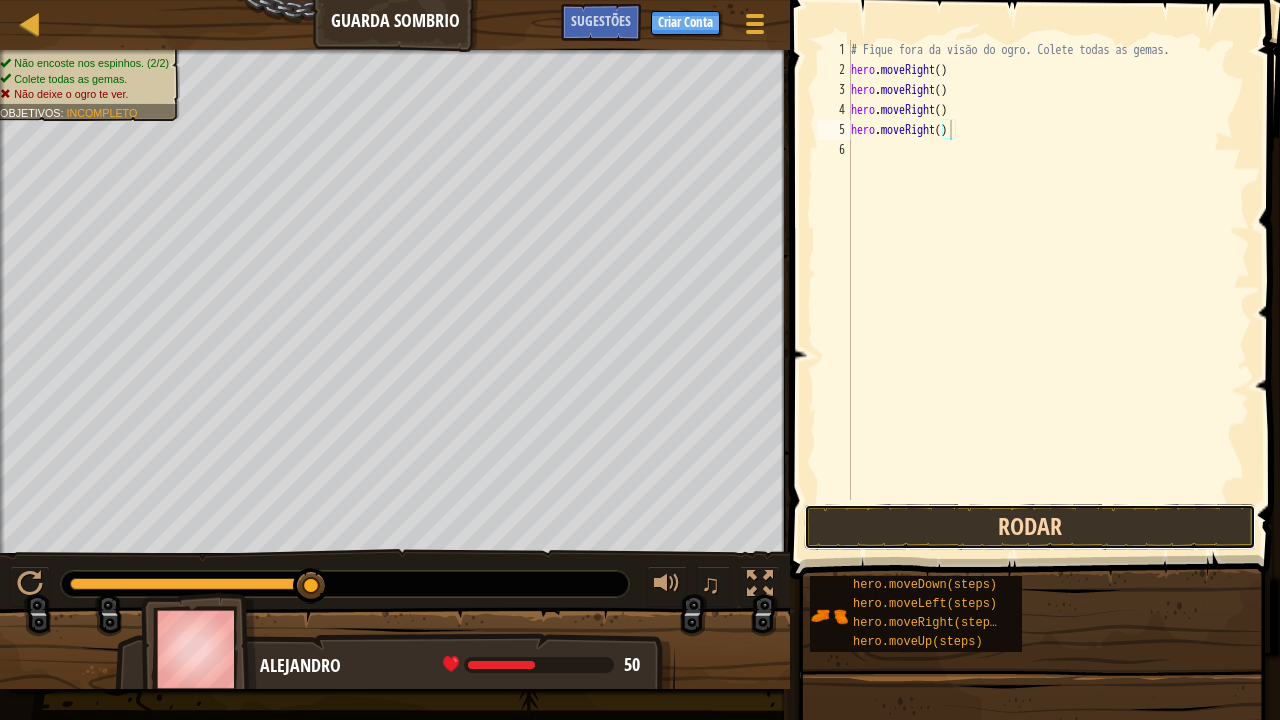 click on "Rodar" at bounding box center (1030, 527) 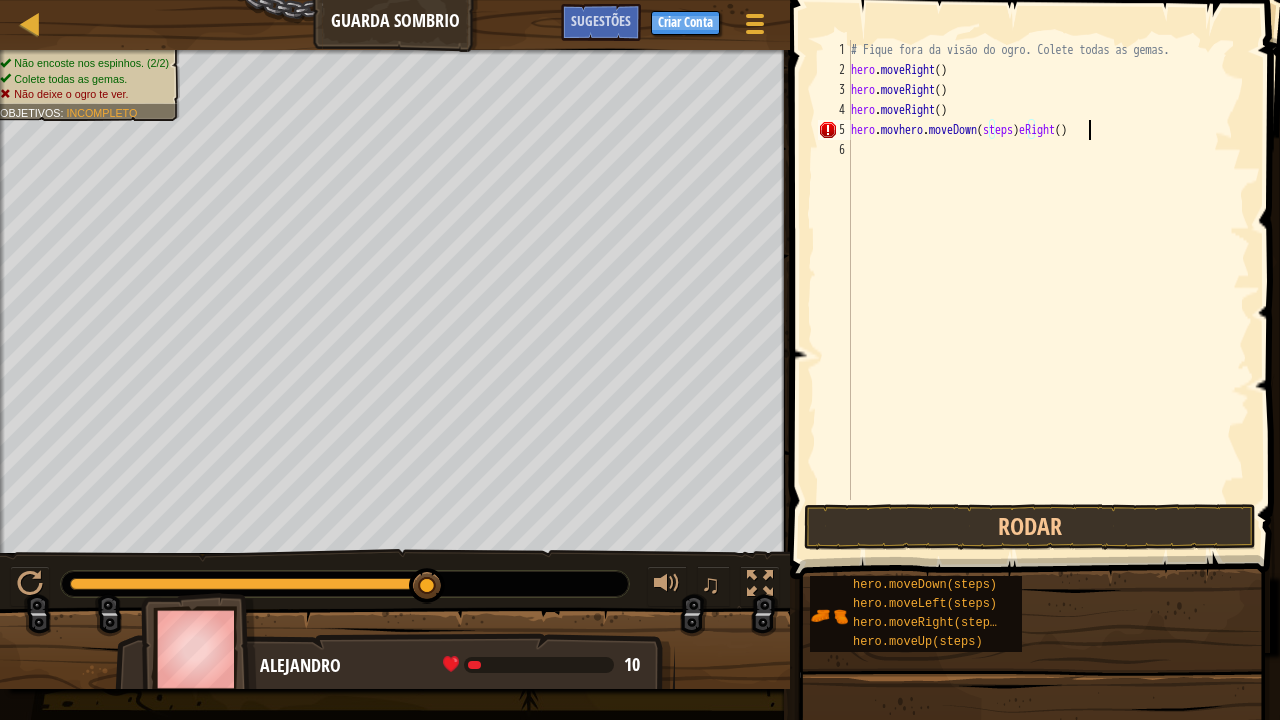 click on "# Fique fora da visão do ogro. Colete todas as gemas. hero . moveRight ( ) hero . moveRight ( ) hero . moveRight ( ) hero . movhero . moveDown ( steps ) eRight ( )" at bounding box center (1048, 290) 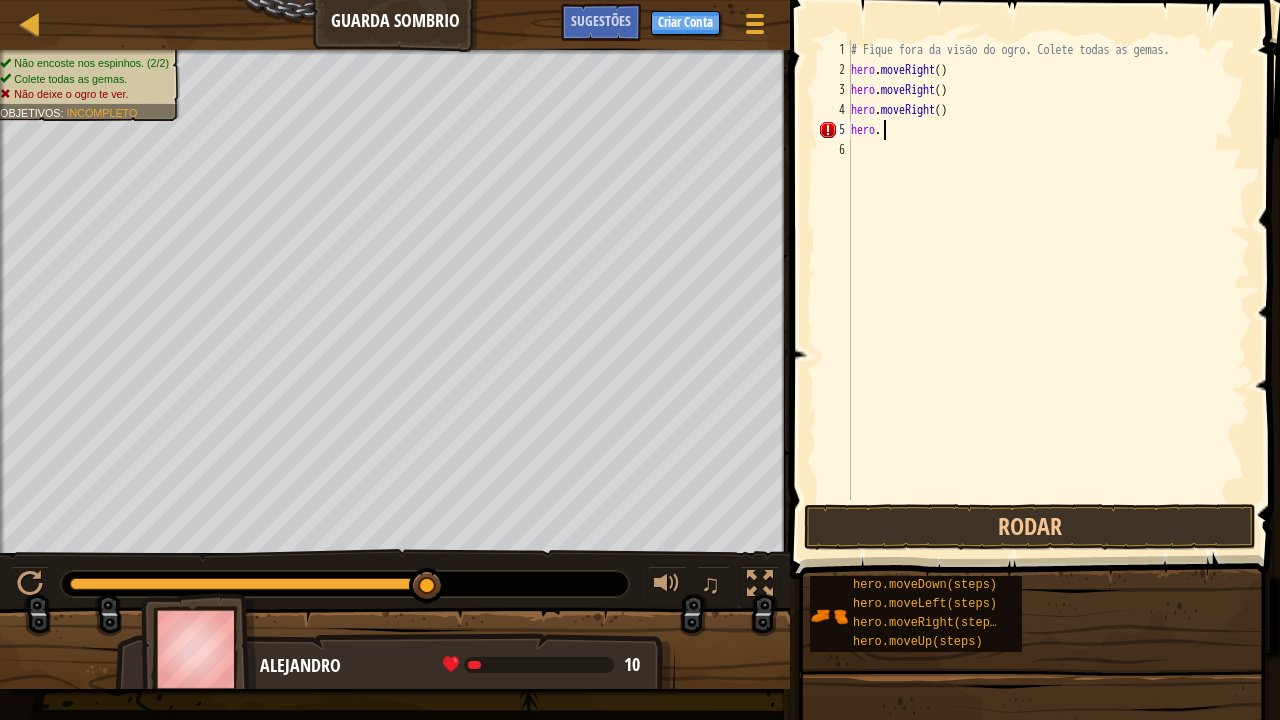 type on "h" 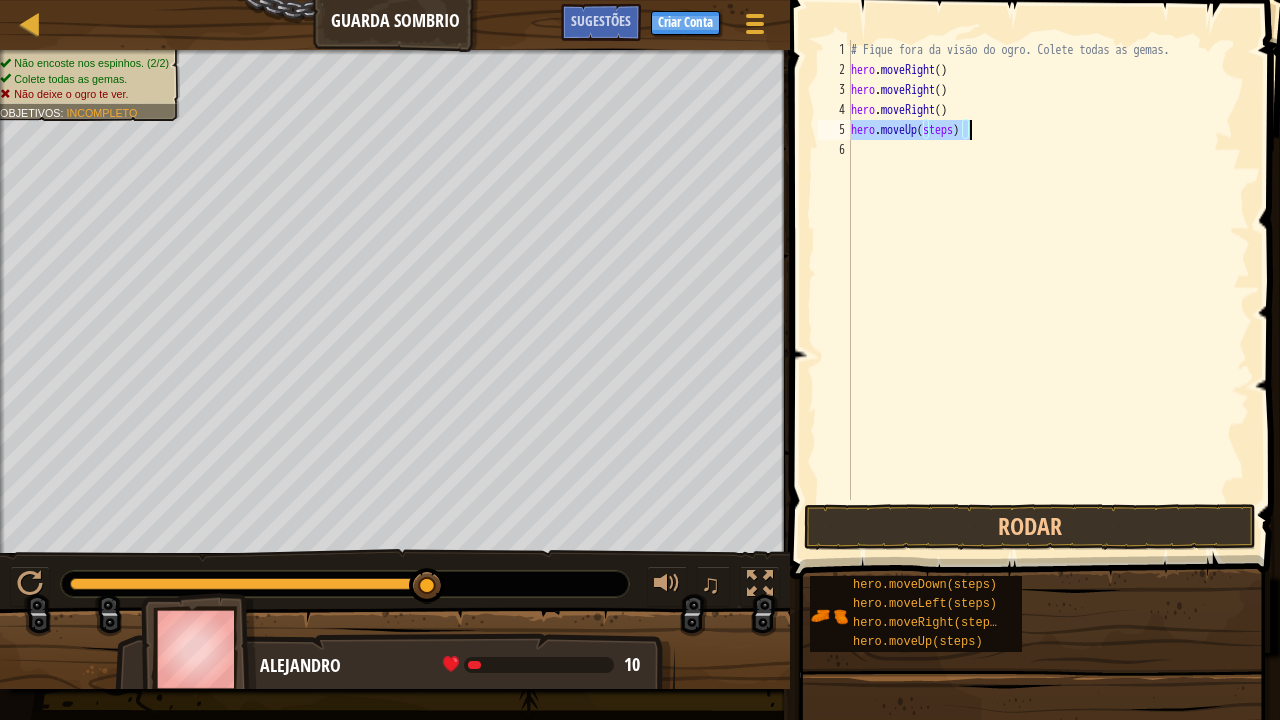 click on "# Fique fora da visão do ogro. Colete todas as gemas. hero . moveRight ( ) hero . moveRight ( ) hero . moveRight ( ) hero . moveUp ( steps )" at bounding box center (1048, 270) 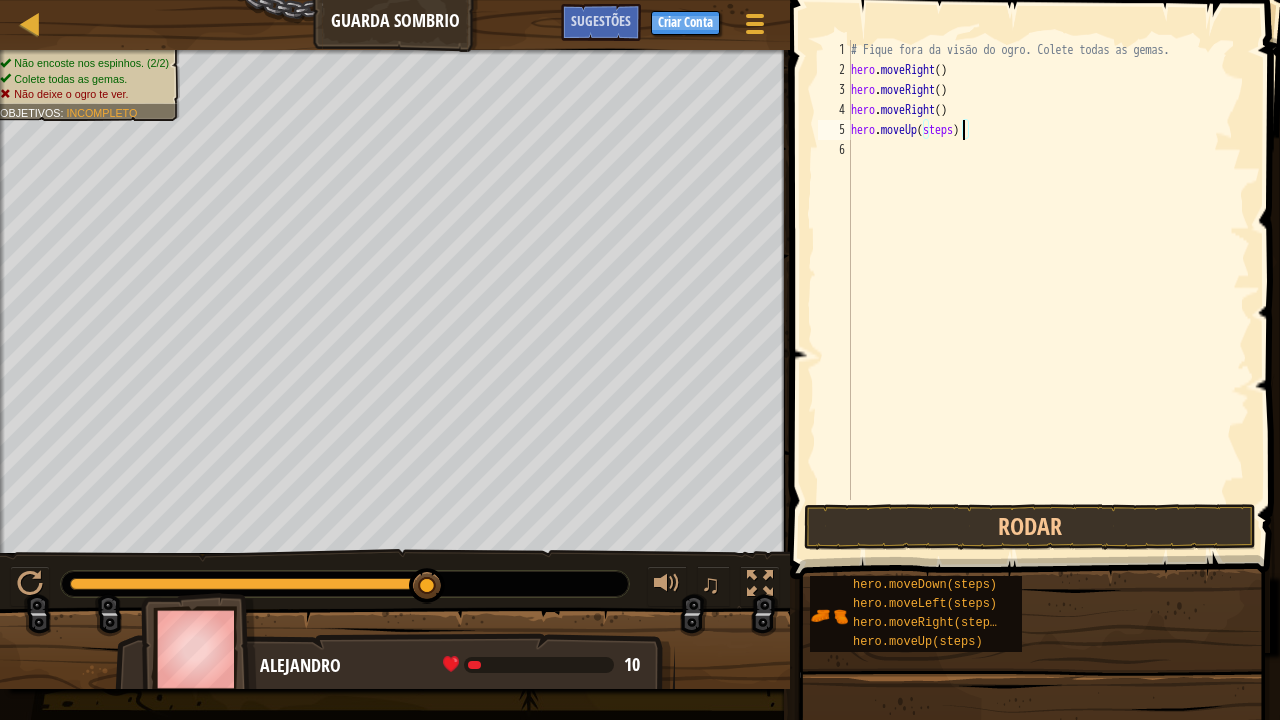 click on "# Fique fora da visão do ogro. Colete todas as gemas. hero . moveRight ( ) hero . moveRight ( ) hero . moveRight ( ) hero . moveUp ( steps )" at bounding box center (1048, 290) 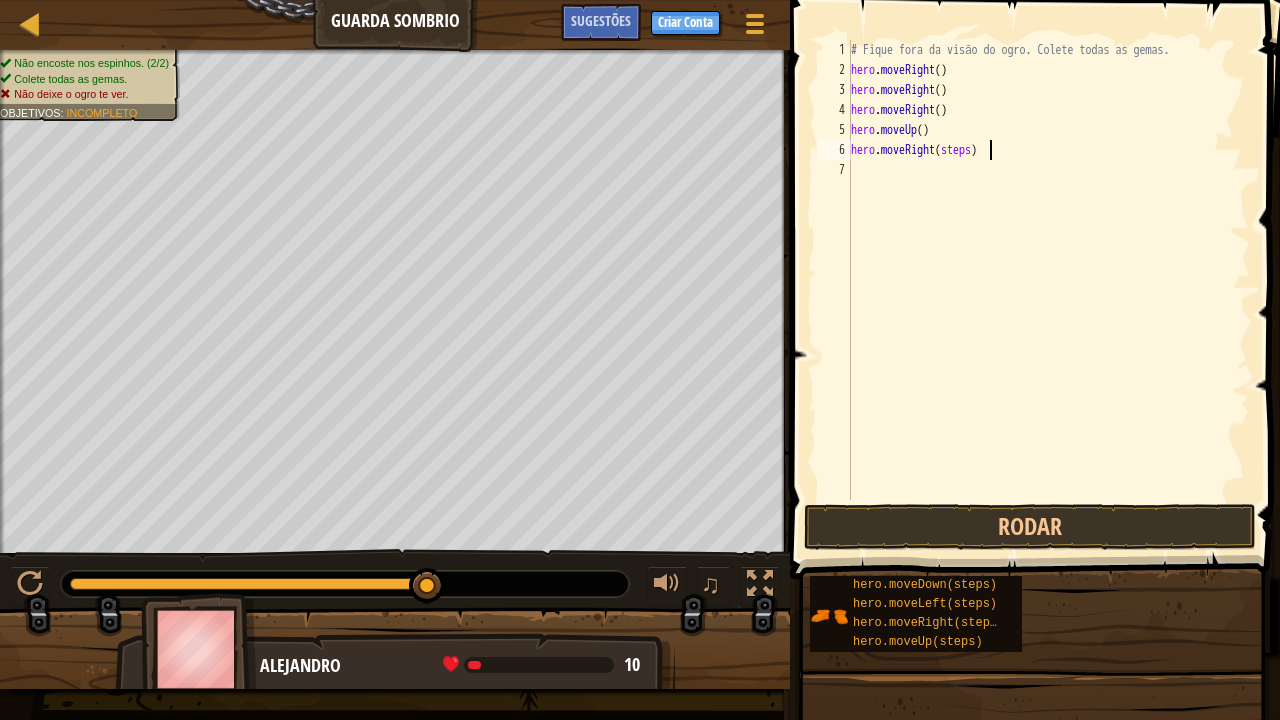 click on "# Fique fora da visão do ogro. Colete todas as gemas. hero . moveRight ( ) hero . moveRight ( ) hero . moveRight ( ) hero . moveUp ( ) hero . moveRight ( steps )" at bounding box center [1048, 290] 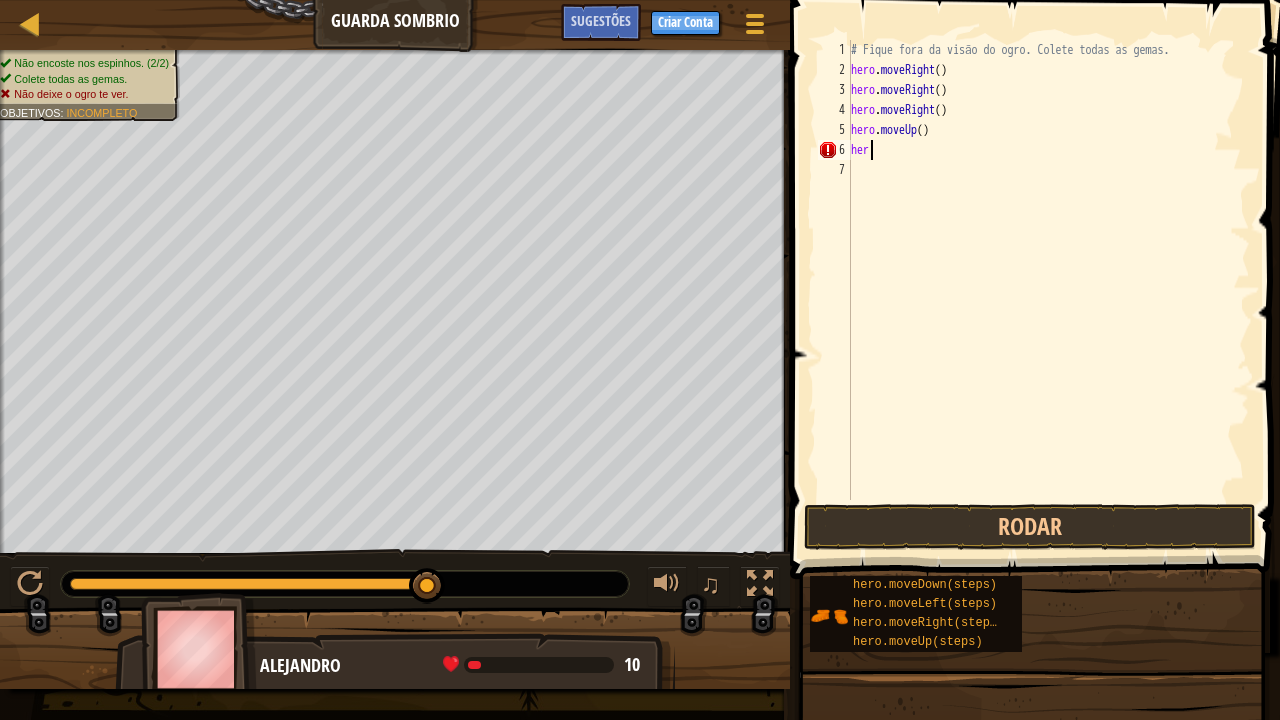 type on "h" 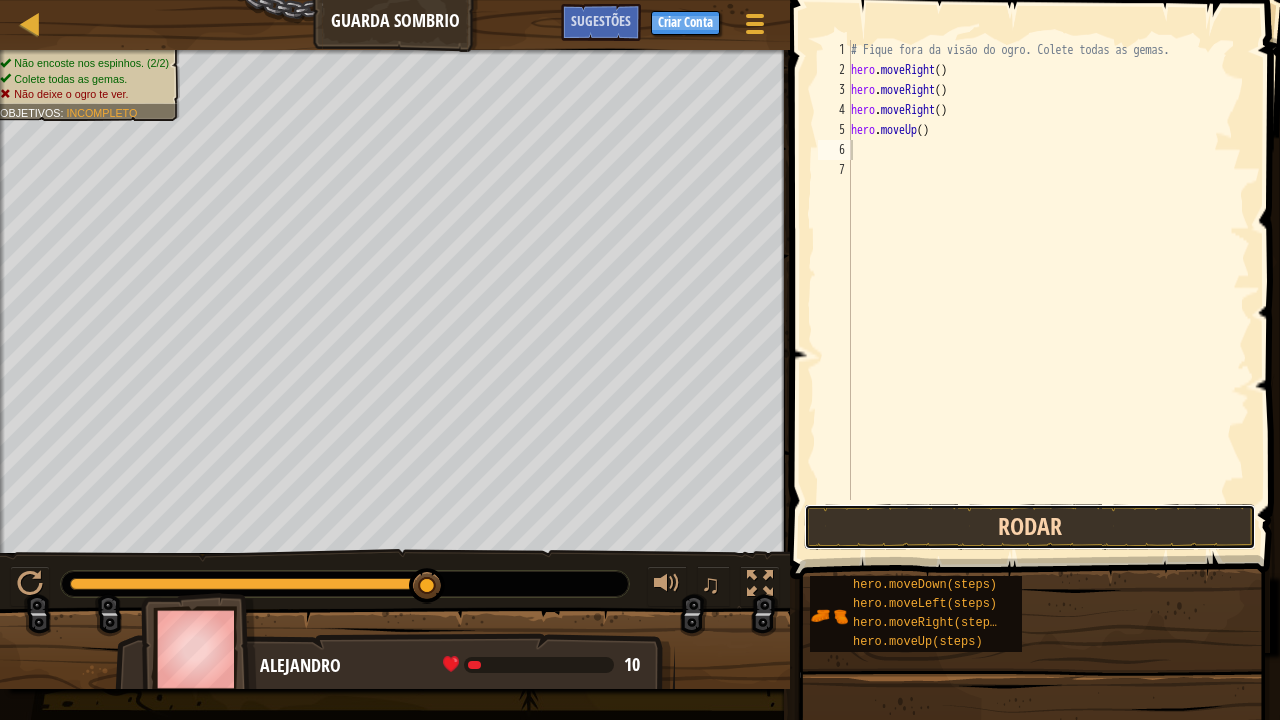 click on "Rodar" at bounding box center [1030, 527] 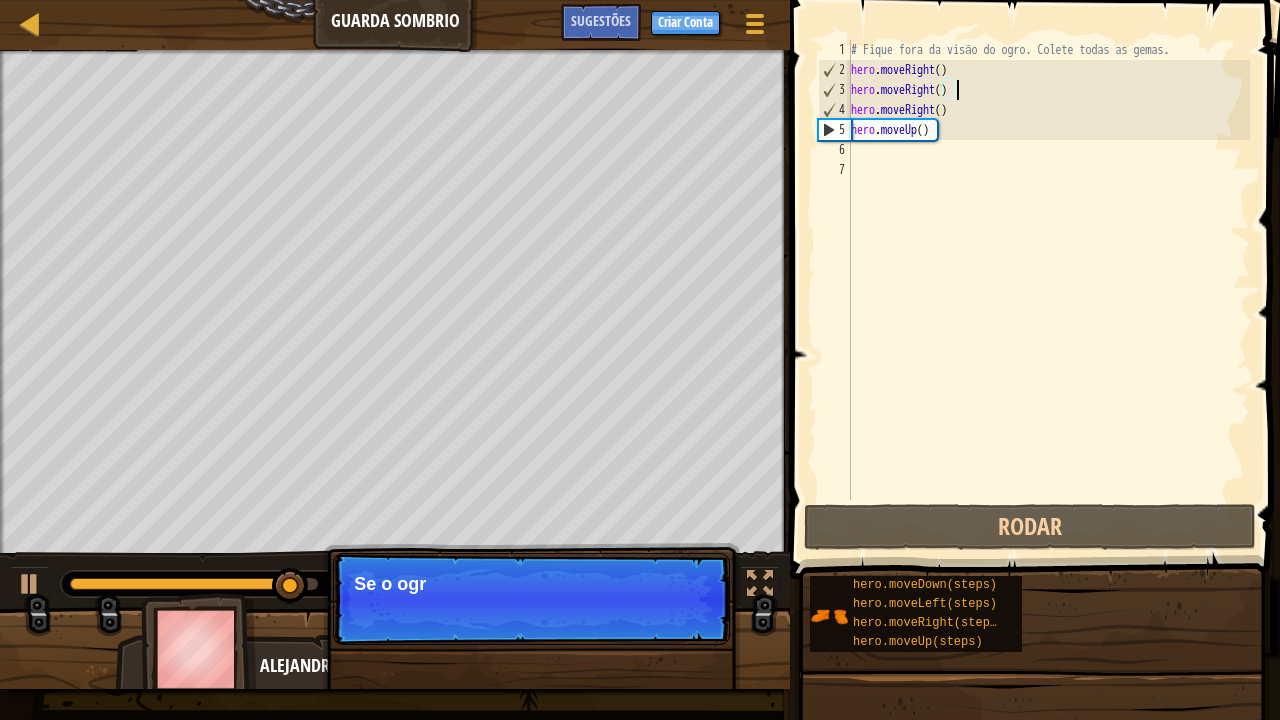 click on "# Fique fora da visão do ogro. Colete todas as gemas. hero . moveRight ( ) hero . moveRight ( ) hero . moveRight ( ) hero . moveUp ( )" at bounding box center [1048, 290] 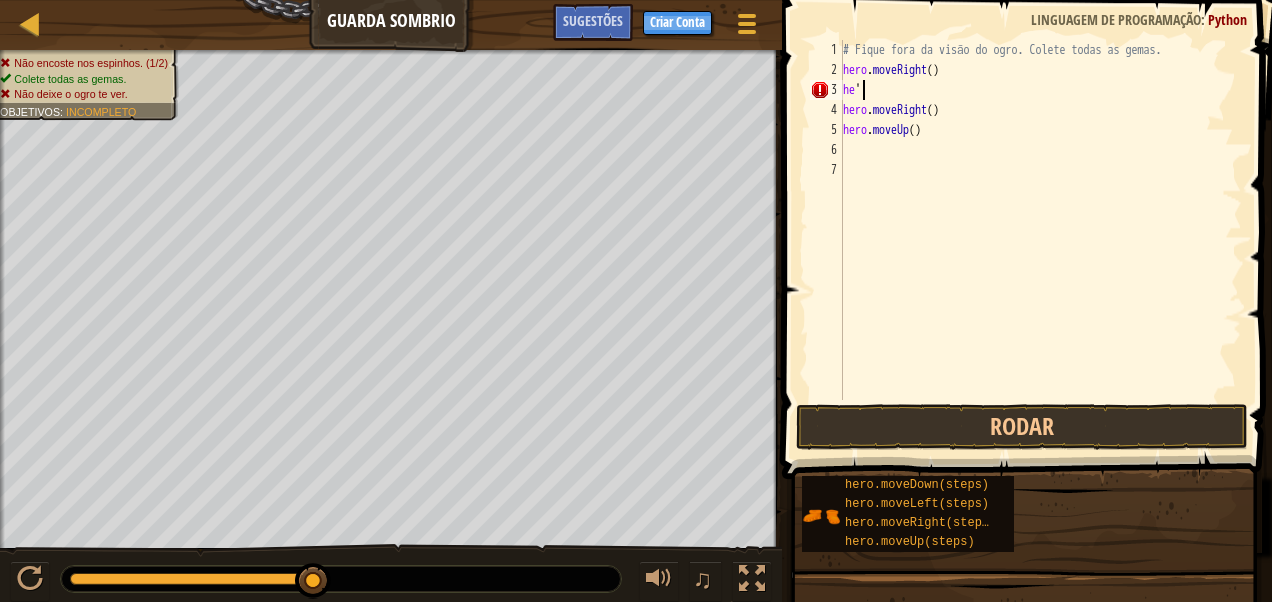 scroll, scrollTop: 9, scrollLeft: 0, axis: vertical 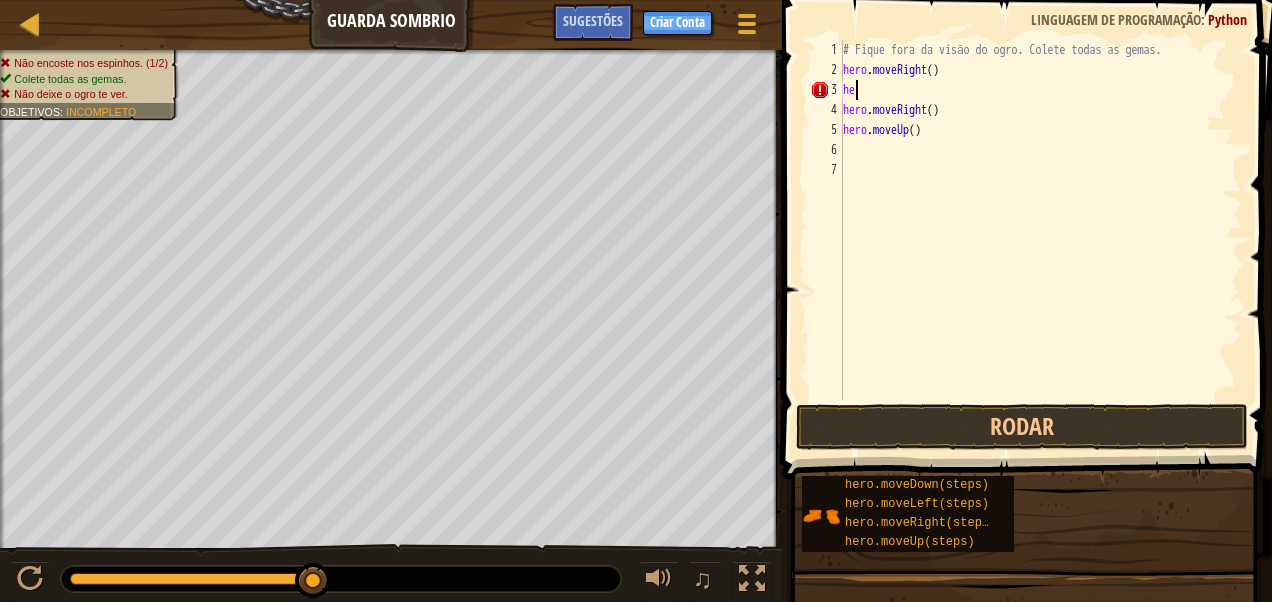 type on "h" 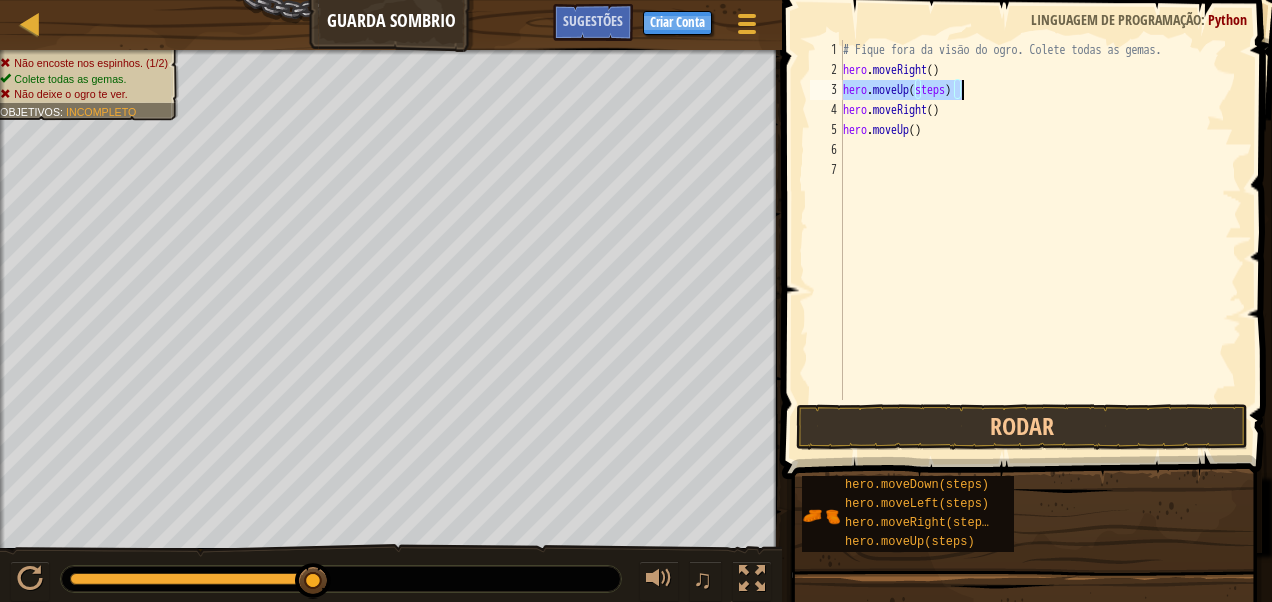 click on "# Fique fora da visão do ogro. Colete todas as gemas. hero . moveRight ( ) hero . moveUp ( steps ) hero . moveRight ( ) hero . moveUp ( )" at bounding box center (1040, 220) 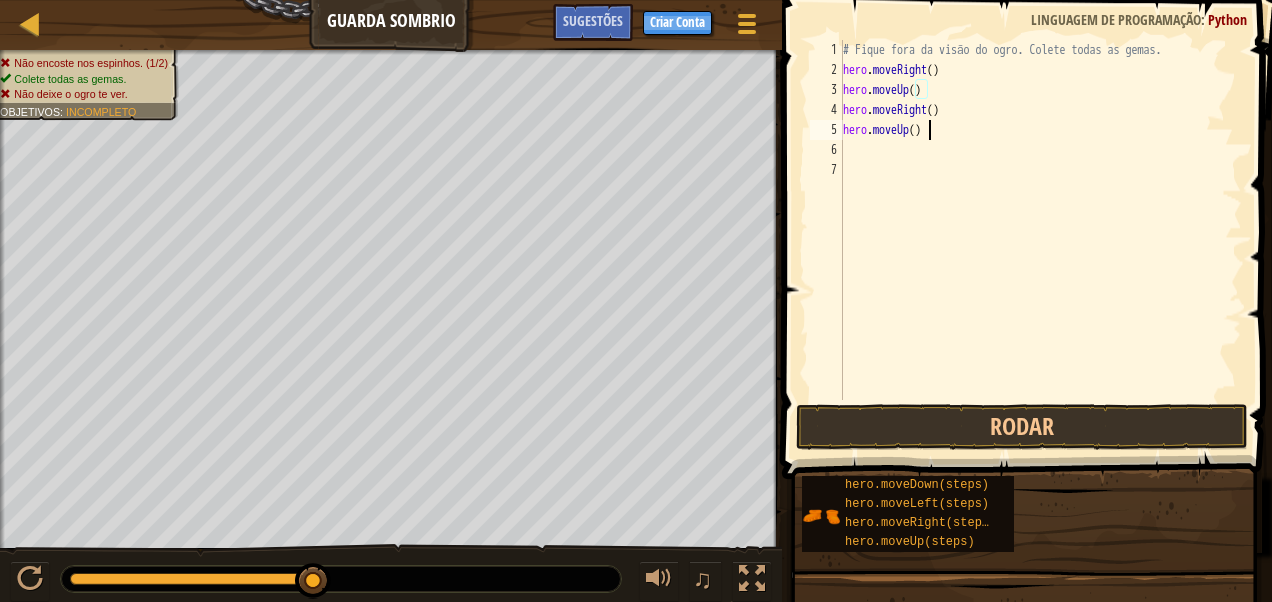 click on "# Fique fora da visão do ogro. Colete todas as gemas. hero . moveRight ( ) hero . moveUp ( ) hero . moveRight ( ) hero . moveUp ( )" at bounding box center (1040, 240) 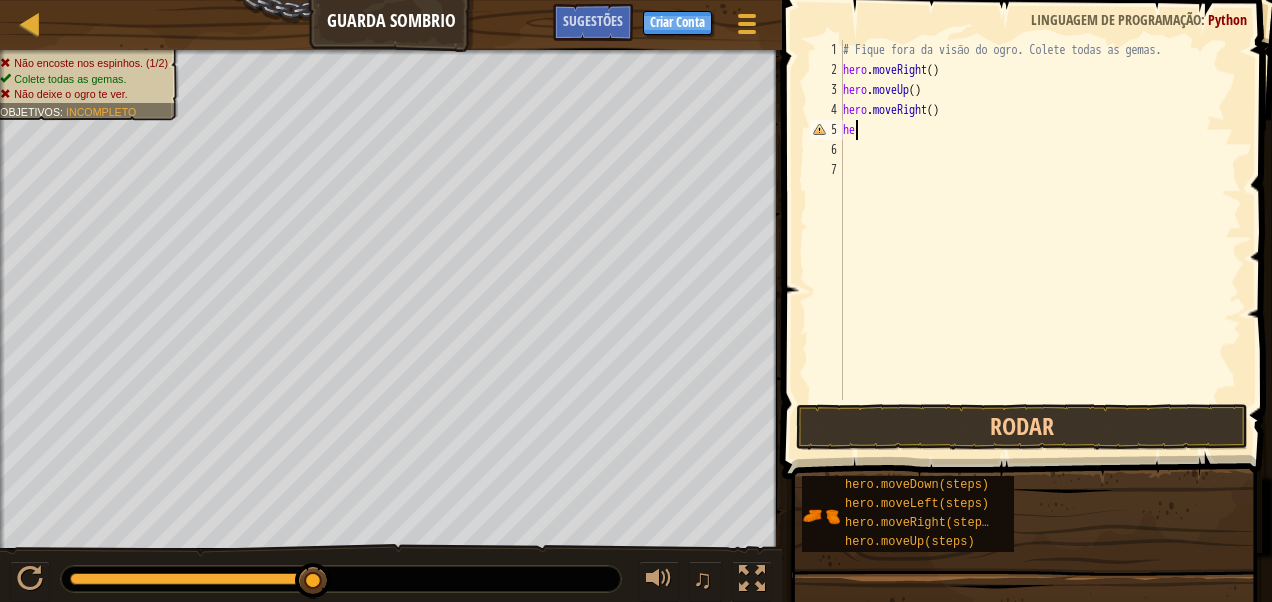 type on "h" 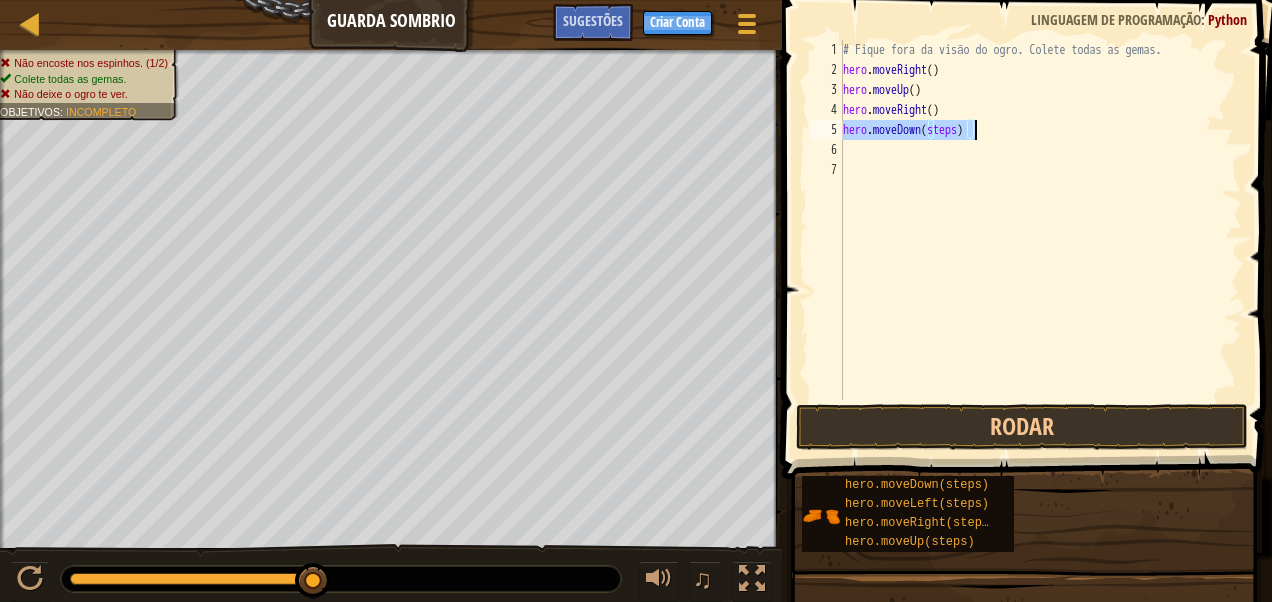 click on "# Fique fora da visão do ogro. Colete todas as gemas. hero . moveRight ( ) hero . moveUp ( ) hero . moveRight ( ) hero . moveDown ( steps )" at bounding box center (1040, 220) 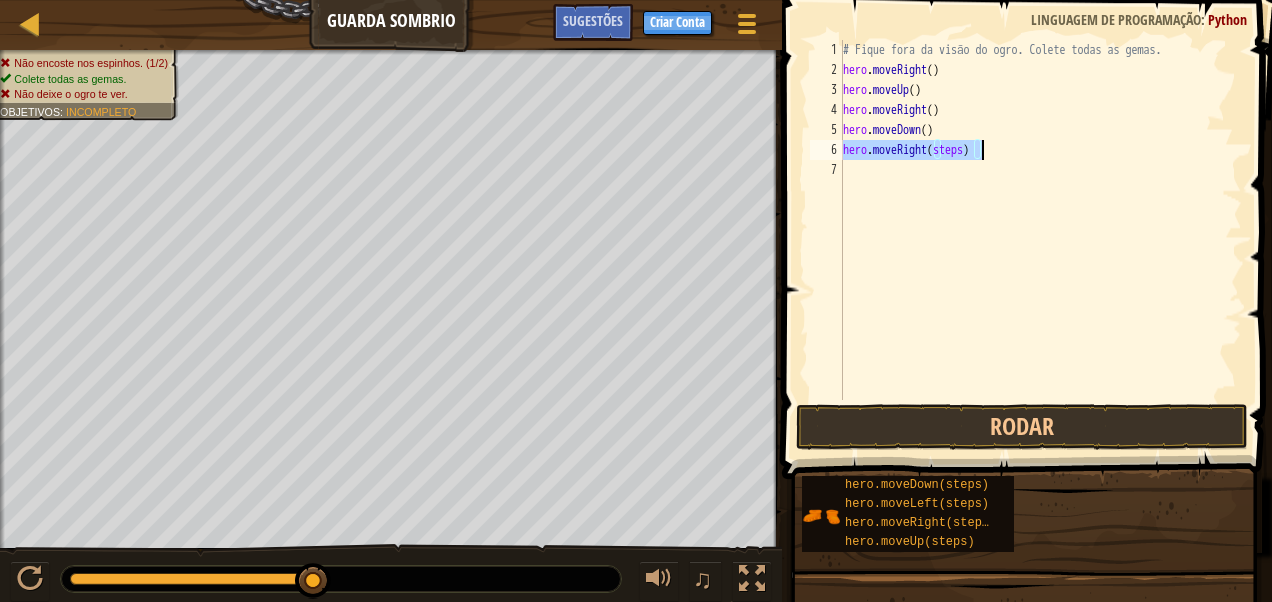 click on "# Fique fora da visão do ogro. Colete todas as gemas. hero . moveRight ( ) hero . moveUp ( ) hero . moveRight ( ) hero . moveDown ( ) hero . moveRight ( steps )" at bounding box center (1040, 220) 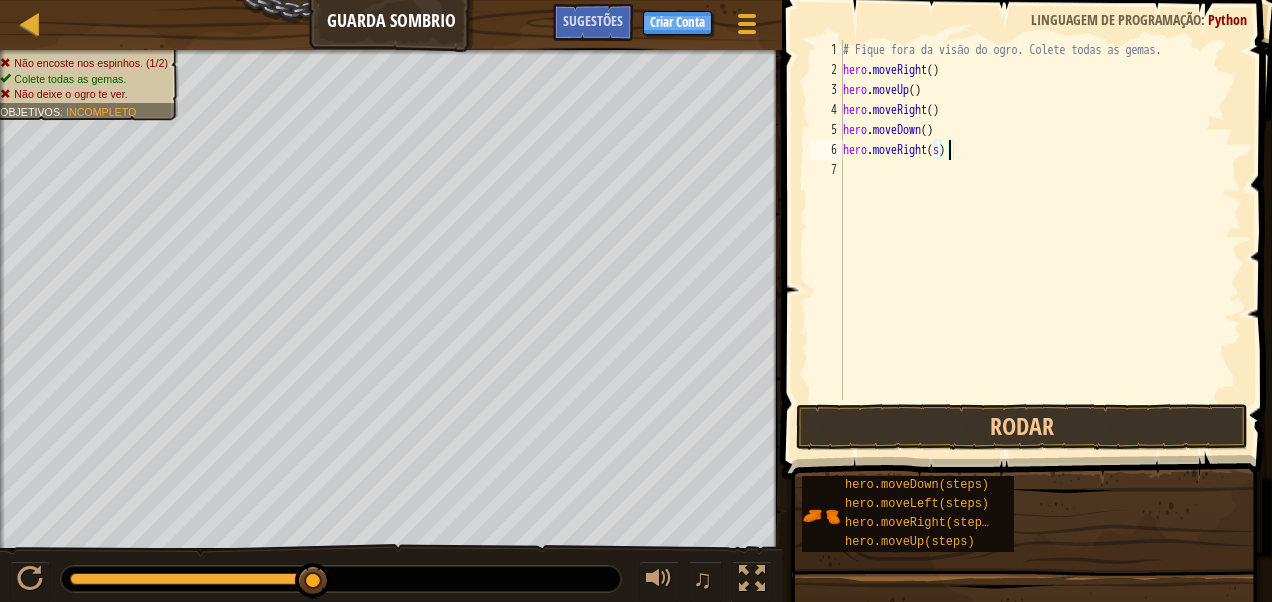 type on "hero.moveRight()" 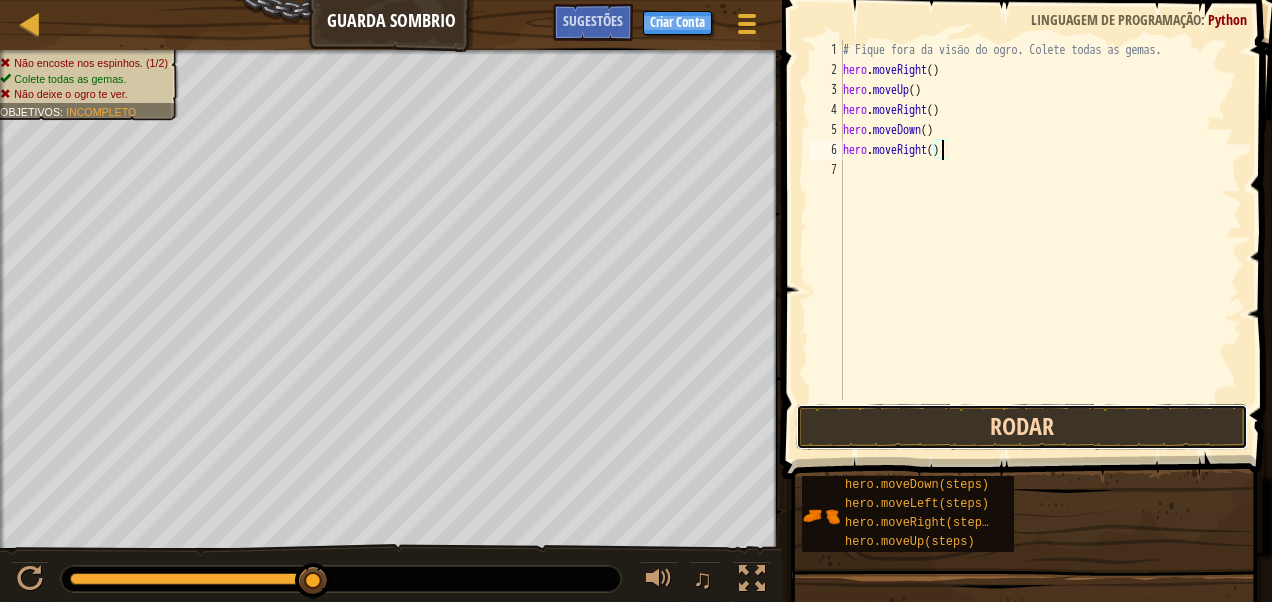 click on "Rodar" at bounding box center [1022, 427] 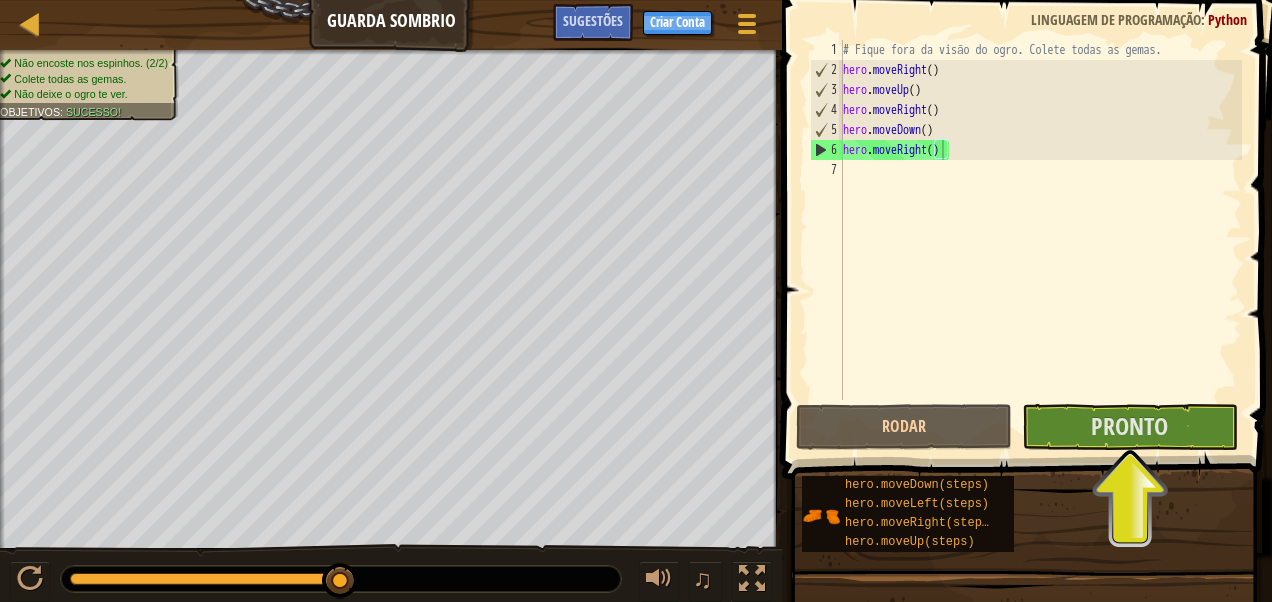 click at bounding box center (1029, 211) 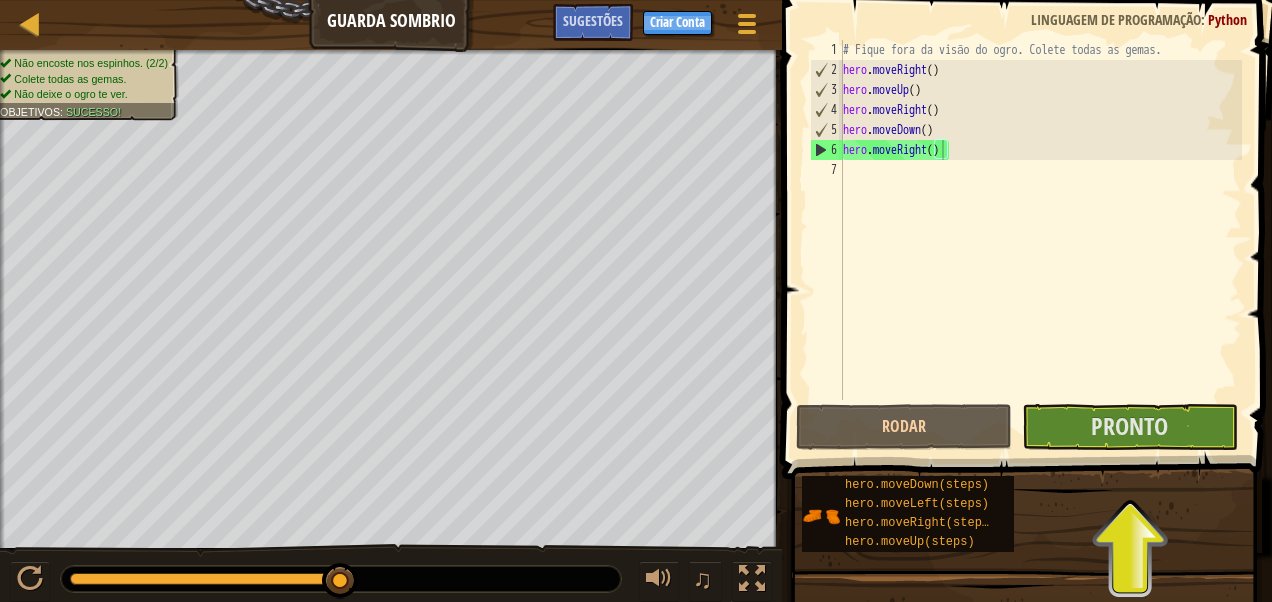 click at bounding box center [1029, 211] 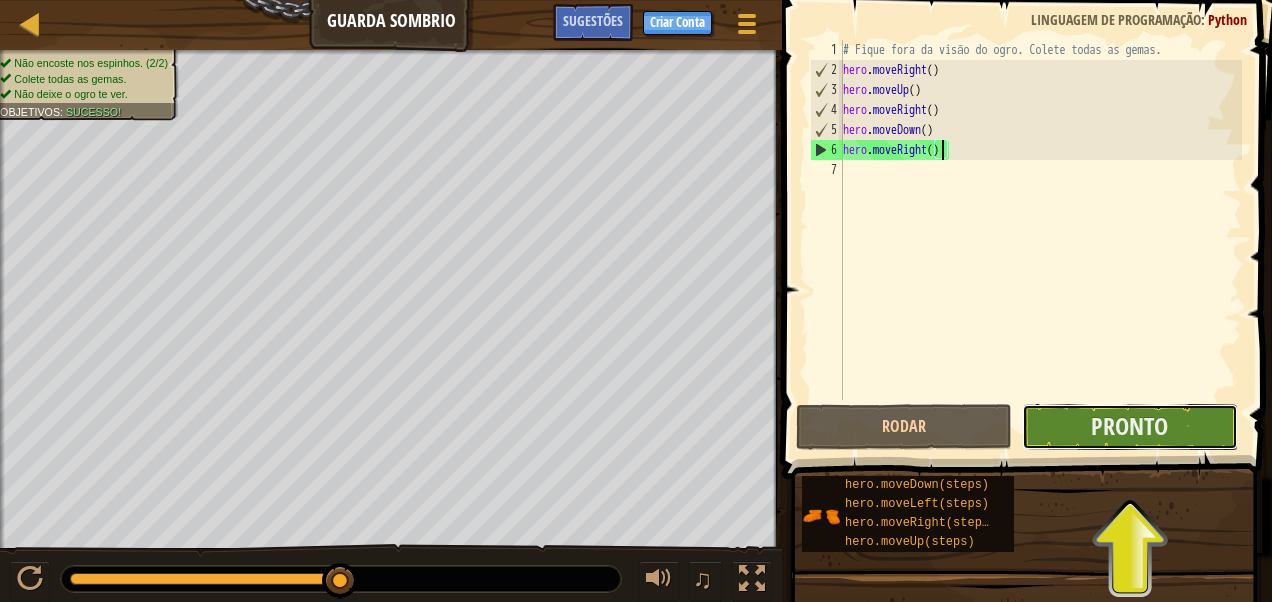 click on "Pronto" at bounding box center [1130, 427] 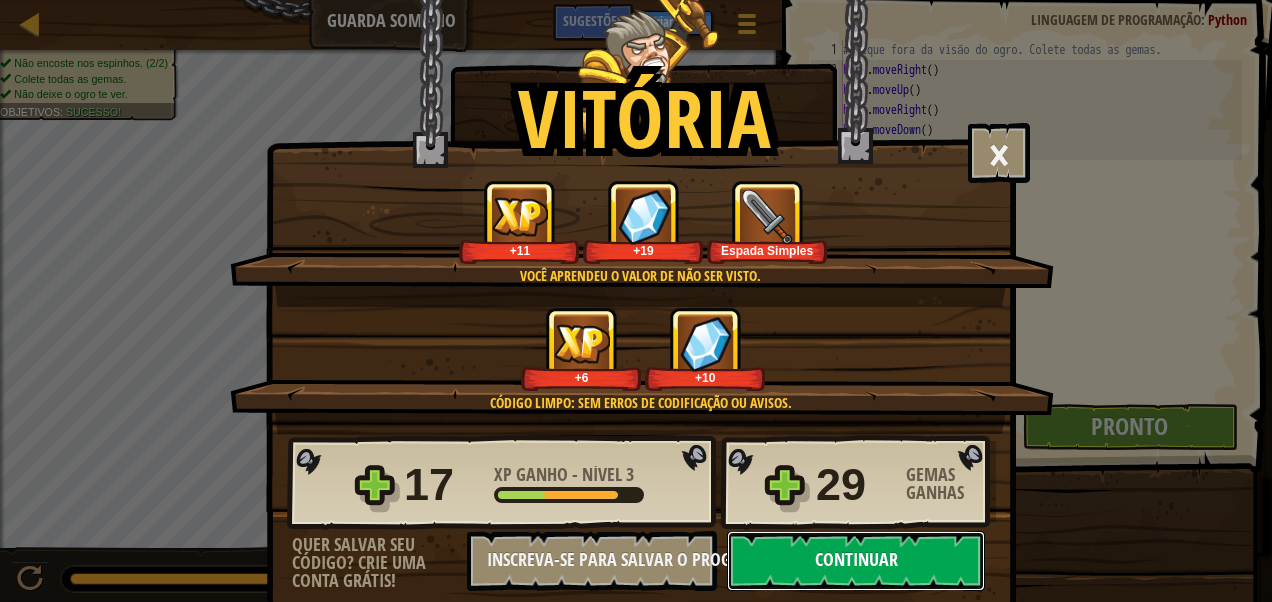 click on "Continuar" at bounding box center (856, 561) 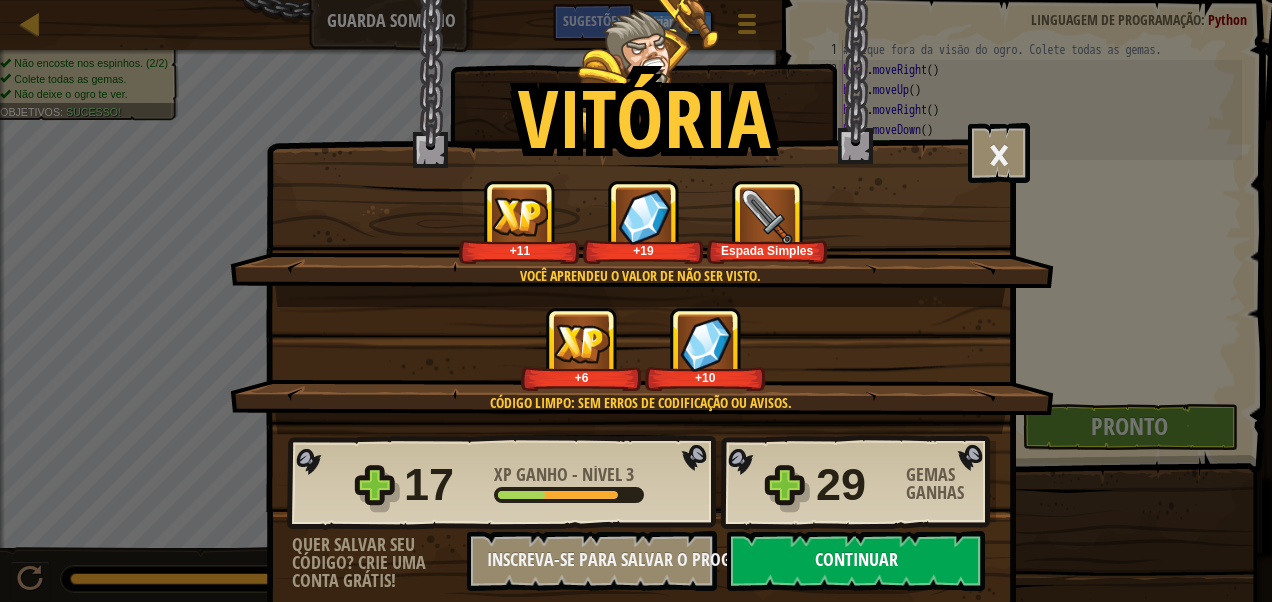 select on "pt-BR" 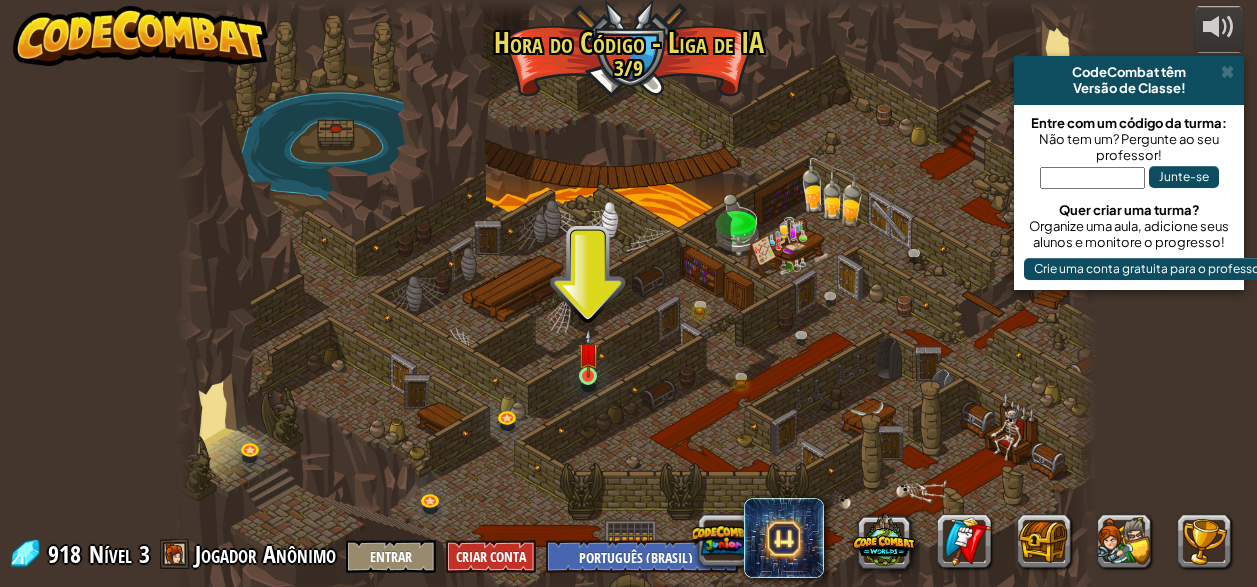 click at bounding box center (588, 353) 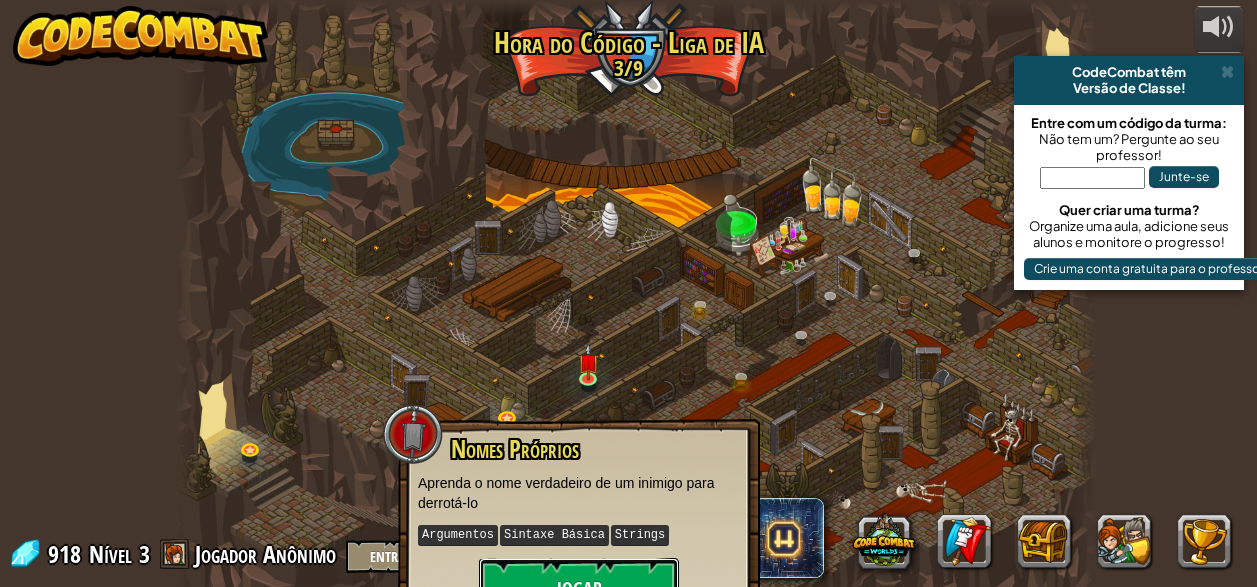 click on "Jogar" at bounding box center [579, 588] 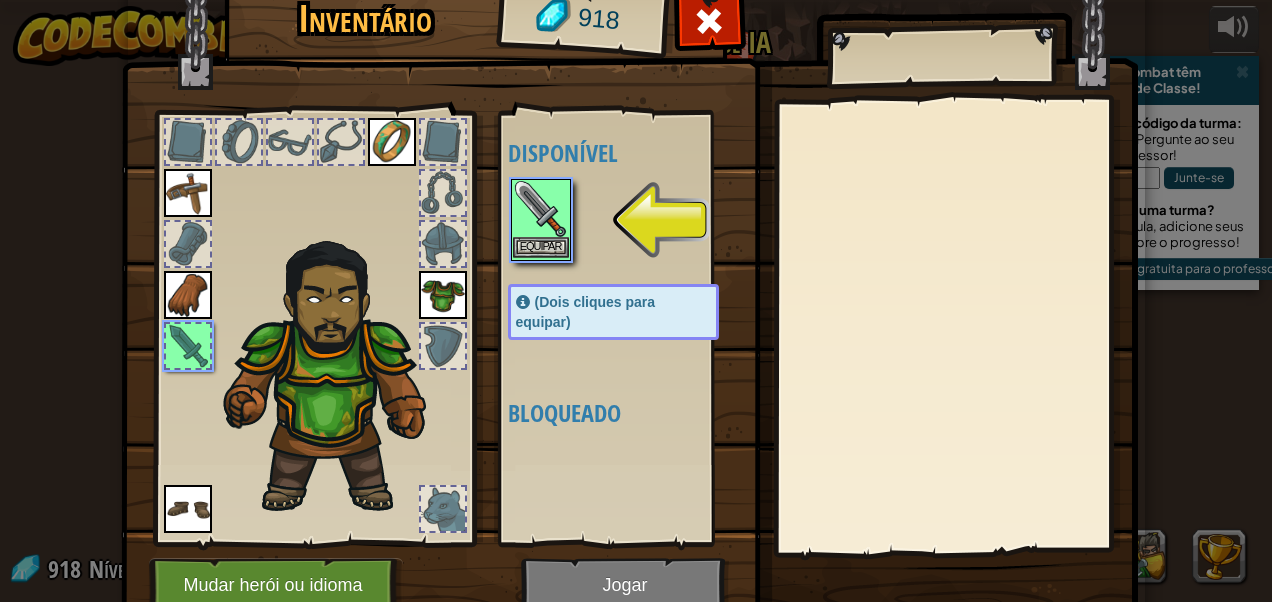 click at bounding box center (541, 209) 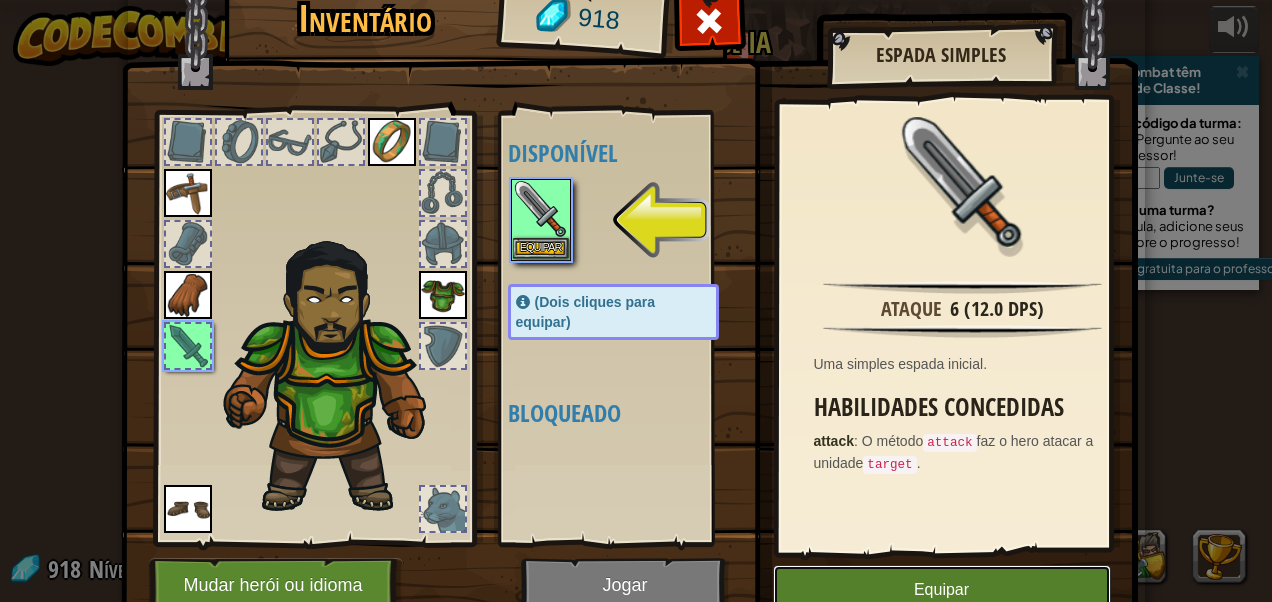 click on "Equipar" at bounding box center (942, 590) 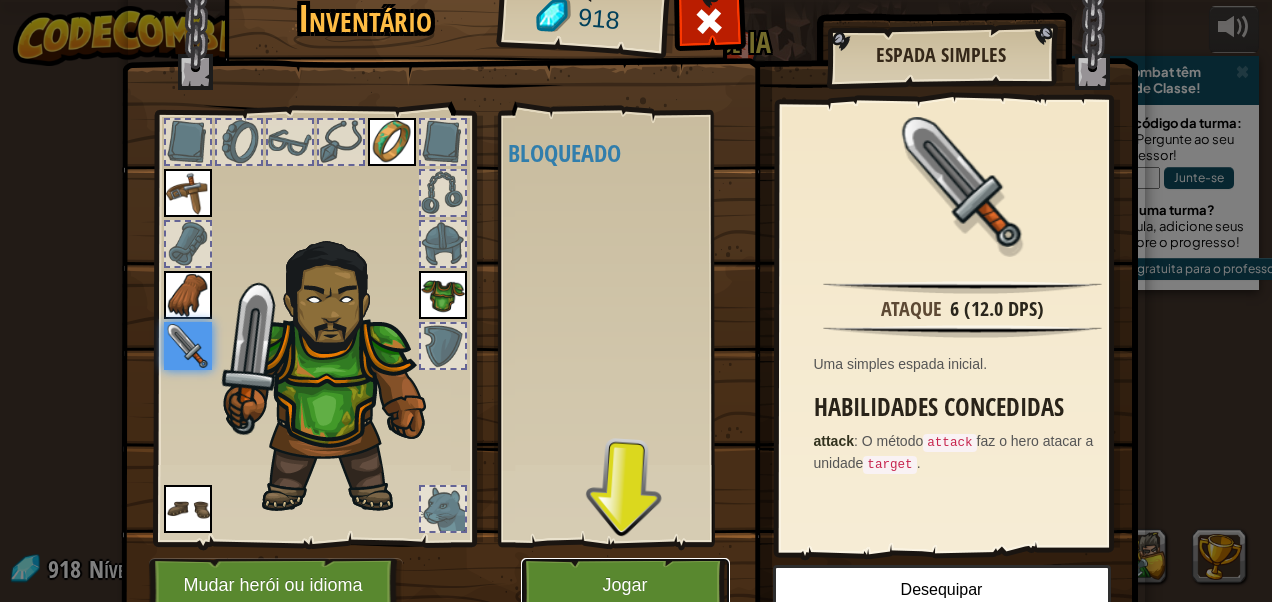 click on "Jogar" at bounding box center [625, 585] 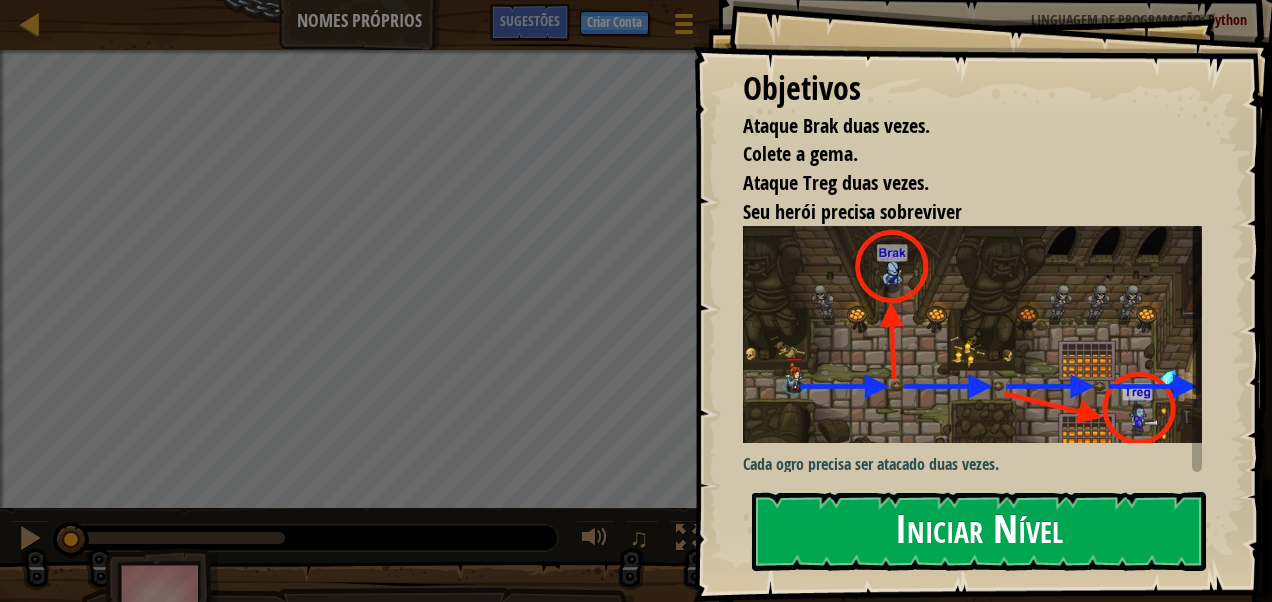 click on "Iniciar Nível" at bounding box center [979, 531] 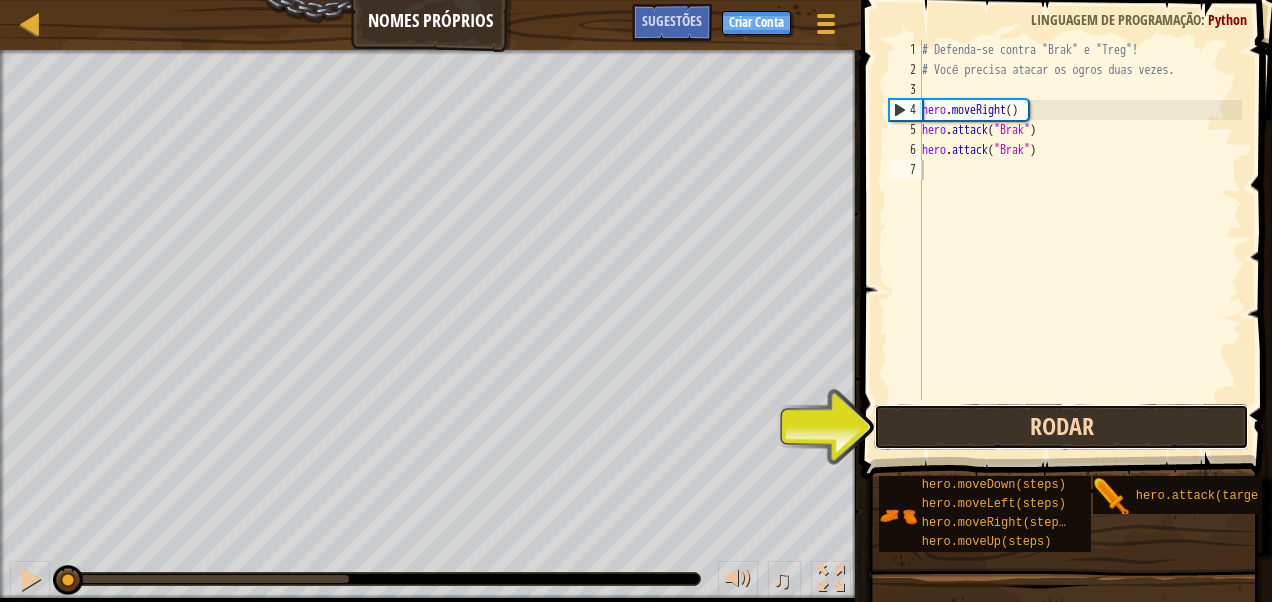 click on "Rodar" at bounding box center (1061, 427) 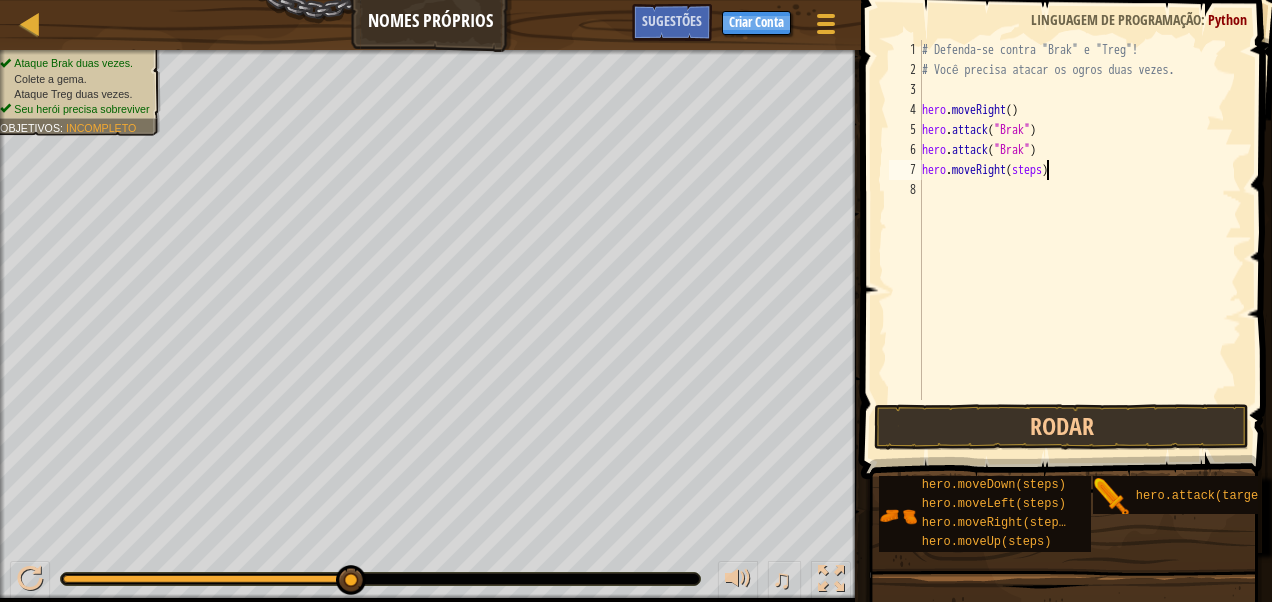 click on "# Defenda-se contra "Brak" e "Treg"! # Você precisa atacar os ogros duas vezes. hero . moveRight ( ) hero . attack ( "Brak" ) hero . attack ( "Brak" ) hero . moveRight ( steps )" at bounding box center (1080, 240) 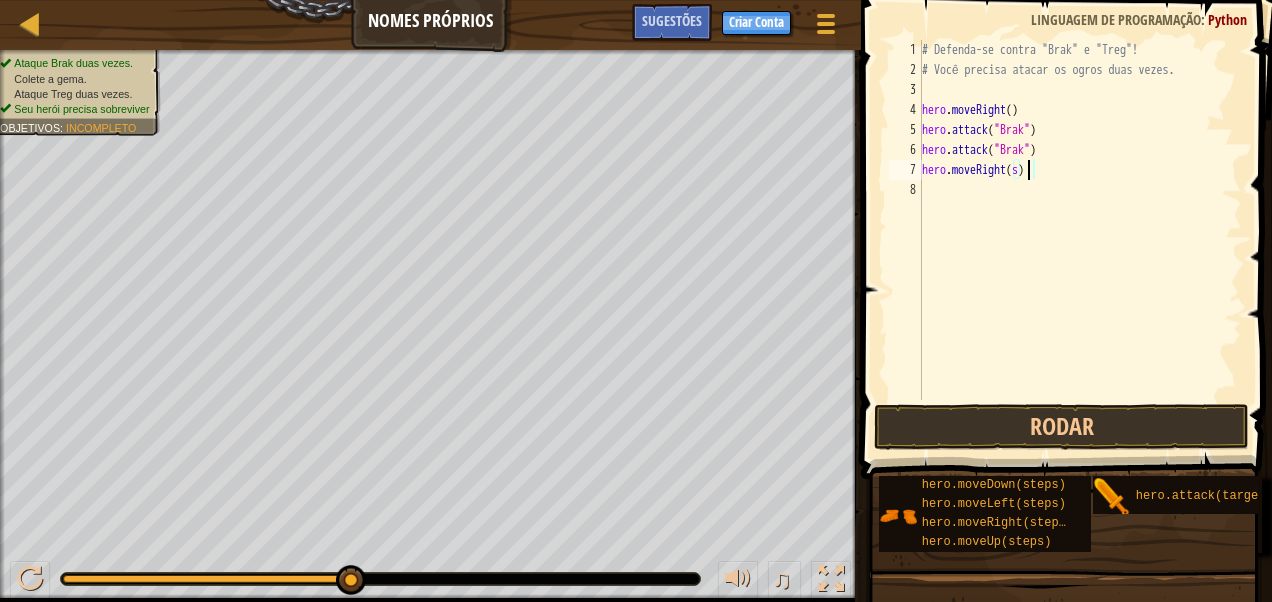 type on "hero.moveRight()" 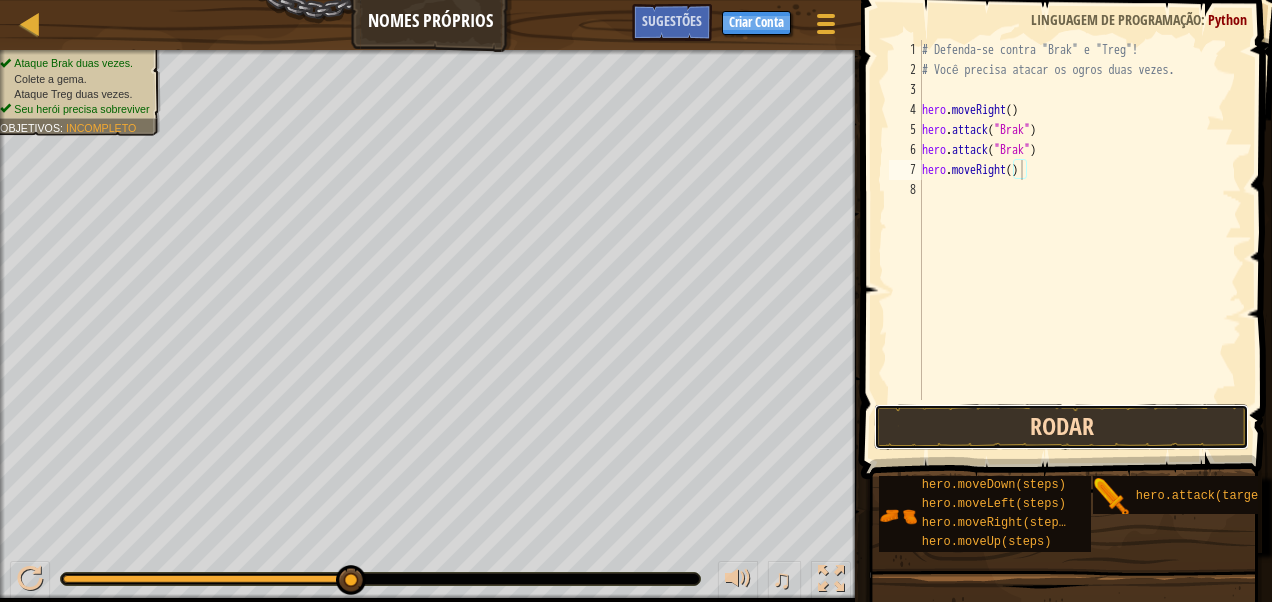 click on "Rodar" at bounding box center [1061, 427] 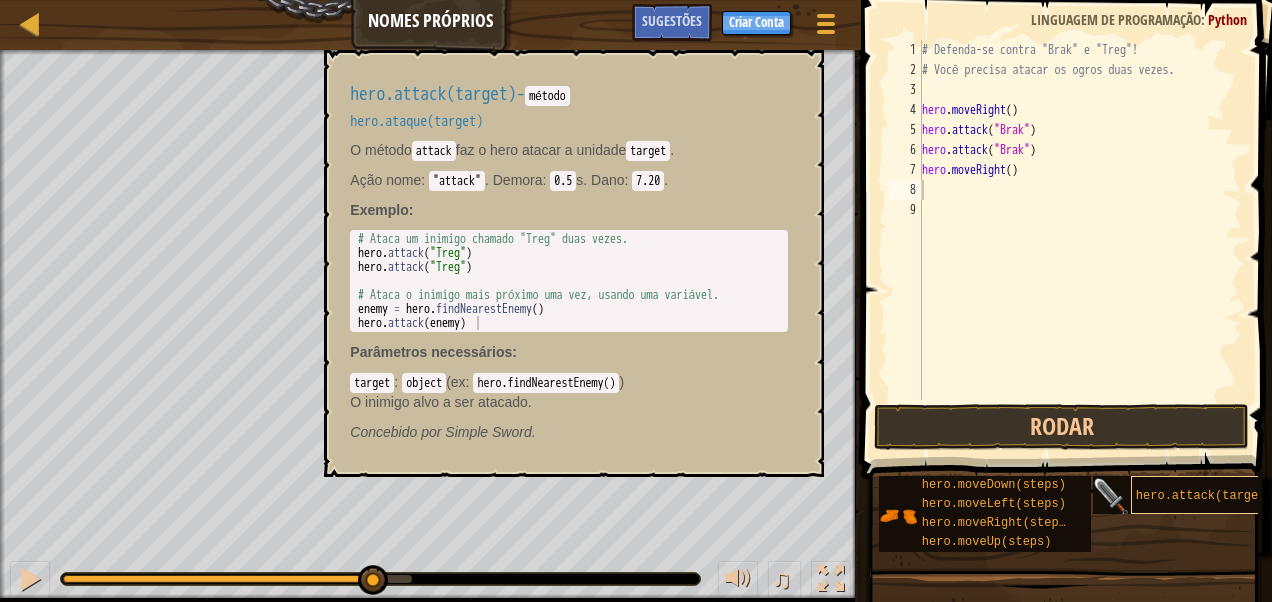 drag, startPoint x: 1121, startPoint y: 506, endPoint x: 1139, endPoint y: 500, distance: 18.973665 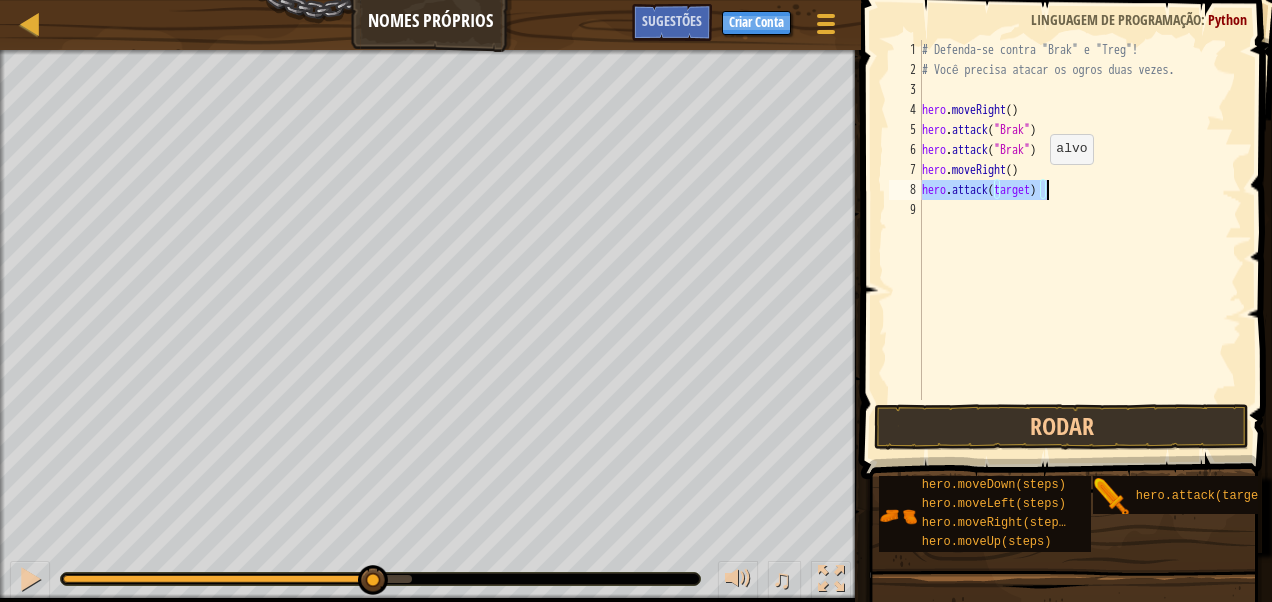 click on "# Defenda-se contra "[NAME]" e "[NAME]"! # Você precisa atacar os ogros duas vezes. hero . attack ( "[NAME]" ) hero . attack ( "[NAME]" ) hero . attack ( "[NAME]" )" at bounding box center (1080, 220) 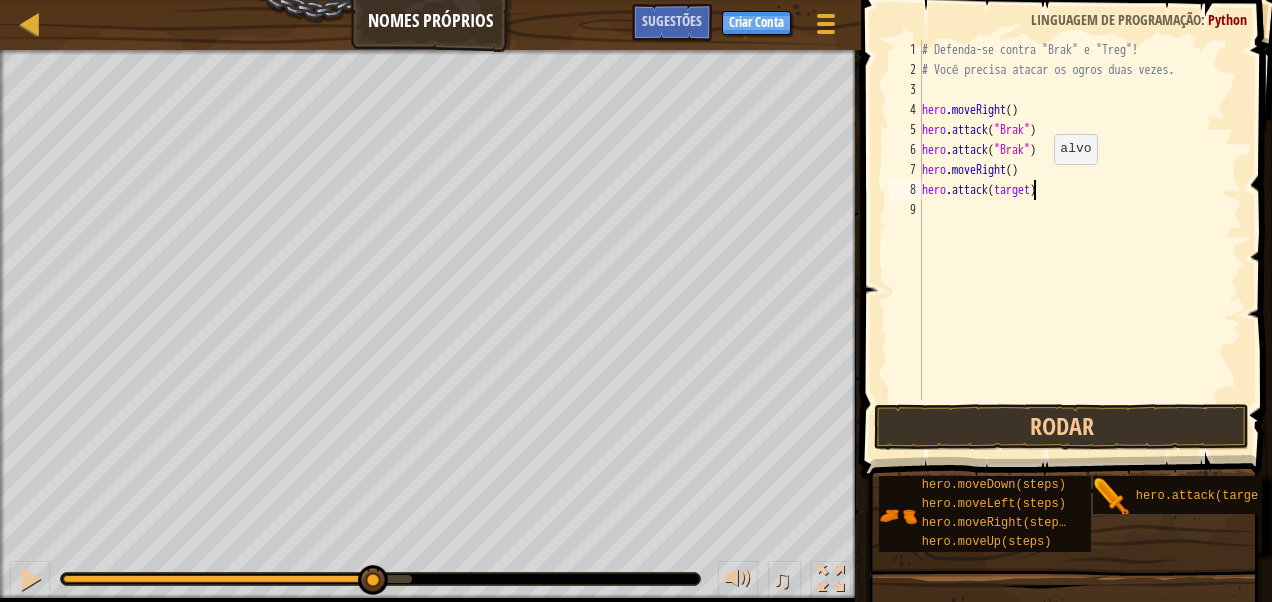 click on "# Defenda-se contra "[NAME]" e "[NAME]"! # Você precisa atacar os ogros duas vezes. hero . attack ( "[NAME]" ) hero . attack ( "[NAME]" ) hero . attack ( "[NAME]" )" at bounding box center [1080, 240] 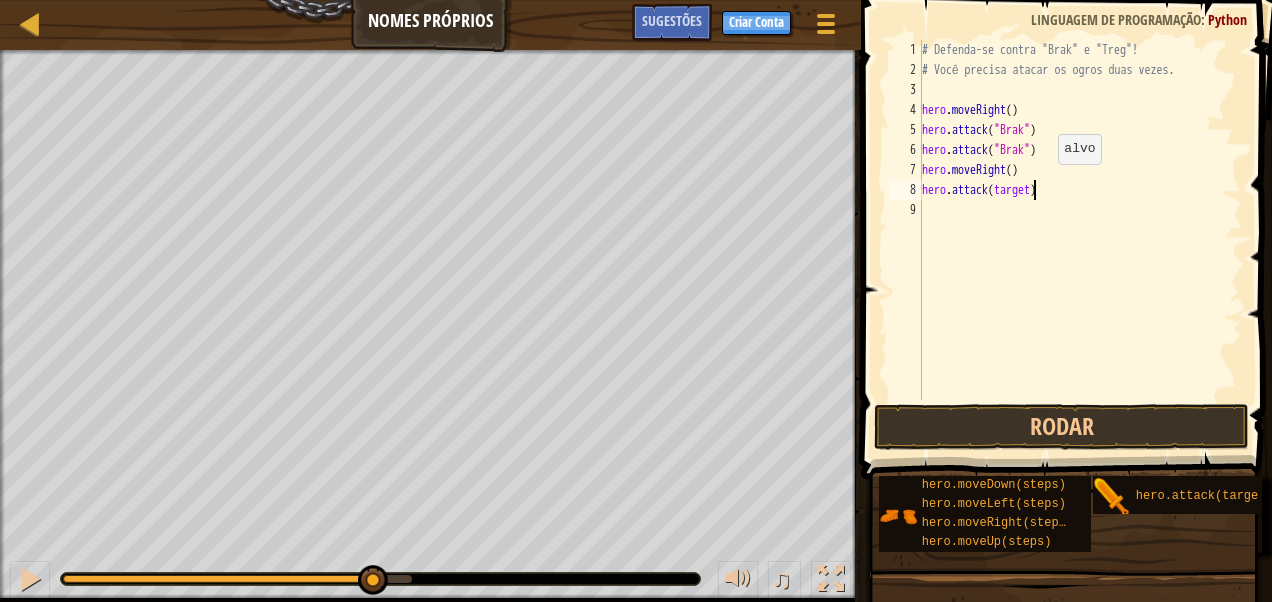 click on "# Defenda-se contra "[NAME]" e "[NAME]"! # Você precisa atacar os ogros duas vezes. hero . attack ( "[NAME]" ) hero . attack ( "[NAME]" ) hero . attack ( "[NAME]" )" at bounding box center [1080, 240] 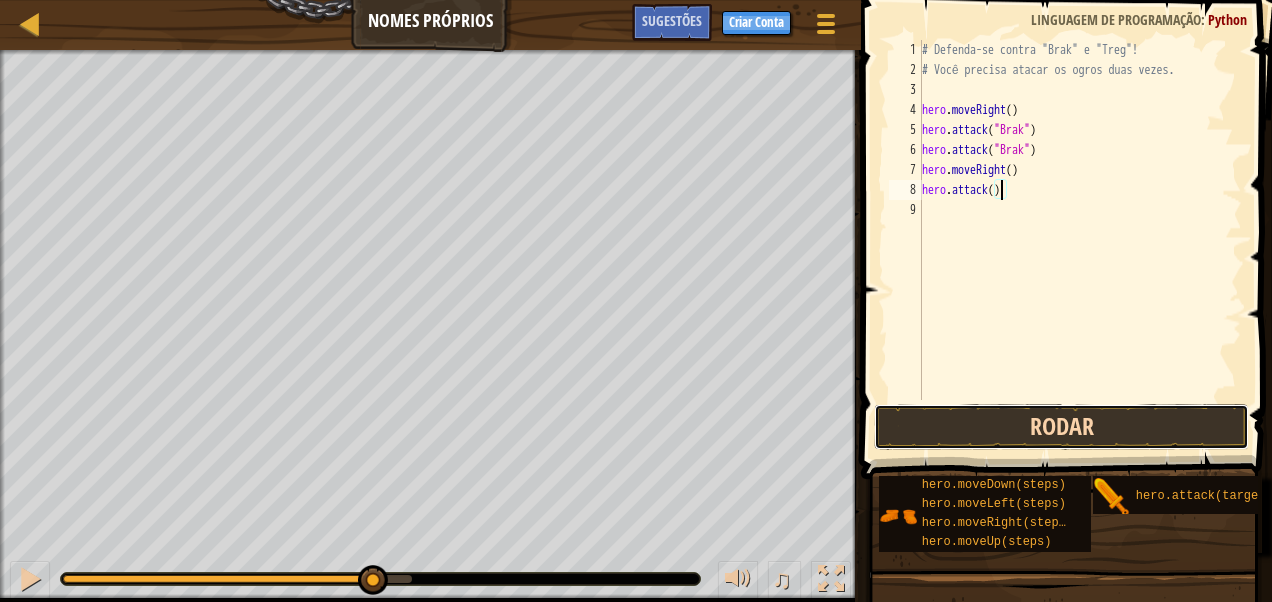 click on "Rodar" at bounding box center (1061, 427) 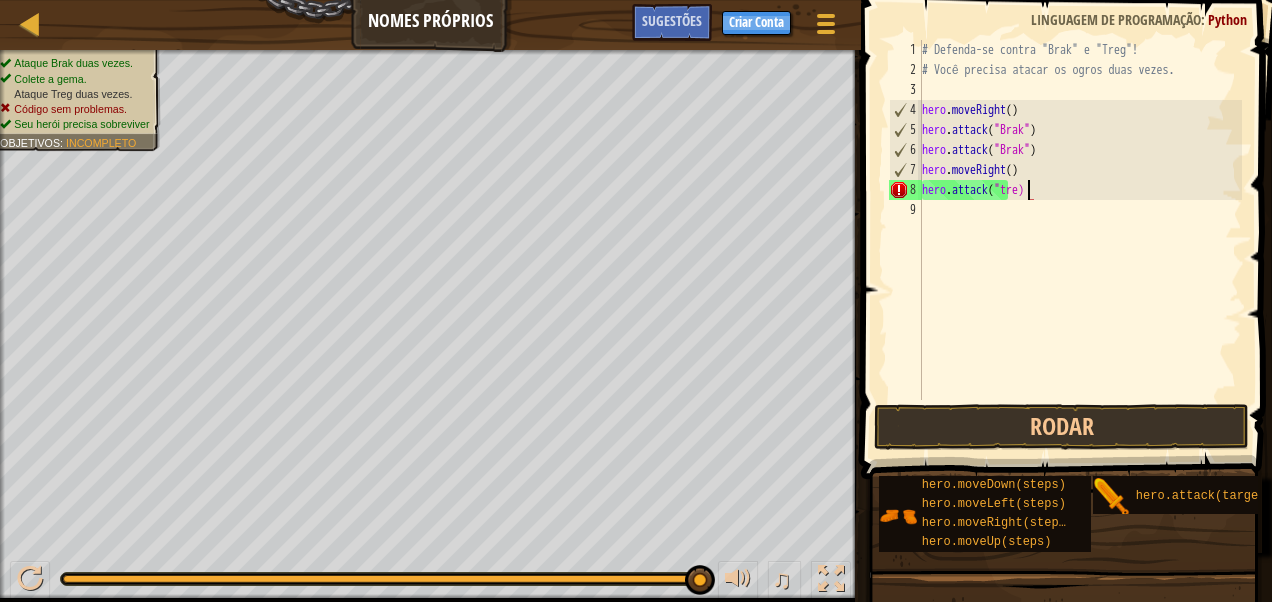 scroll, scrollTop: 9, scrollLeft: 9, axis: both 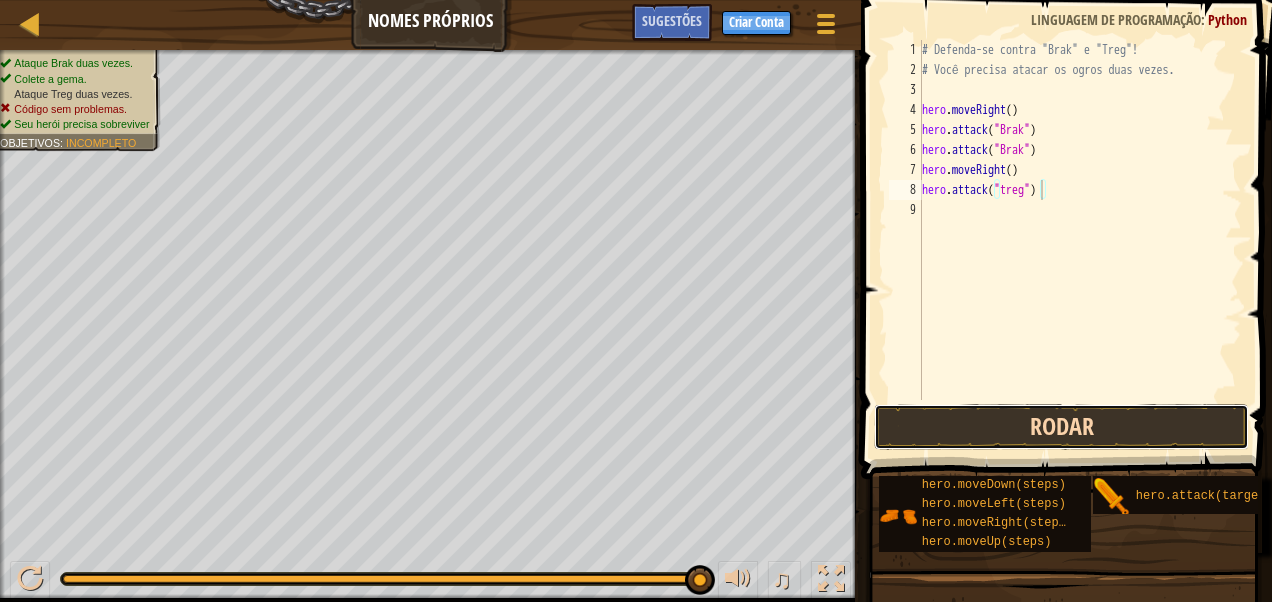 click on "Rodar" at bounding box center [1061, 427] 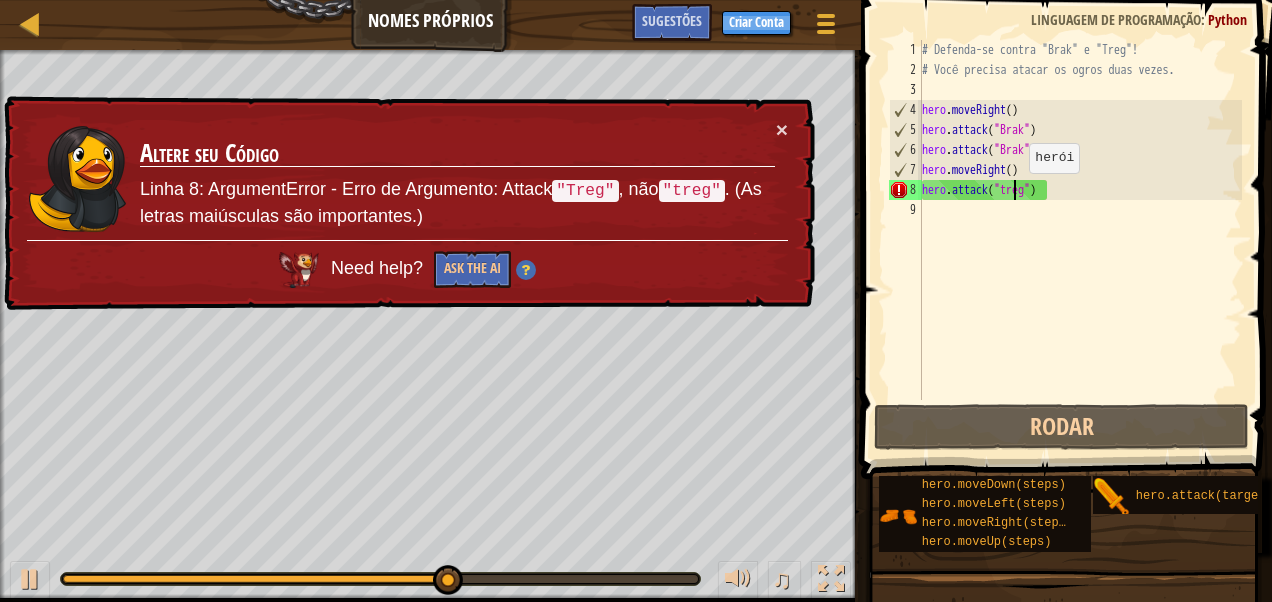 click on "# Defenda-se contra "Brak" e "Treg"! # Você precisa atacar os ogros duas vezes. hero . moveRight ( ) hero . attack ( "Brak" ) hero . attack ( "Brak" ) hero . moveRight ( ) hero . attack ( "treg" )" at bounding box center [1080, 240] 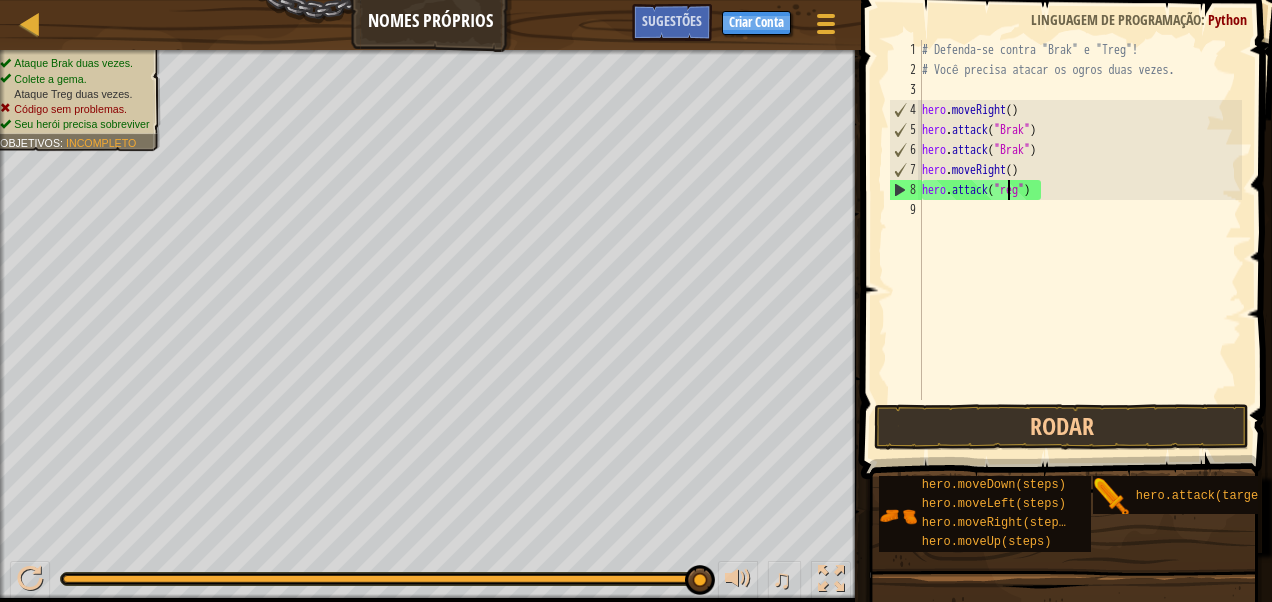 scroll, scrollTop: 9, scrollLeft: 8, axis: both 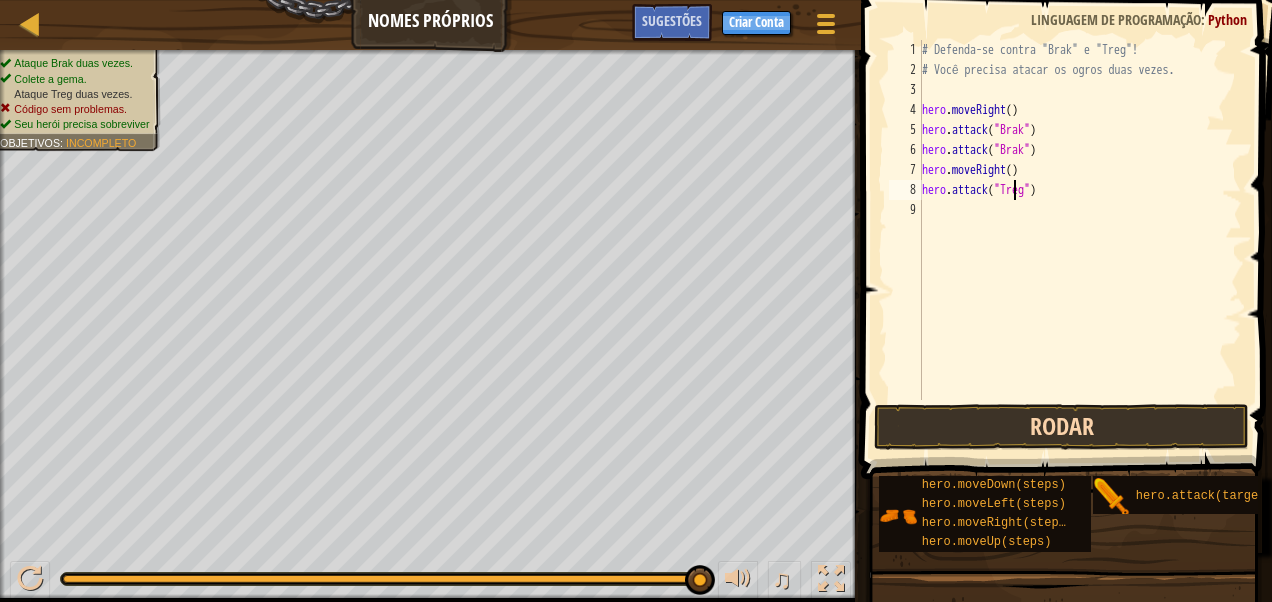 type on "hero.attack("Treg")" 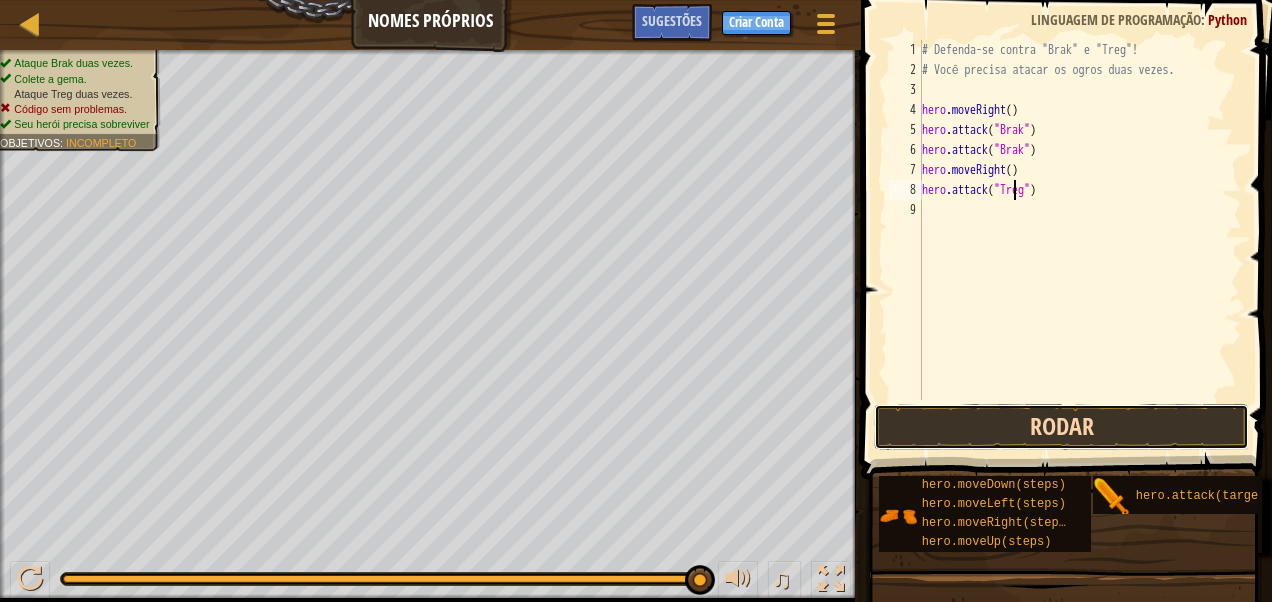 click on "Rodar" at bounding box center (1061, 427) 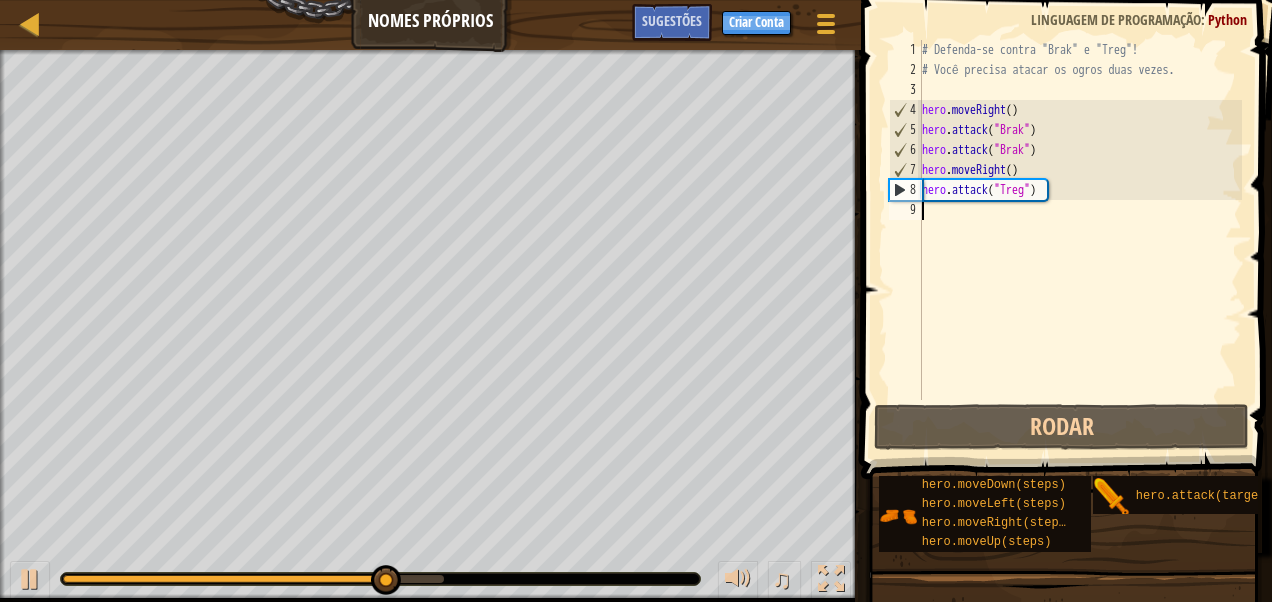 click on "# Defenda-se contra "Brak" e "Treg"! # Você precisa atacar os ogros duas vezes. hero . moveRight ( ) hero . attack ( "Brak" ) hero . attack ( "Brak" ) hero . moveRight ( ) hero . attack ( "Treg" )" at bounding box center (1080, 240) 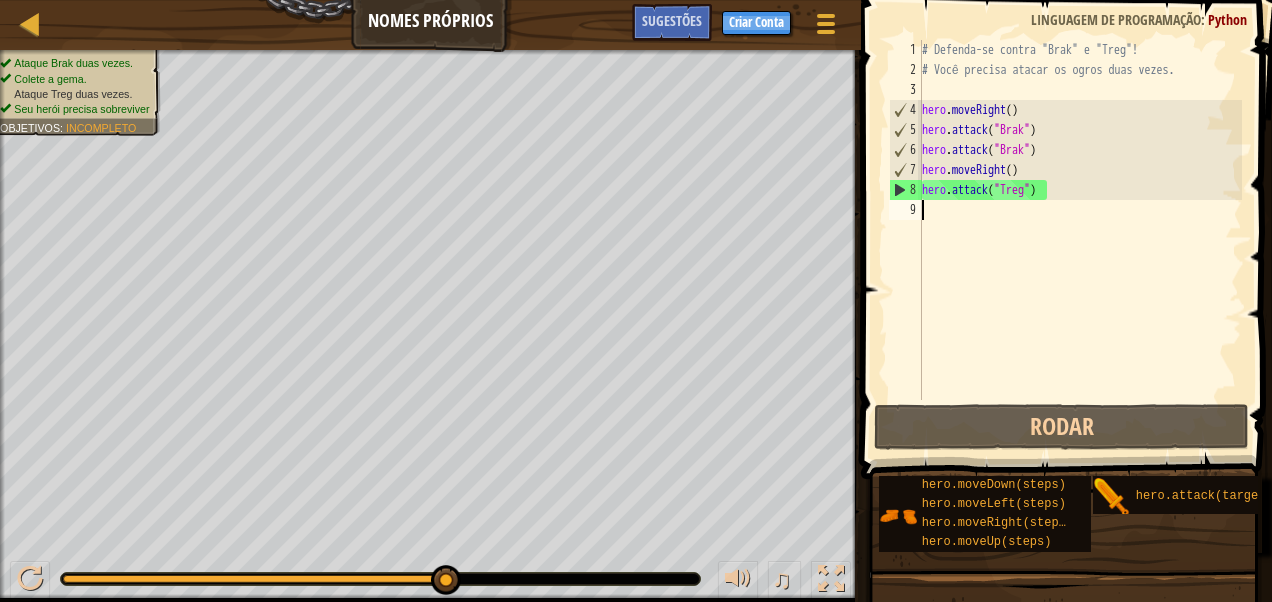 drag, startPoint x: 432, startPoint y: 580, endPoint x: 516, endPoint y: 559, distance: 86.58522 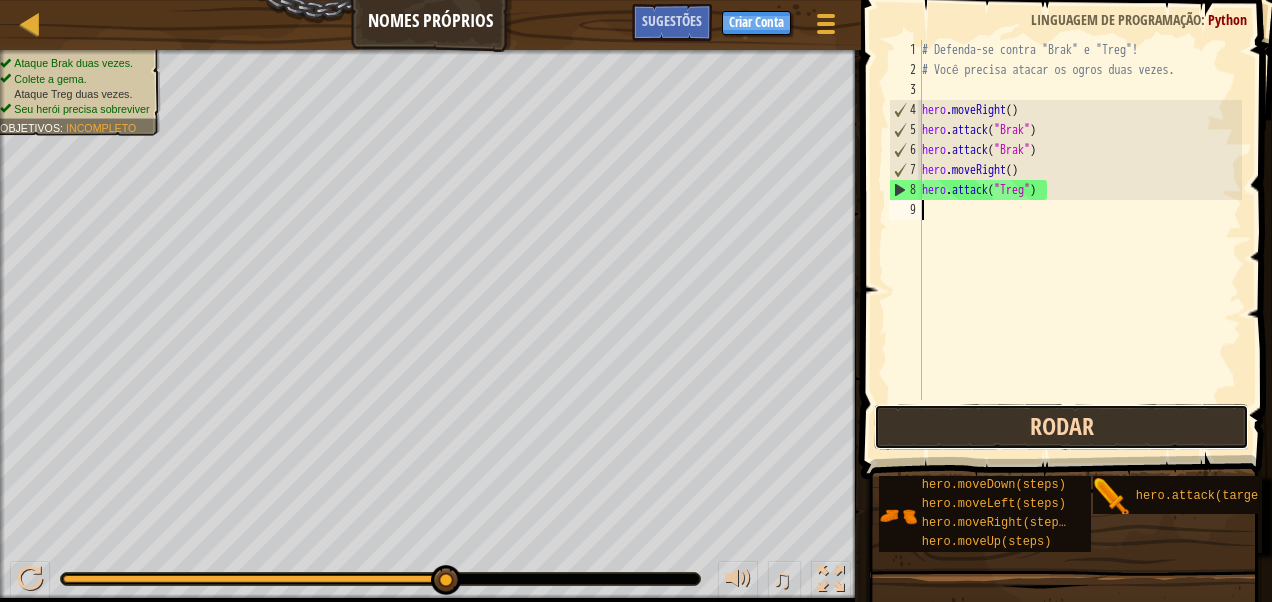 click on "Rodar" at bounding box center [1061, 427] 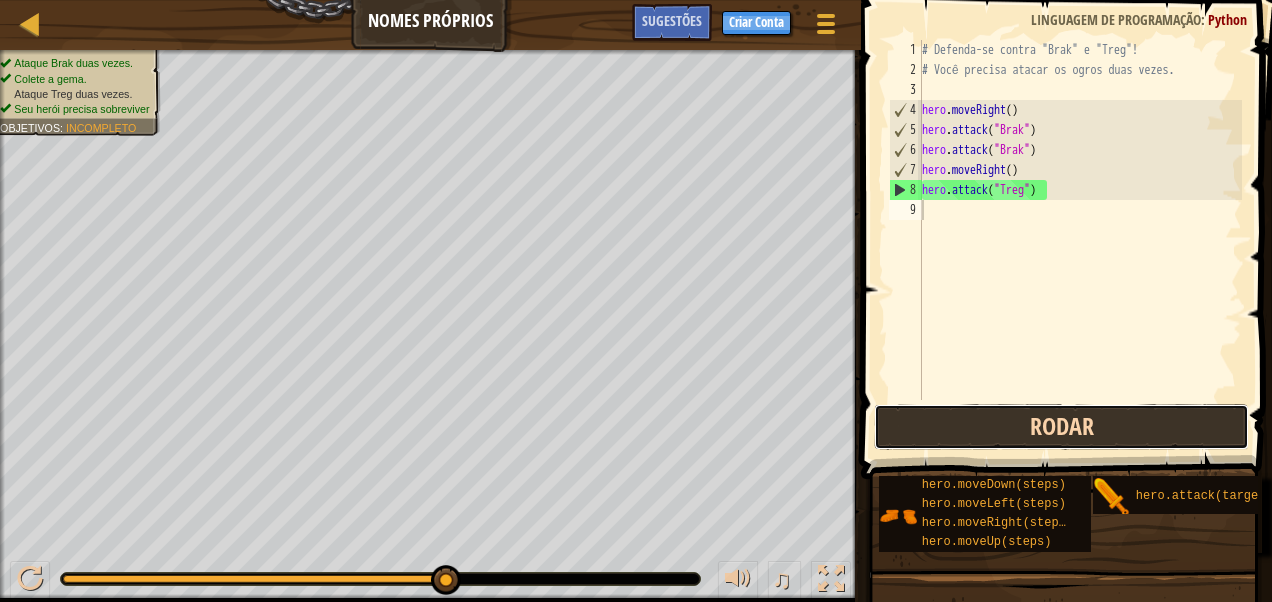 click on "Rodar" at bounding box center [1061, 427] 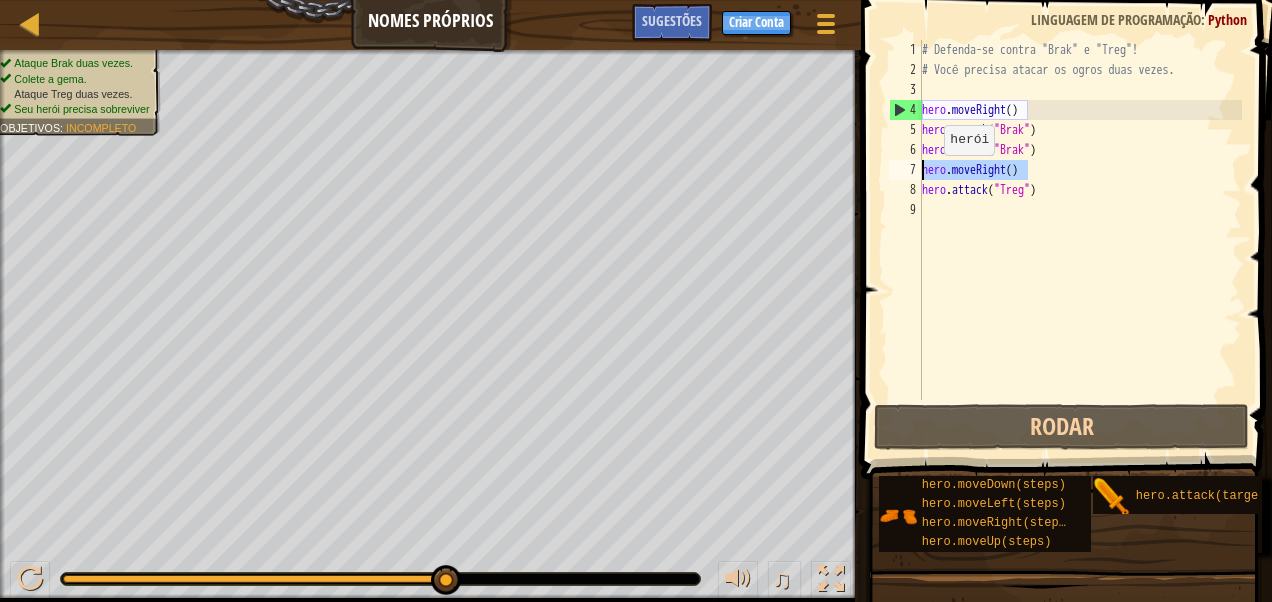 drag, startPoint x: 1046, startPoint y: 170, endPoint x: 916, endPoint y: 175, distance: 130.09612 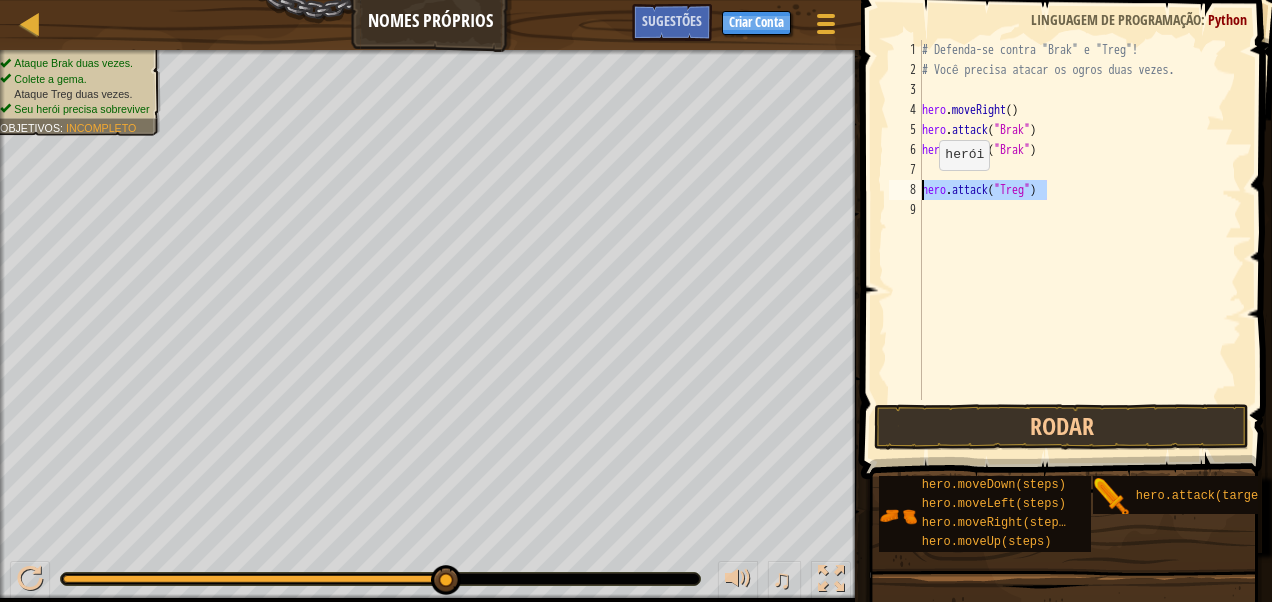 drag, startPoint x: 1057, startPoint y: 185, endPoint x: 921, endPoint y: 189, distance: 136.0588 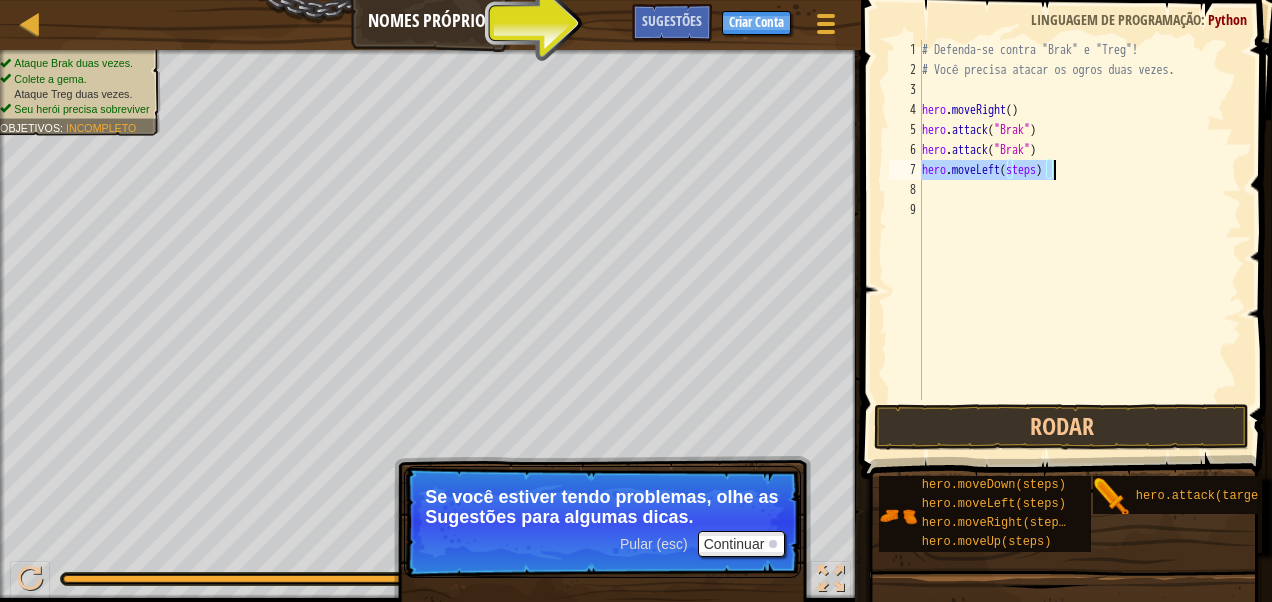 click on "# Defenda-se contra "Brak" e "Treg"! # Você precisa atacar os ogros duas vezes. hero . moveRight ( ) hero . attack ( "Brak" ) hero . attack ( "Brak" ) hero . moveLeft ( steps )" at bounding box center [1080, 220] 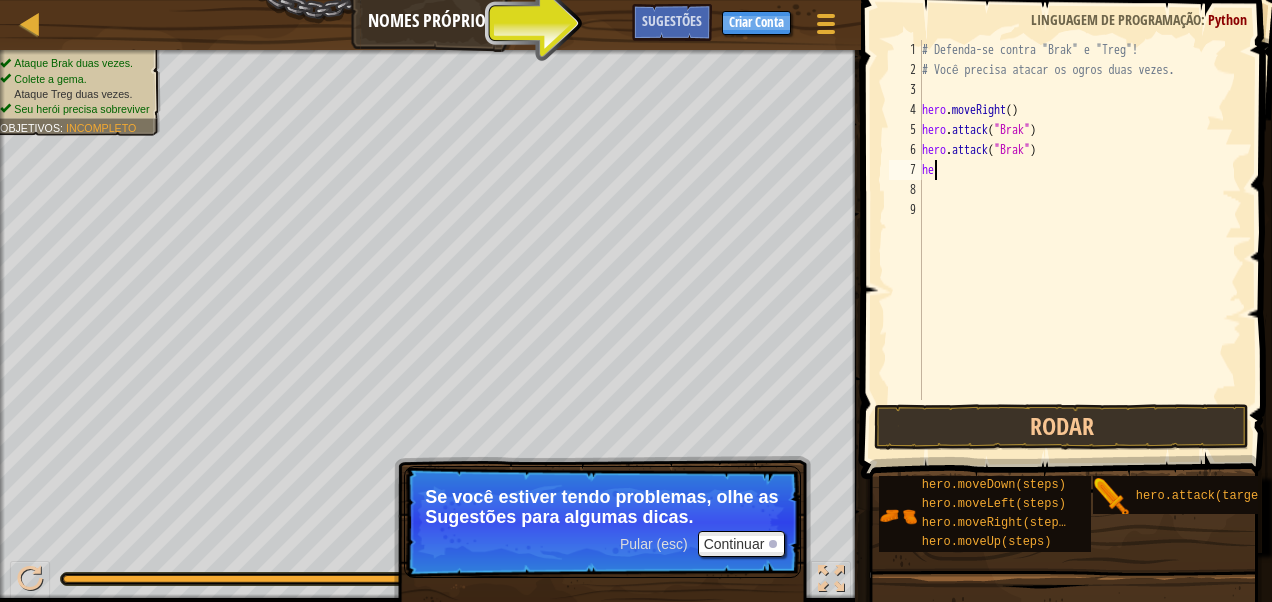 type on "h" 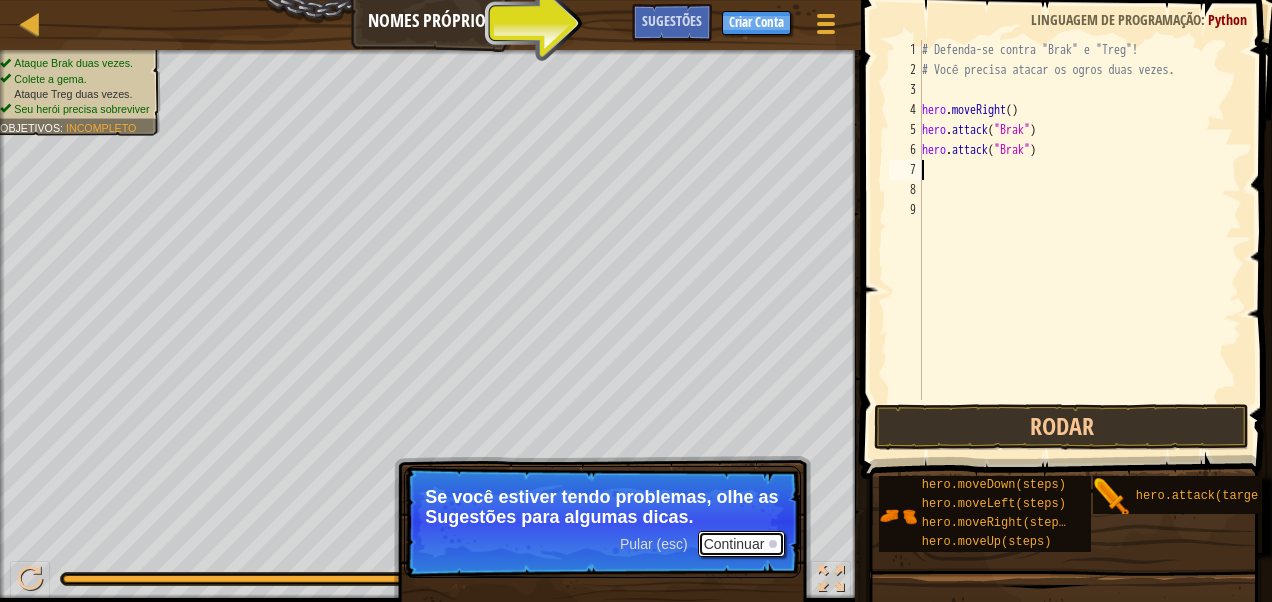 click on "Continuar" at bounding box center [742, 544] 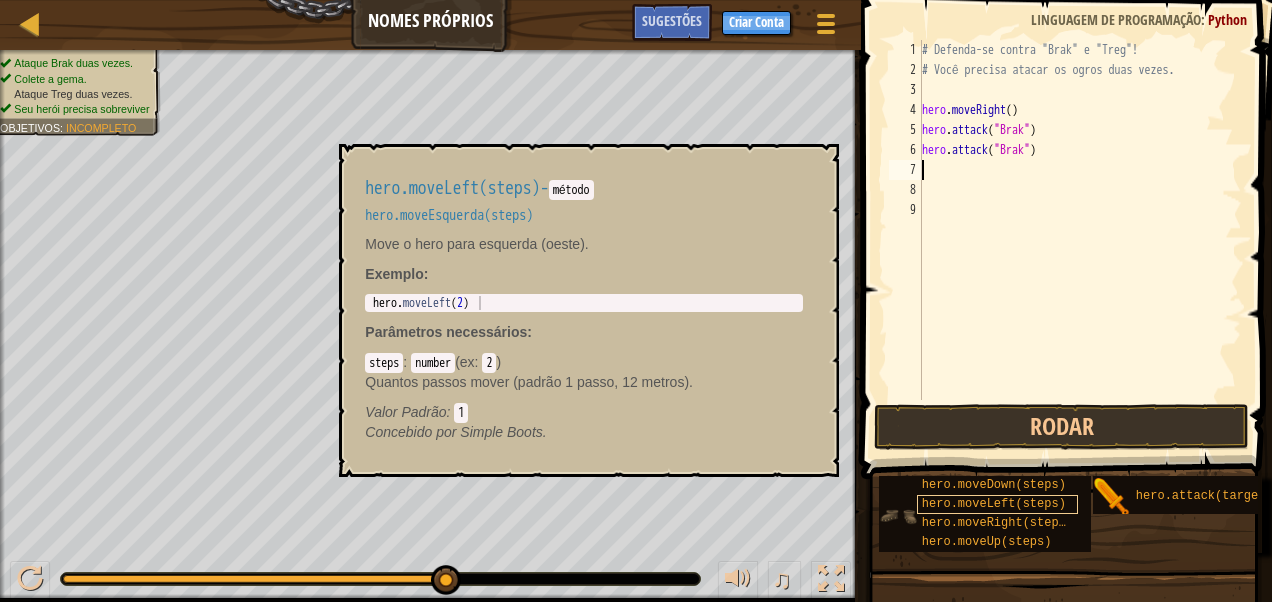 scroll, scrollTop: 15, scrollLeft: 0, axis: vertical 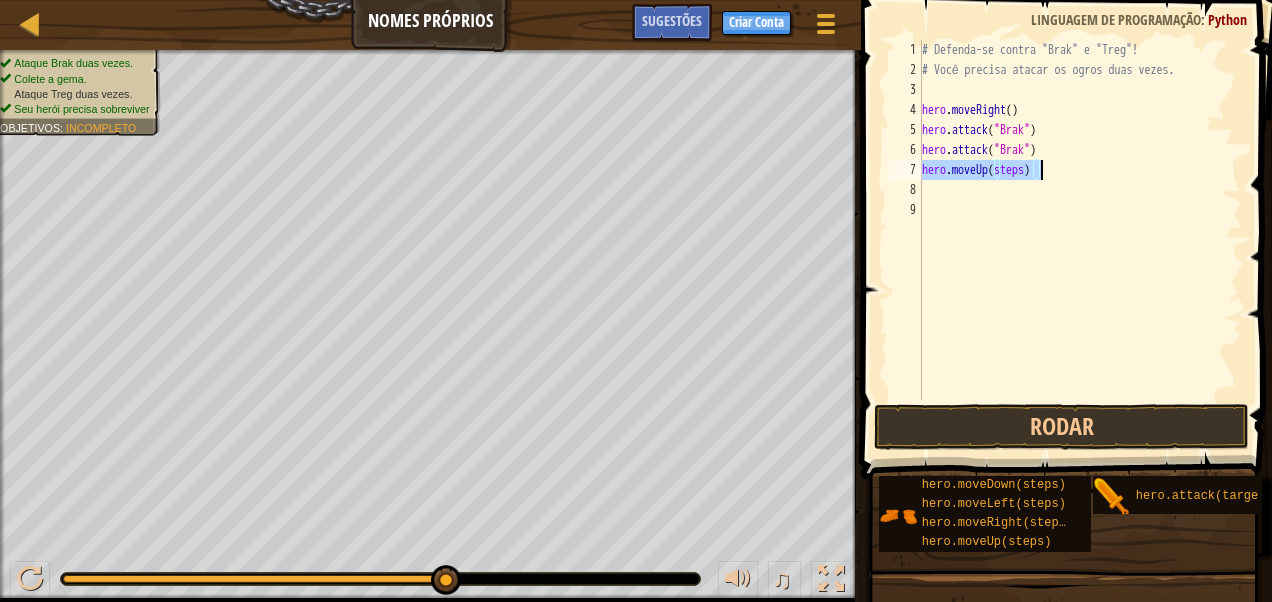 click on "# Defenda-se contra "Brak" e "Treg"! # Você precisa atacar os ogros duas vezes. hero . moveRight ( ) hero . attack ( "Brak" ) hero . attack ( "Brak" ) hero . moveUp ( steps )" at bounding box center [1080, 220] 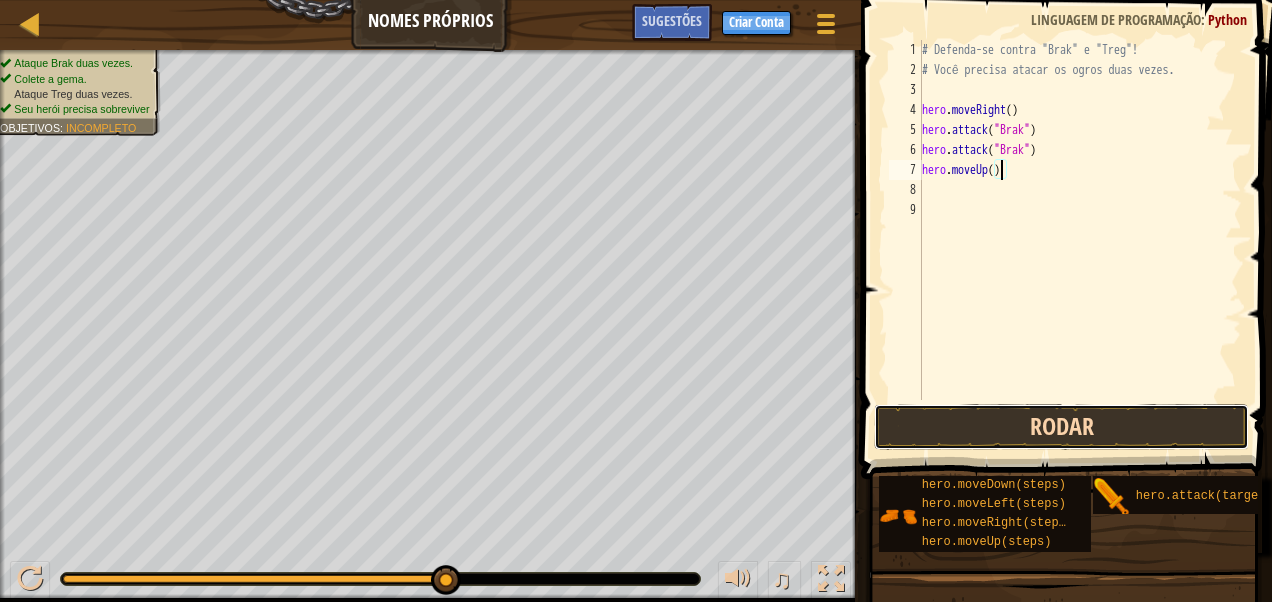 click on "Rodar" at bounding box center [1061, 427] 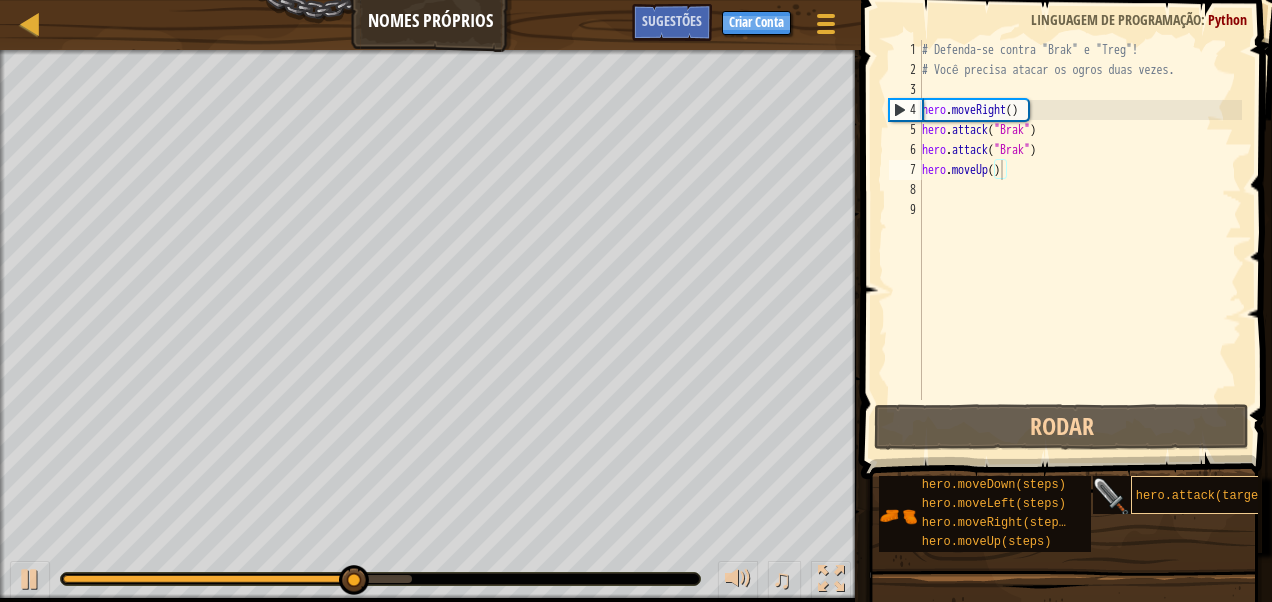 drag, startPoint x: 1197, startPoint y: 474, endPoint x: 1177, endPoint y: 487, distance: 23.853722 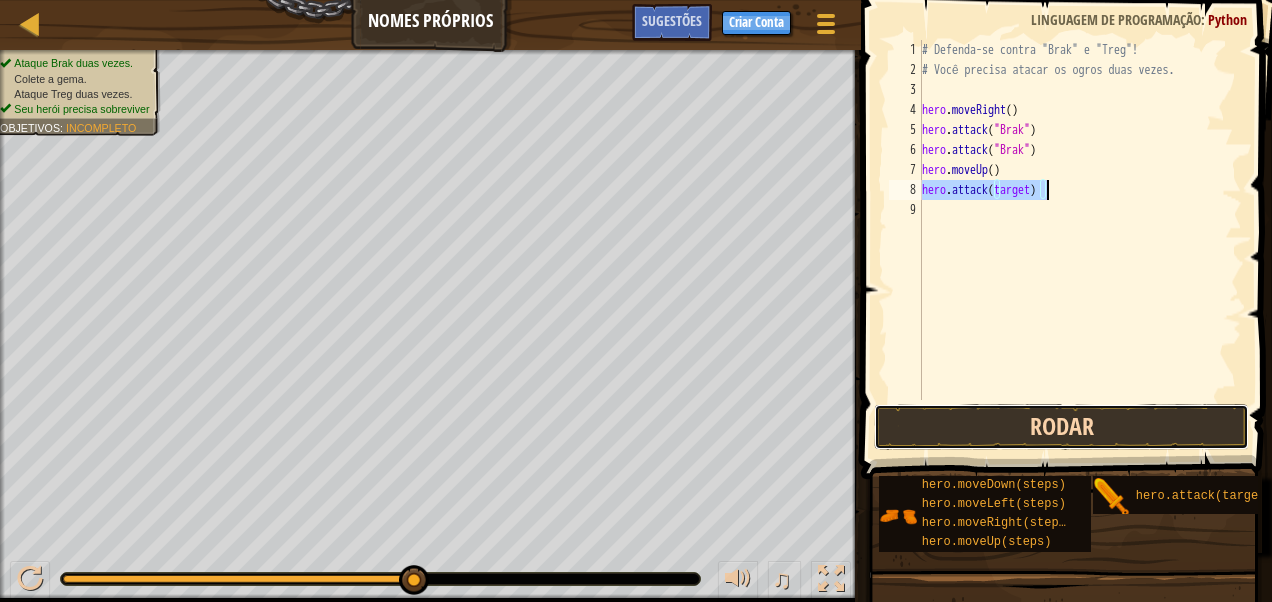 click on "Rodar" at bounding box center [1061, 427] 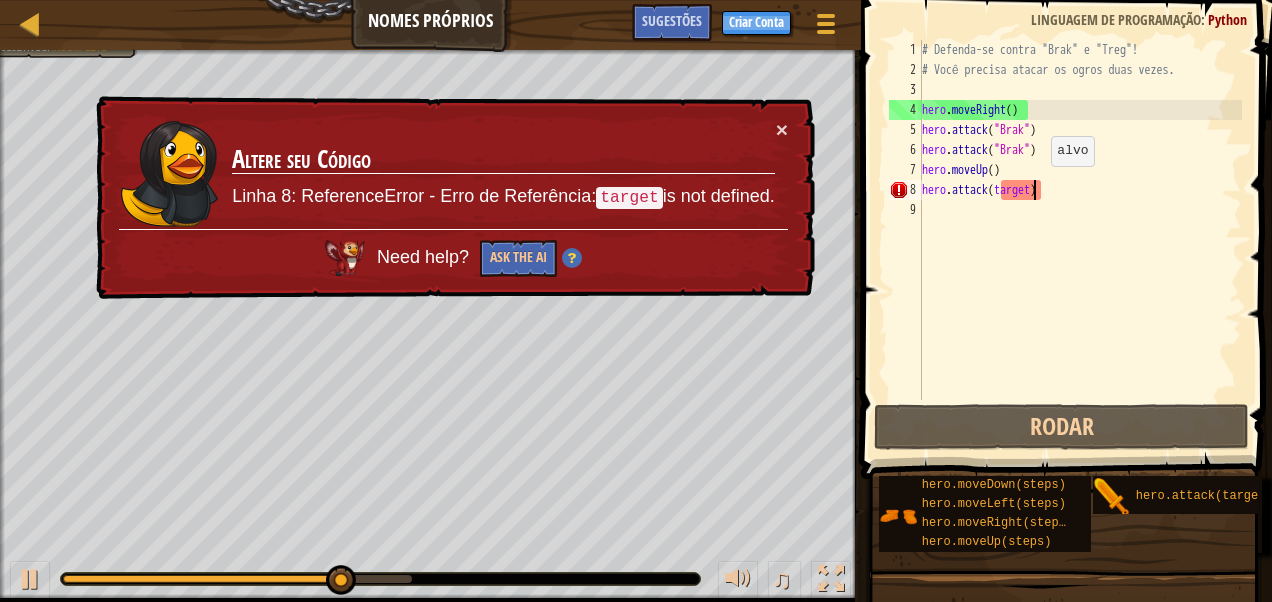 click on "# Defenda-se contra "Brak" e "Treg"! # Você precisa atacar os ogros duas vezes. hero . moveRight ( ) hero . attack ( "Brak" ) hero . attack ( "Brak" ) hero . moveUp ( ) hero . attack ( target )" at bounding box center (1080, 240) 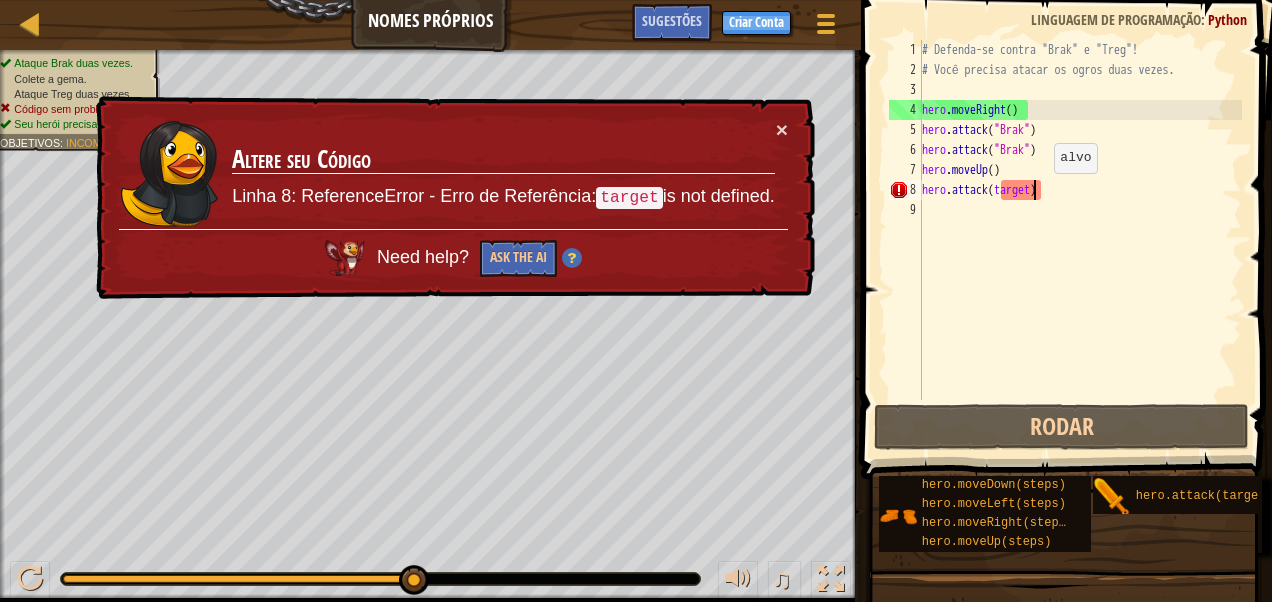 click on "# Defenda-se contra "Brak" e "Treg"! # Você precisa atacar os ogros duas vezes. hero . moveRight ( ) hero . attack ( "Brak" ) hero . attack ( "Brak" ) hero . moveUp ( ) hero . attack ( target )" at bounding box center [1080, 240] 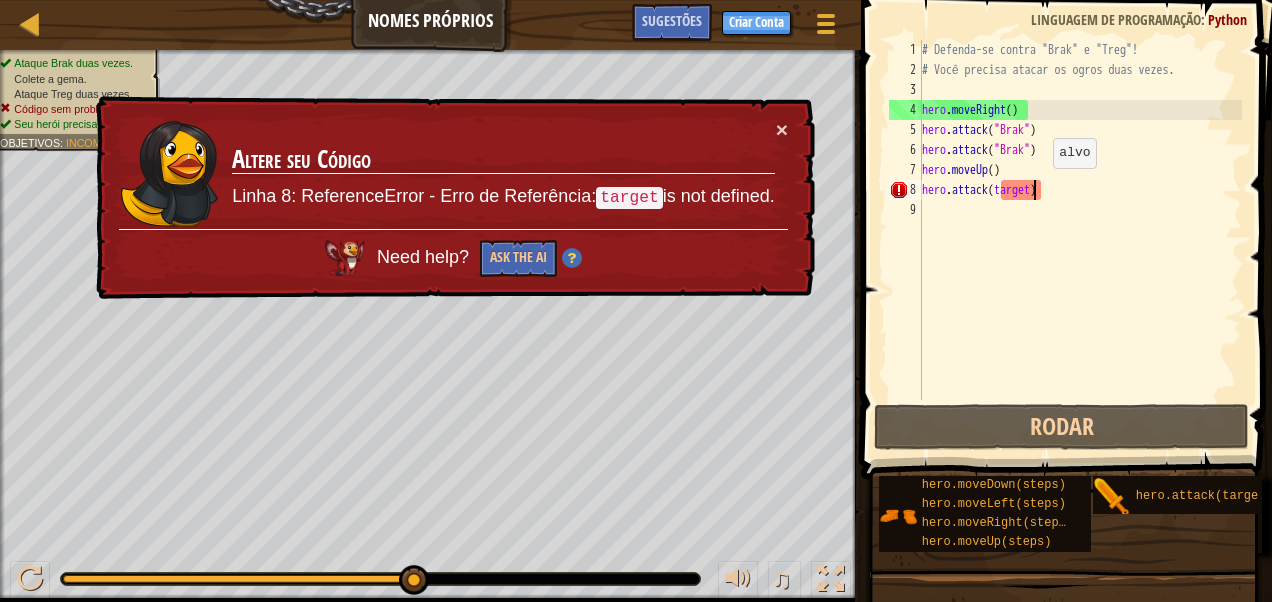 click on "# Defenda-se contra "Brak" e "Treg"! # Você precisa atacar os ogros duas vezes. hero . moveRight ( ) hero . attack ( "Brak" ) hero . attack ( "Brak" ) hero . moveUp ( ) hero . attack ( target )" at bounding box center [1080, 240] 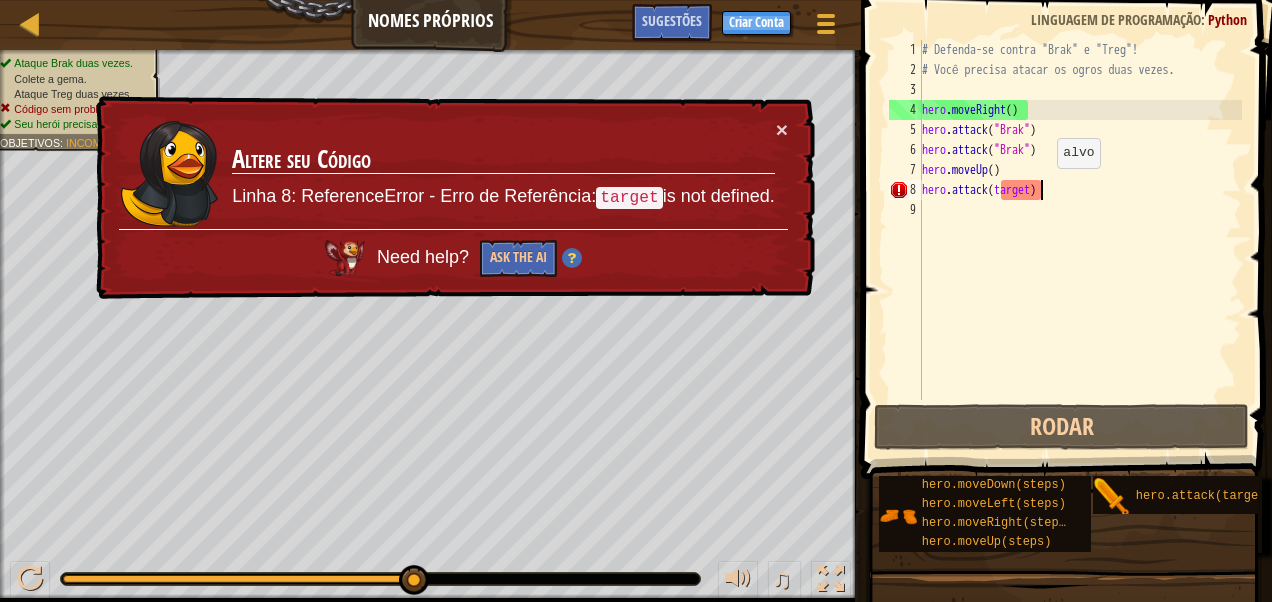click on "# Defenda-se contra "Brak" e "Treg"! # Você precisa atacar os ogros duas vezes. hero . moveRight ( ) hero . attack ( "Brak" ) hero . attack ( "Brak" ) hero . moveUp ( ) hero . attack ( target )" at bounding box center [1080, 240] 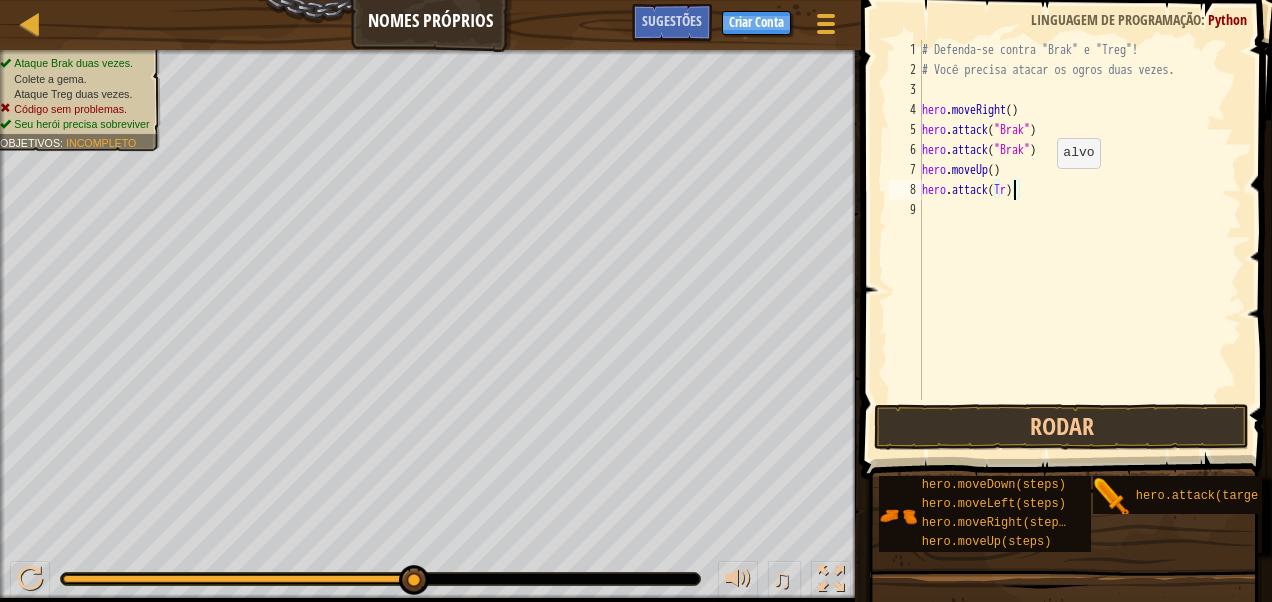 scroll, scrollTop: 9, scrollLeft: 8, axis: both 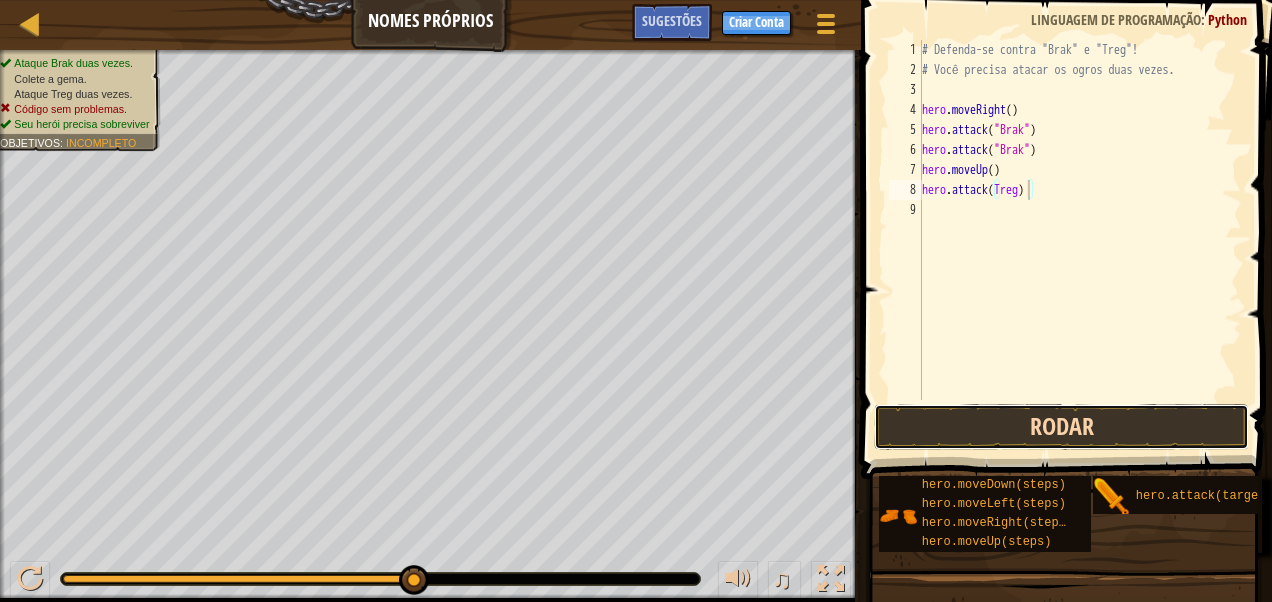 click on "Rodar" at bounding box center (1061, 427) 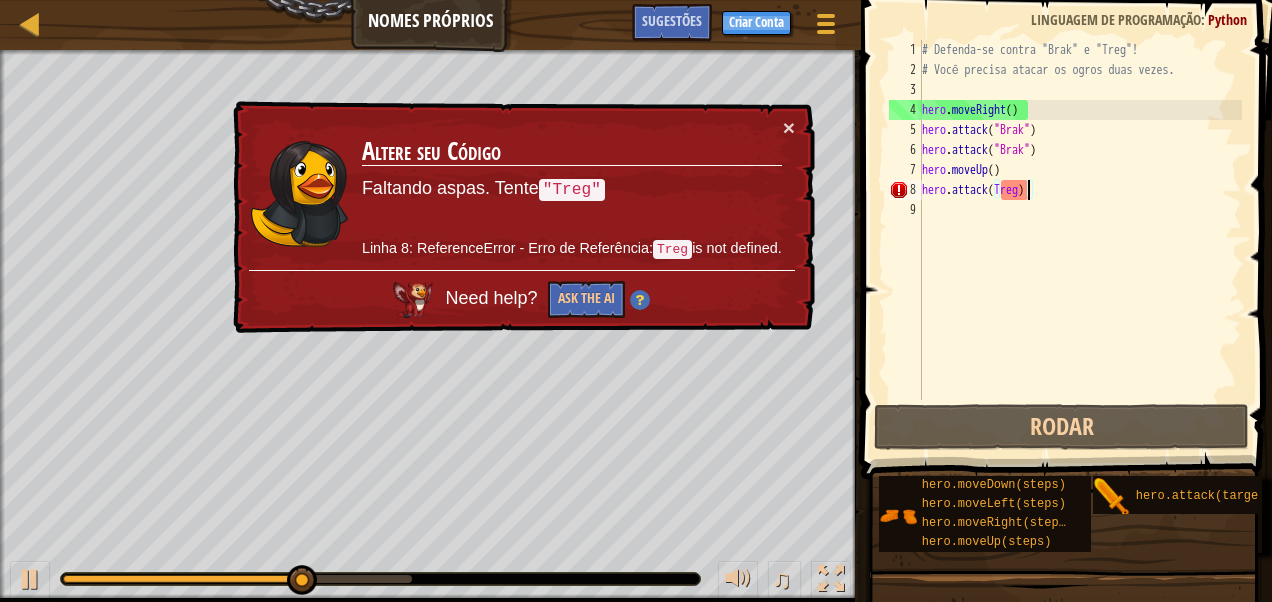 click on "× Altere seu Código Faltando aspas. Tente  "Treg"
Linha 8: ReferenceError - Erro de Referência:  Treg  is not defined.
Need help? Ask the AI" at bounding box center (522, 217) 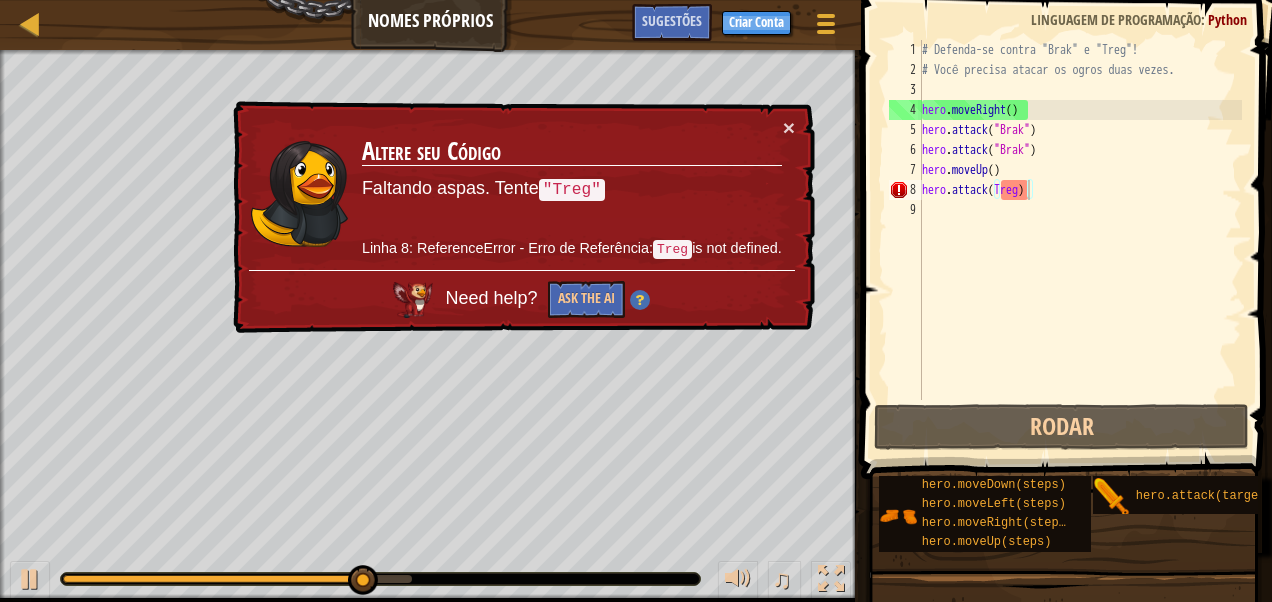 click on "× Altere seu Código Faltando aspas. Tente  "Treg"
Linha 8: ReferenceError - Erro de Referência:  Treg  is not defined.
Need help? Ask the AI" at bounding box center (522, 217) 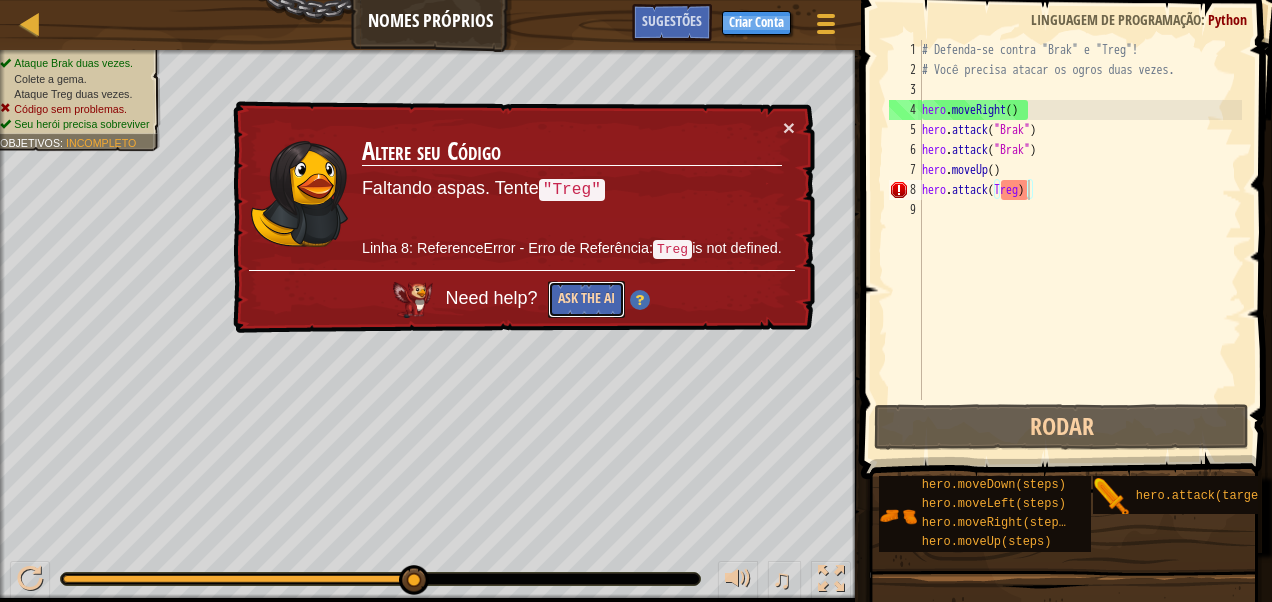 click on "Ask the AI" at bounding box center (586, 299) 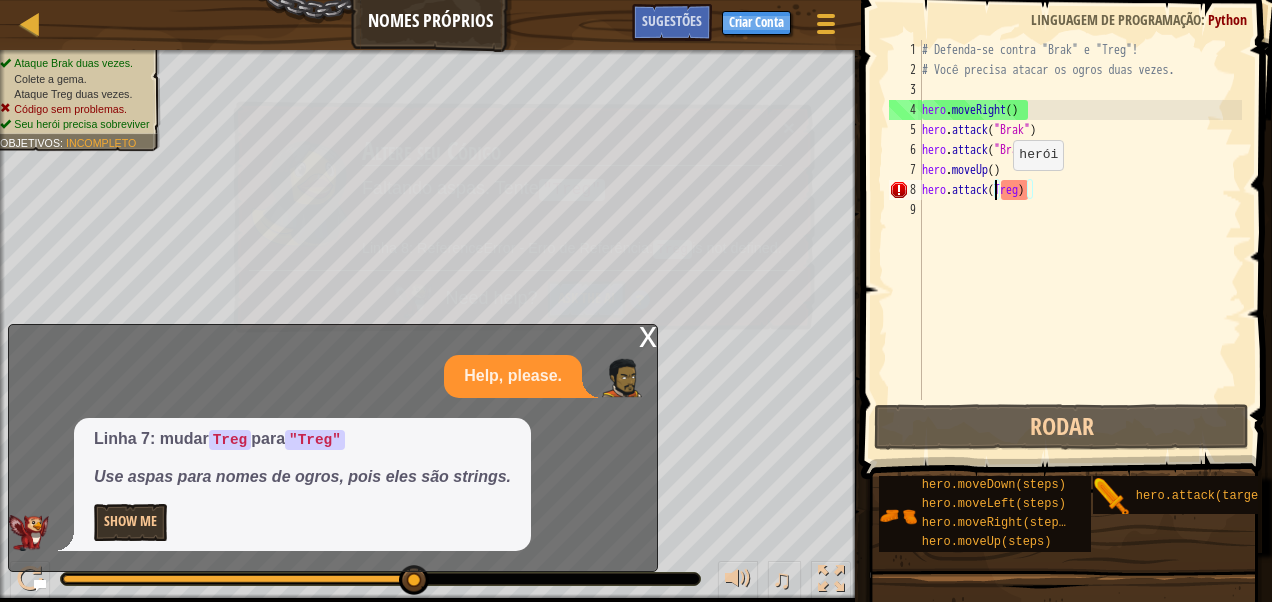 click on "# Defenda-se contra "Brak" e "Treg"! # Você precisa atacar os ogros duas vezes. hero . moveRight ( ) hero . attack ( "Brak" ) hero . attack ( "Brak" ) hero . moveUp ( ) hero . attack ( Treg )" at bounding box center [1080, 240] 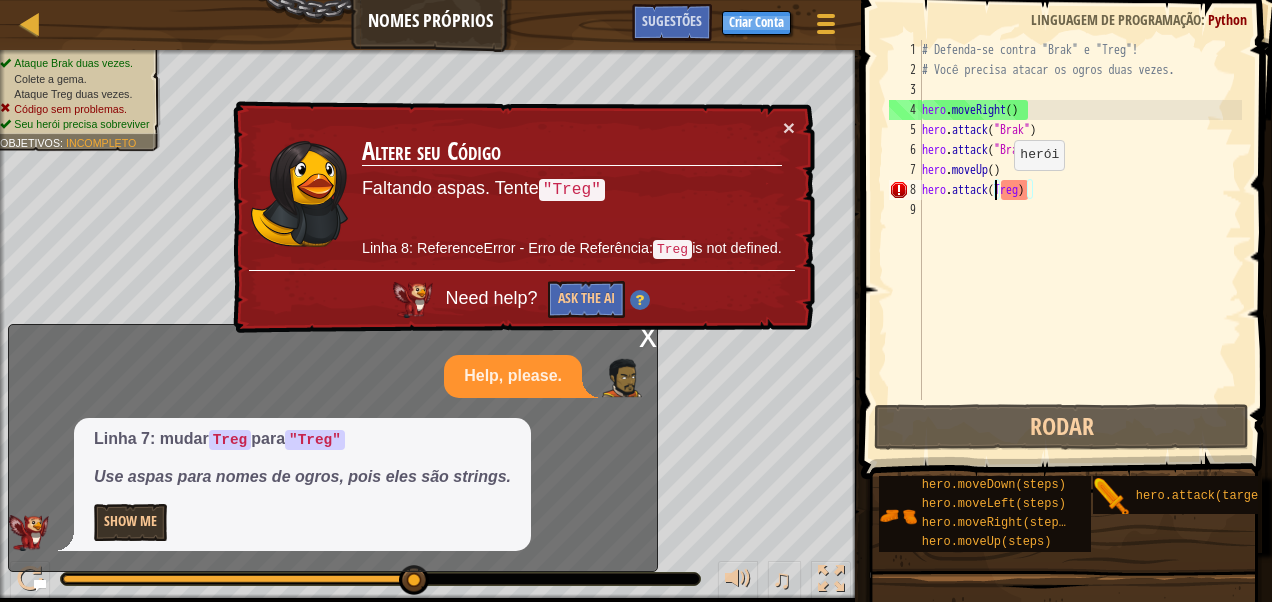 click on "# Defenda-se contra "Brak" e "Treg"! # Você precisa atacar os ogros duas vezes. hero . moveRight ( ) hero . attack ( "Brak" ) hero . attack ( "Brak" ) hero . moveUp ( ) hero . attack ( Treg )" at bounding box center (1080, 240) 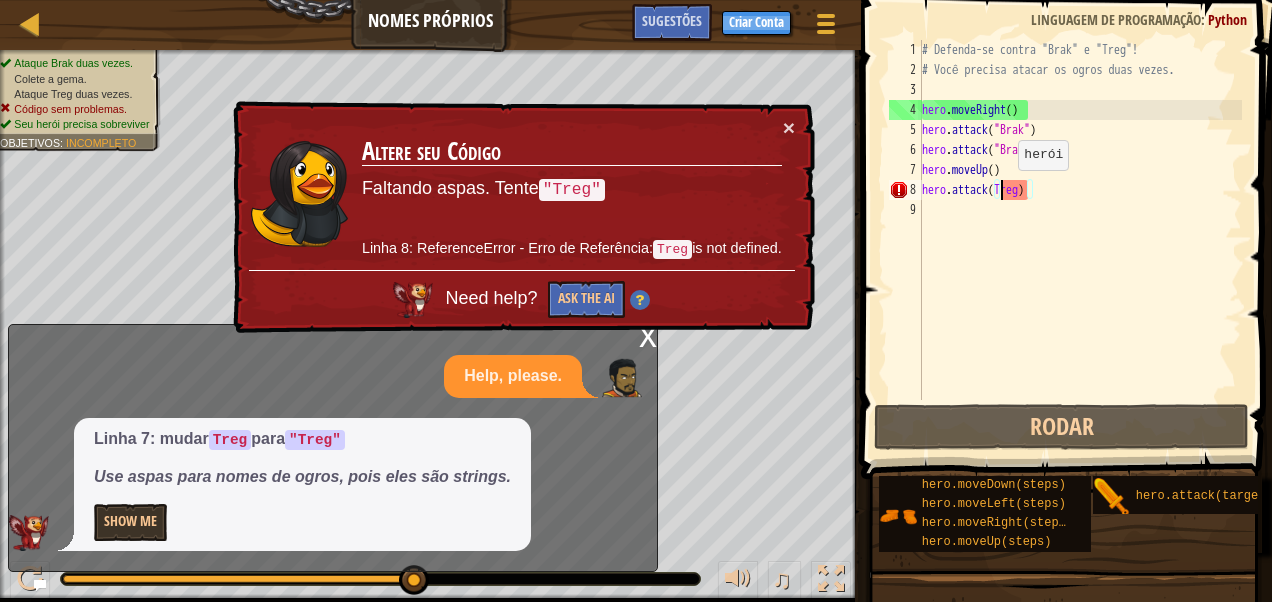 click on "# Defenda-se contra "Brak" e "Treg"! # Você precisa atacar os ogros duas vezes. hero . moveRight ( ) hero . attack ( "Brak" ) hero . attack ( "Brak" ) hero . moveUp ( ) hero . attack ( Treg )" at bounding box center [1080, 240] 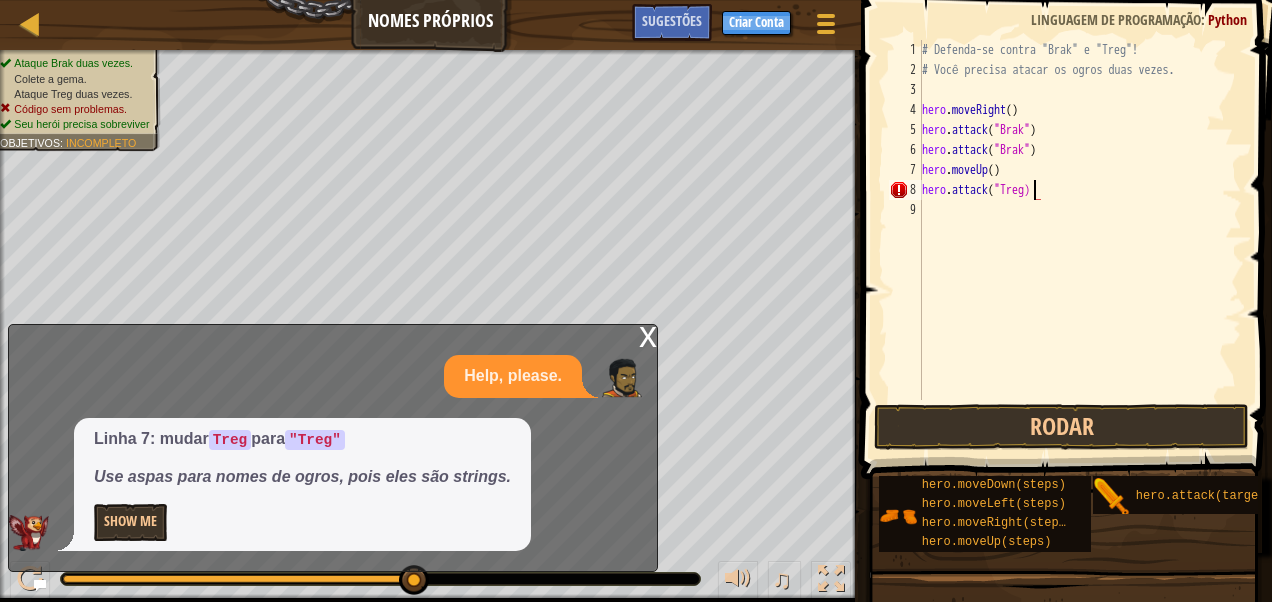 click on "# Defenda-se contra "Brak" e "Treg"! # Você precisa atacar os ogros duas vezes. hero . moveRight ( ) hero . attack ( "Brak" ) hero . attack ( "Brak" ) hero . moveUp ( ) hero . attack ( "Treg)" at bounding box center (1080, 240) 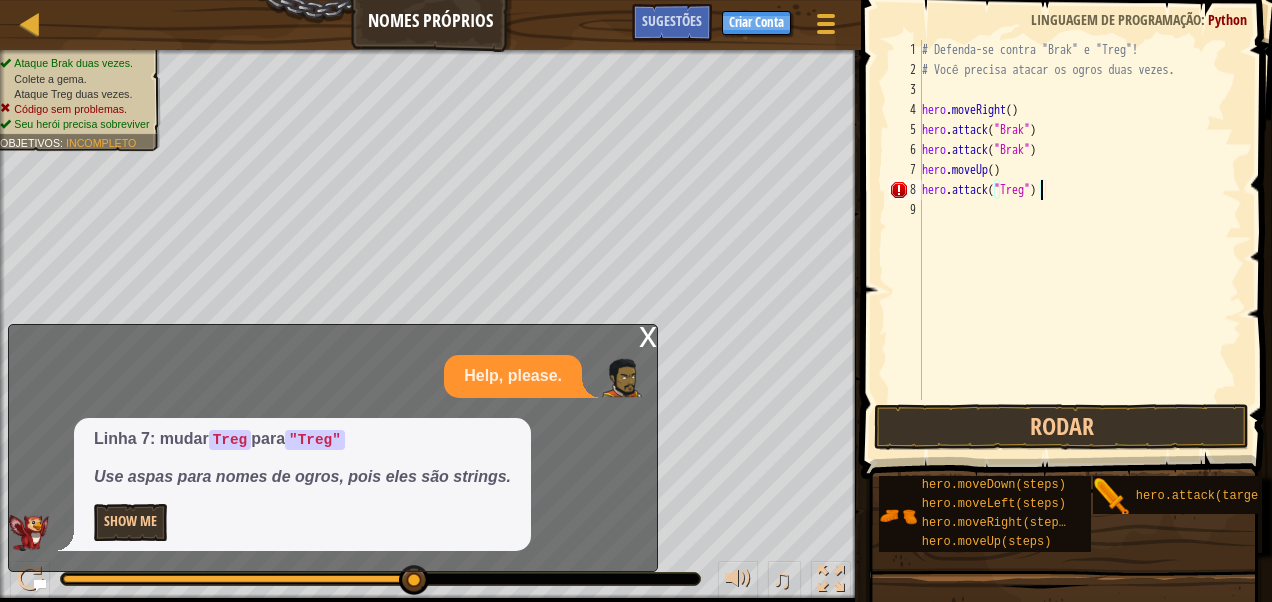 scroll, scrollTop: 9, scrollLeft: 9, axis: both 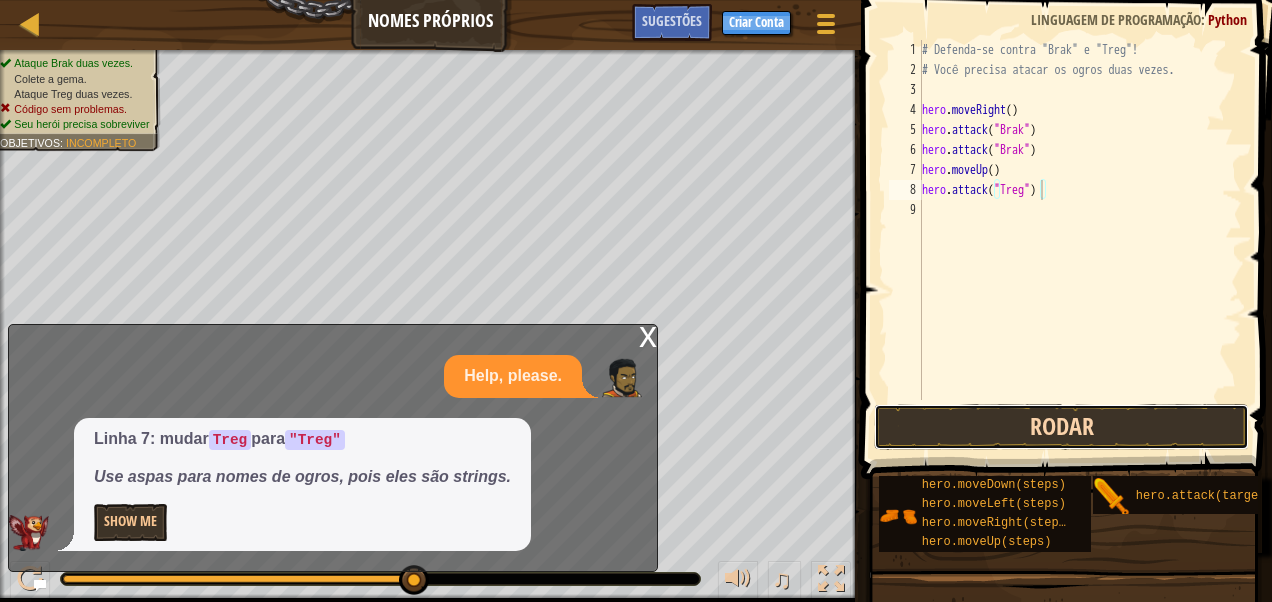click on "Rodar" at bounding box center [1061, 427] 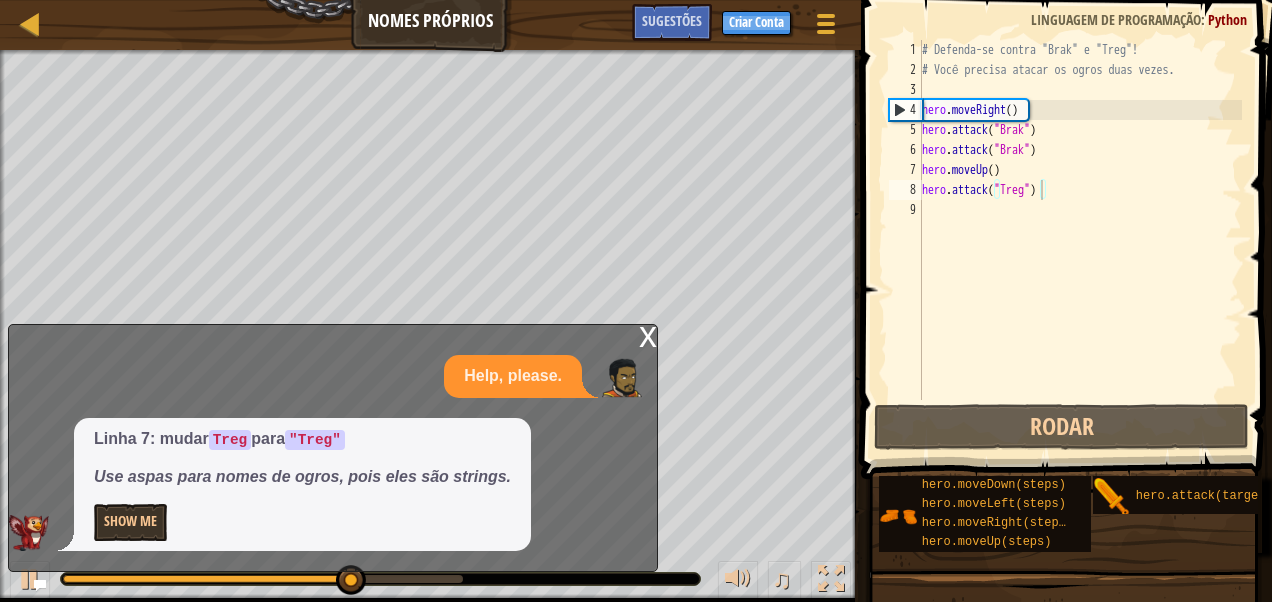 click on "x Help, please.
Linha 7: mudar  Treg  para  "Treg"
Use aspas para nomes de ogros, pois eles são strings.
Show Me" at bounding box center (333, 448) 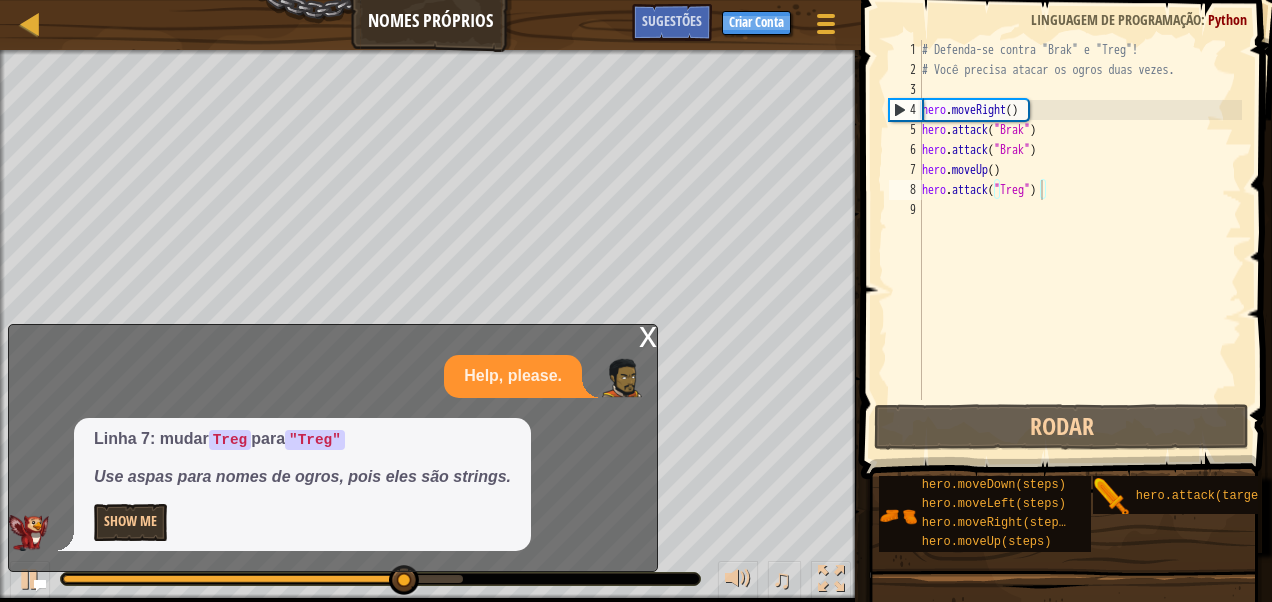 click on "x" at bounding box center (648, 335) 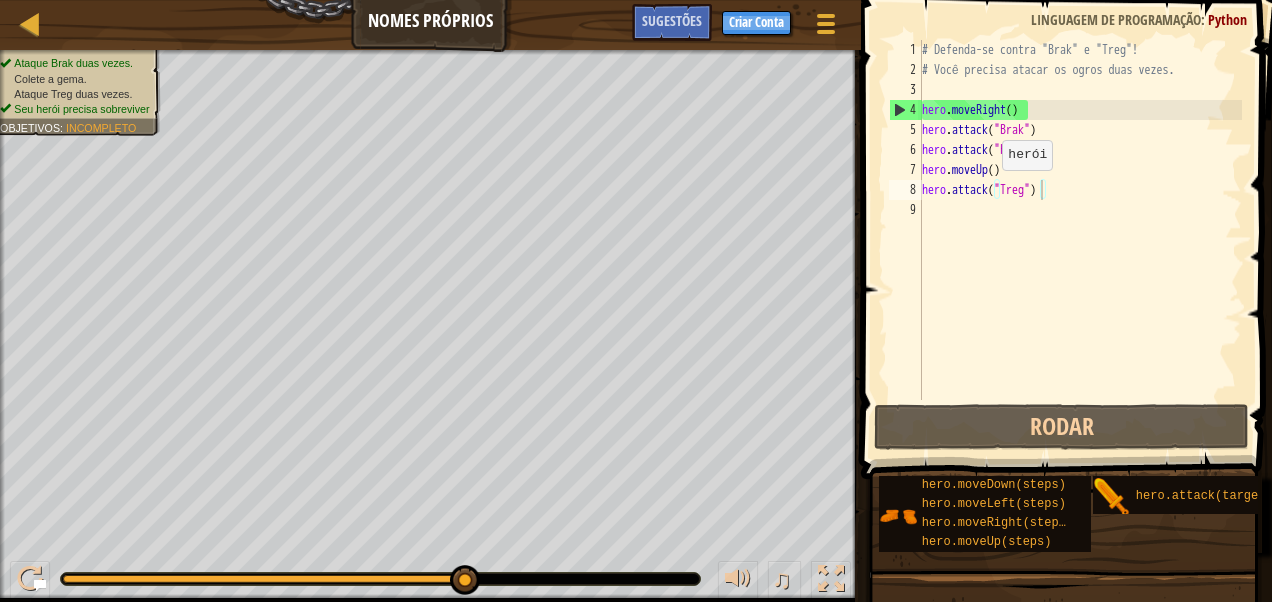 click on "# Defenda-se contra "Brak" e "Treg"! # Você precisa atacar os ogros duas vezes. hero . moveRight ( ) hero . attack ( "Brak" ) hero . attack ( "Brak" ) hero . moveUp ( ) hero . attack ( "Treg" )" at bounding box center (1080, 240) 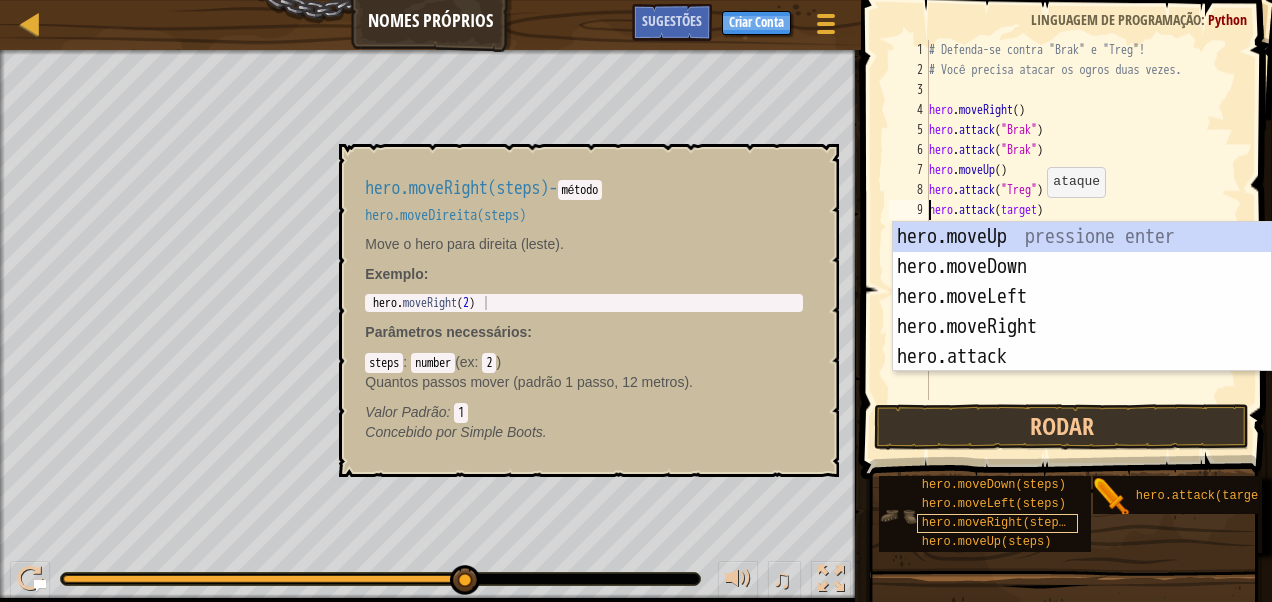 scroll, scrollTop: 0, scrollLeft: 0, axis: both 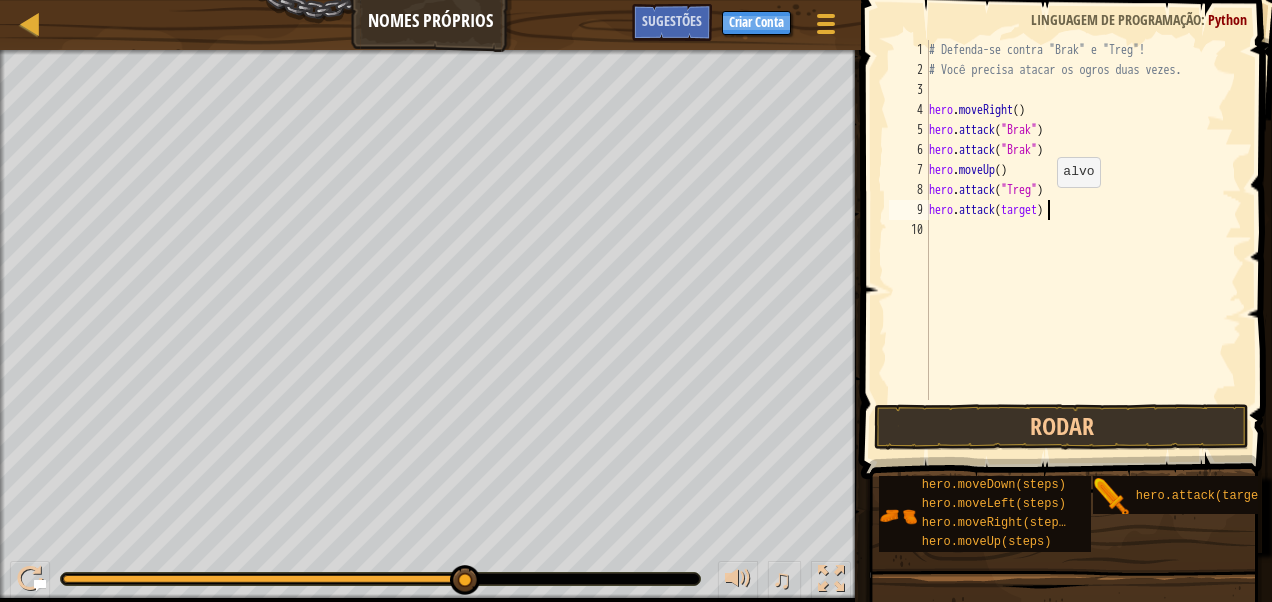 click on "# Defenda-se contra "Brak" e "Treg"! # Você precisa atacar os ogros duas vezes. hero . moveRight ( ) hero . attack ( "Brak" ) hero . attack ( "Brak" ) hero . moveUp ( ) hero . attack ( "Treg" ) hero . attack ( target )" at bounding box center (1084, 240) 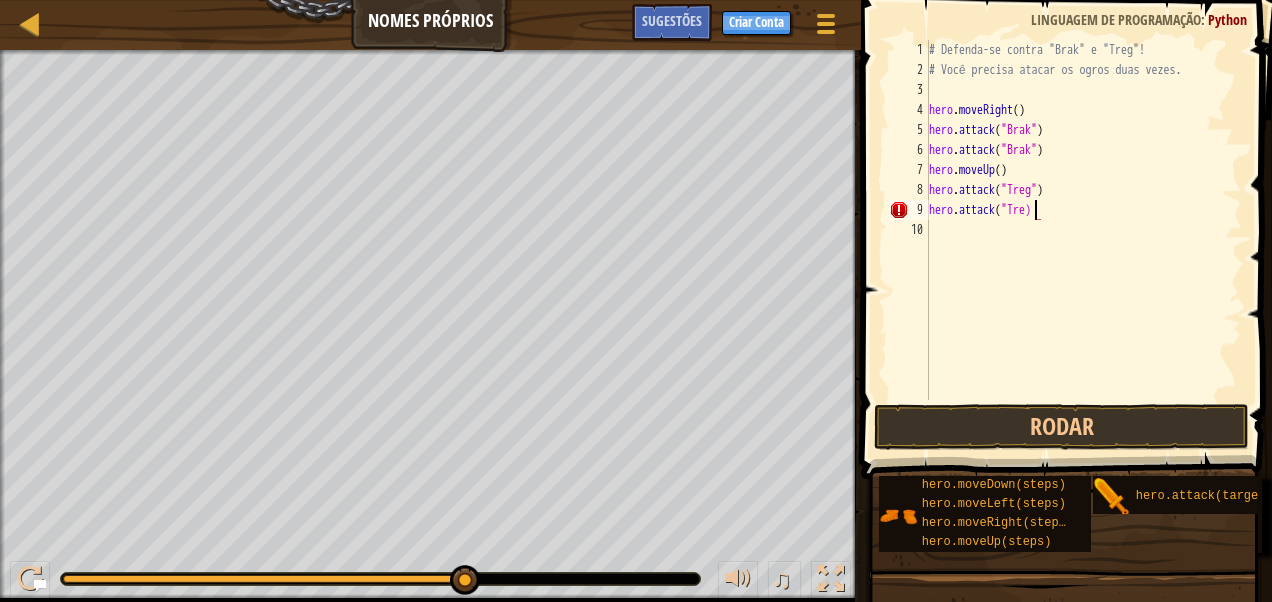 scroll, scrollTop: 9, scrollLeft: 9, axis: both 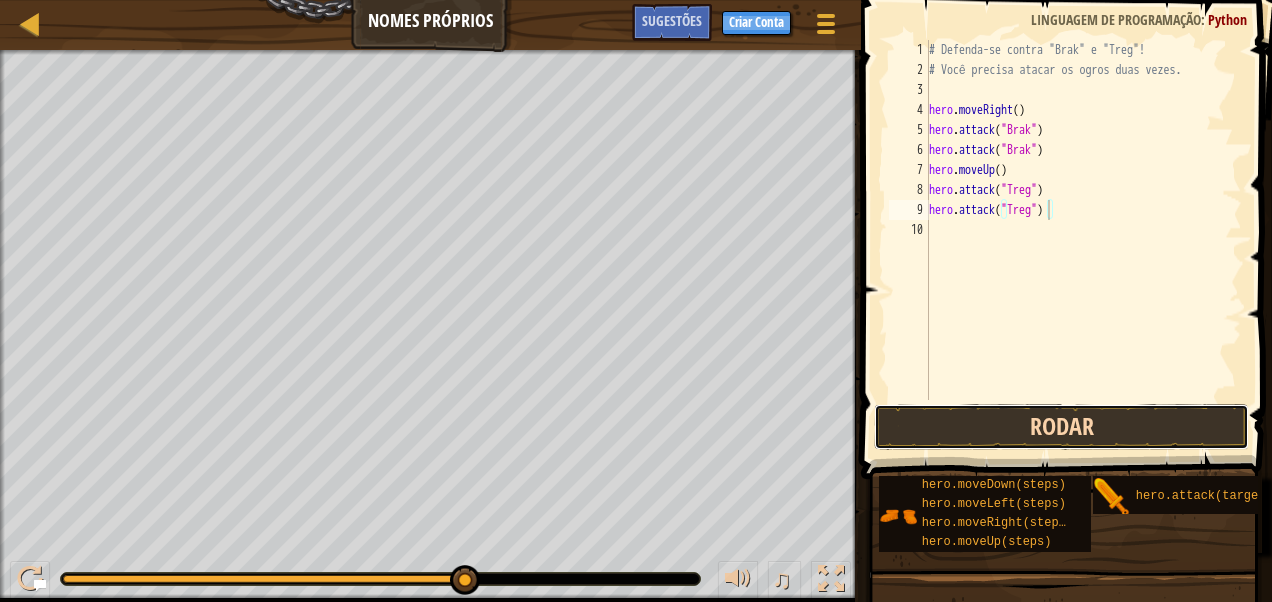 click on "Rodar" at bounding box center [1061, 427] 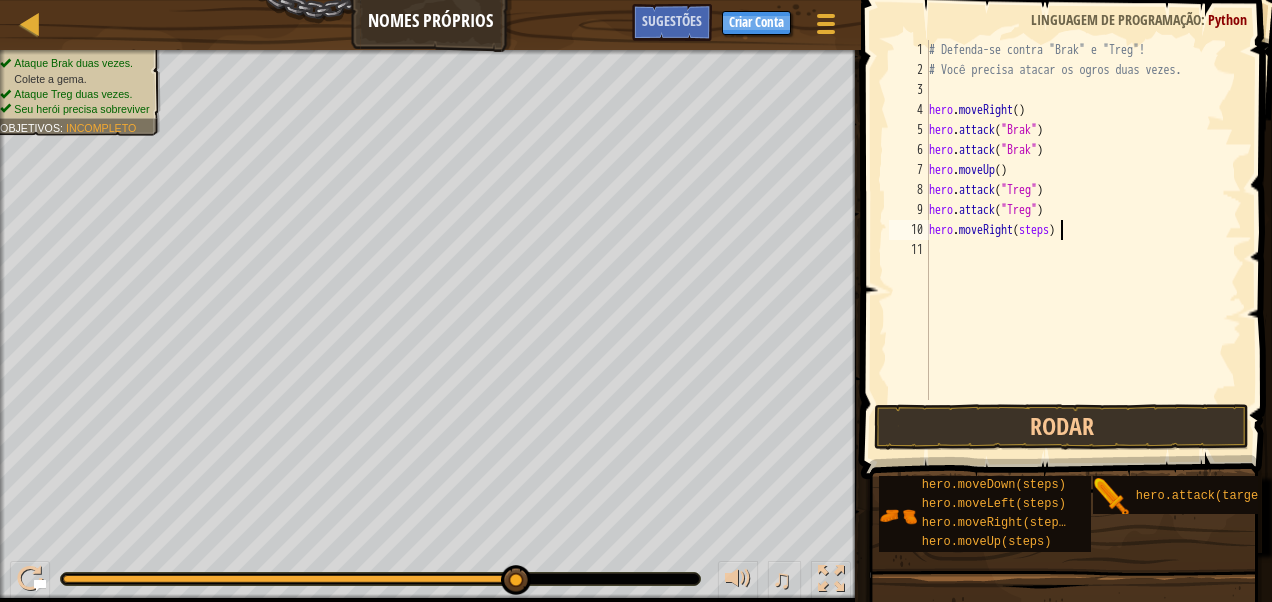 click on "# Defenda-se contra "Brak" e "Treg"! # Você precisa atacar os ogros duas vezes. hero . moveRight ( ) hero . attack ( "Brak" ) hero . attack ( "Brak" ) hero . moveUp ( ) hero . attack ( "Treg" ) hero . attack ( "Treg" ) hero . moveRight ( steps )" at bounding box center (1084, 240) 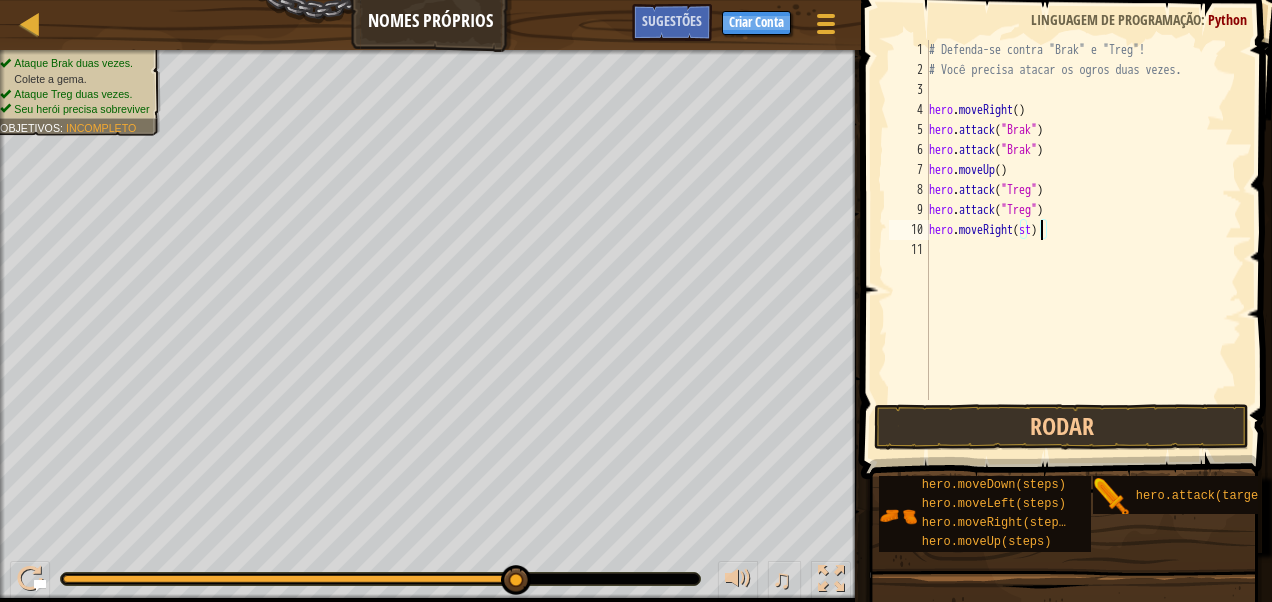 scroll, scrollTop: 9, scrollLeft: 8, axis: both 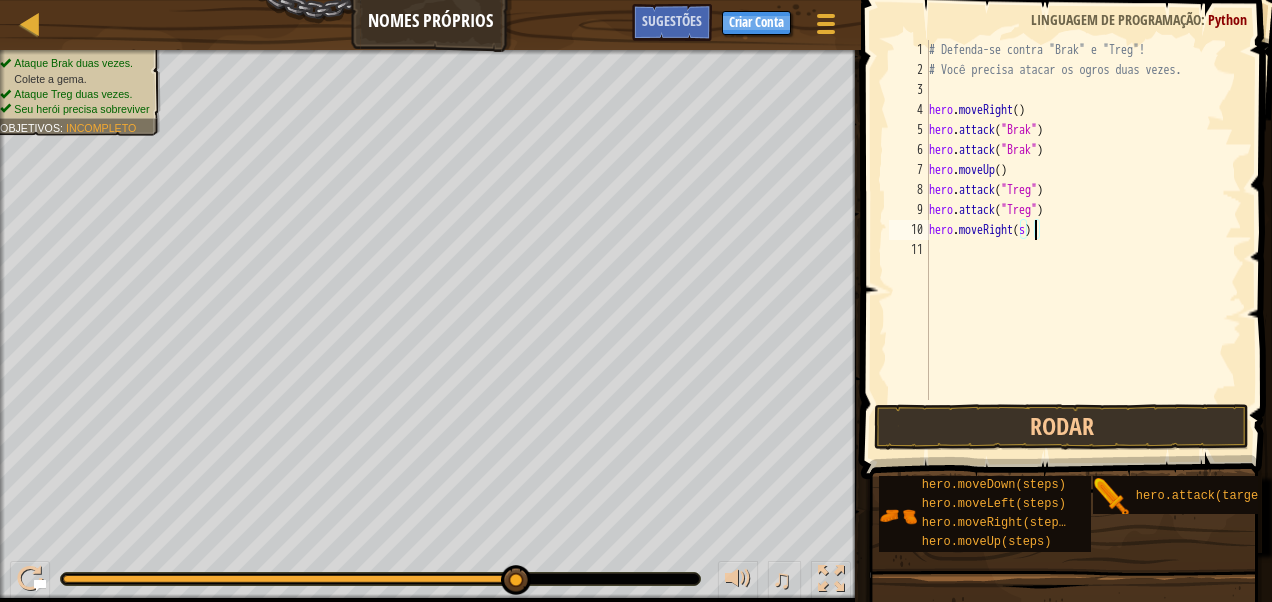 type on "hero.moveRight()" 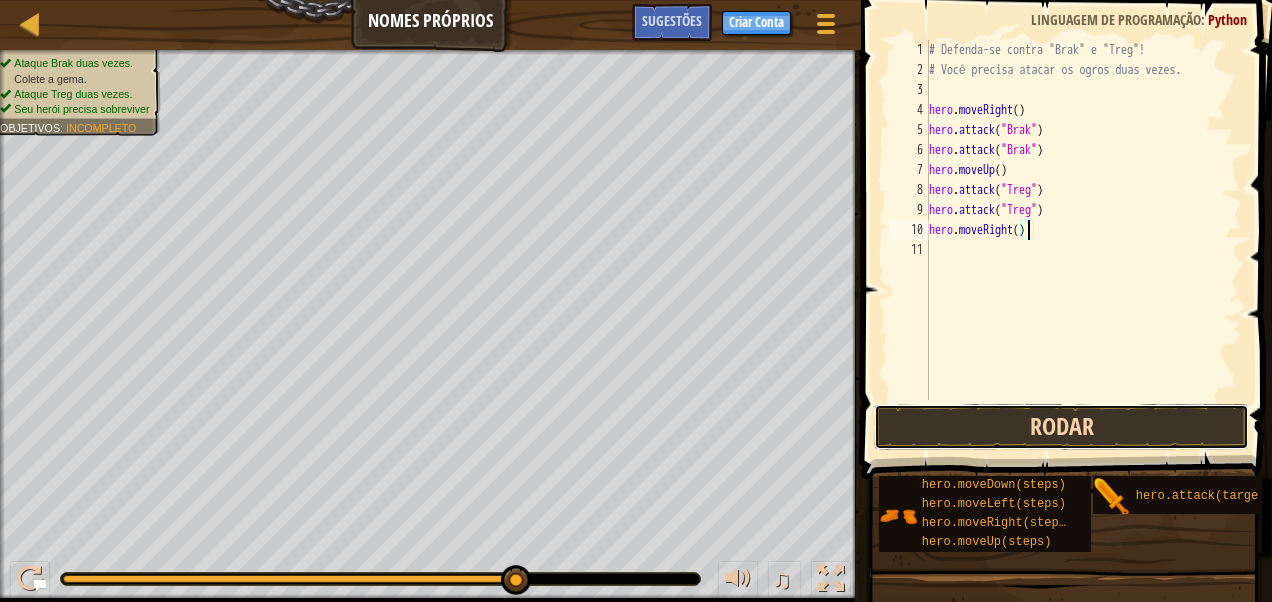 click on "Rodar" at bounding box center (1061, 427) 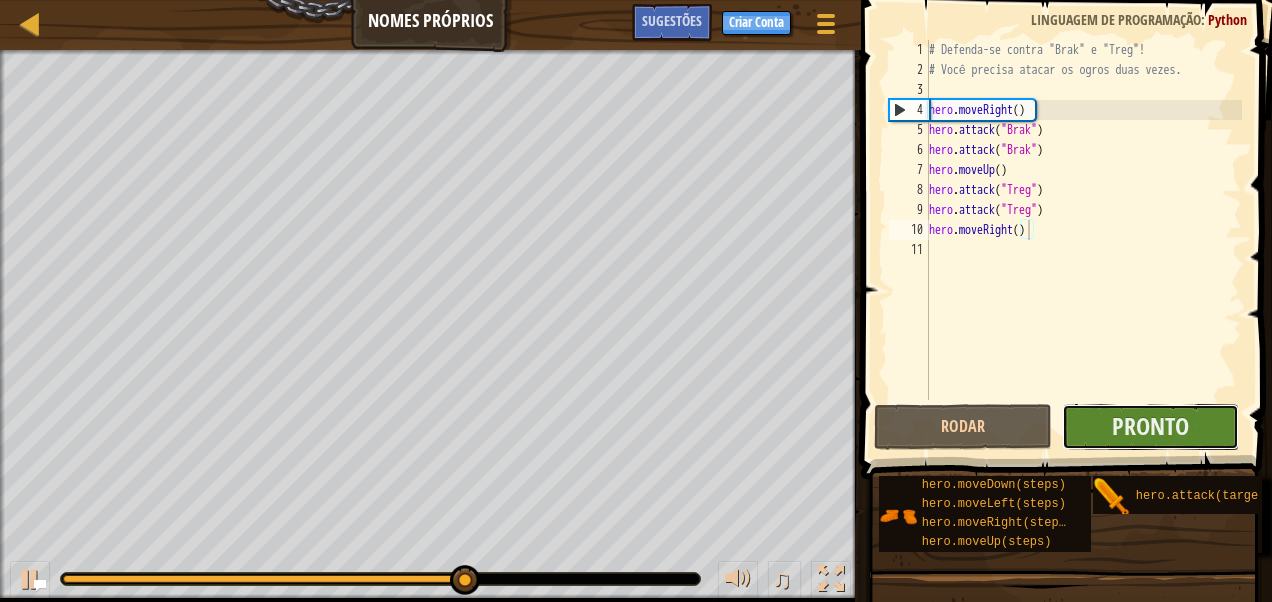 click on "Pronto" at bounding box center [1151, 427] 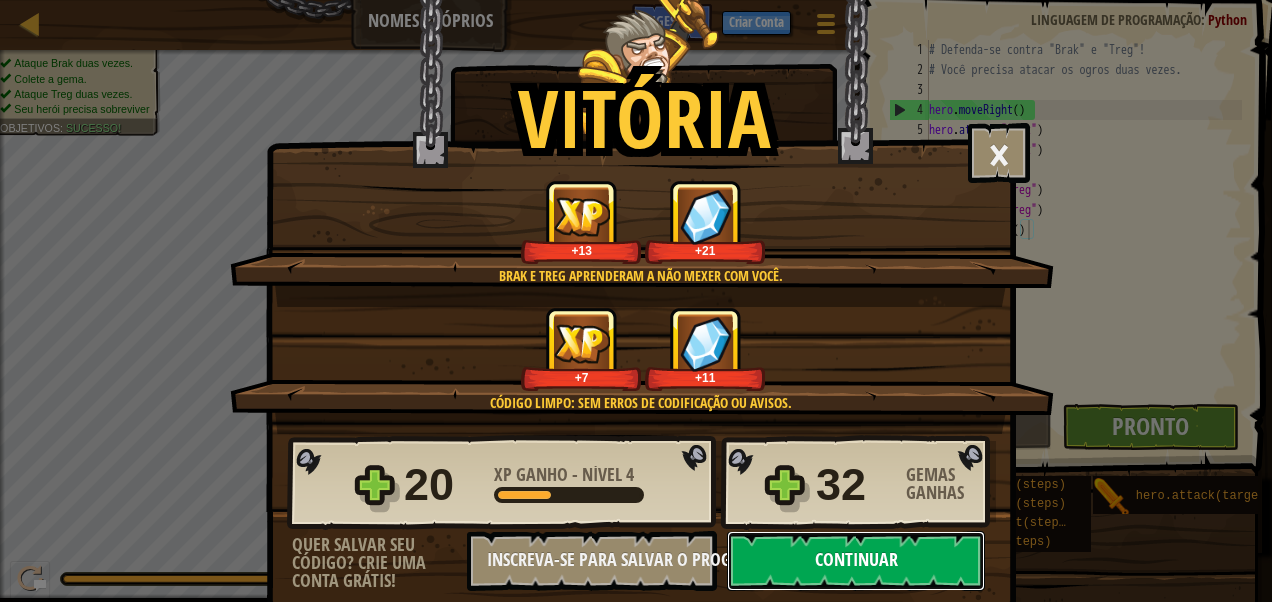 click on "Continuar" at bounding box center (856, 561) 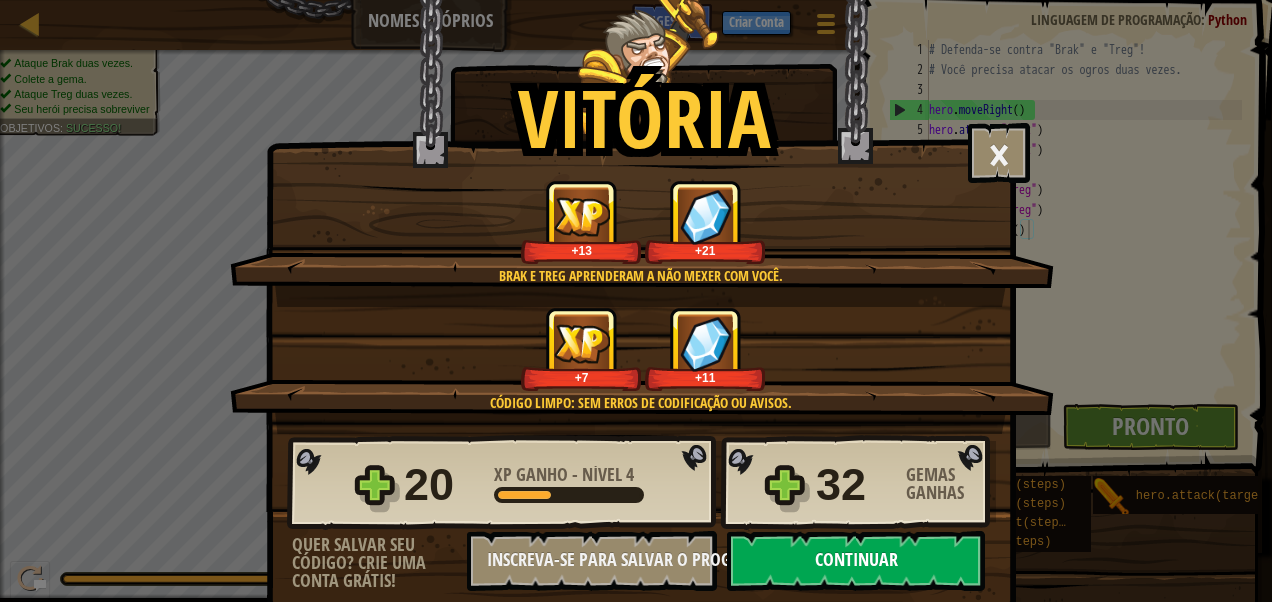 select on "pt-BR" 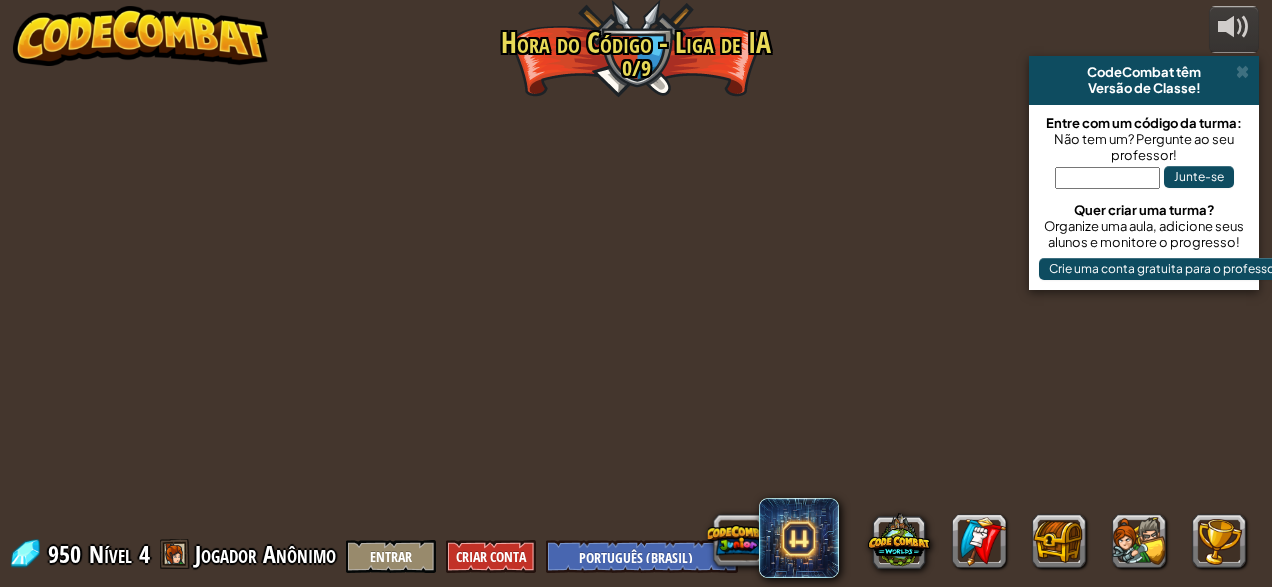 select on "pt-BR" 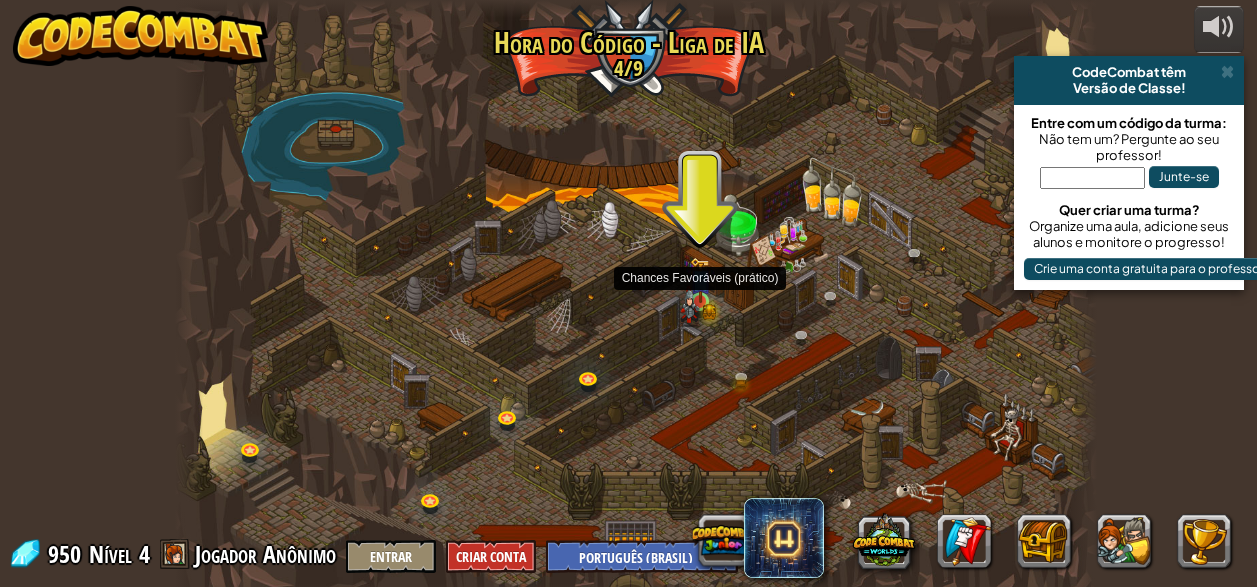 click at bounding box center (700, 280) 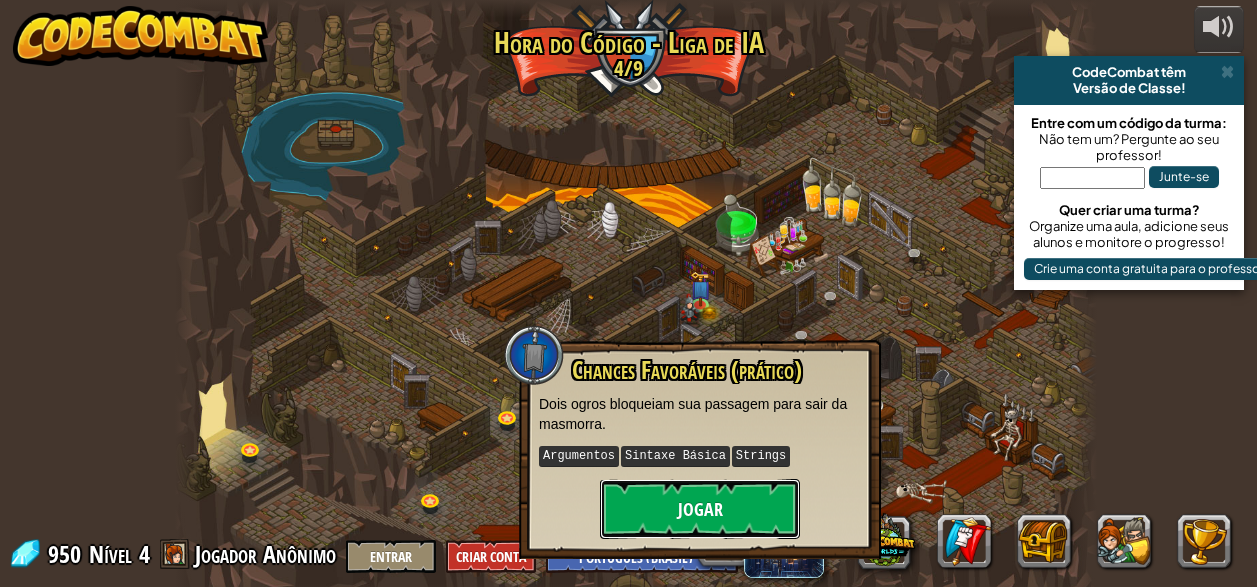 click on "Jogar" at bounding box center (700, 509) 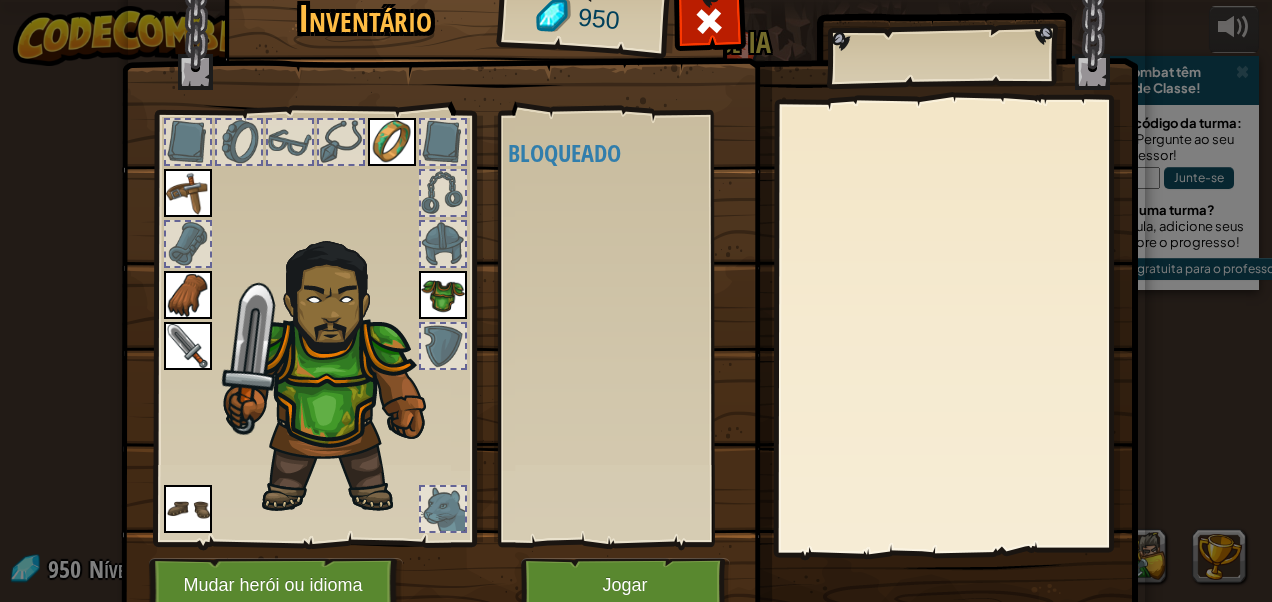 click at bounding box center [341, 142] 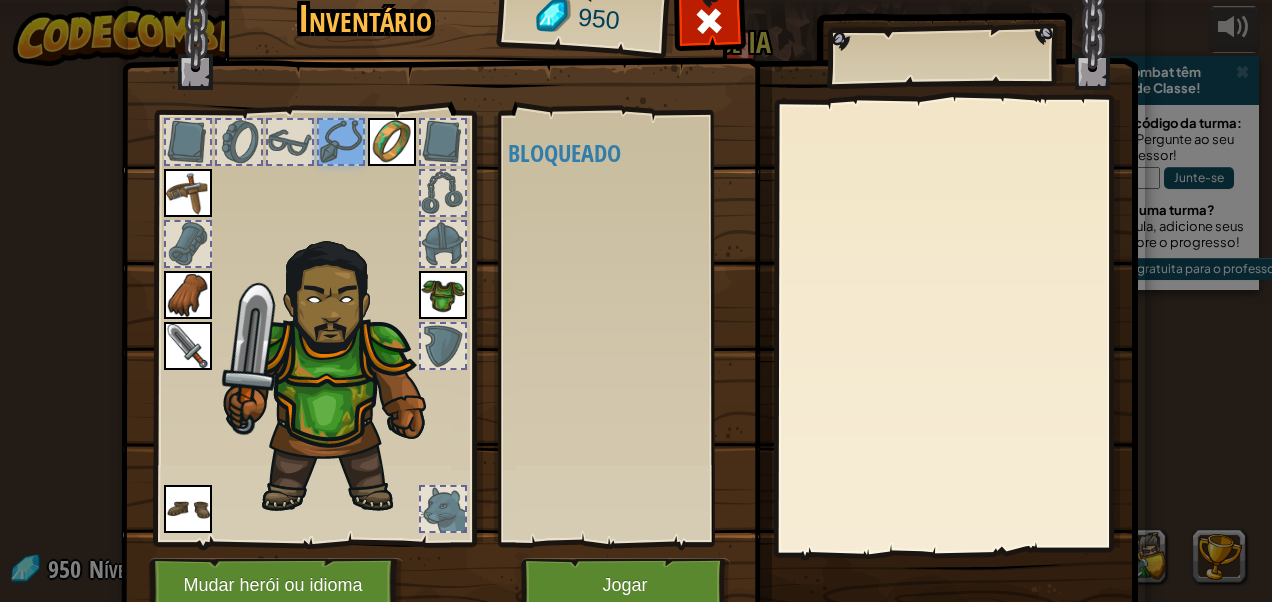 click at bounding box center [314, 323] 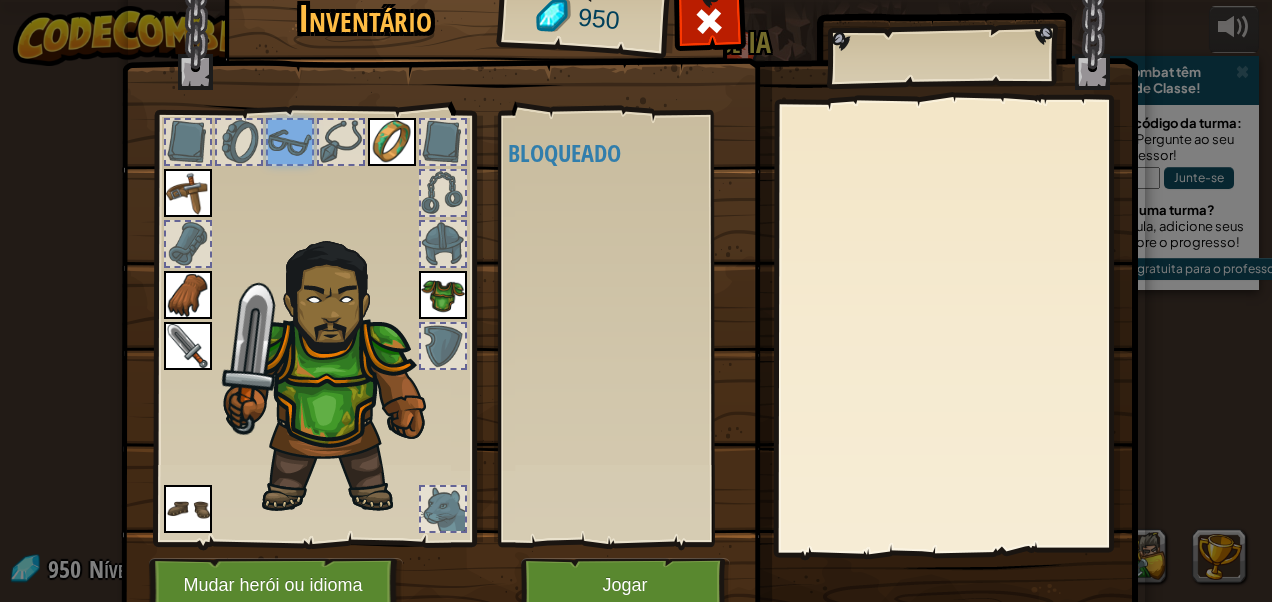 click at bounding box center (239, 142) 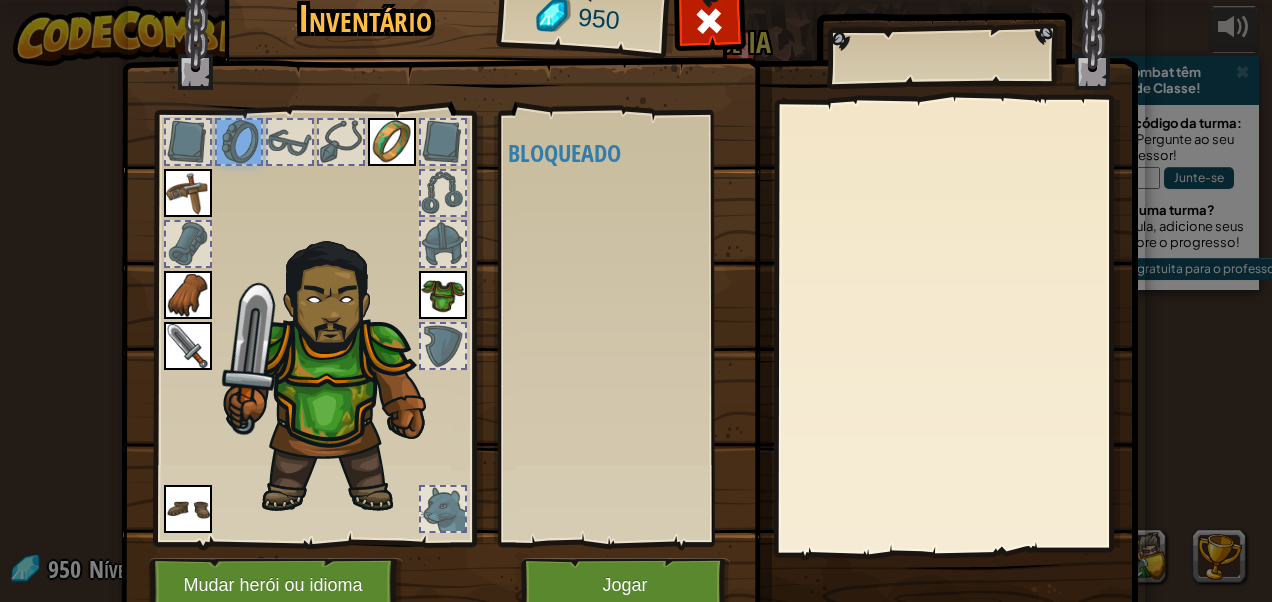 click at bounding box center [188, 142] 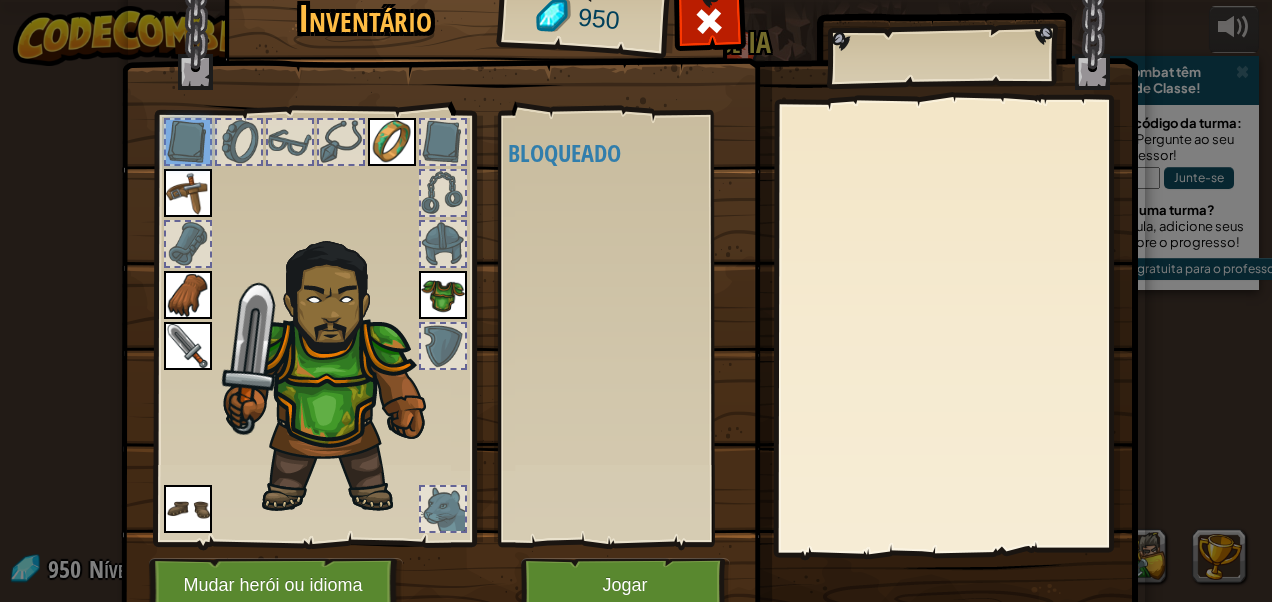 click at bounding box center (314, 323) 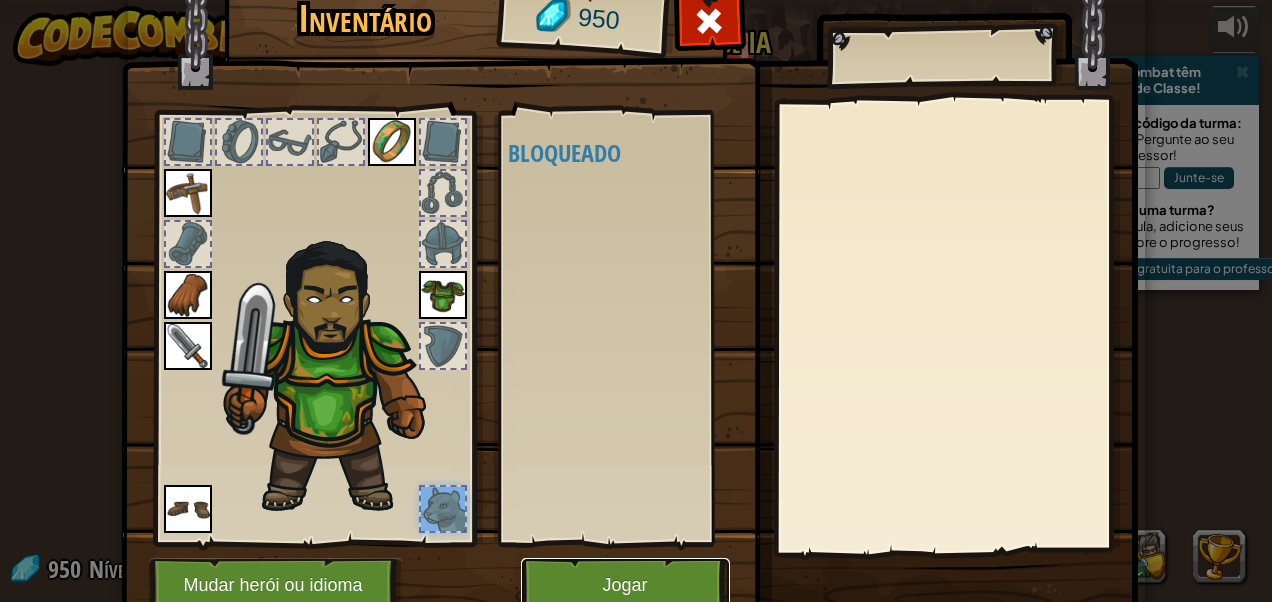 click on "Jogar" at bounding box center [625, 585] 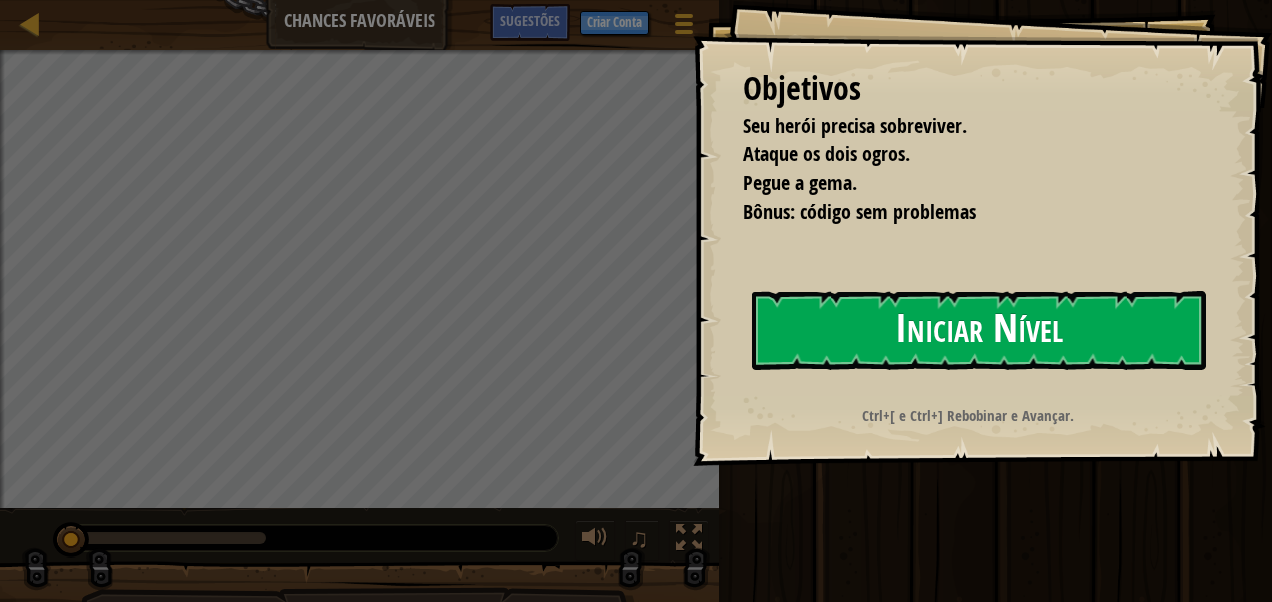 click on "Iniciar Nível" at bounding box center (979, 330) 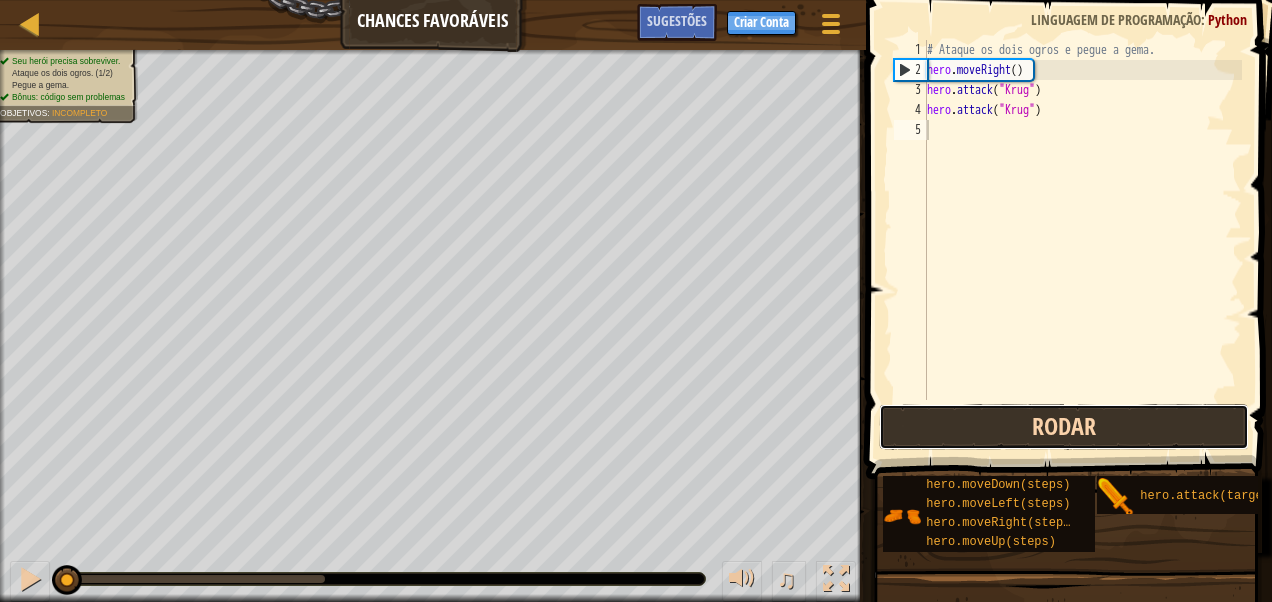 click on "Rodar" at bounding box center (1064, 427) 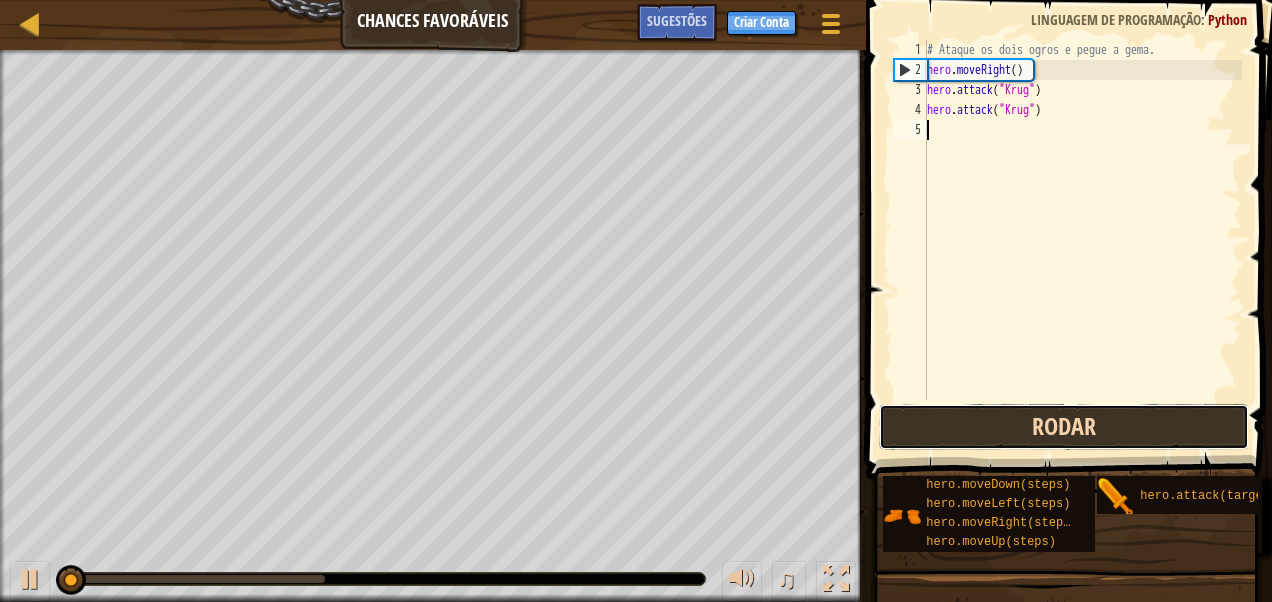 click on "Rodar" at bounding box center (1064, 427) 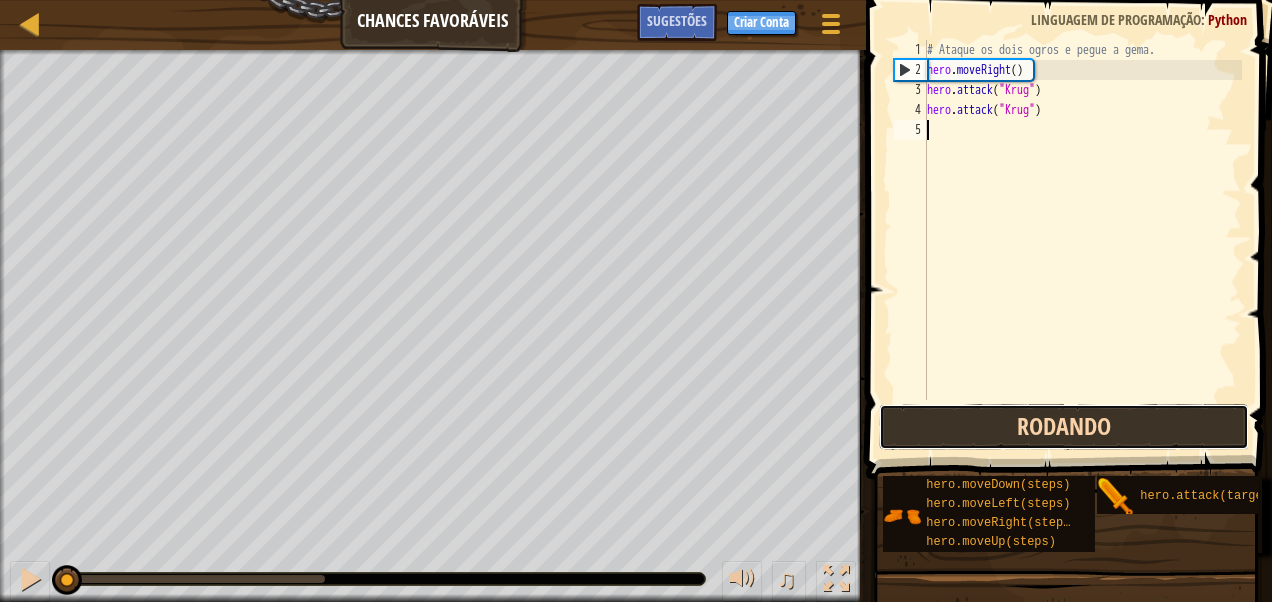 click on "Rodando" at bounding box center [1064, 427] 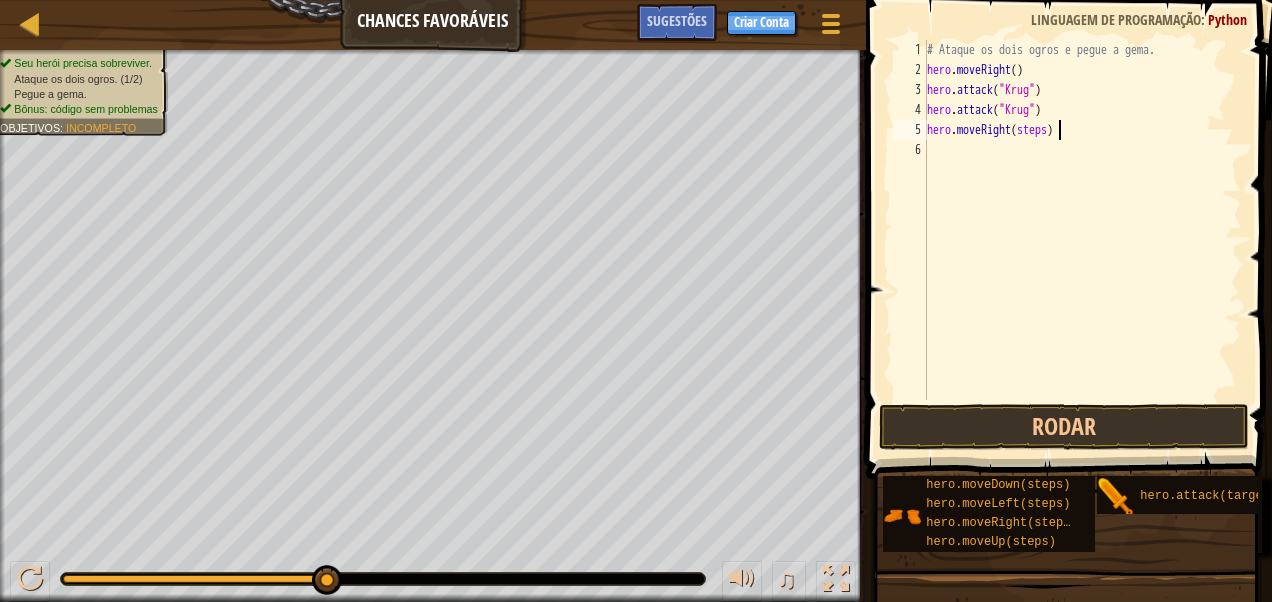 click on "# Ataque os dois ogros e pegue a gema. hero . moveRight ( ) hero . attack ( "Krug" ) hero . attack ( "Krug" ) hero . moveRight ( steps )" at bounding box center [1082, 240] 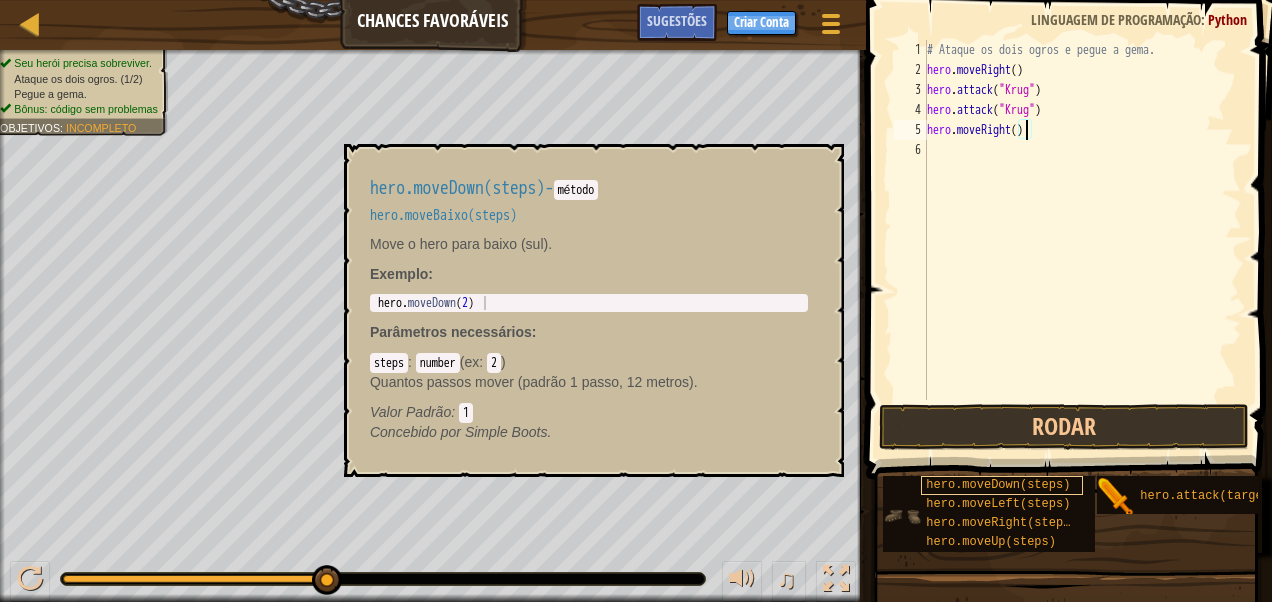 scroll, scrollTop: 15, scrollLeft: 0, axis: vertical 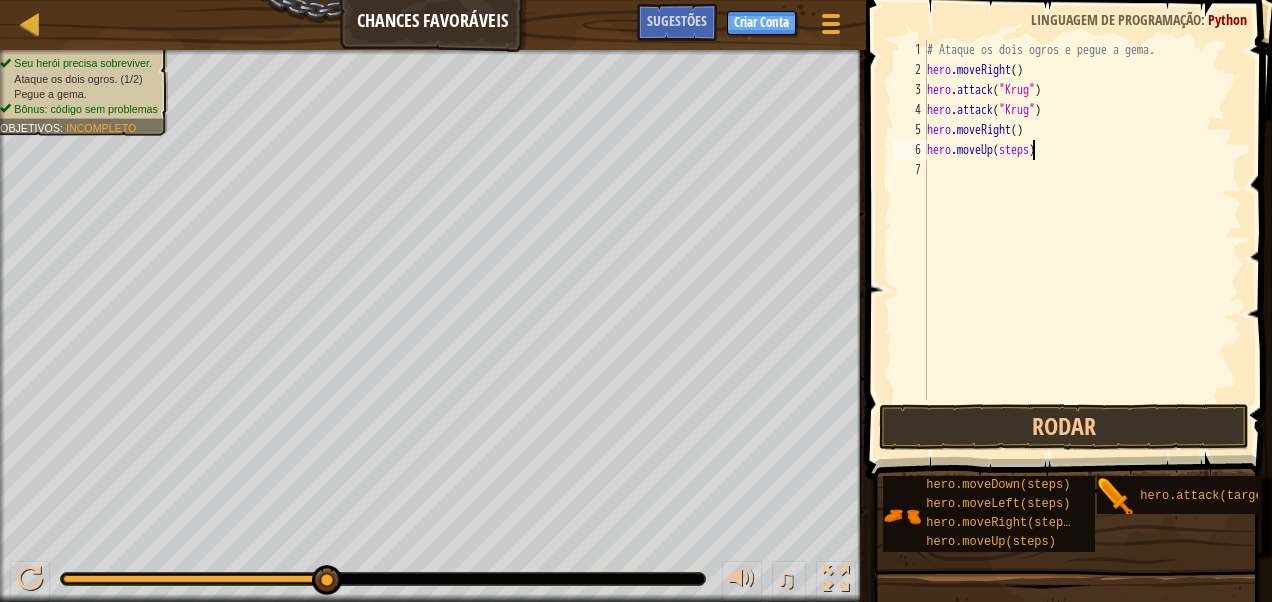 click on "# Ataque os dois ogros e pegue a gema. hero . moveRight ( ) hero . attack ( "Krug" ) hero . attack ( "Krug" ) hero . moveRight ( ) hero . moveUp ( steps )" at bounding box center [1082, 240] 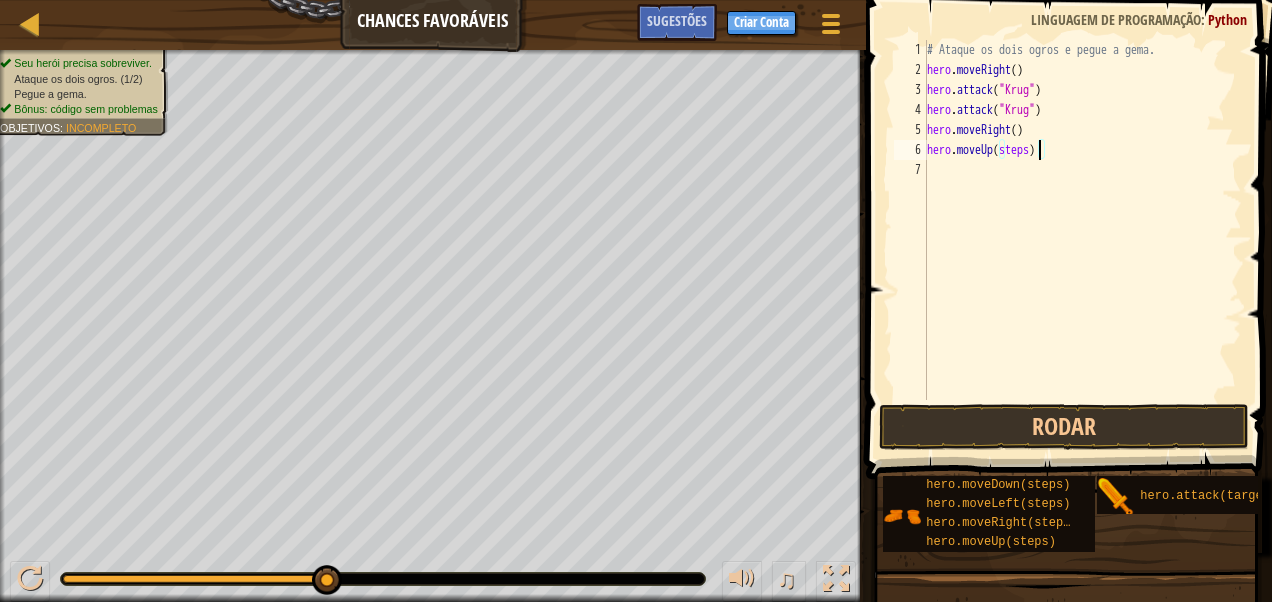 click on "# Ataque os dois ogros e pegue a gema. hero . moveRight ( ) hero . attack ( "Krug" ) hero . attack ( "Krug" ) hero . moveRight ( ) hero . moveUp ( steps )" at bounding box center (1082, 240) 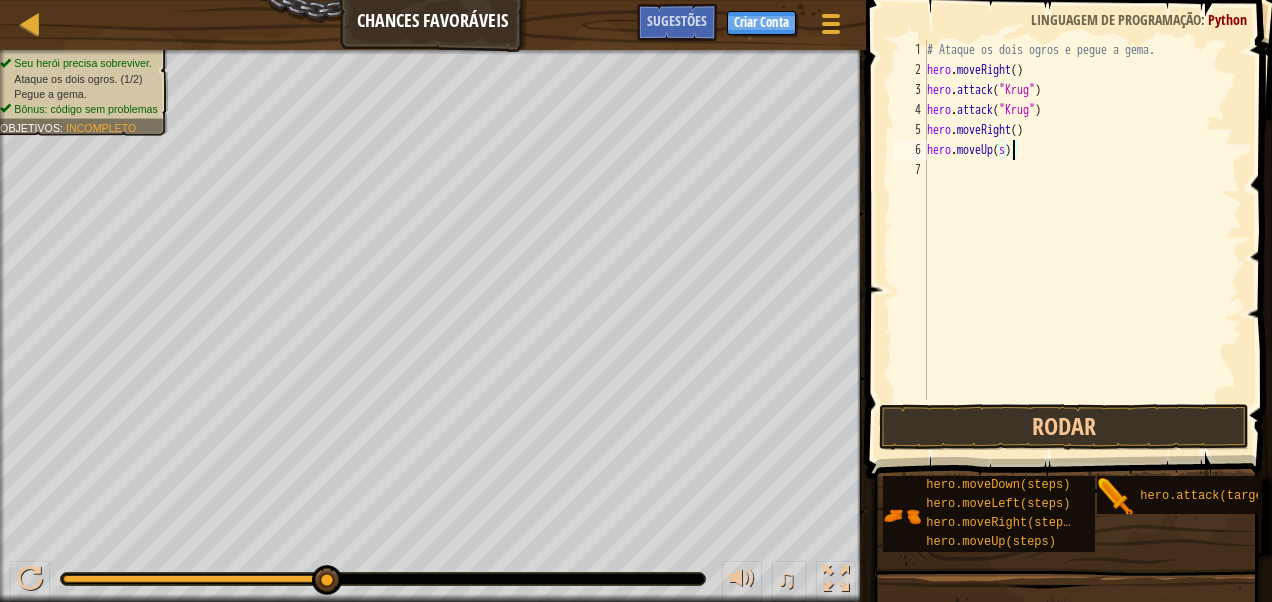 type on "hero.moveUp()" 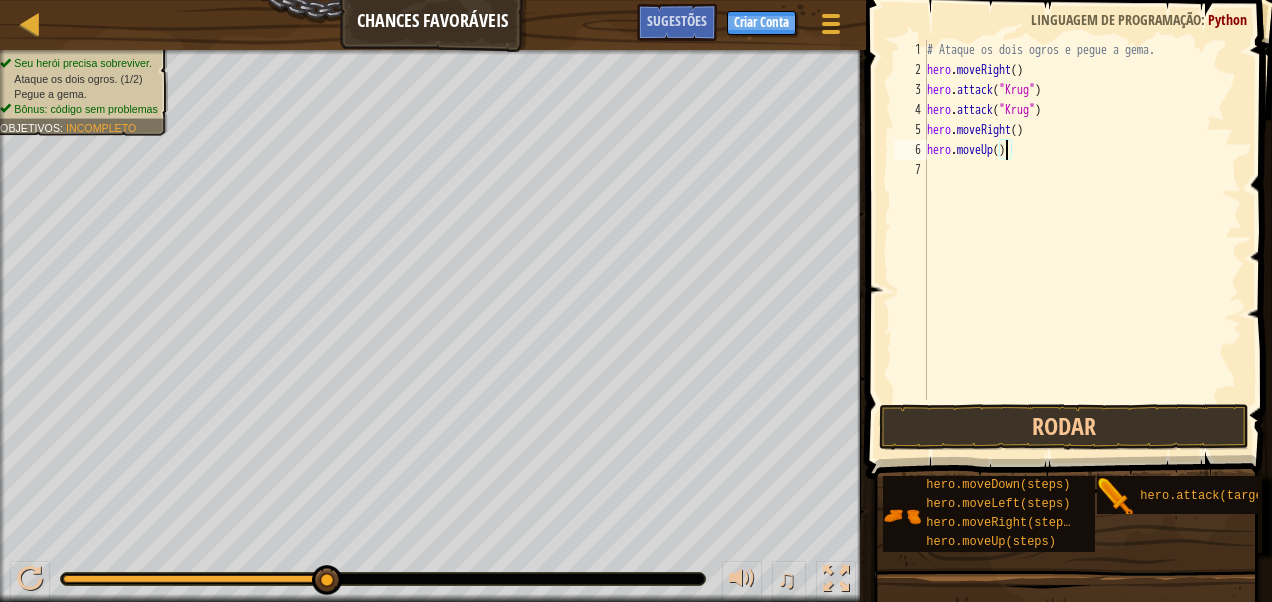 click on "# Ataque os dois ogros e pegue a gema. hero . moveRight ( ) hero . attack ( "Krug" ) hero . attack ( "Krug" ) hero . moveRight ( ) hero . moveUp ( )" at bounding box center (1082, 240) 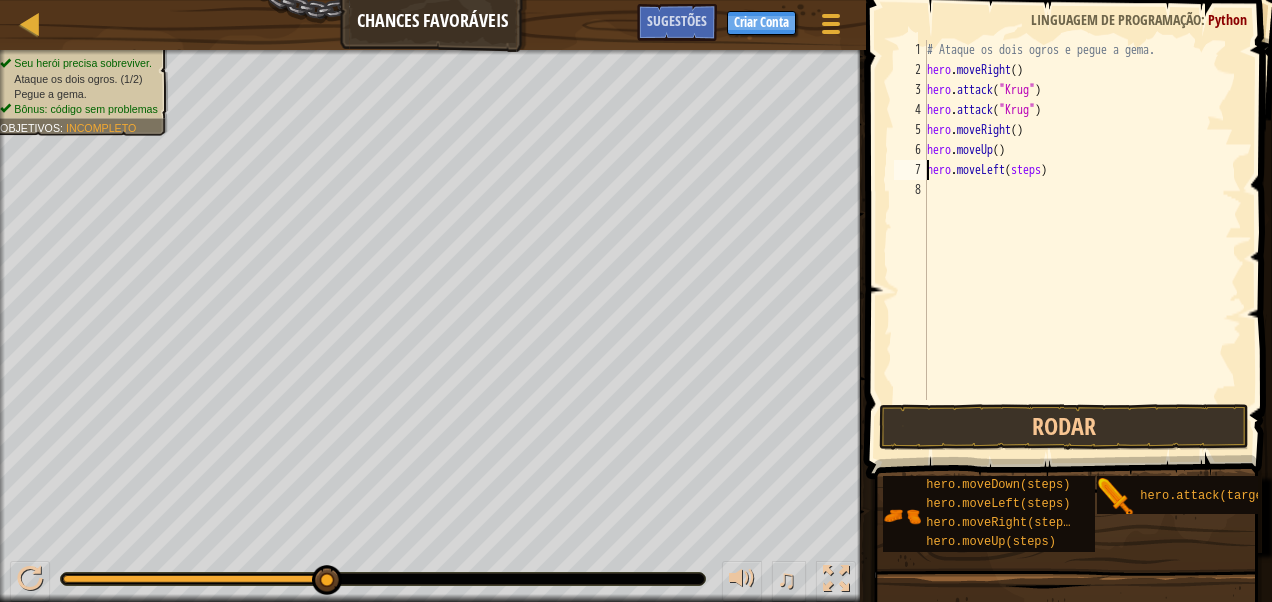 click on "# Ataque os dois ogros e pegue a gema. hero . moveRight ( ) hero . attack ( "Krug" ) hero . attack ( "Krug" ) hero . moveRight ( ) hero . moveUp ( ) hero . moveLeft ( steps )" at bounding box center [1082, 240] 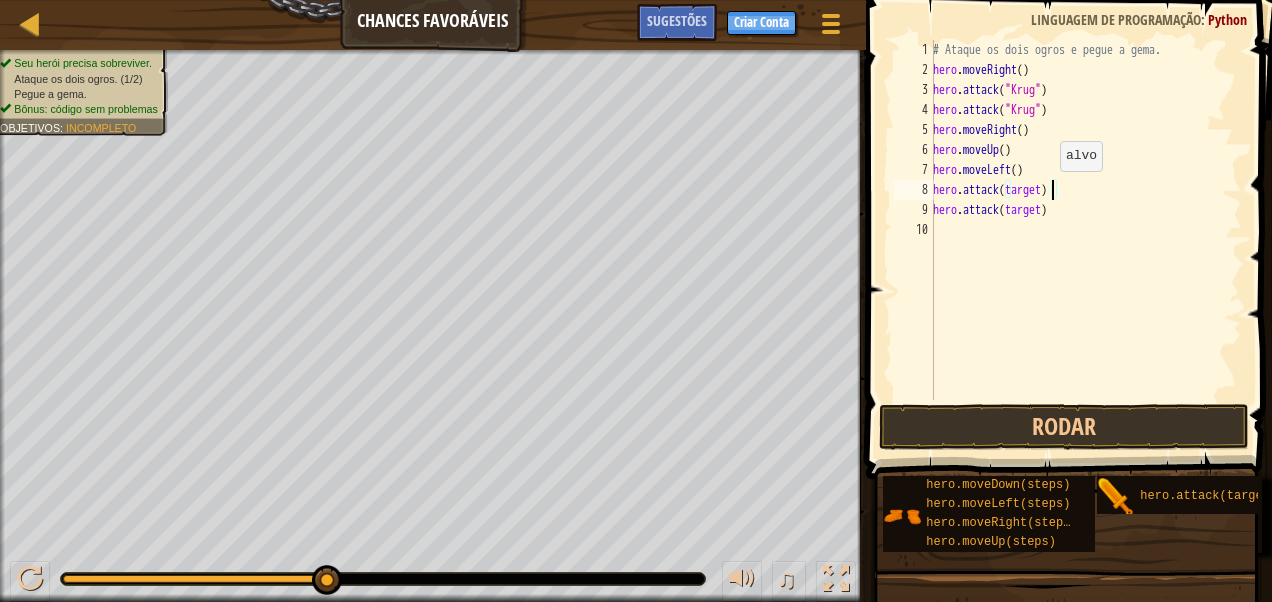 click on "# Ataque os dois ogros e pegue a gema. hero . moveRight ( ) hero . attack ( "Krug" ) hero . attack ( "Krug" ) hero . moveRight ( ) hero . moveUp ( ) hero . moveLeft ( ) hero . attack ( target ) hero . attack ( target )" at bounding box center (1085, 240) 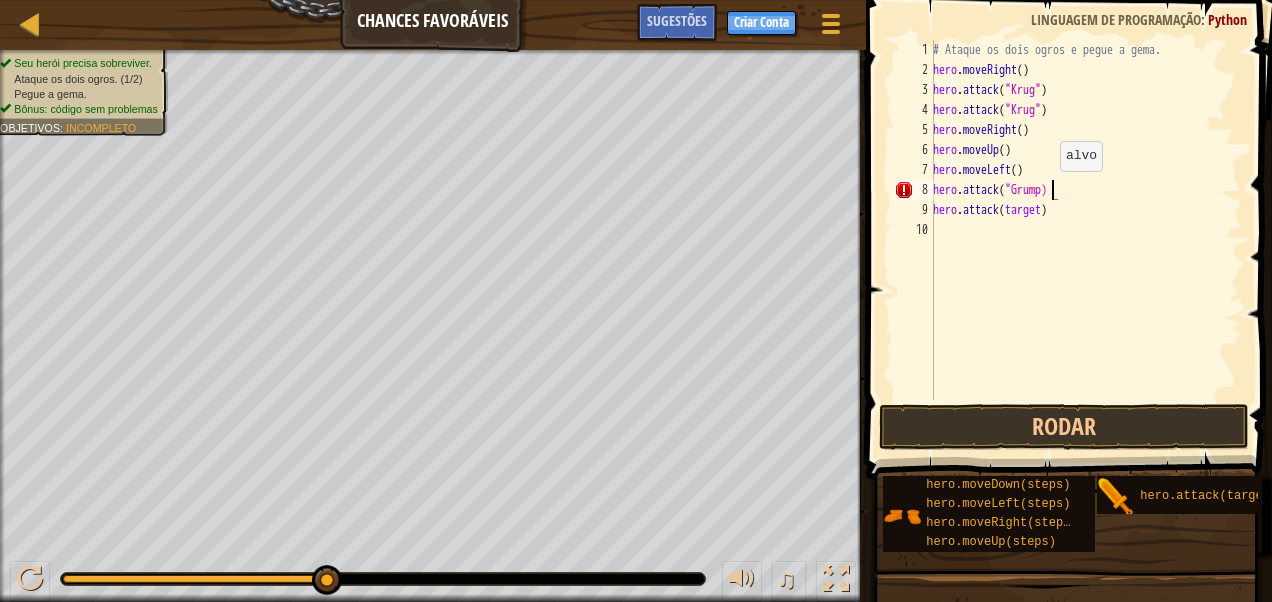 scroll, scrollTop: 9, scrollLeft: 10, axis: both 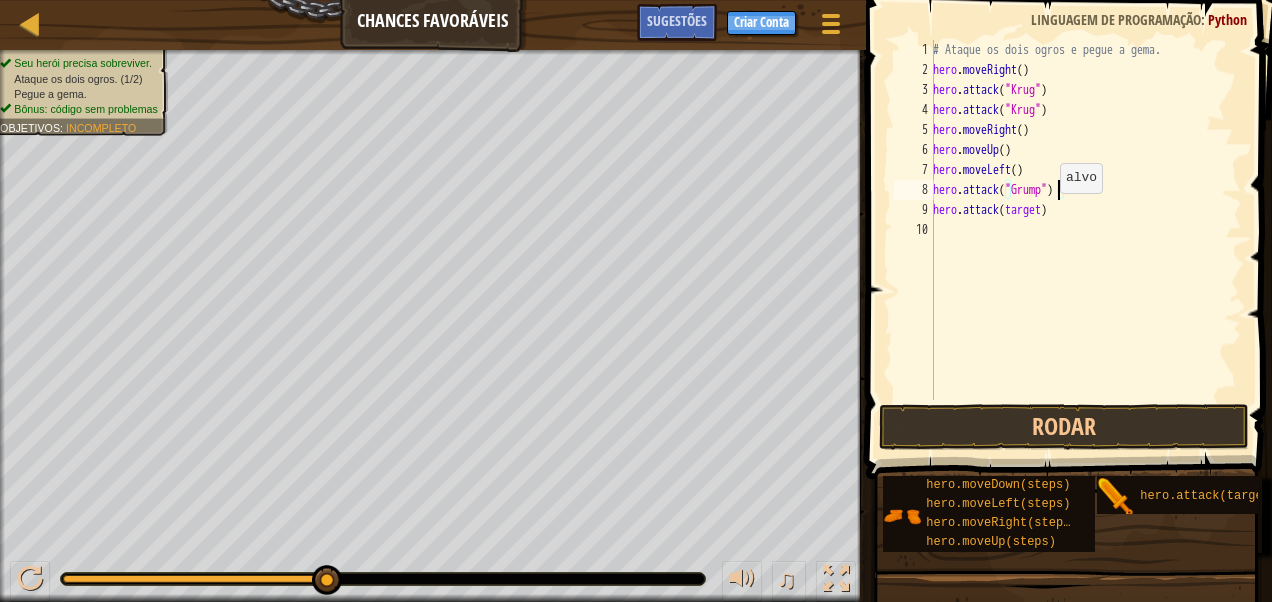 click on "# Ataque os dois ogros e pegue a gema. hero . moveRight ( ) hero . attack ( "Krug" ) hero . attack ( "Krug" ) hero . moveRight ( ) hero . moveUp ( ) hero . moveLeft ( ) hero . attack ( "Grump" ) hero . attack ( target )" at bounding box center [1085, 240] 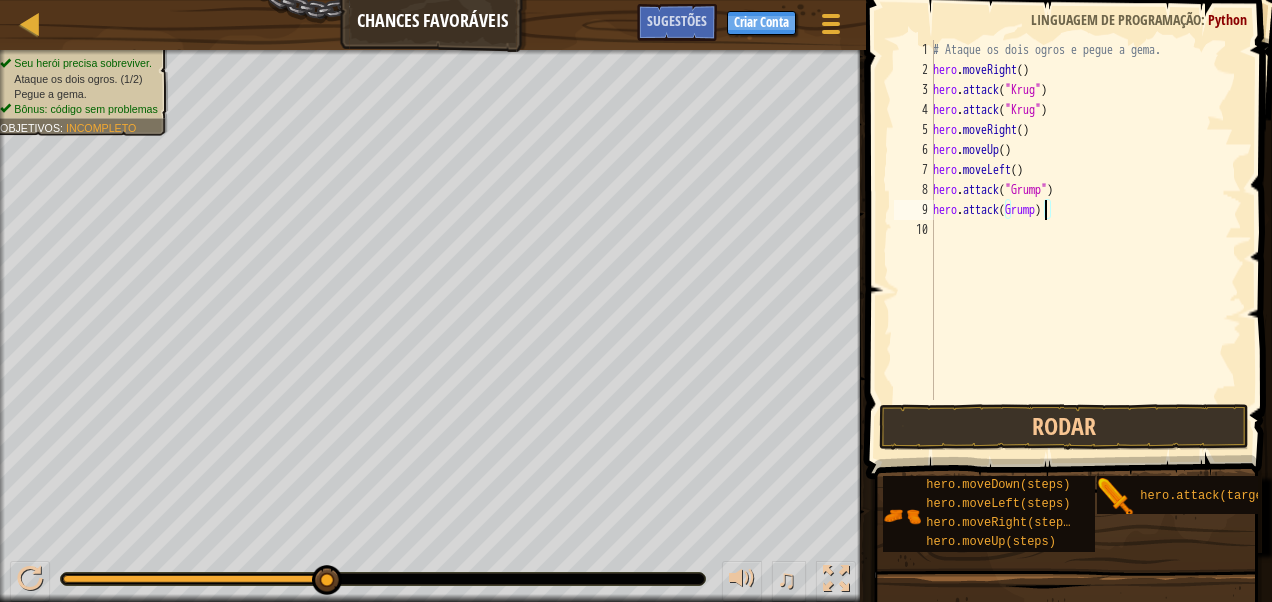 scroll, scrollTop: 9, scrollLeft: 9, axis: both 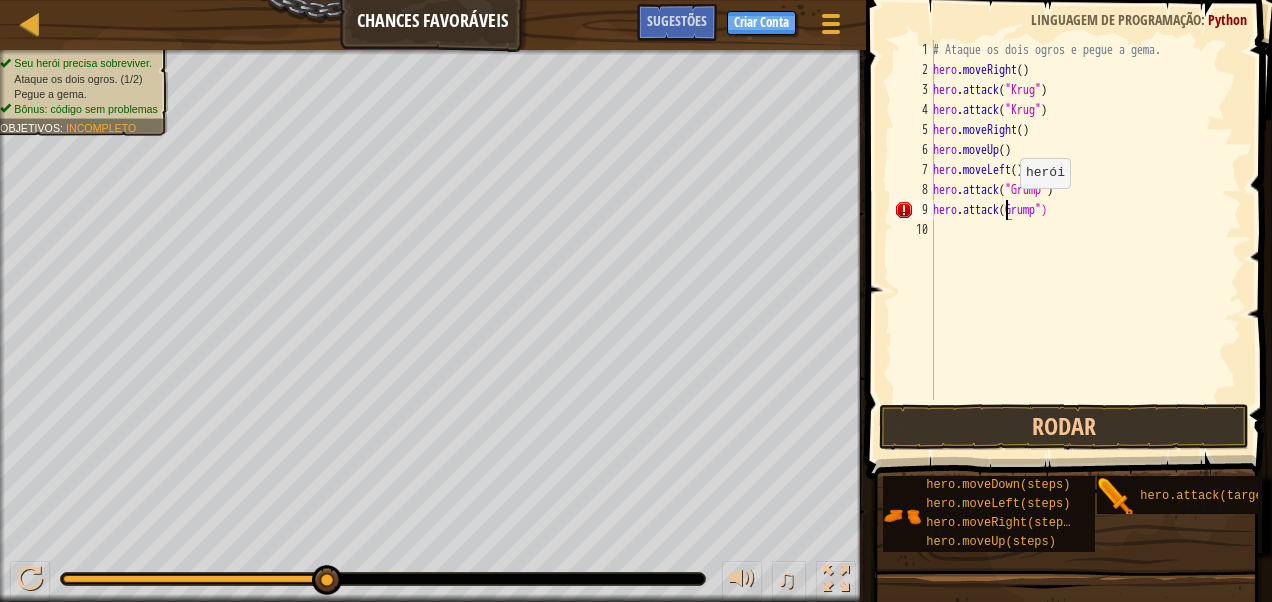 click on "# Ataque os dois ogros e pegue a gema. hero . attack ( "[NAME]" ) hero . attack ( "[NAME]" ) hero . attack ( "[NAME]" ) hero . attack ( "[NAME]" )" at bounding box center (1085, 240) 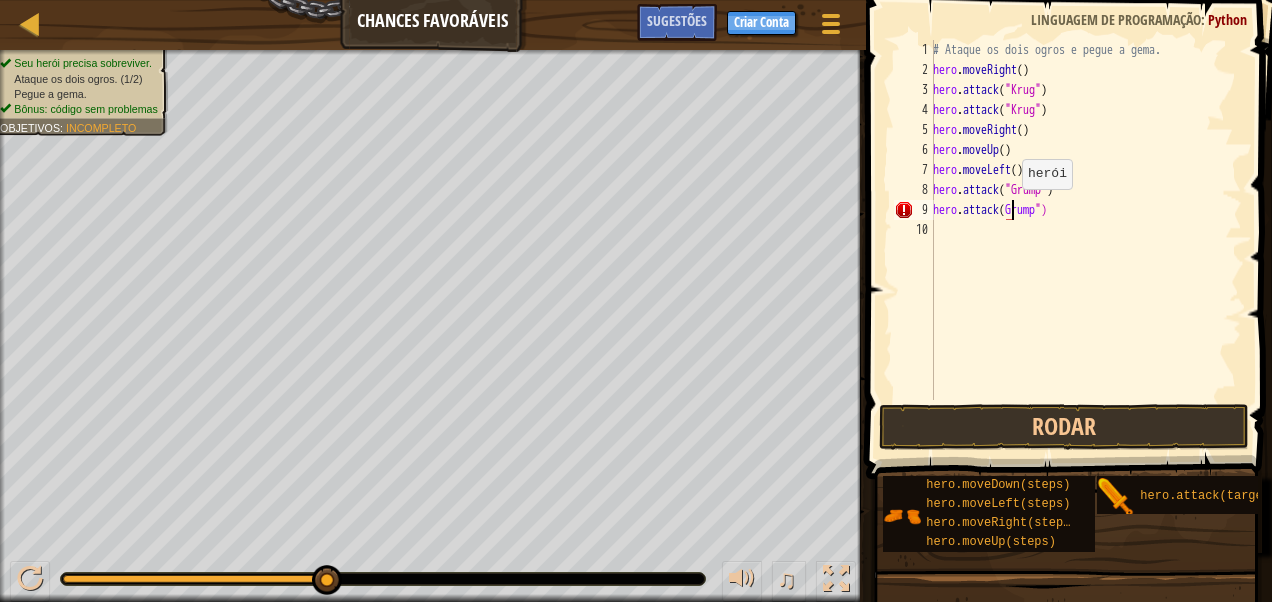 click on "# Ataque os dois ogros e pegue a gema. hero . attack ( "[NAME]" ) hero . attack ( "[NAME]" ) hero . attack ( "[NAME]" ) hero . attack ( "[NAME]" )" at bounding box center [1085, 240] 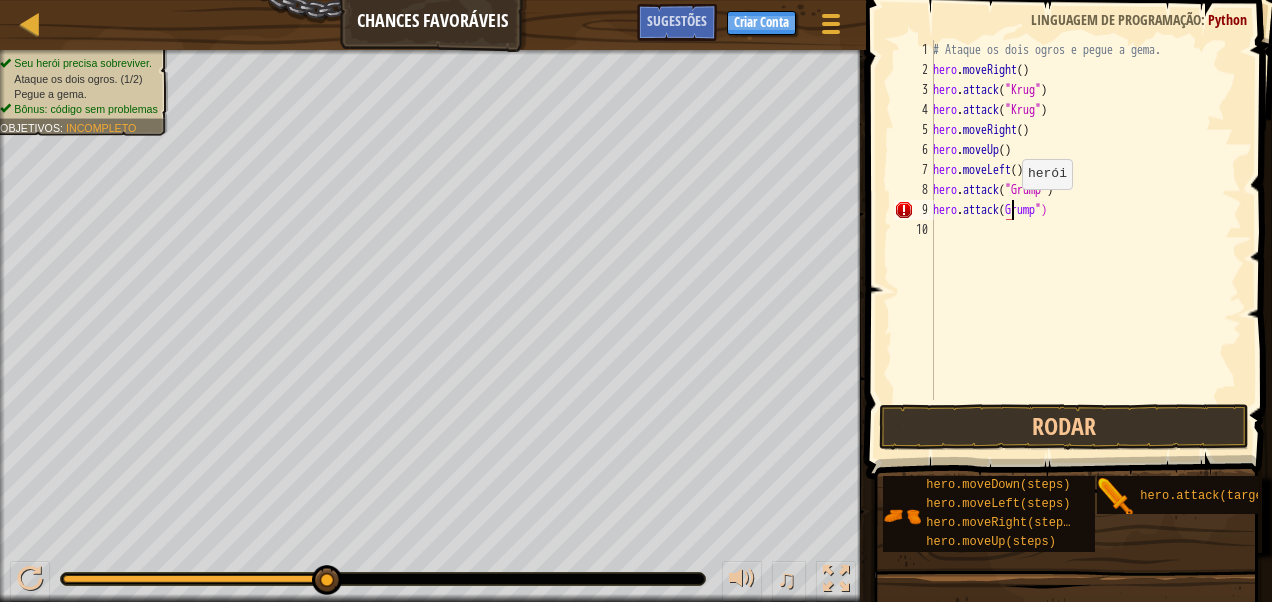type on "hero.attack("Grump")" 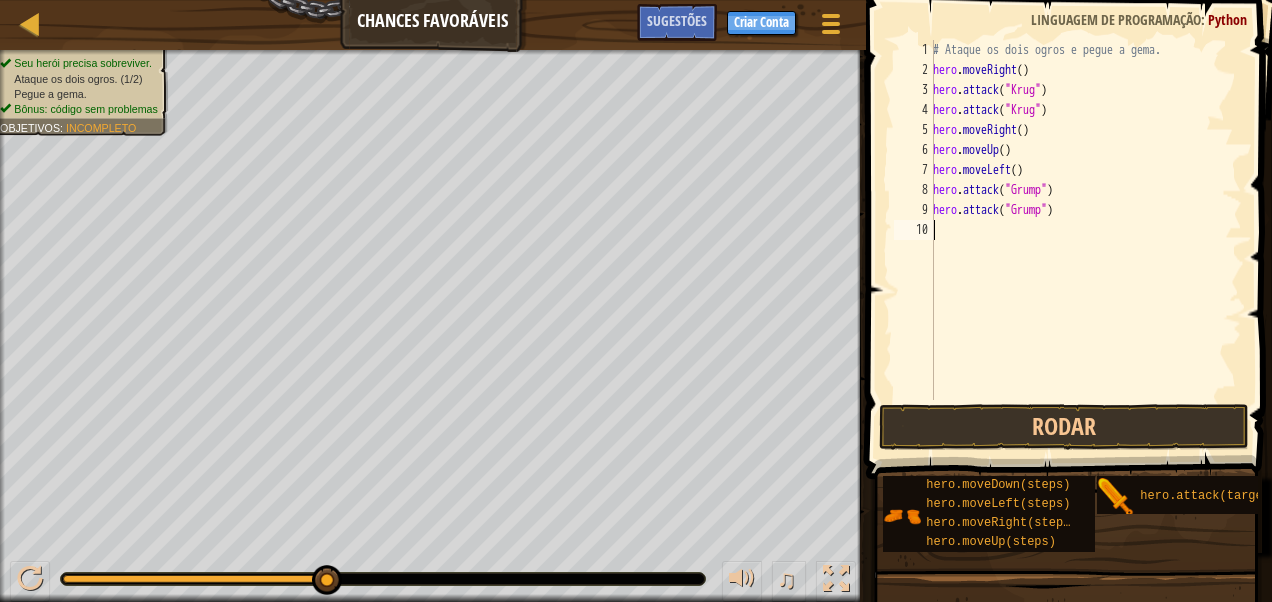 drag, startPoint x: 935, startPoint y: 225, endPoint x: 939, endPoint y: 254, distance: 29.274563 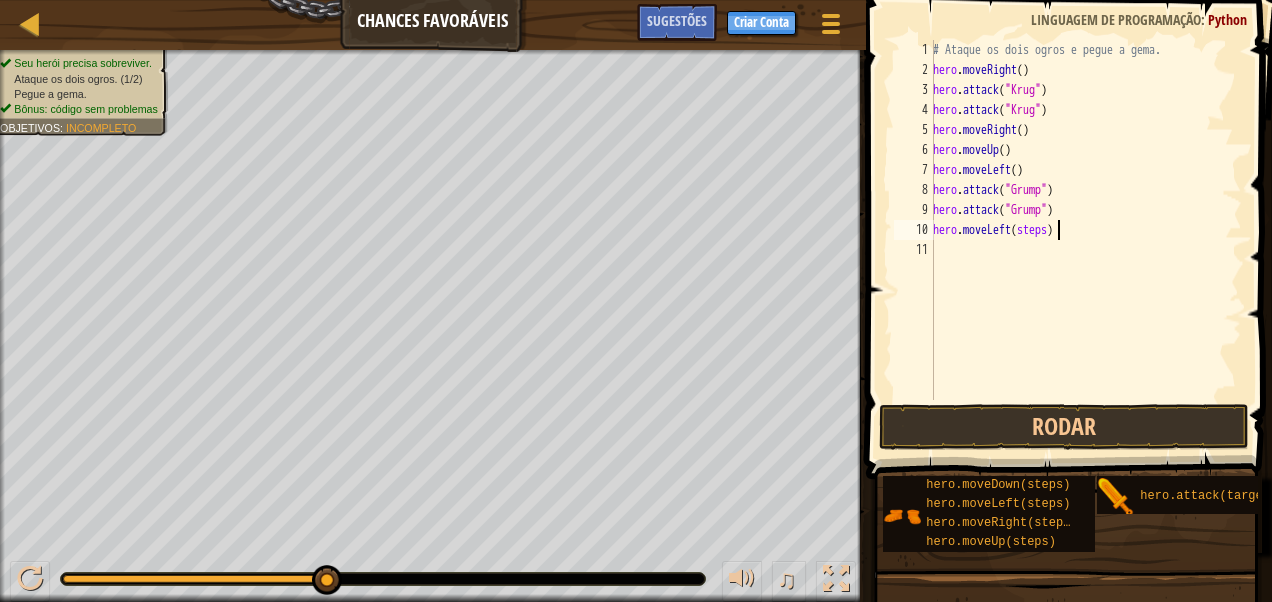 click on "# Ataque os dois ogros e pegue a gema. hero . moveRight ( ) hero . attack ( "Krug" ) hero . attack ( "Krug" ) hero . moveRight ( ) hero . moveUp ( ) hero . moveLeft ( ) hero . attack ( "Grump" ) hero . attack ( "Grump" ) hero . moveLeft ( steps )" at bounding box center [1085, 240] 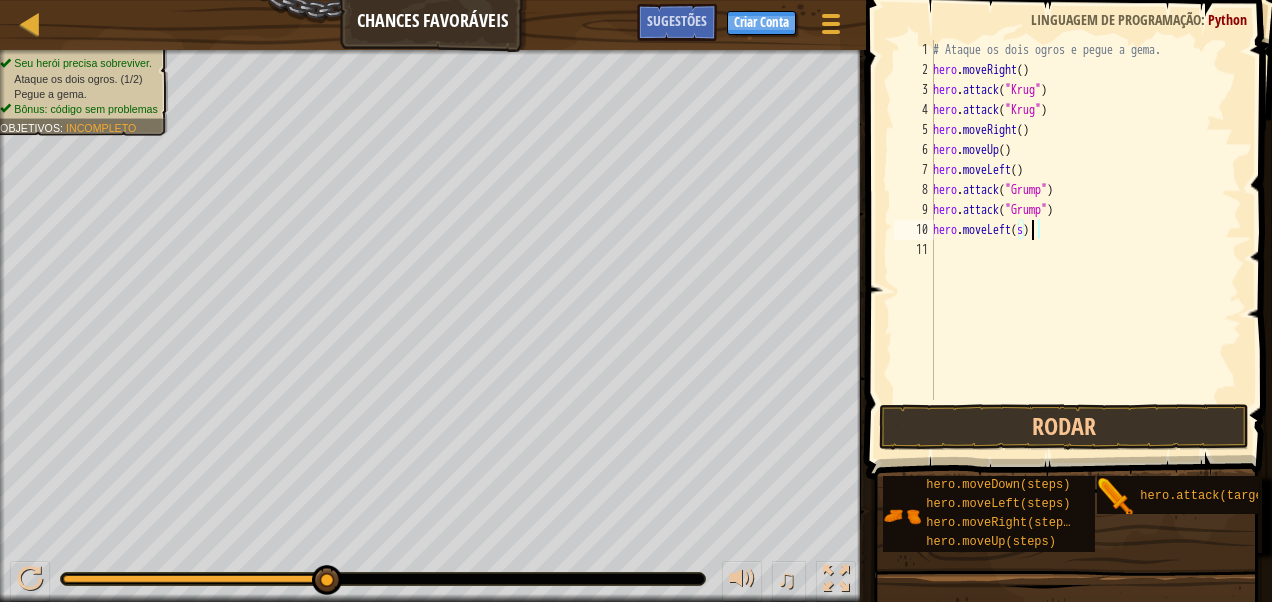 type on "hero.moveLeft()" 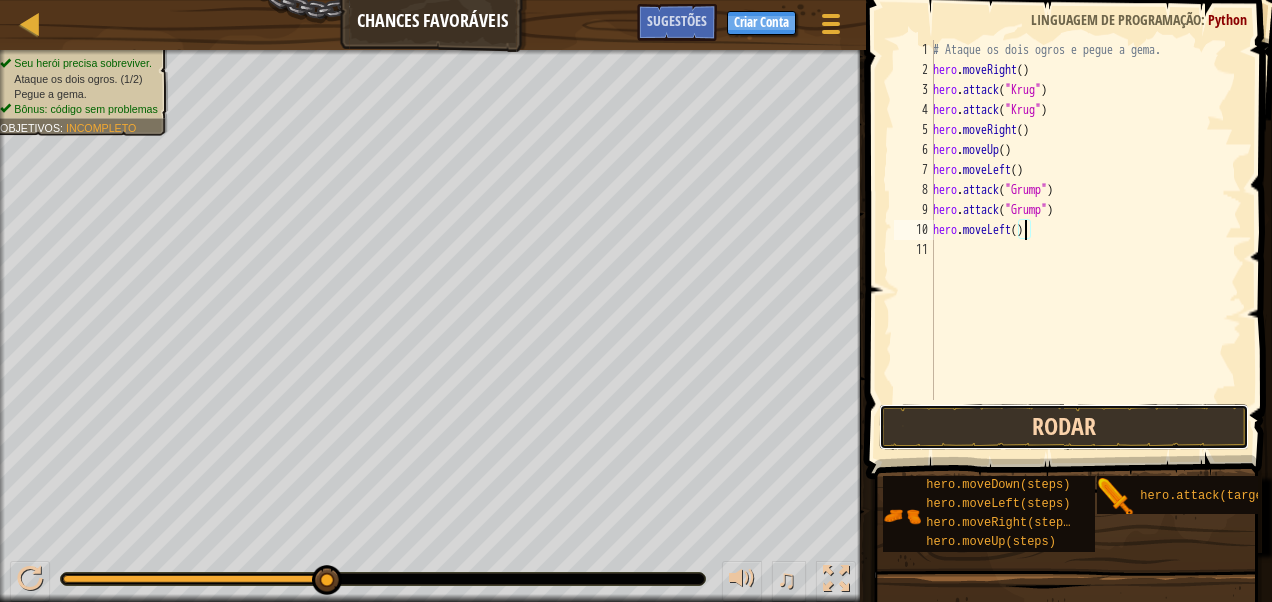 click on "Rodar" at bounding box center (1064, 427) 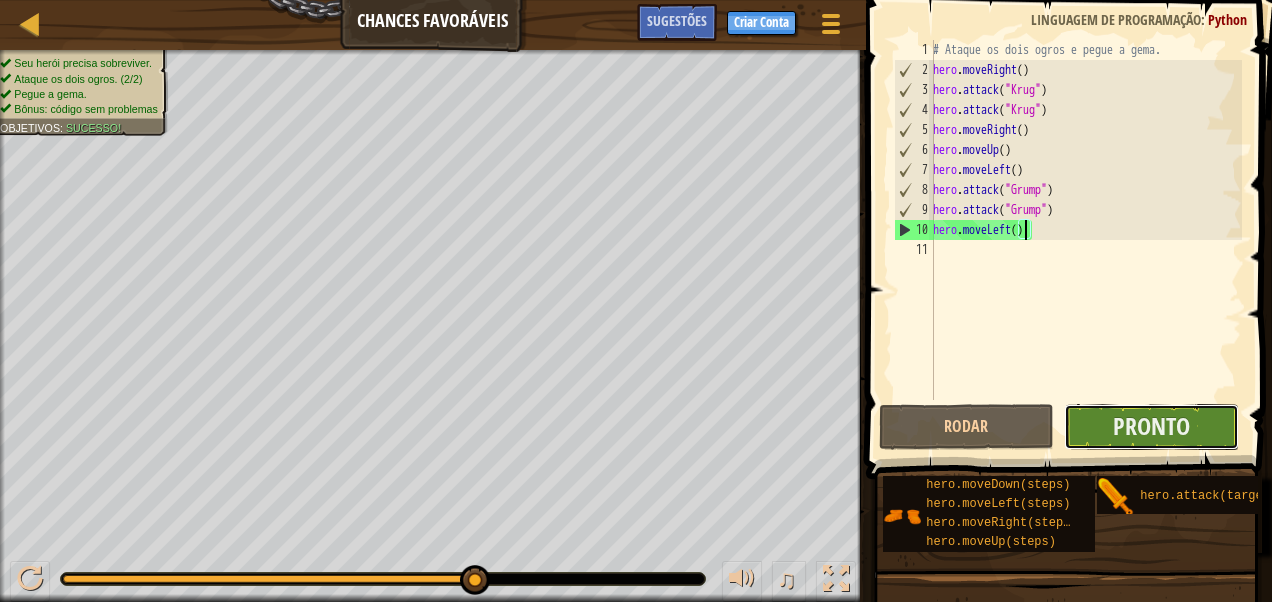 click on "Pronto" at bounding box center (1151, 427) 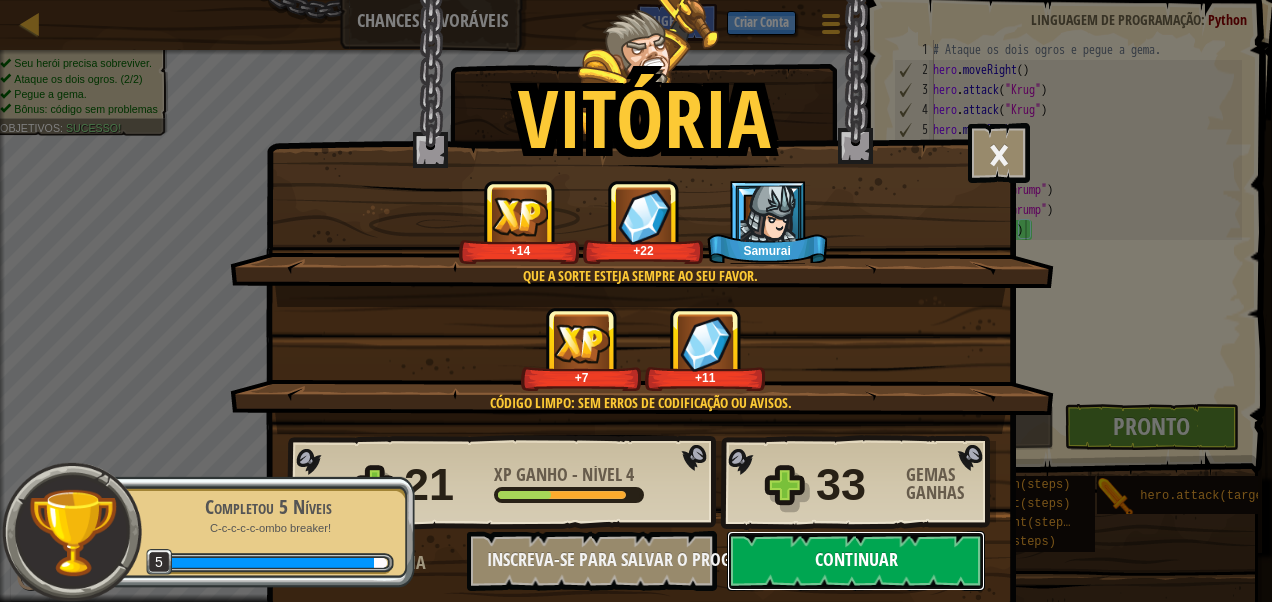 click on "Continuar" at bounding box center (856, 561) 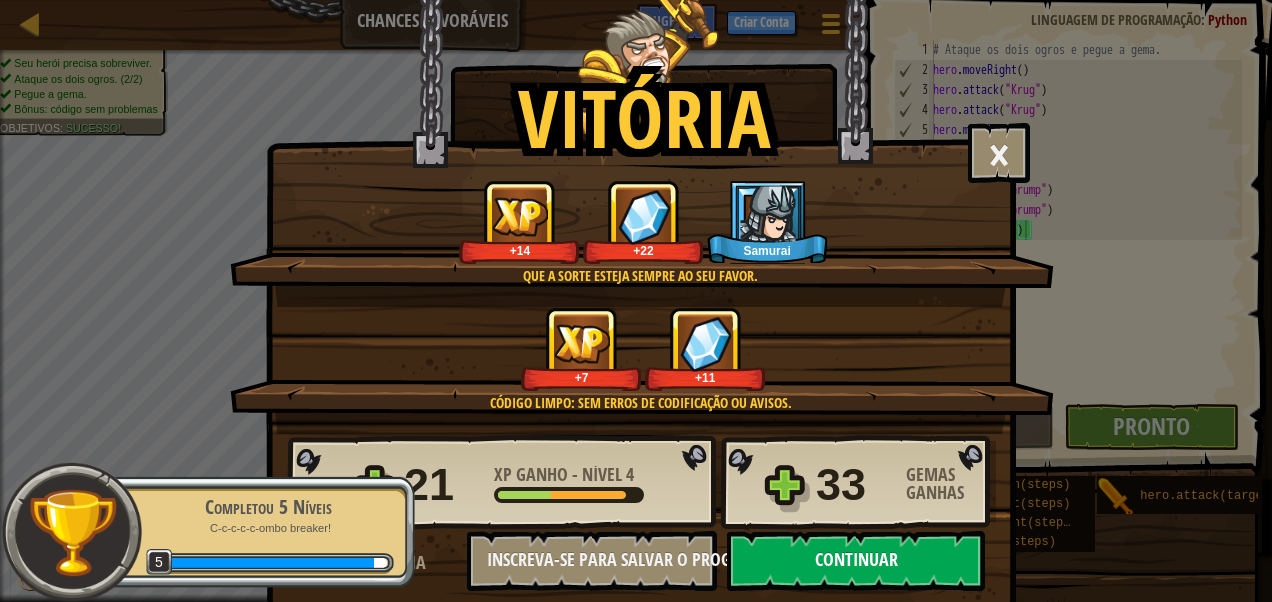 select on "pt-BR" 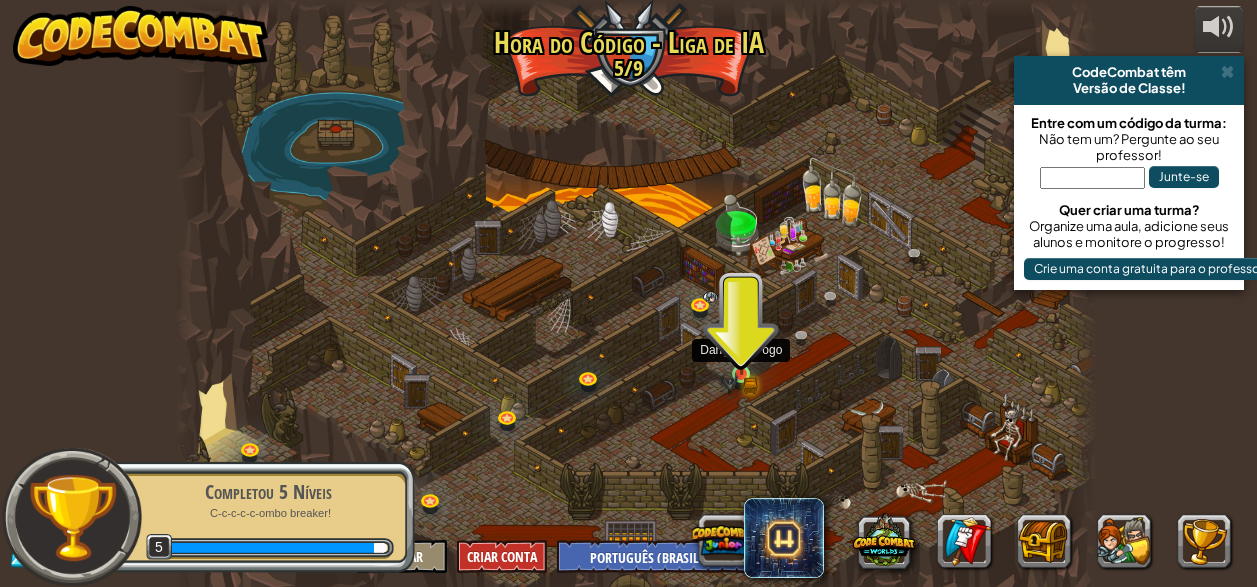 click at bounding box center (741, 352) 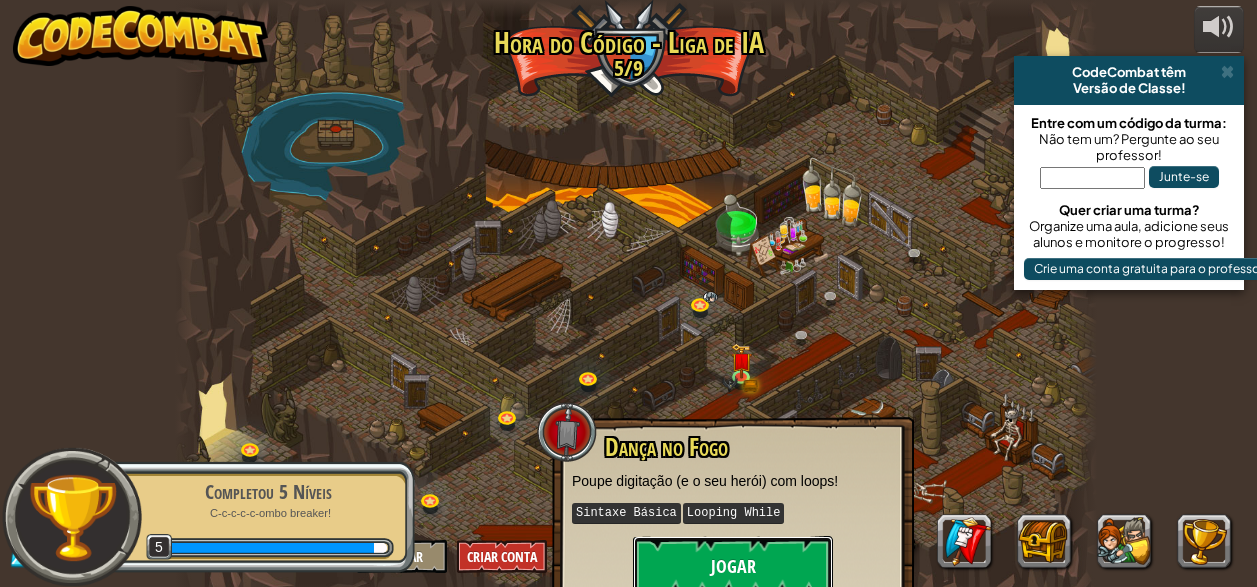 click on "Jogar" at bounding box center (733, 566) 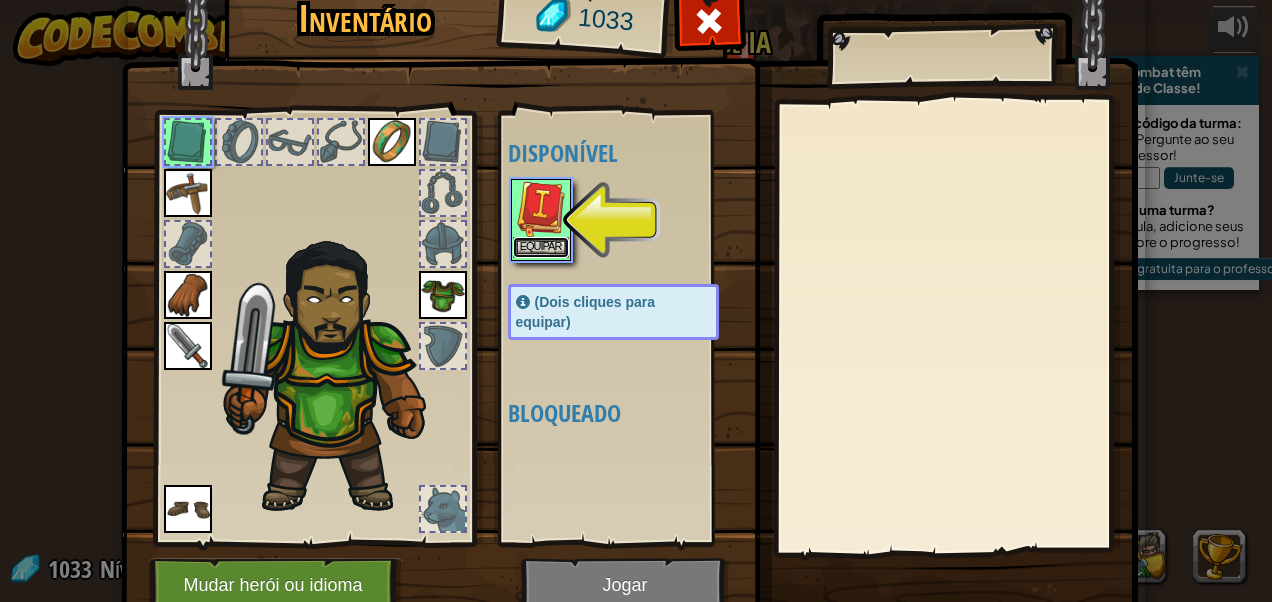click on "Equipar" at bounding box center (541, 247) 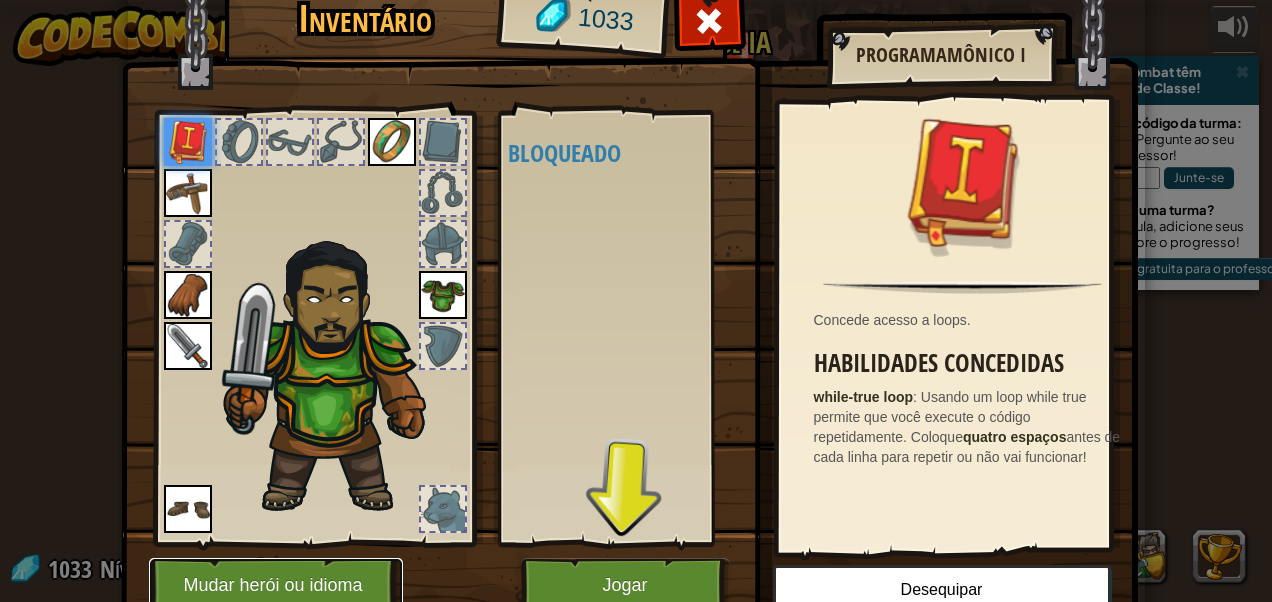 click on "Mudar herói ou idioma" at bounding box center [276, 585] 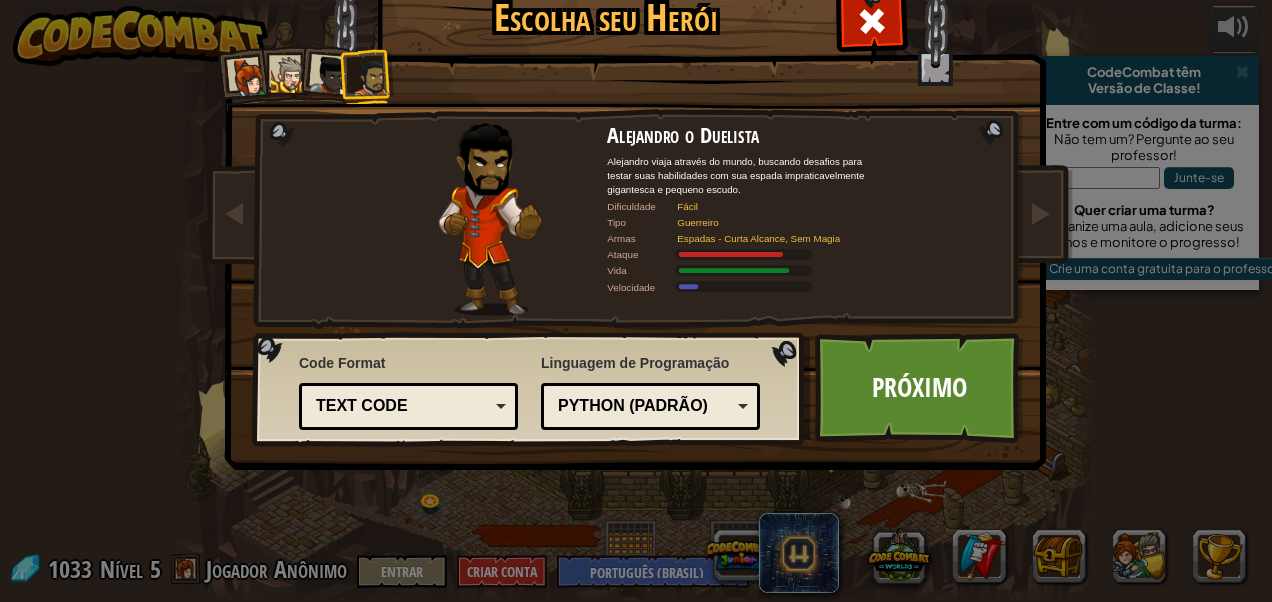 click at bounding box center [330, 76] 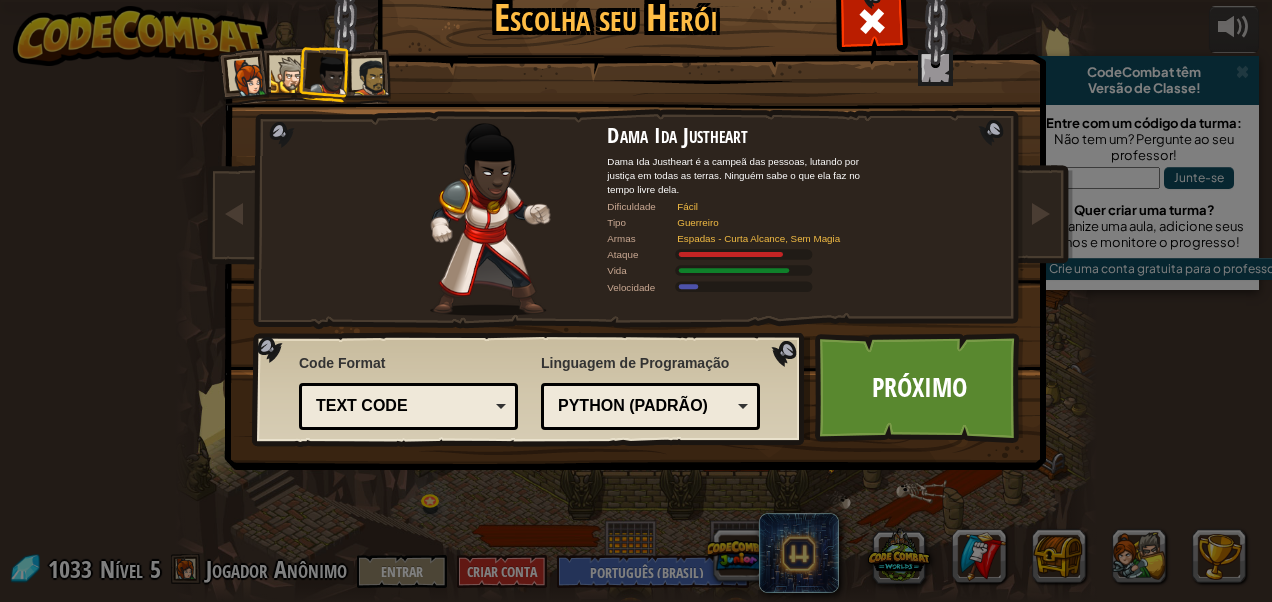 click at bounding box center (289, 75) 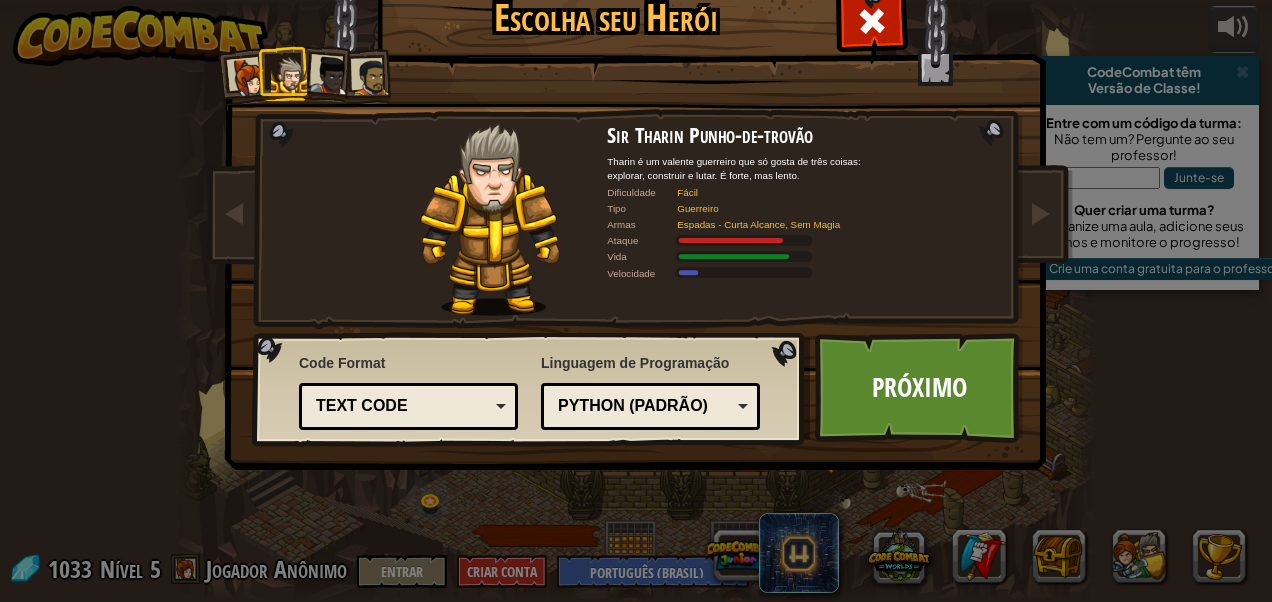 click at bounding box center (249, 78) 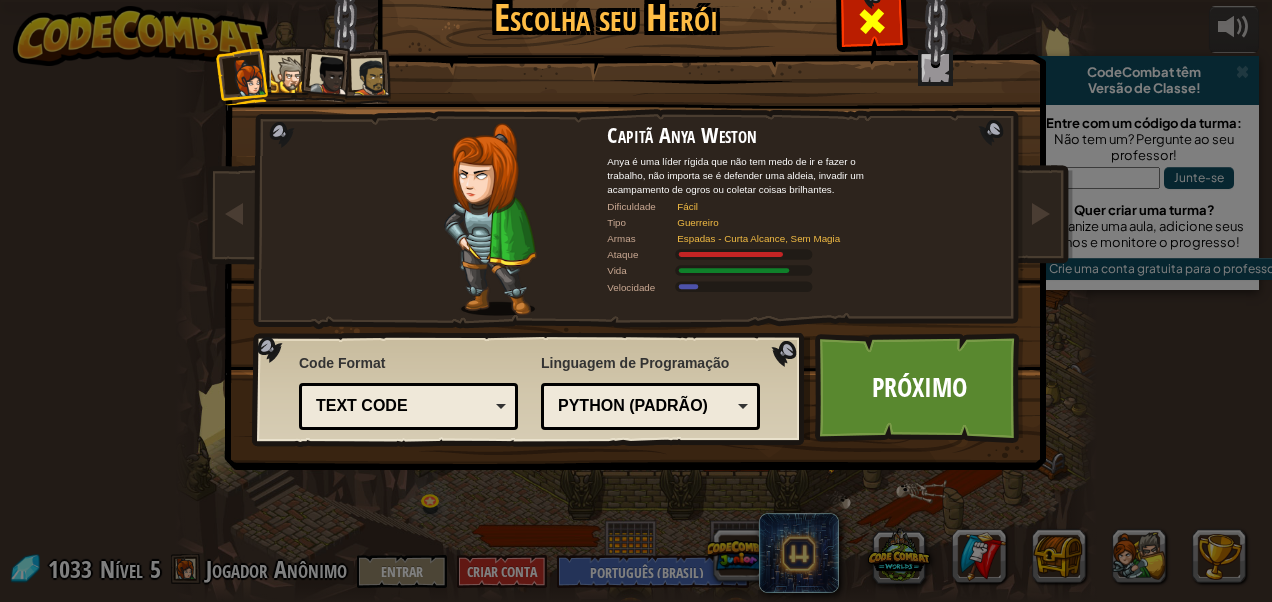 click at bounding box center [872, 21] 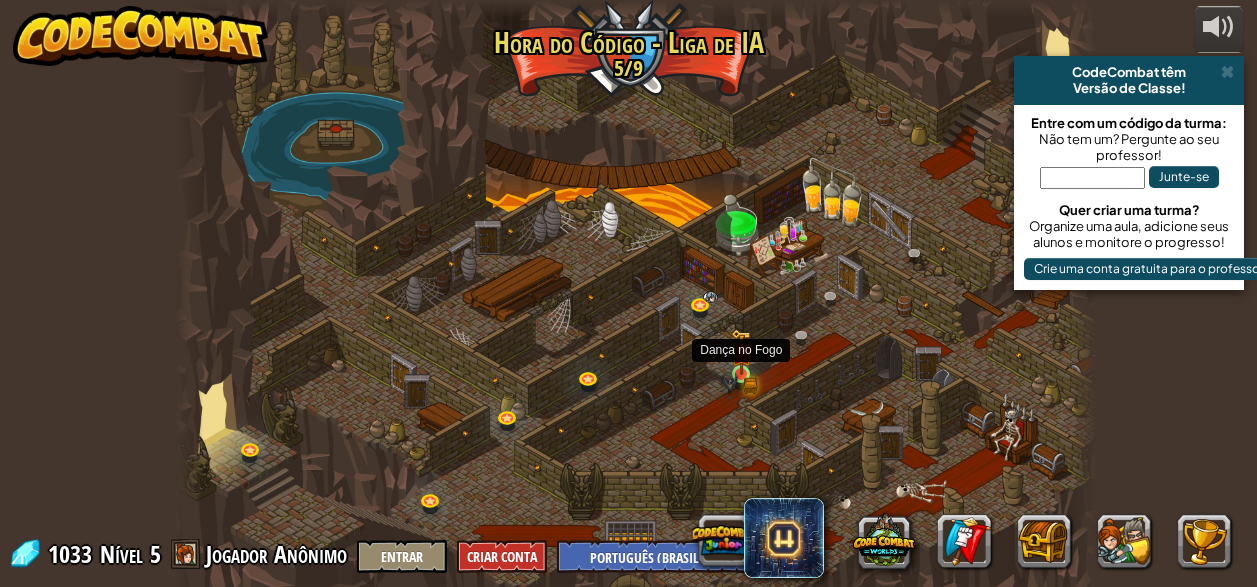 click at bounding box center [741, 352] 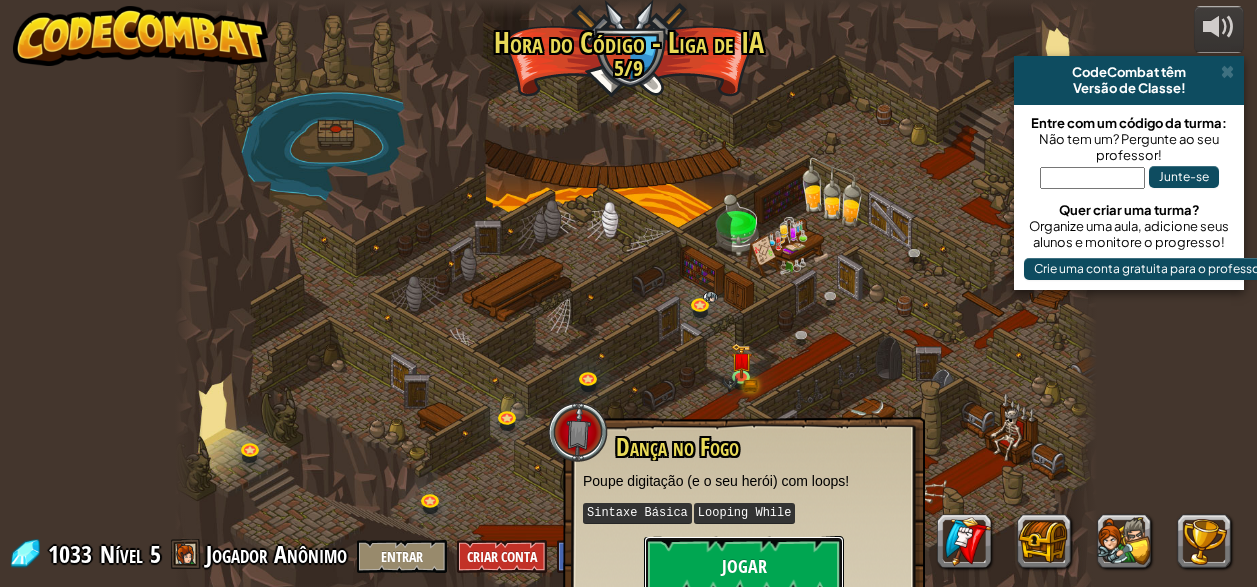 click on "Jogar" at bounding box center (744, 566) 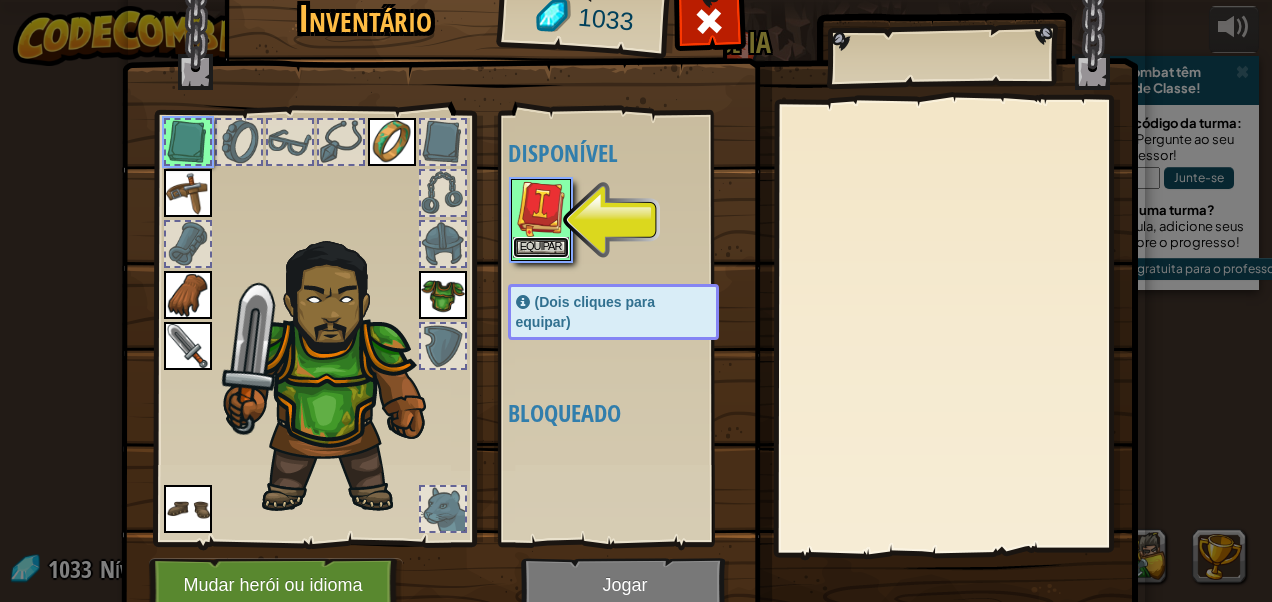 click on "Equipar" at bounding box center [541, 247] 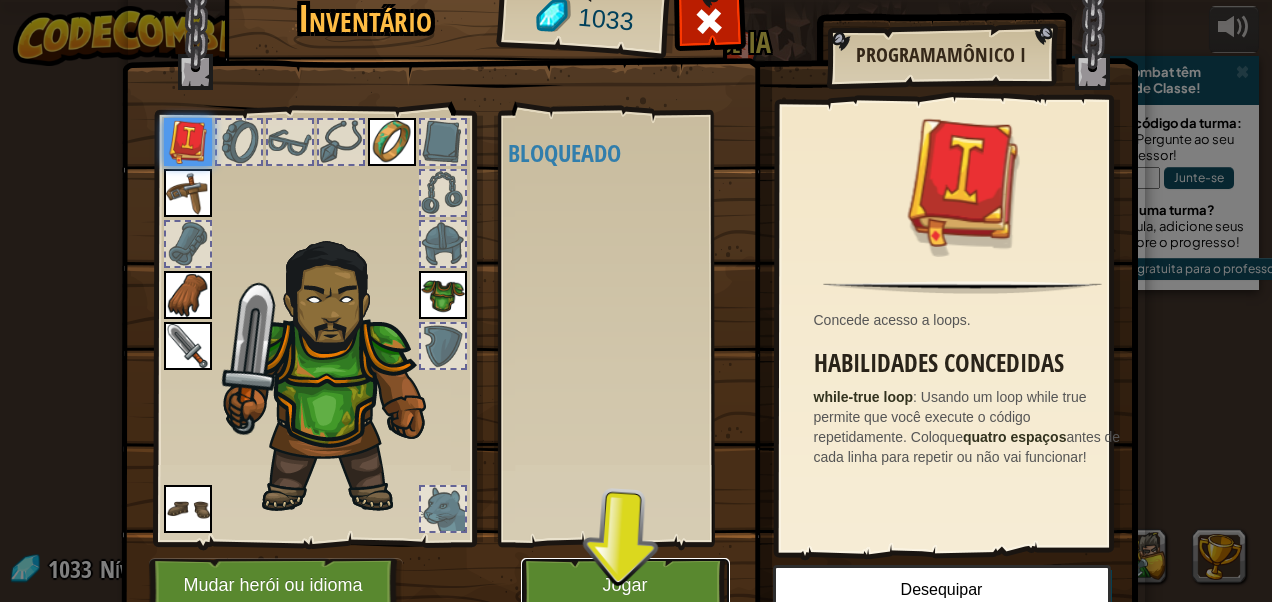 click on "Jogar" at bounding box center [625, 585] 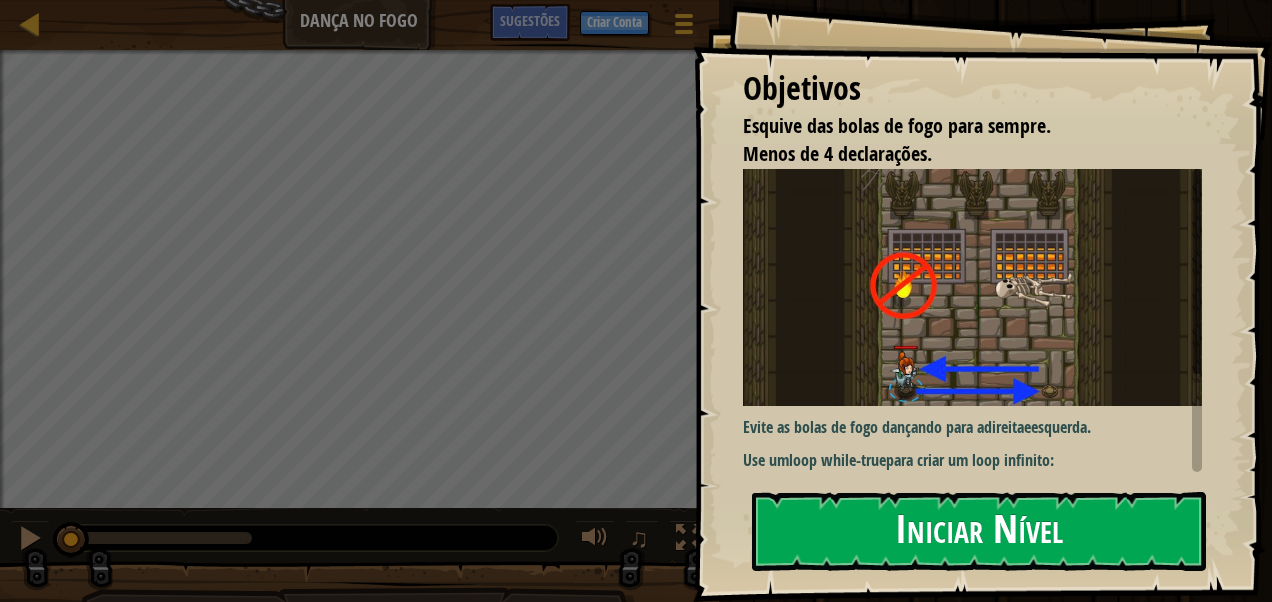 click on "Iniciar Nível" at bounding box center (979, 531) 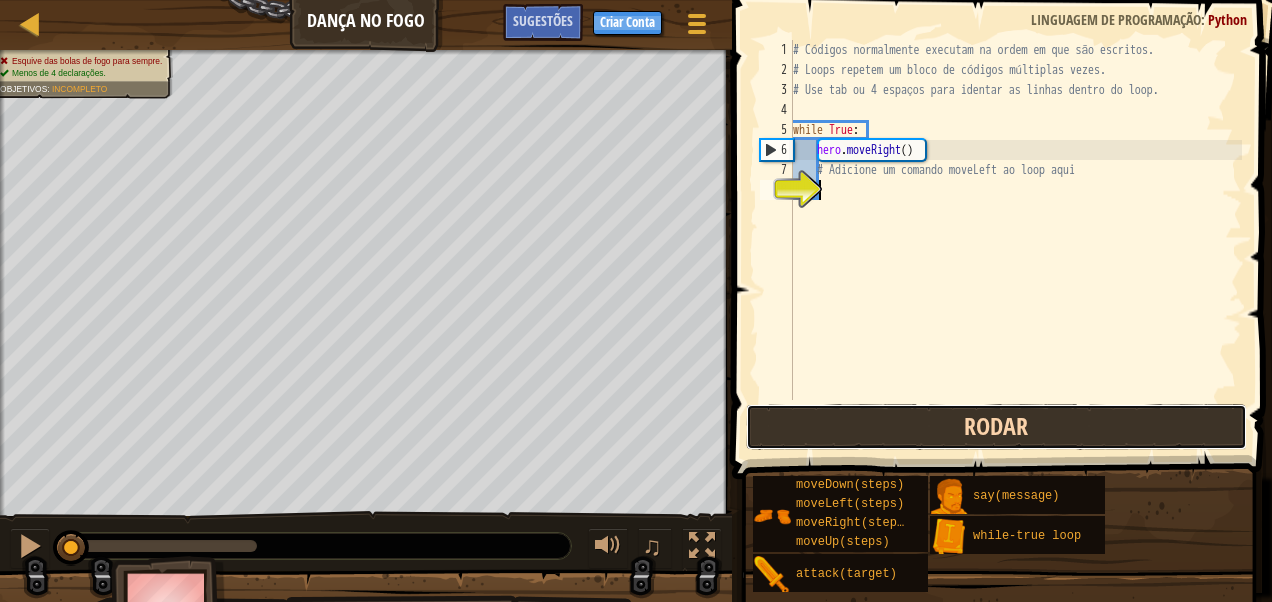 click on "Rodar" at bounding box center [996, 427] 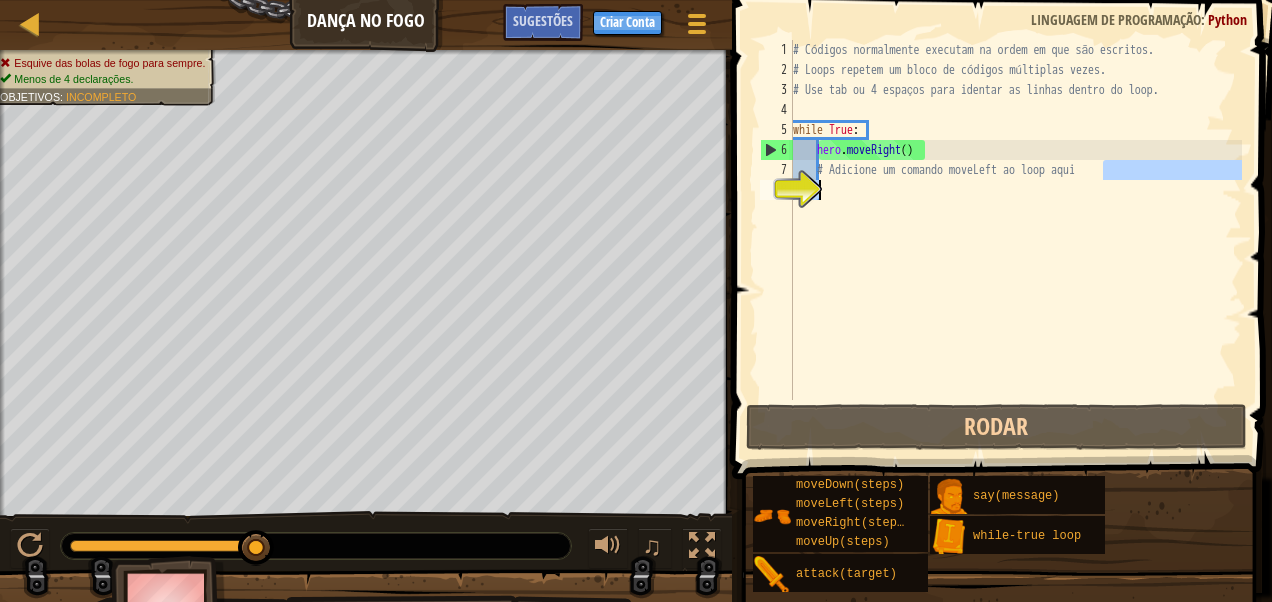 drag, startPoint x: 1113, startPoint y: 164, endPoint x: 1066, endPoint y: 205, distance: 62.369865 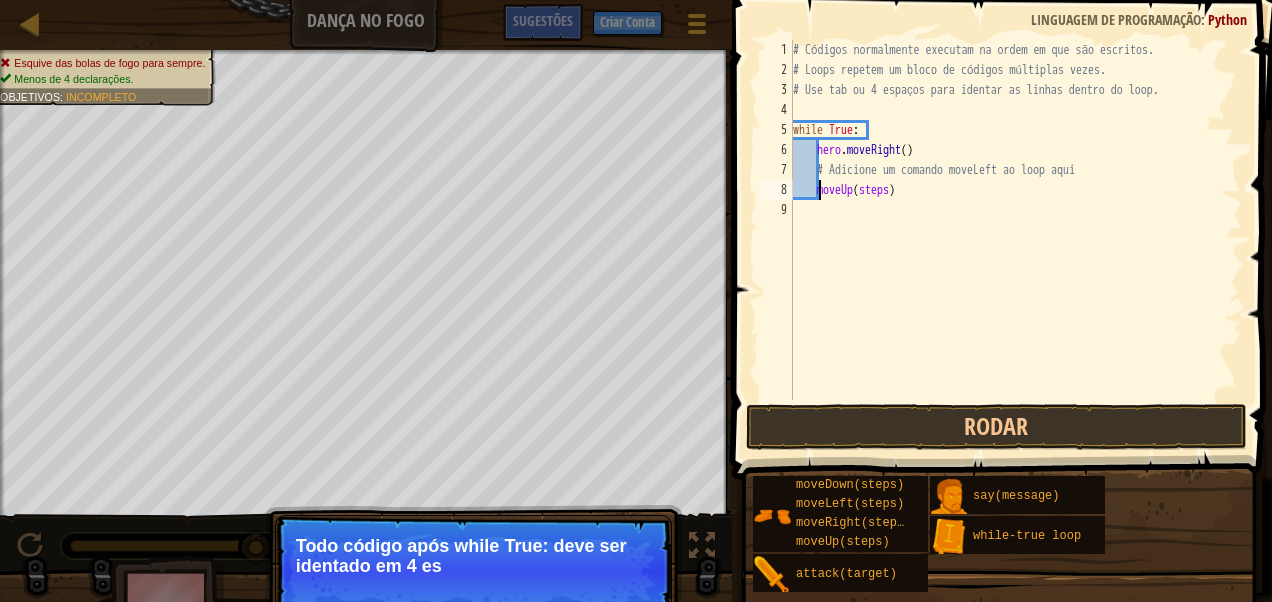 click on "Pular (esc) Continuar  Todo código após while True: deve ser identado em 4 es" at bounding box center (473, 571) 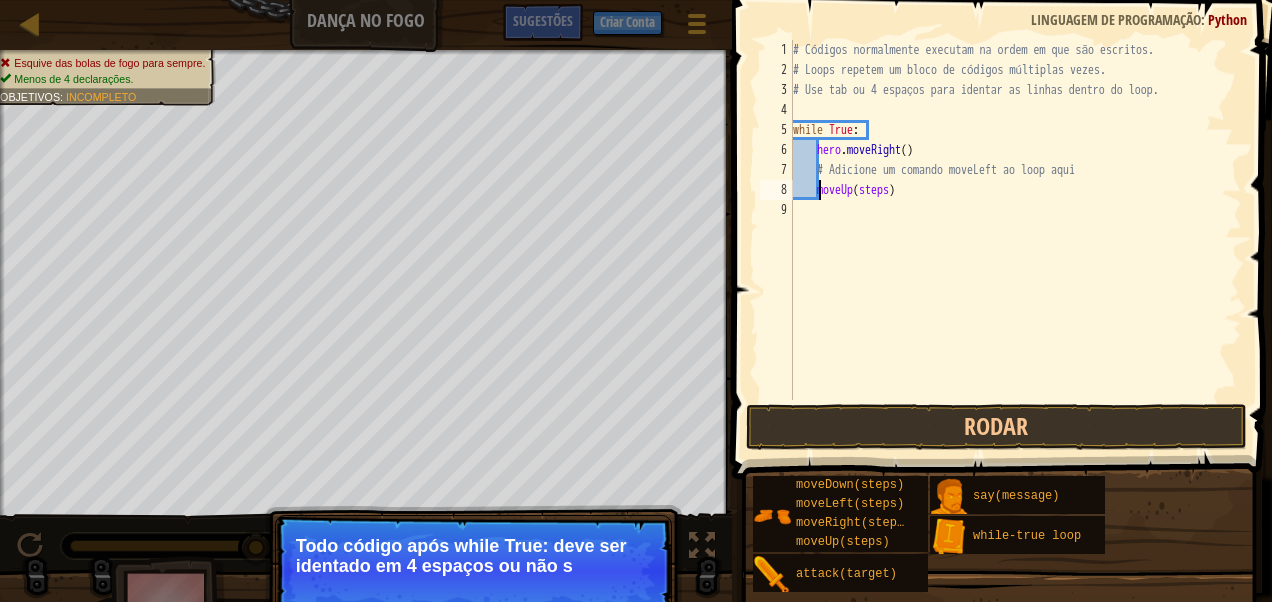 click on "Mapa Dança no Fogo Menu do Jogo Pronto Criar Conta Sugestões 1     הההההההההההההההההההההההההההההההההההההההההההההההההההההההההההההההההההההההההההההההההההההההההההההההההההההההההההההההההההההההההההההההההההההההההההההההההההההההההההההההההההההההההההההההההההההההההההההההההההההההההההההההההההההההההההההההההההההההההההההההההההההההההההההההה XXXXXXXXXXXXXXXXXXXXXXXXXXXXXXXXXXXXXXXXXXXXXXXXXXXXXXXXXXXXXXXXXXXXXXXXXXXXXXXXXXXXXXXXXXXXXXXXXXXXXXXXXXXXXXXXXXXXXXXXXXXXXXXXXXXXXXXXXXXXXXXXXXXXXXXXXXXXXXXXXXXXXXXXXXXXXXXXXXXXXXXXXXXXXXXXXXXXXXXXXXXXXXXXXXXXXXXXXXXXXXXXXXXXXXXXXXXXXXXXXXXXXXXXXXXXXXXX Solução × Sugestões moveUp(steps) 1 2 3 4 5 6 7 8 9 # Códigos normalmente executam na ordem em que são escritos. # Loops repetem um bloco de códigos múltiplas vezes. while   :" at bounding box center (636, 10) 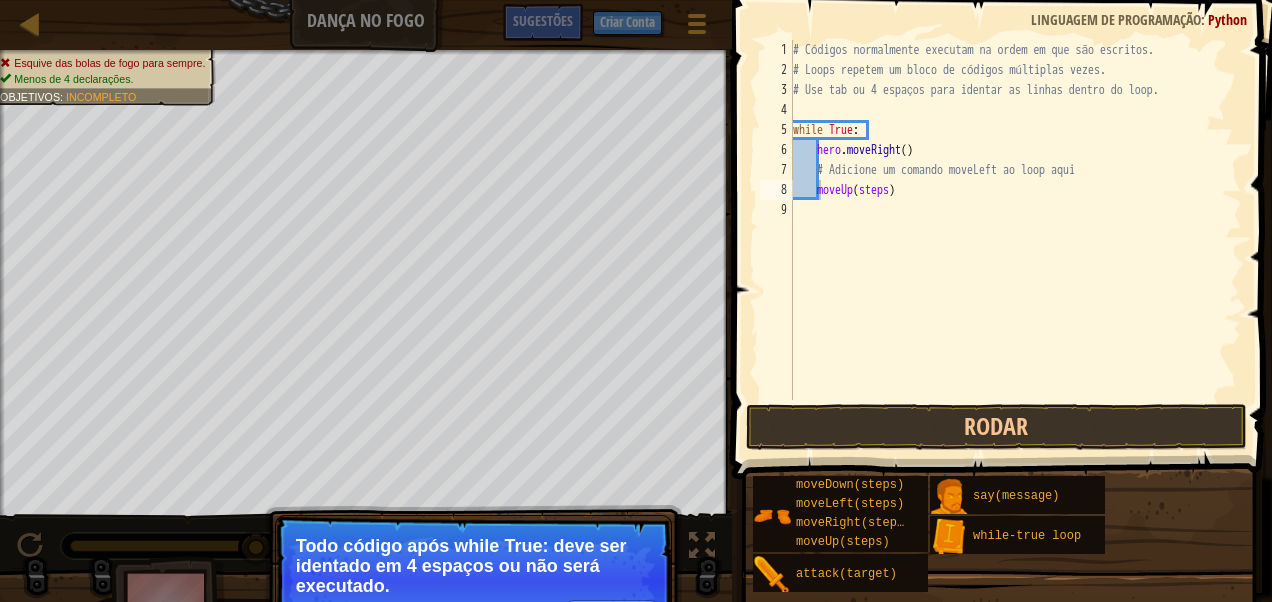 click on "Pular (esc) Continuar  Todo código após while True: deve ser identado em 4 espaços ou não será executado." at bounding box center [473, 581] 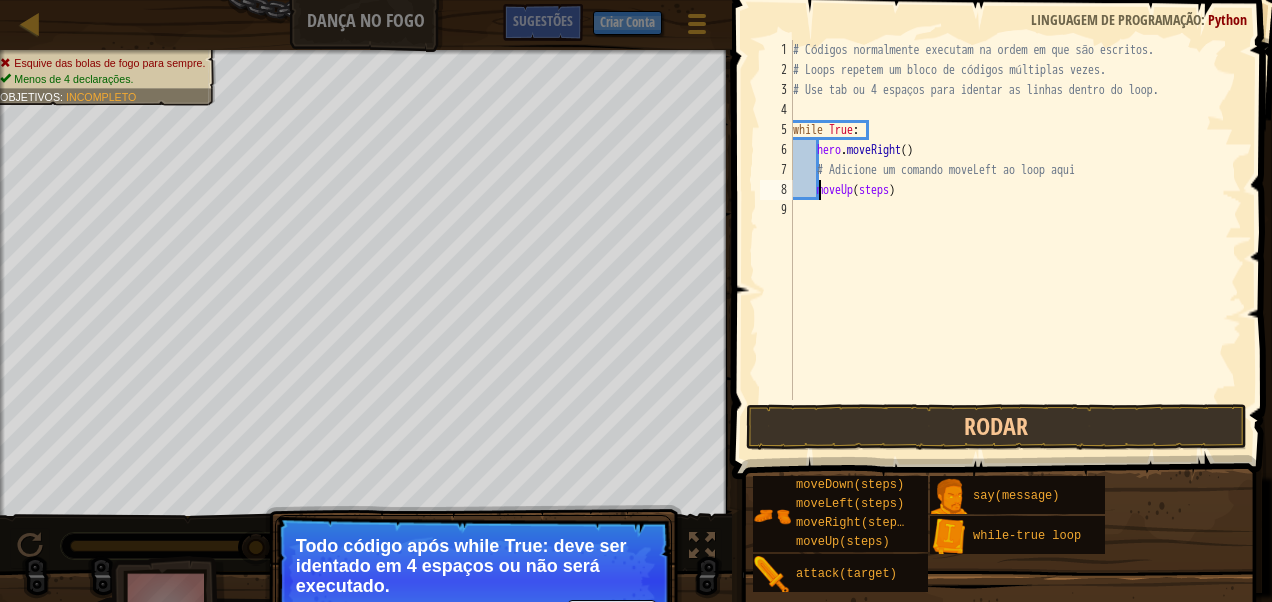 click on "Pular (esc) Continuar  Todo código após while True: deve ser identado em 4 espaços ou não será executado." at bounding box center (473, 581) 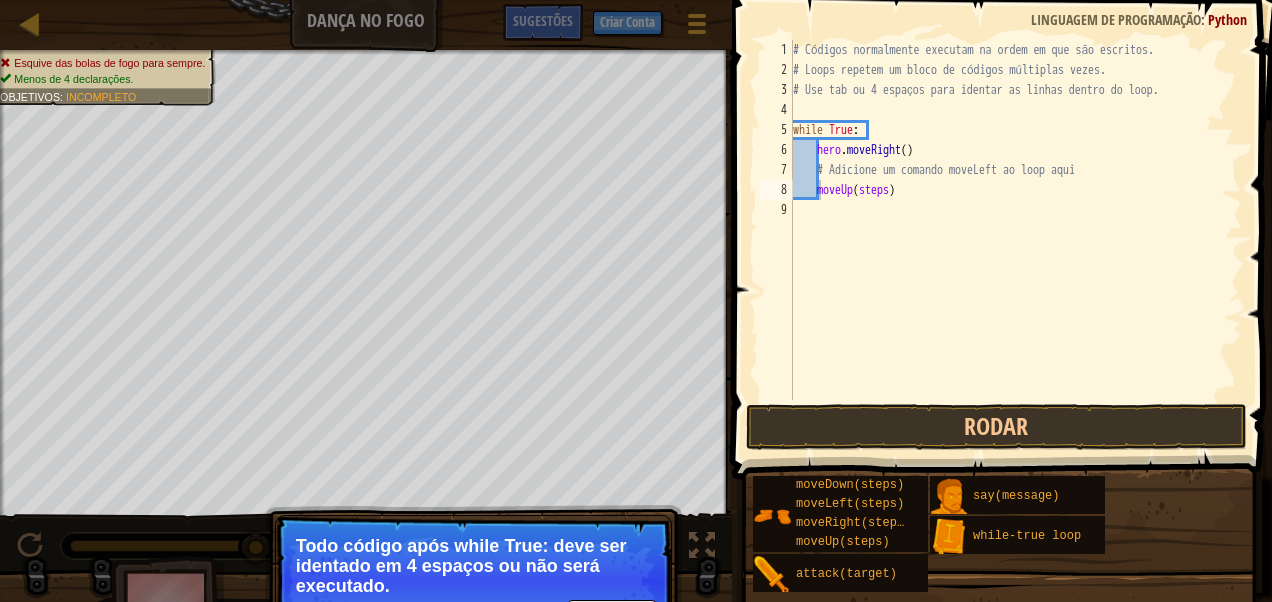 click on "Pular (esc) Continuar  Todo código após while True: deve ser identado em 4 espaços ou não será executado." at bounding box center (473, 581) 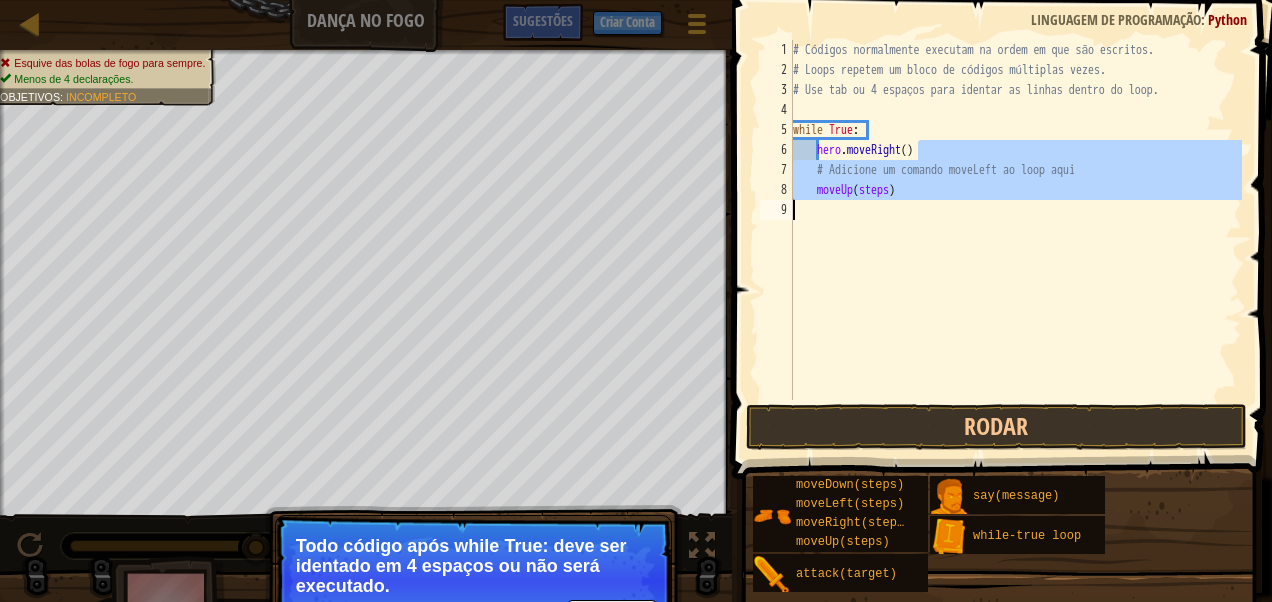 drag, startPoint x: 916, startPoint y: 152, endPoint x: 880, endPoint y: 203, distance: 62.425957 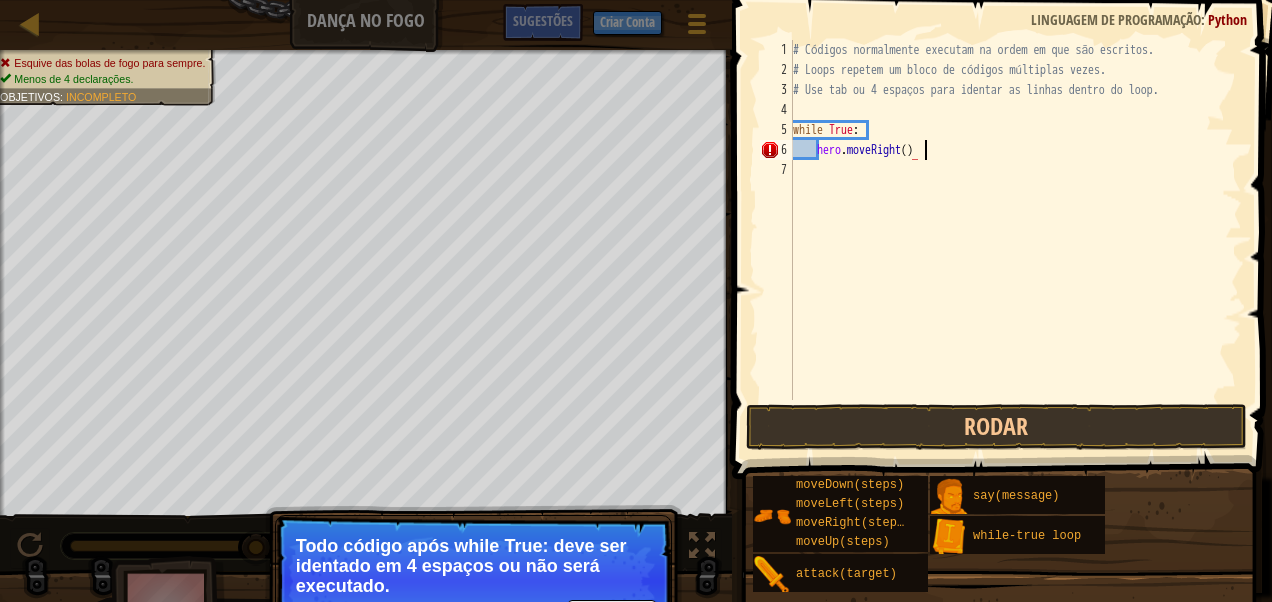 scroll, scrollTop: 9, scrollLeft: 10, axis: both 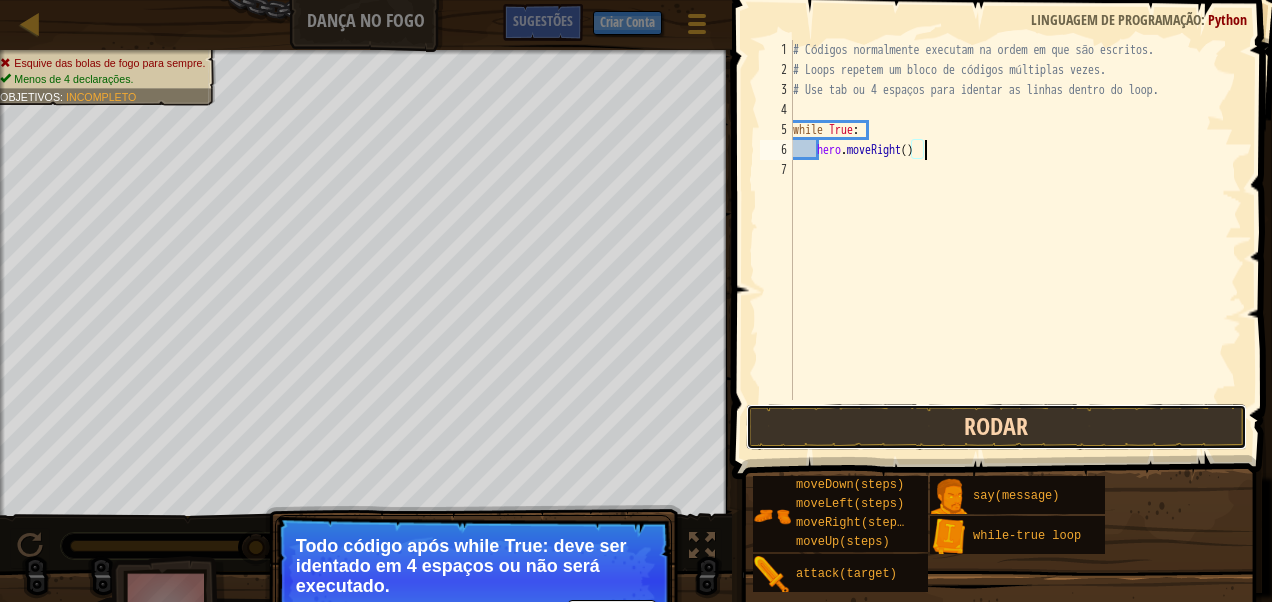 click on "Rodar" at bounding box center [996, 427] 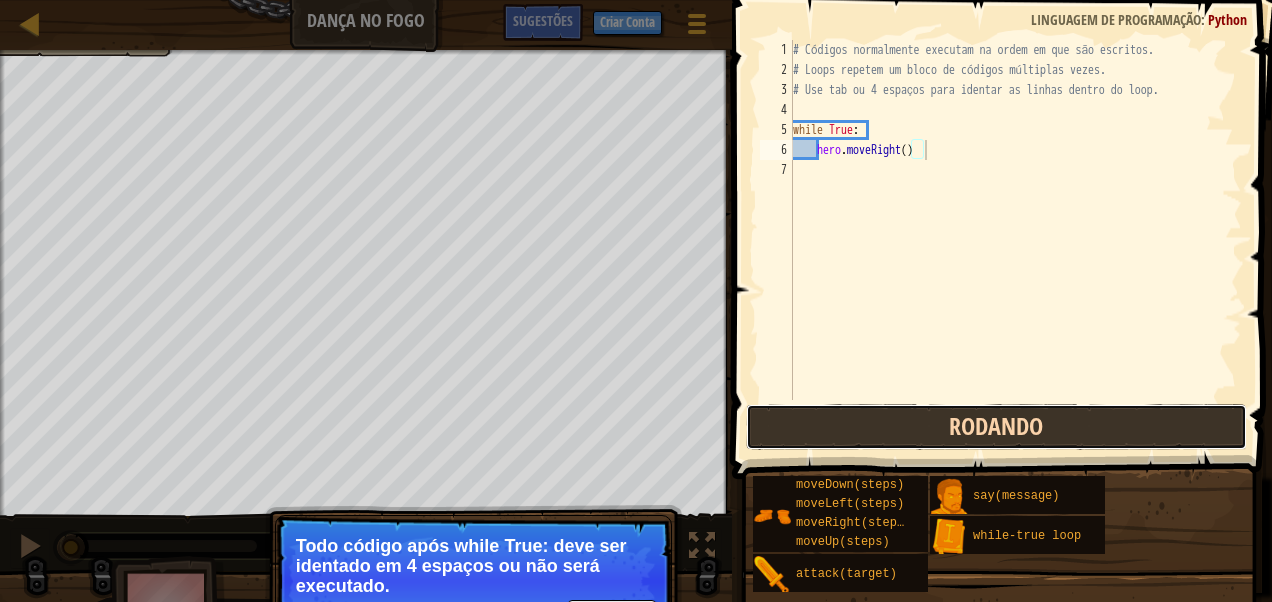 click on "Rodando" at bounding box center (996, 427) 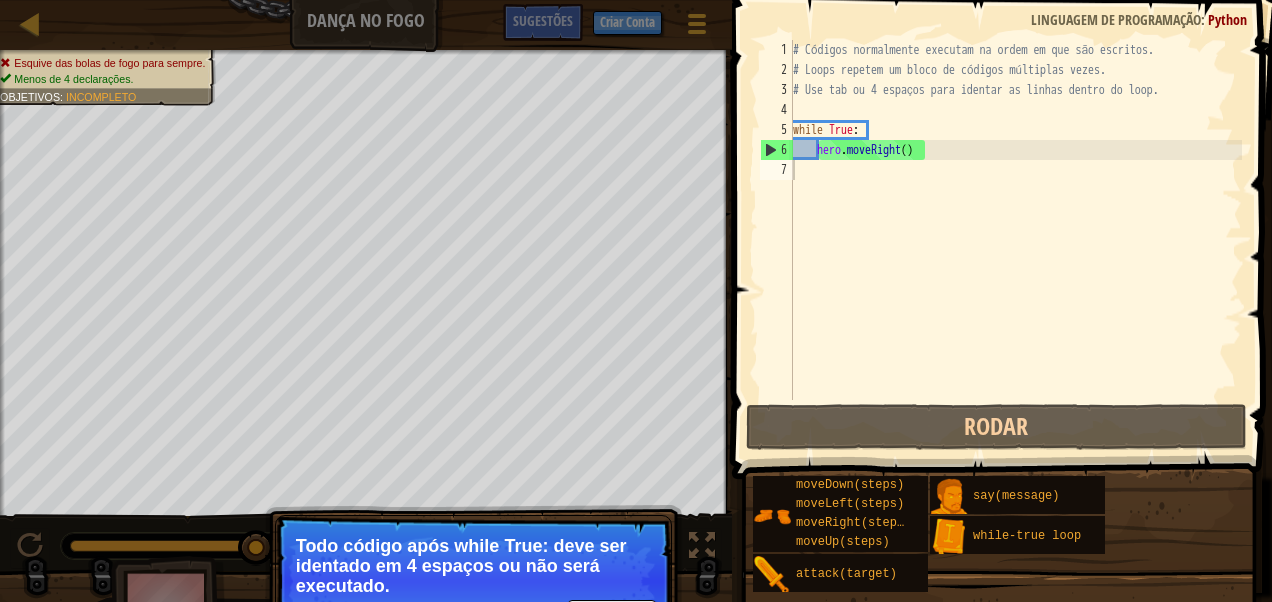 scroll, scrollTop: 9, scrollLeft: 7, axis: both 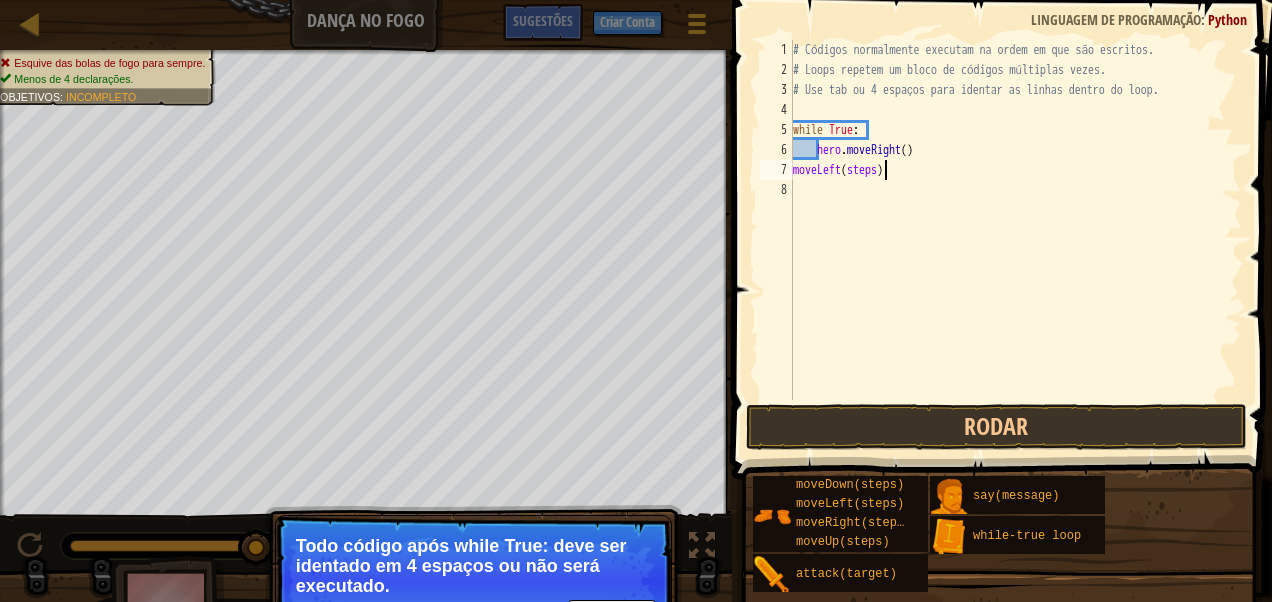click on "# Códigos normalmente executam na ordem em que são escritos. # Loops repetem um bloco de códigos múltiplas vezes. # Use tab ou 4 espaços para identar as linhas dentro do loop. while   True :      hero . moveRight ( ) moveLeft ( steps )" at bounding box center [1015, 240] 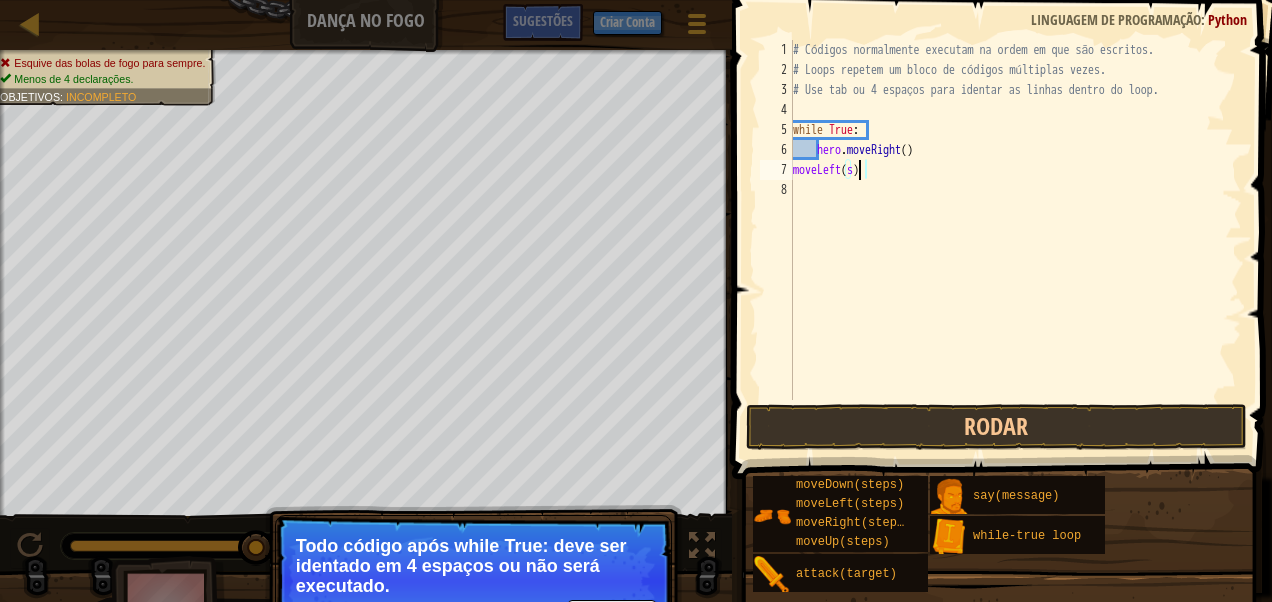 scroll, scrollTop: 9, scrollLeft: 5, axis: both 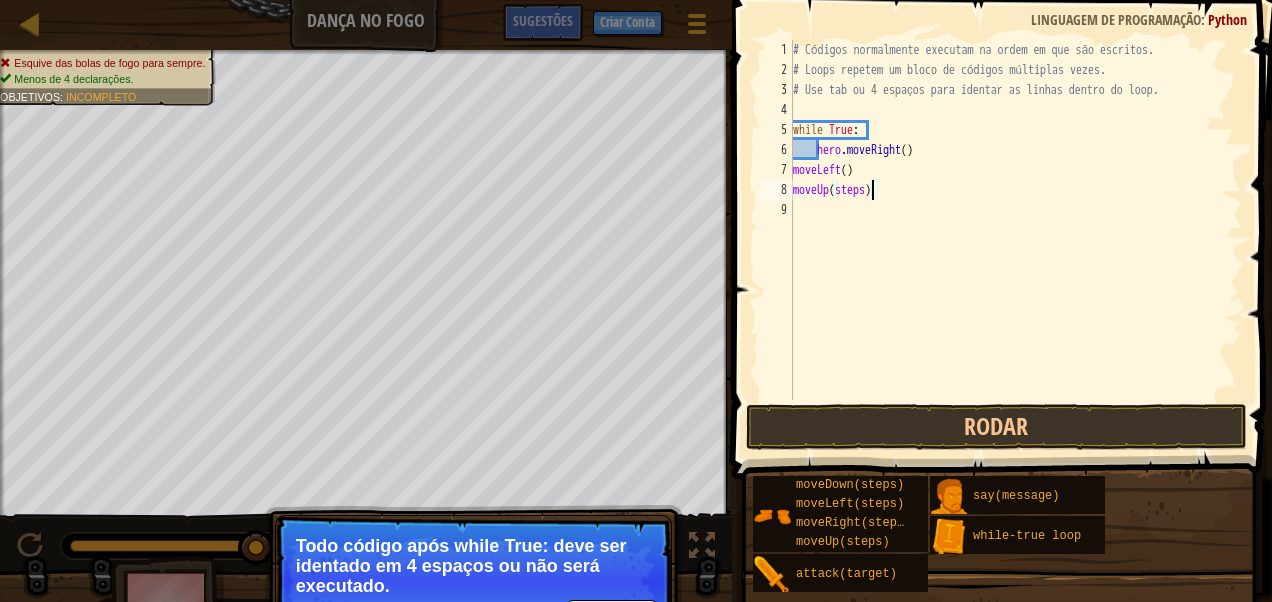 click on "# Códigos normalmente executam na ordem em que são escritos. # Loops repetem um bloco de códigos múltiplas vezes. # Use tab ou 4 espaços para identar as linhas dentro do loop. while   True :      hero . moveRight ( ) moveLeft ( ) moveUp ( steps )" at bounding box center [1015, 240] 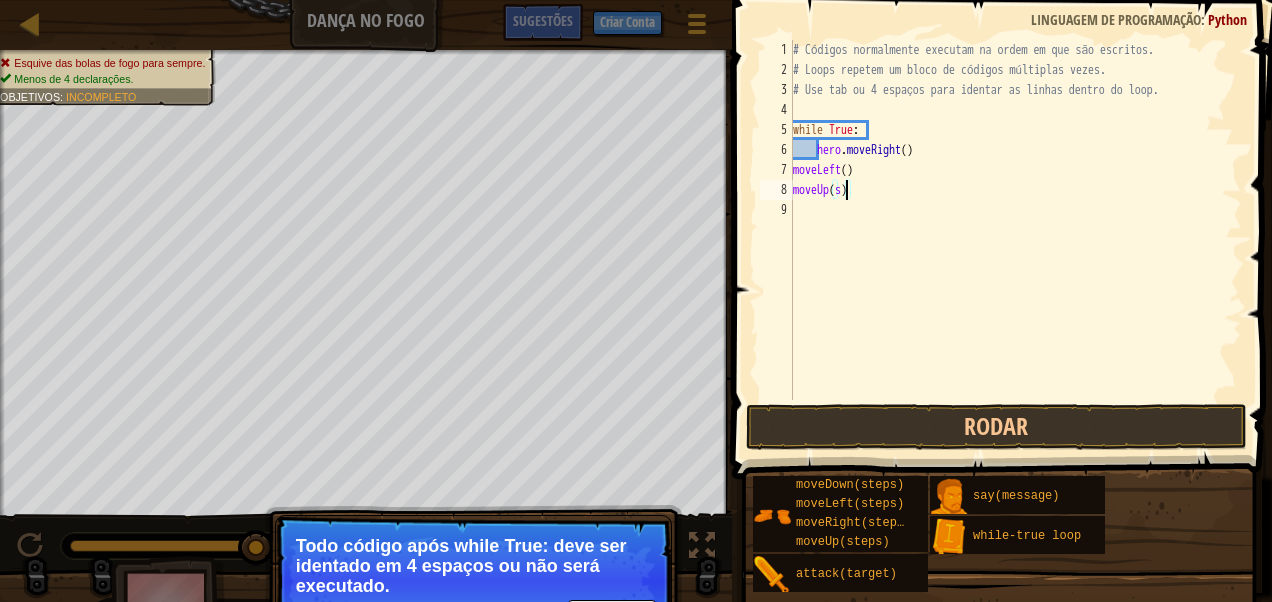 scroll, scrollTop: 9, scrollLeft: 3, axis: both 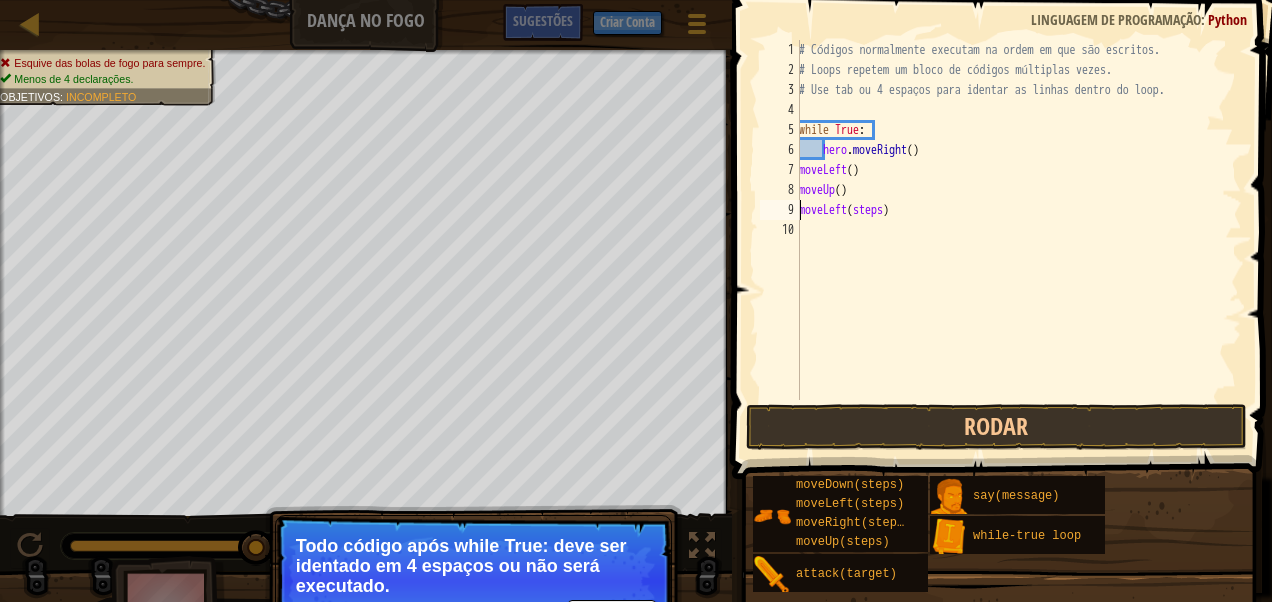 click on "# Códigos normalmente executam na ordem em que são escritos. # Loops repetem um bloco de códigos múltiplas vezes. # Use tab ou 4 espaços para identar as linhas dentro do loop. while   True :      hero . moveRight ( ) moveLeft ( ) moveUp ( ) moveLeft ( steps )" at bounding box center [1018, 240] 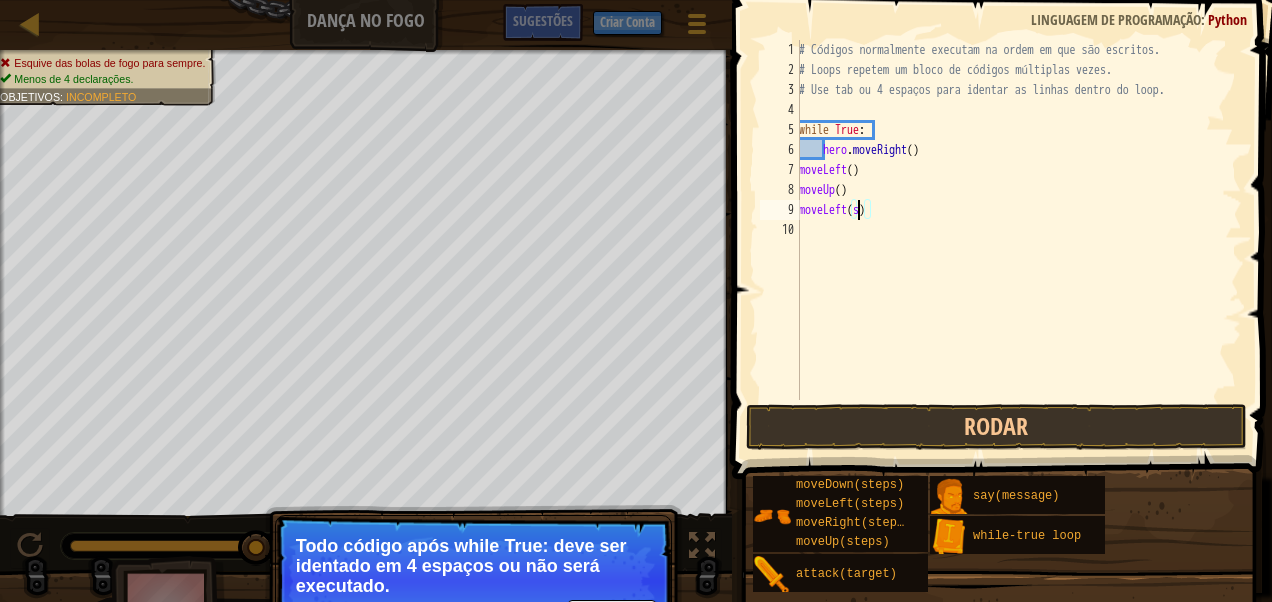 click on "# Códigos normalmente executam na ordem em que são escritos. # Loops repetem um bloco de códigos múltiplas vezes. # Use tab ou 4 espaços para identar as linhas dentro do loop. while   True :      hero . moveRight ( ) moveLeft ( ) moveUp ( ) moveLeft ( s )" at bounding box center (1018, 240) 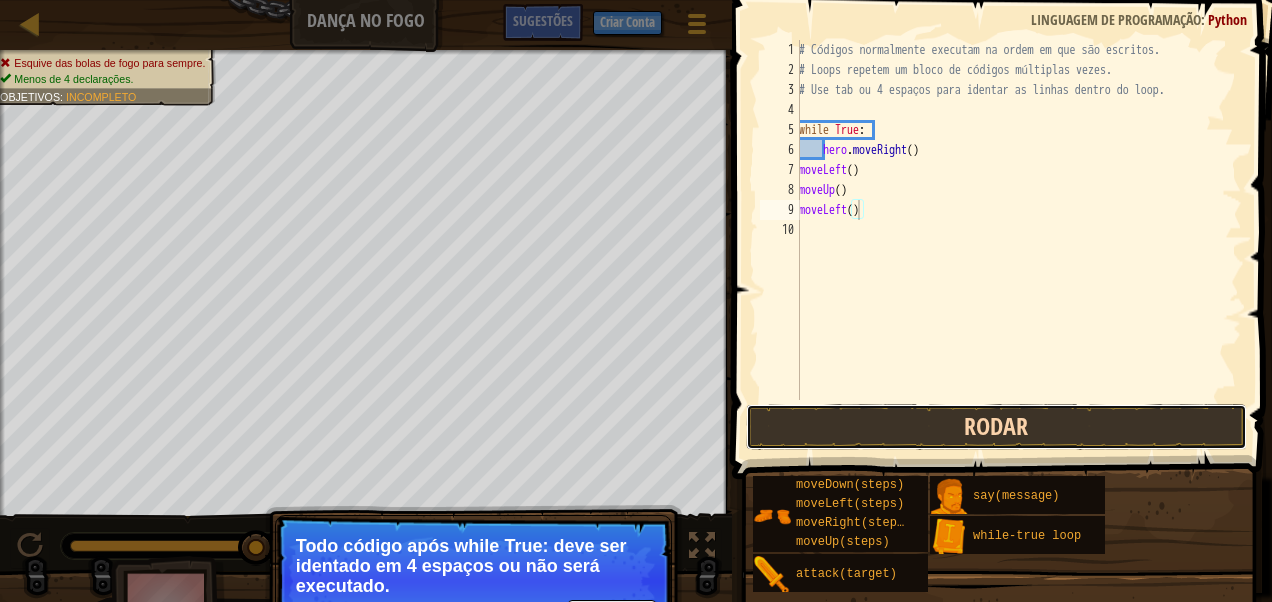 click on "Rodar" at bounding box center [996, 427] 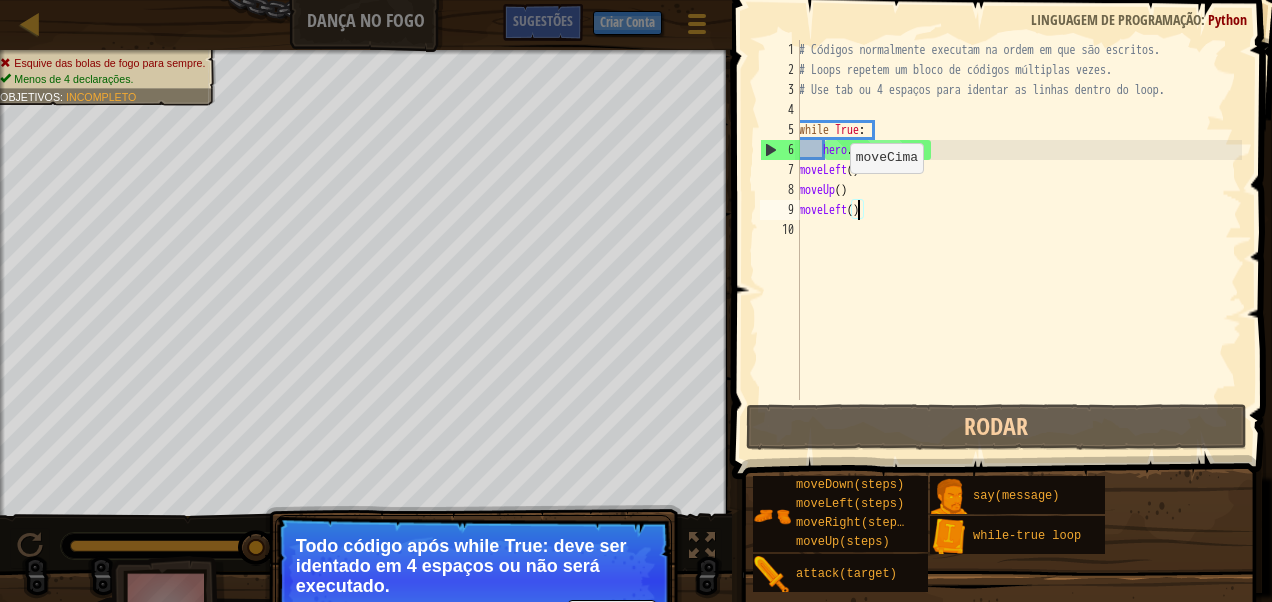 click on "# Códigos normalmente executam na ordem em que são escritos. # Loops repetem um bloco de códigos múltiplas vezes. # Use tab ou 4 espaços para identar as linhas dentro do loop. while   True :      hero . moveRight ( ) moveLeft ( ) moveUp ( ) moveLeft ( )" at bounding box center [1018, 240] 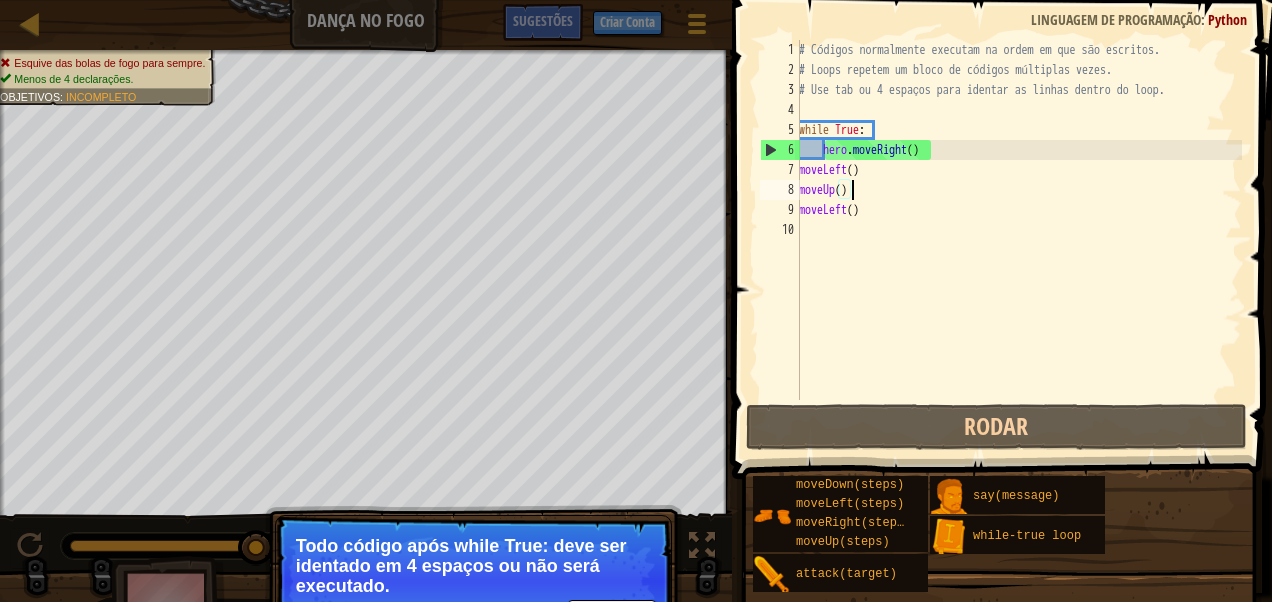 click on "# Códigos normalmente executam na ordem em que são escritos. # Loops repetem um bloco de códigos múltiplas vezes. # Use tab ou 4 espaços para identar as linhas dentro do loop. while   True :      hero . moveRight ( ) moveLeft ( ) moveUp ( ) moveLeft ( )" at bounding box center [1018, 240] 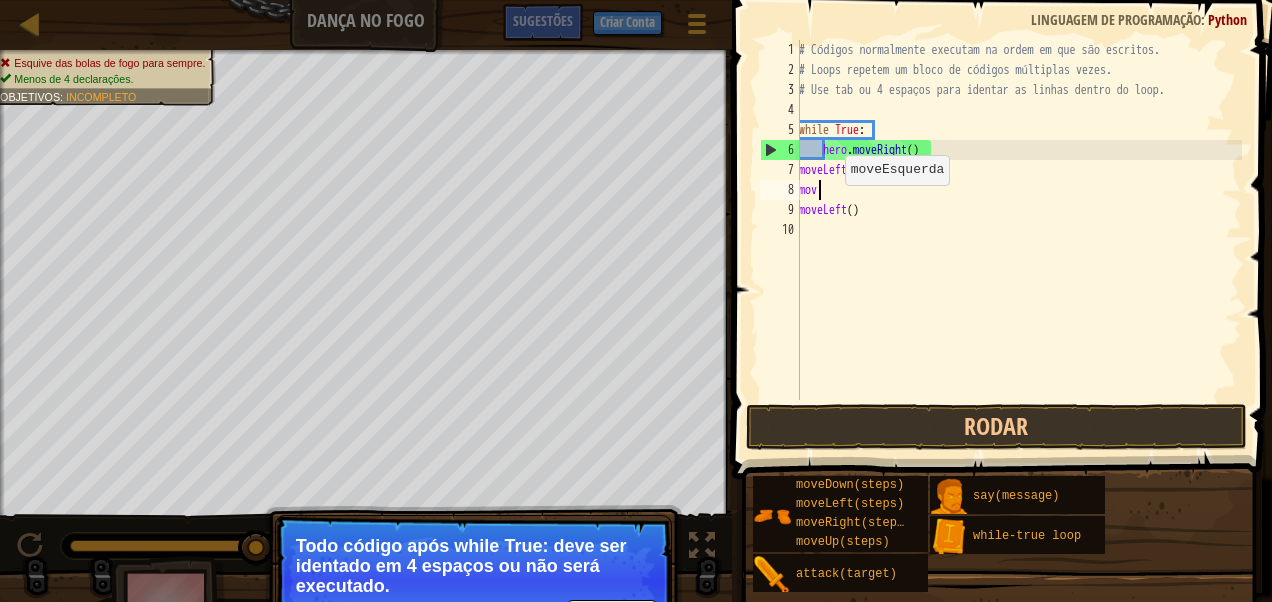 scroll, scrollTop: 9, scrollLeft: 0, axis: vertical 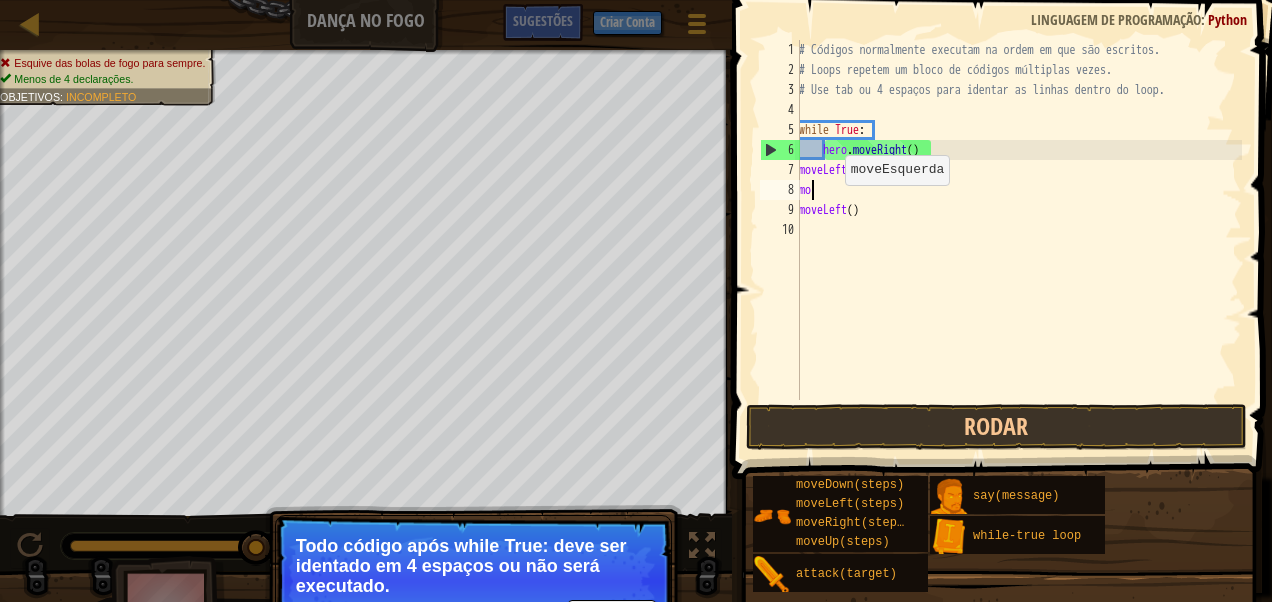 type on "m" 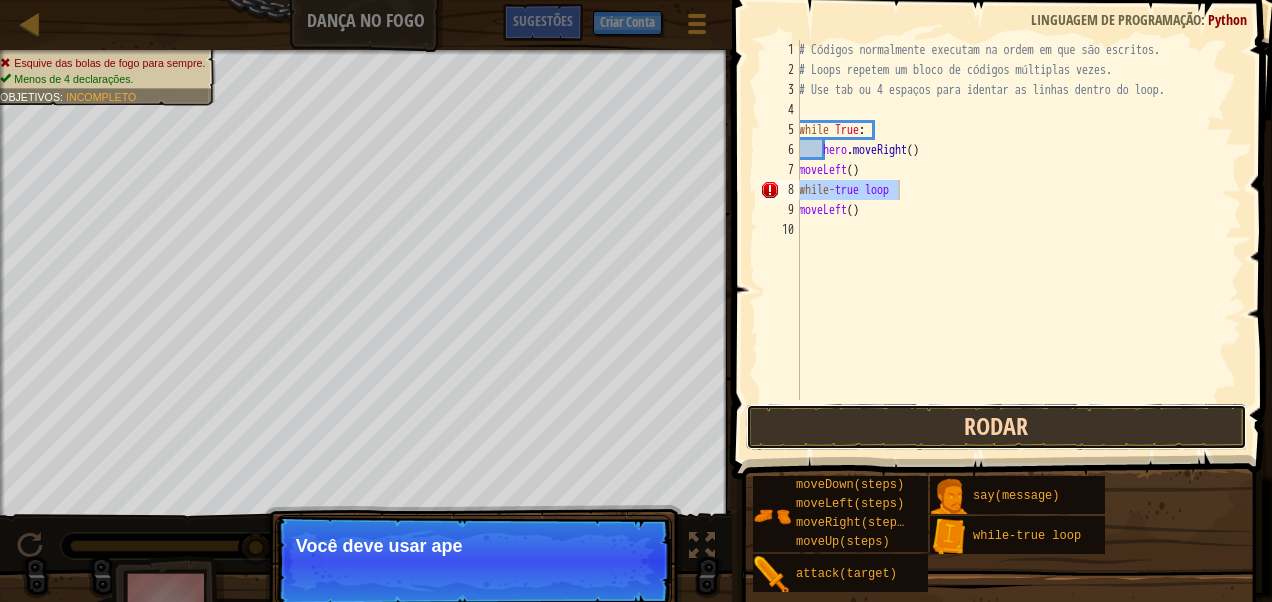 click on "Rodar" at bounding box center (996, 427) 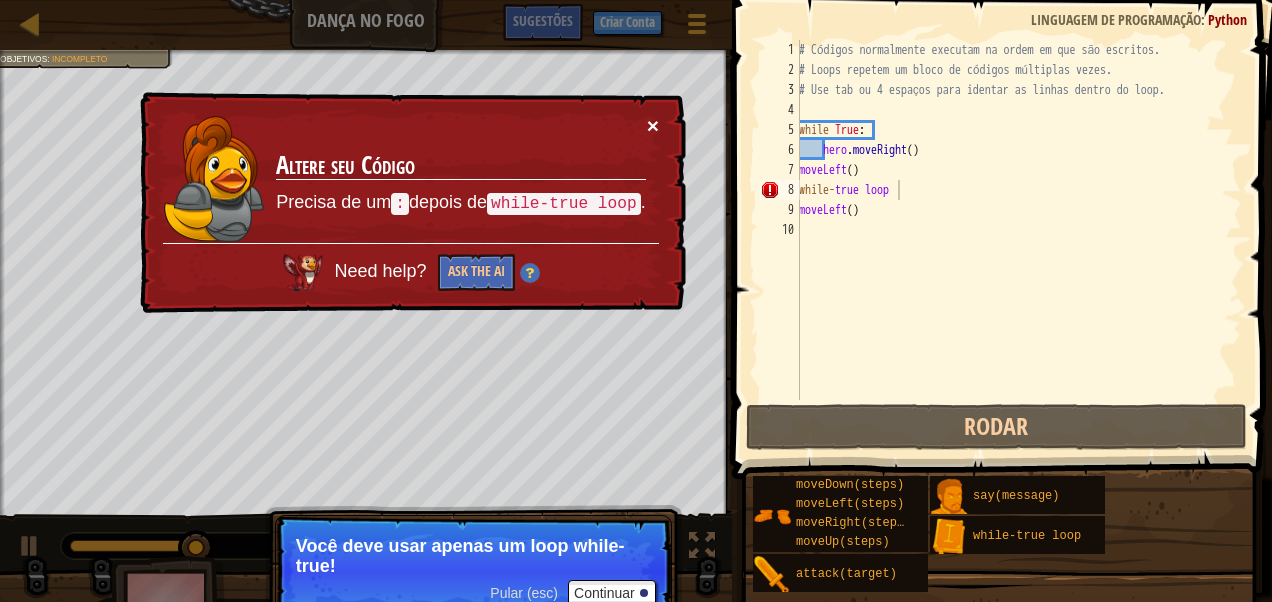 click on "×" at bounding box center (653, 125) 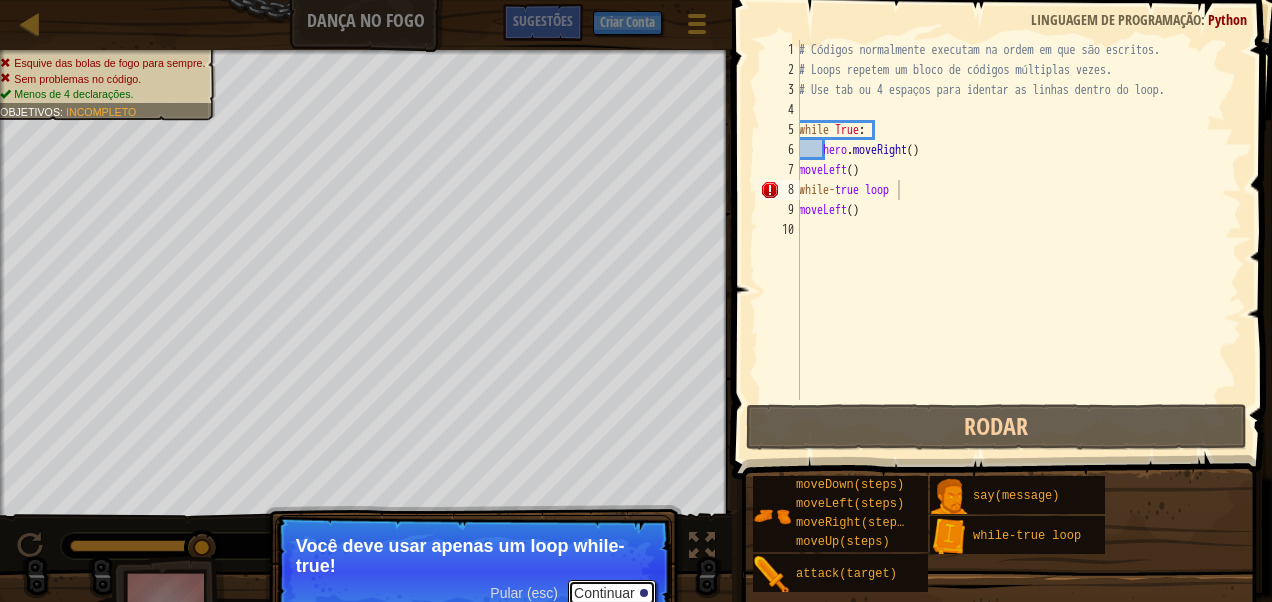 click on "Continuar" at bounding box center [612, 593] 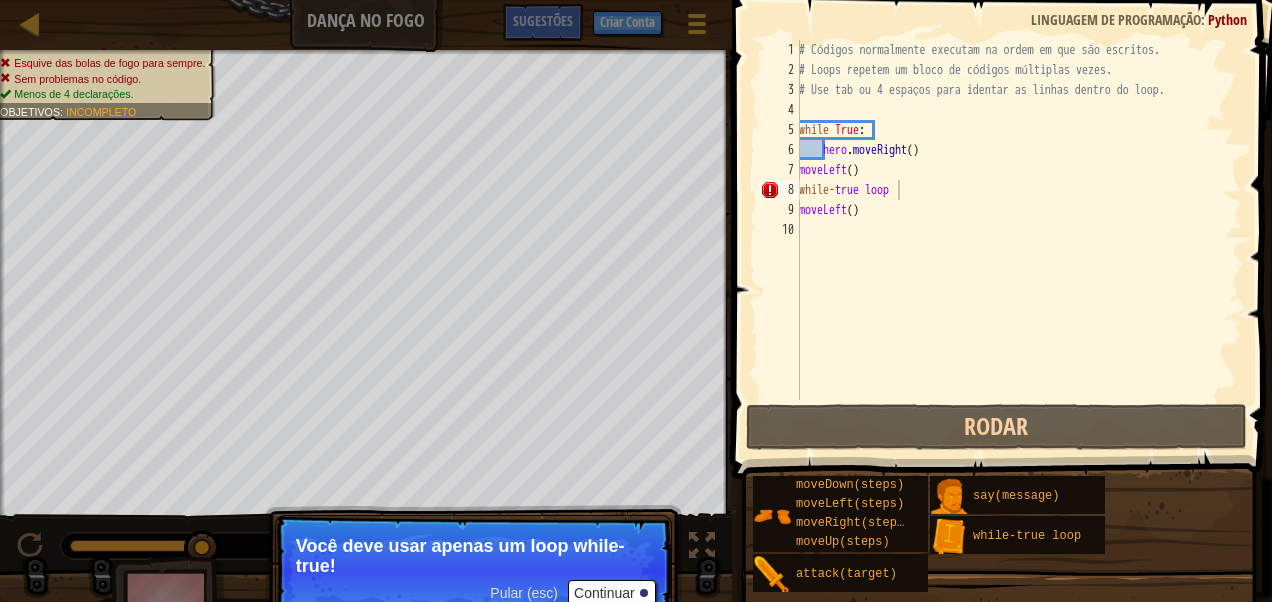 scroll, scrollTop: 9, scrollLeft: 7, axis: both 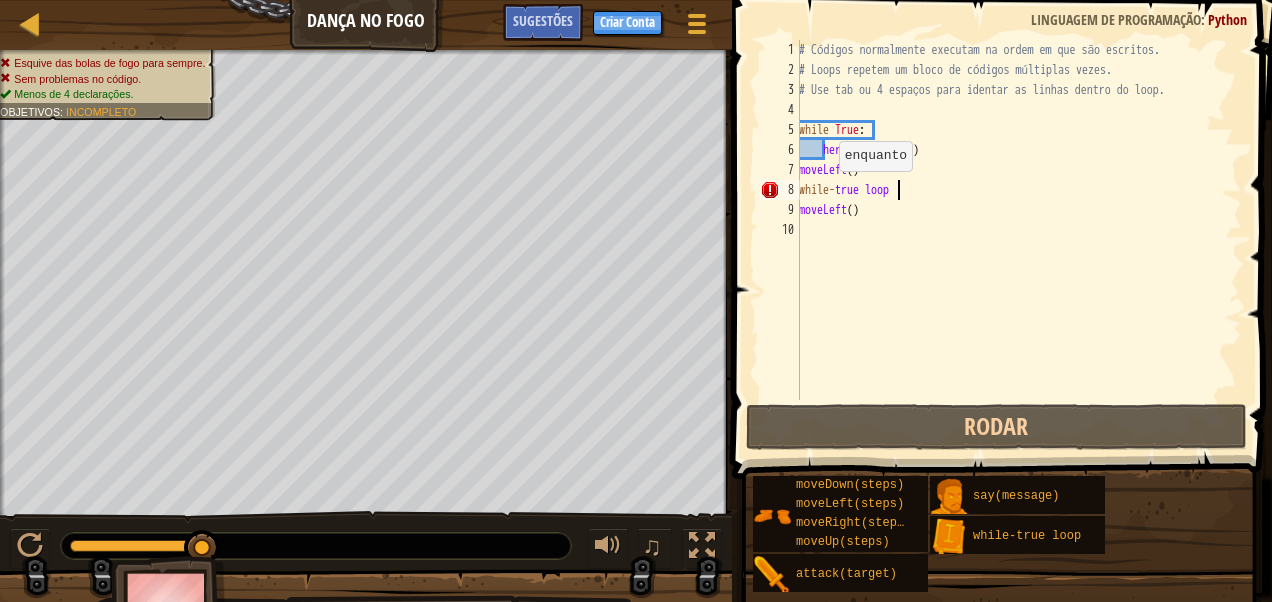 click on "# Códigos normalmente executam na ordem em que são escritos. # Loops repetem um bloco de códigos múltiplas vezes. # Use tab ou 4 espaços para identar as linhas dentro do loop. while   True :      hero . moveRight ( ) moveLeft ( ) while - true   loop moveLeft ( )" at bounding box center [1018, 240] 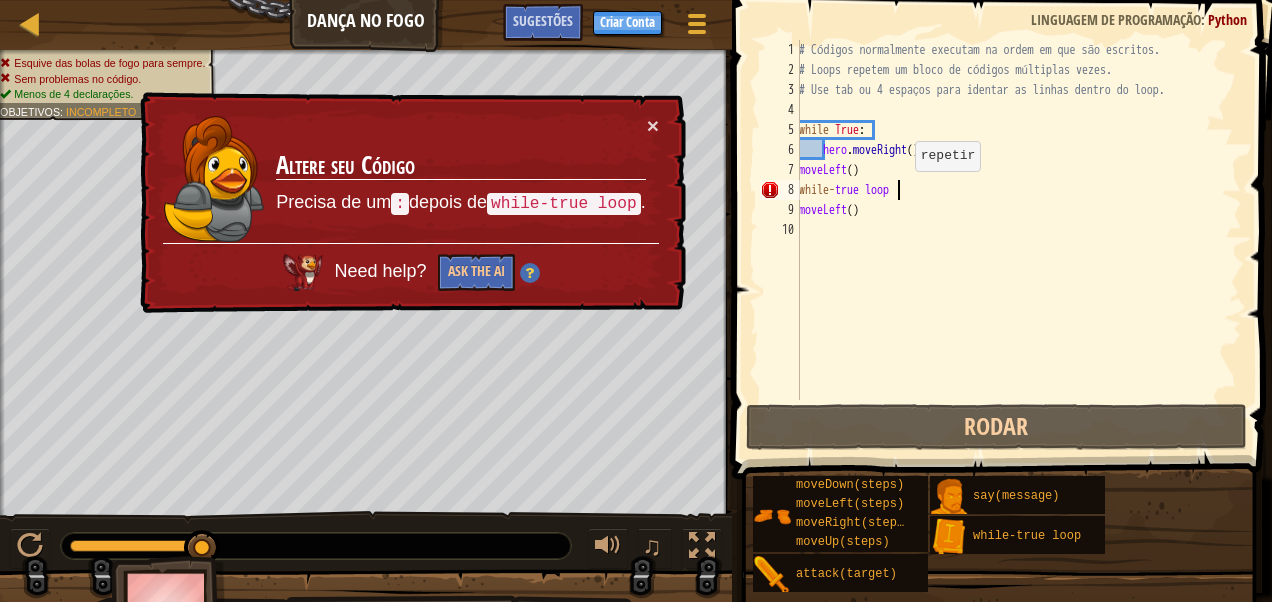 click on "# Códigos normalmente executam na ordem em que são escritos. # Loops repetem um bloco de códigos múltiplas vezes. # Use tab ou 4 espaços para identar as linhas dentro do loop. while   True :      hero . moveRight ( ) moveLeft ( ) while - true   loop moveLeft ( )" at bounding box center [1018, 240] 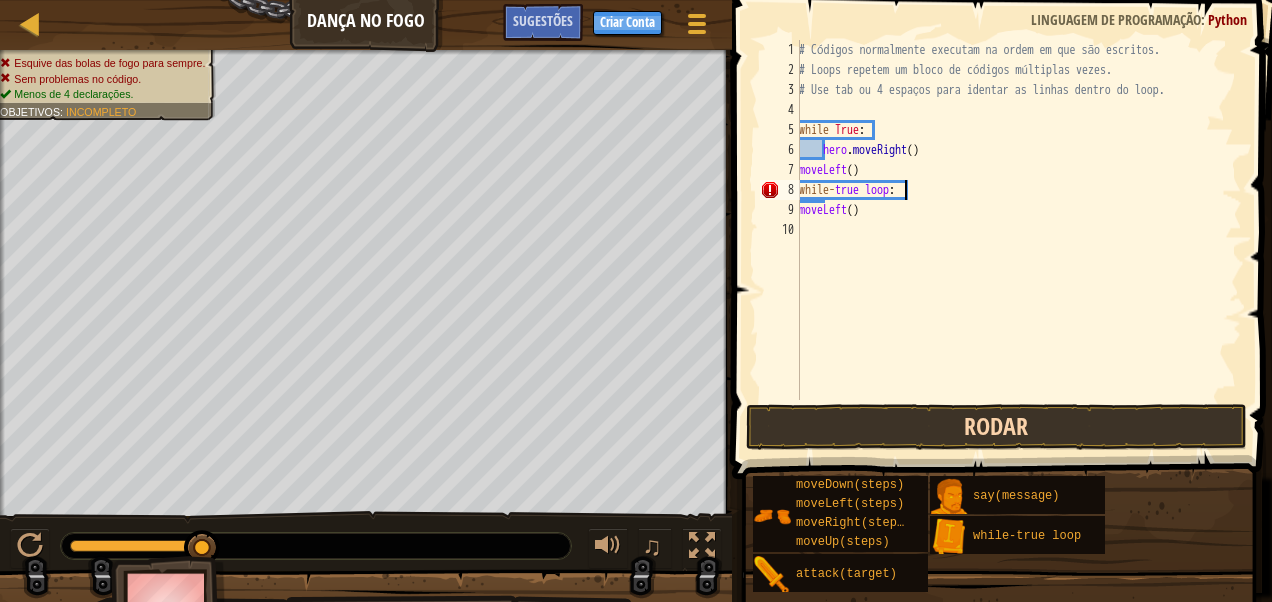 type on "while-true loop:" 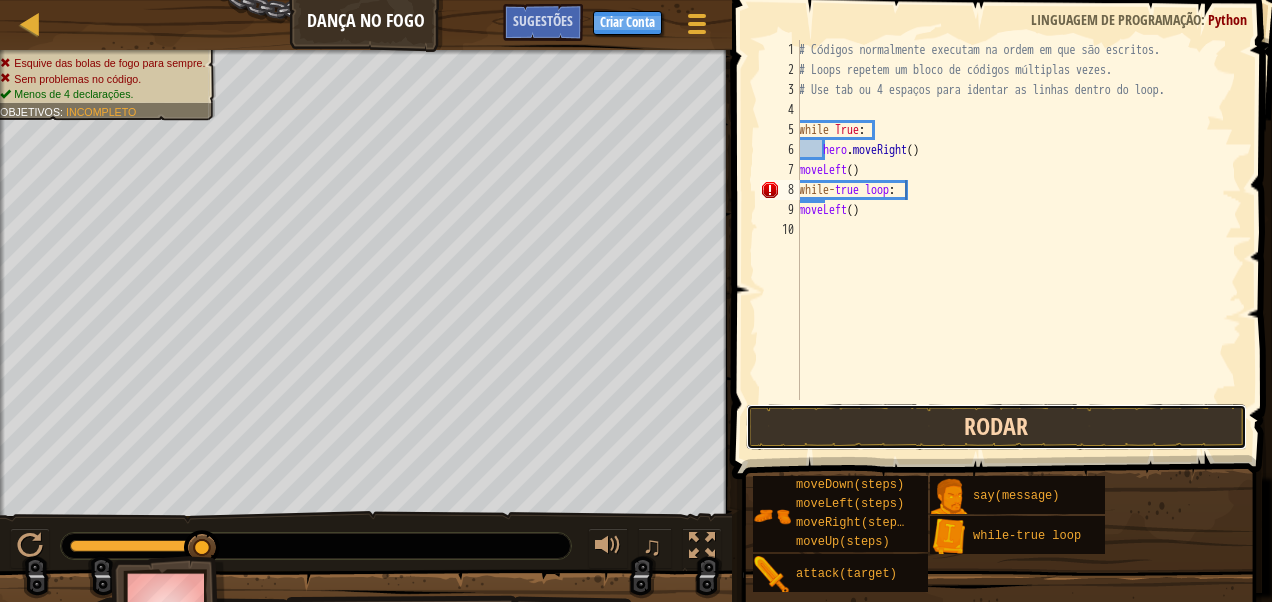 click on "Rodar" at bounding box center (996, 427) 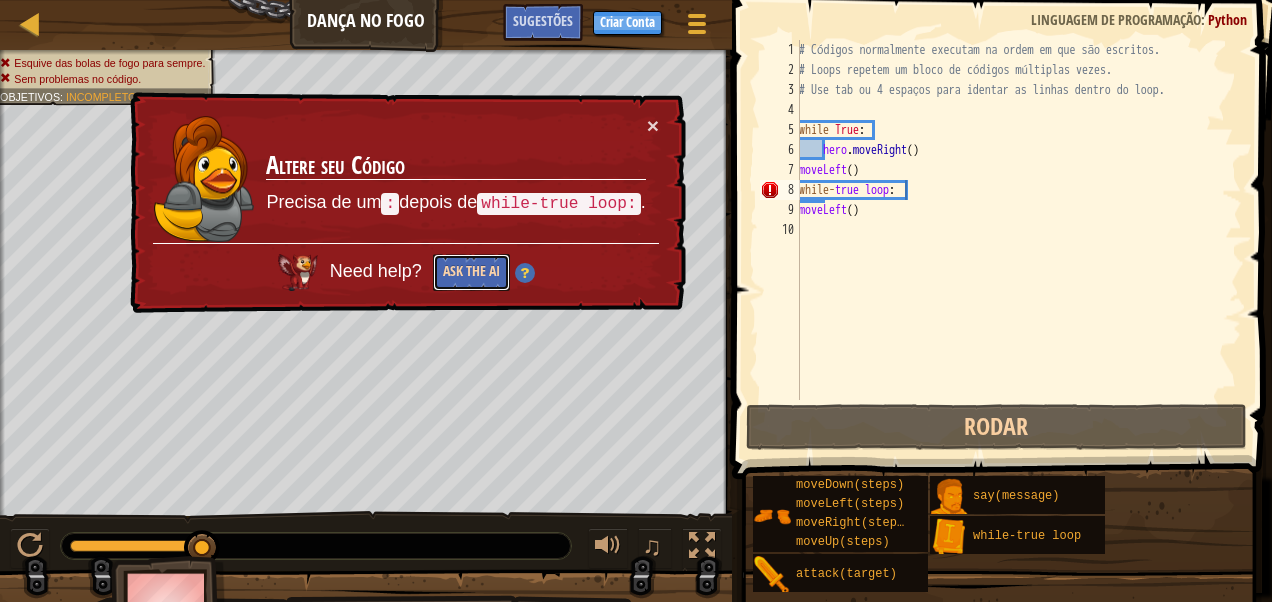 click on "Ask the AI" at bounding box center (471, 272) 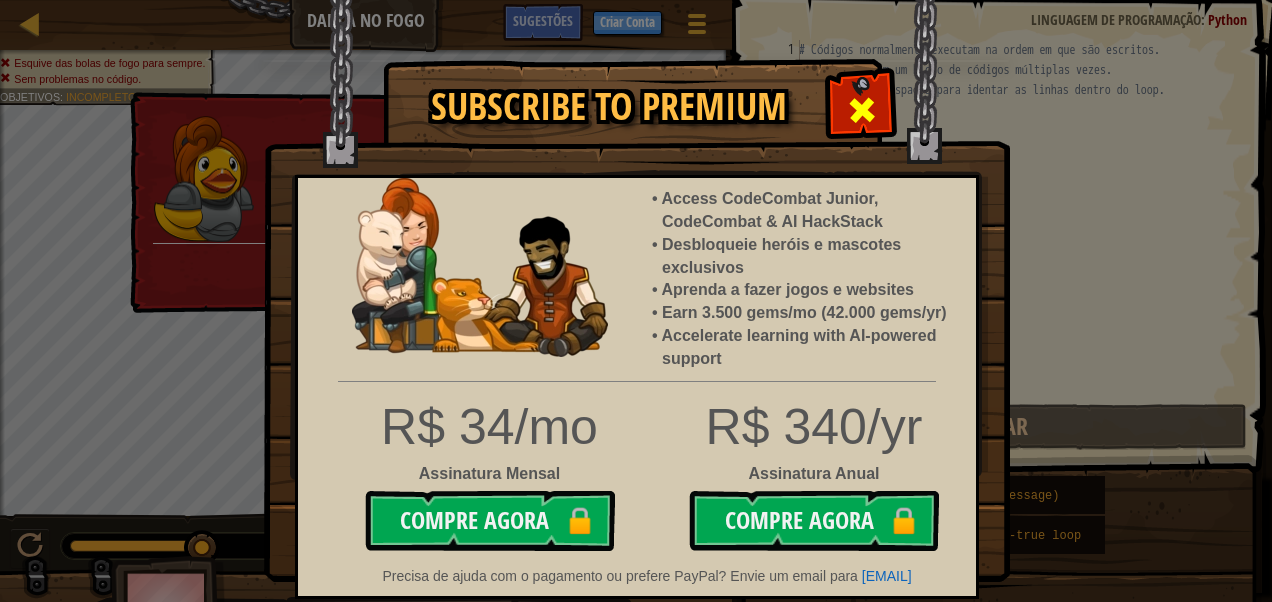 click at bounding box center (861, 107) 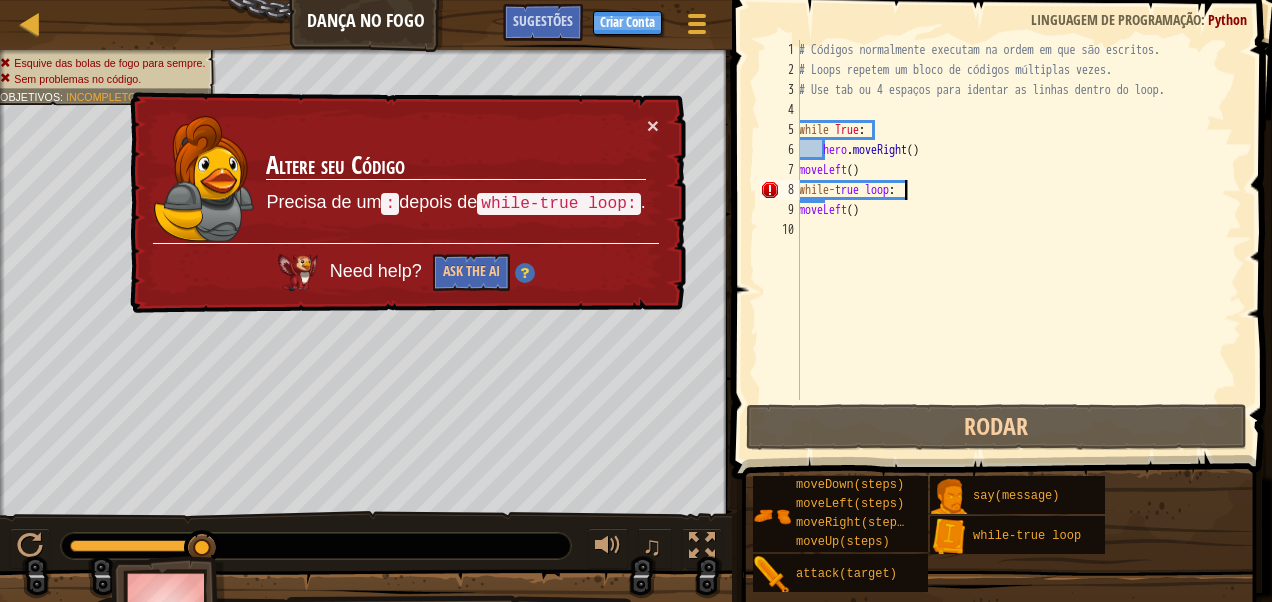 scroll, scrollTop: 9, scrollLeft: 1, axis: both 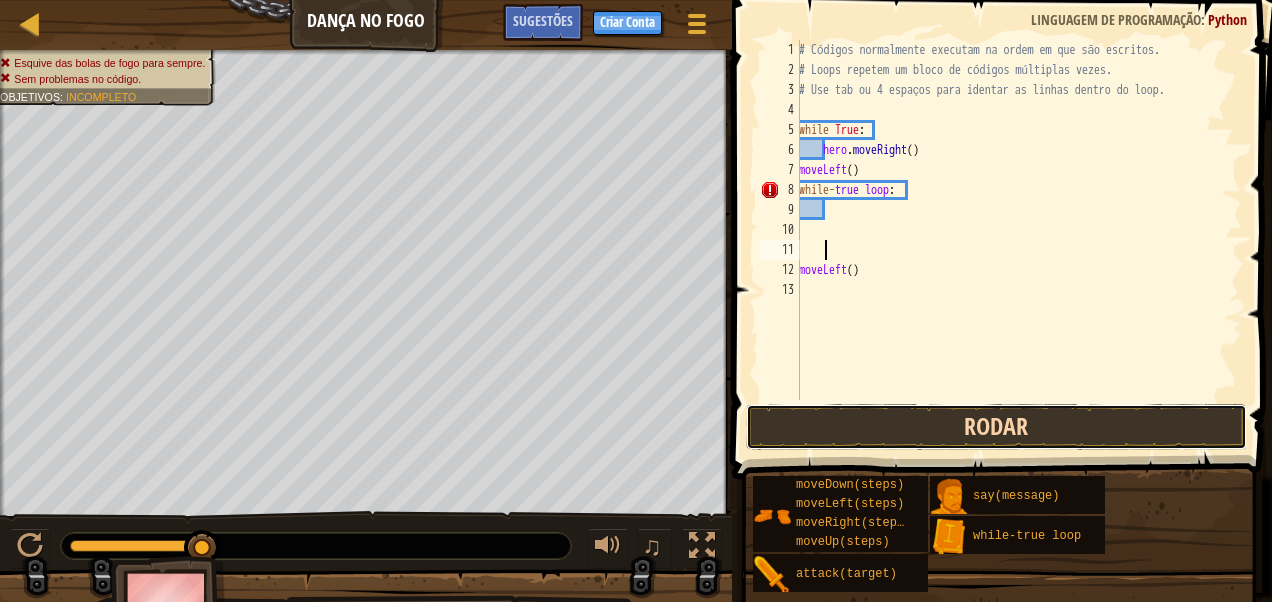 click on "Rodar" at bounding box center (996, 427) 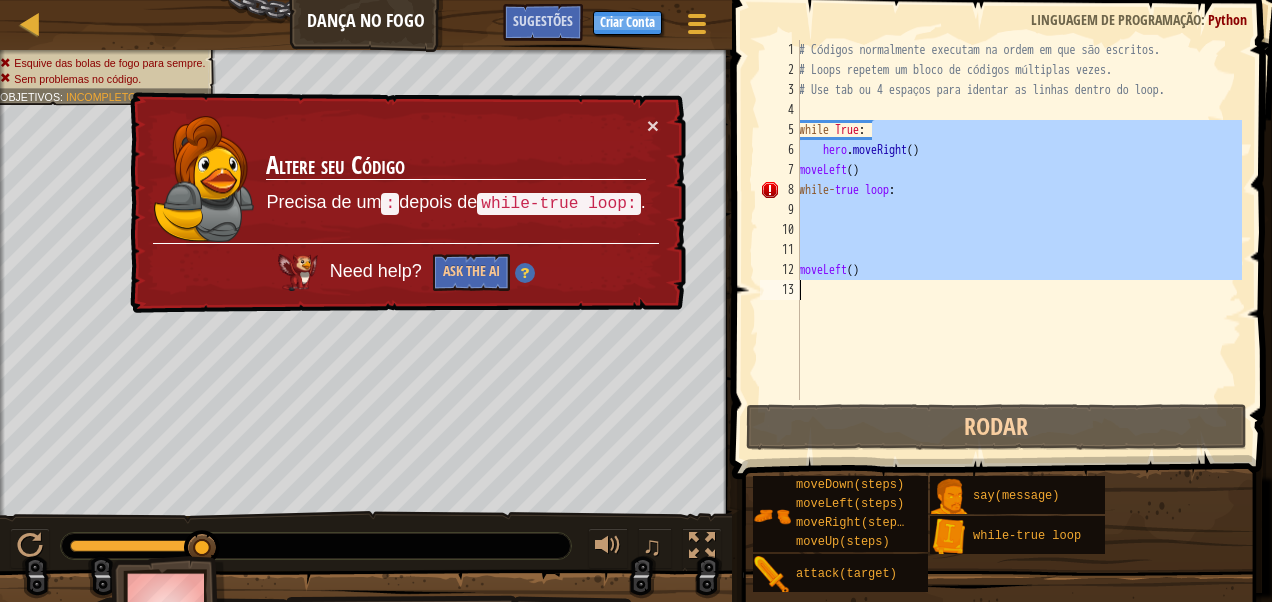 click on "Mapa Dança no Fogo Menu do Jogo Pronto Criar Conta Sugestões 1     הההההההההההההההההההההההההההההההההההההההההההההההההההההההההההההההההההההההההההההההההההההההההההההההההההההההההההההההההההההההההההההההההההההההההההההההההההההההההההההההההההההההההההההההההההההההההההההההההההההההההההההההההההההההההההההההההההההההההההההההההההההההההההההההה XXXXXXXXXXXXXXXXXXXXXXXXXXXXXXXXXXXXXXXXXXXXXXXXXXXXXXXXXXXXXXXXXXXXXXXXXXXXXXXXXXXXXXXXXXXXXXXXXXXXXXXXXXXXXXXXXXXXXXXXXXXXXXXXXXXXXXXXXXXXXXXXXXXXXXXXXXXXXXXXXXXXXXXXXXXXXXXXXXXXXXXXXXXXXXXXXXXXXXXXXXXXXXXXXXXXXXXXXXXXXXXXXXXXXXXXXXXXXXXXXXXXXXXXXXXXXXXX Solução × Sugestões 1 2 3 4 5 6 7 8 9 10 11 12 13 # Códigos normalmente executam na ordem em que são escritos. # Loops repetem um bloco de códigos múltiplas vezes. while   : ." at bounding box center [636, 301] 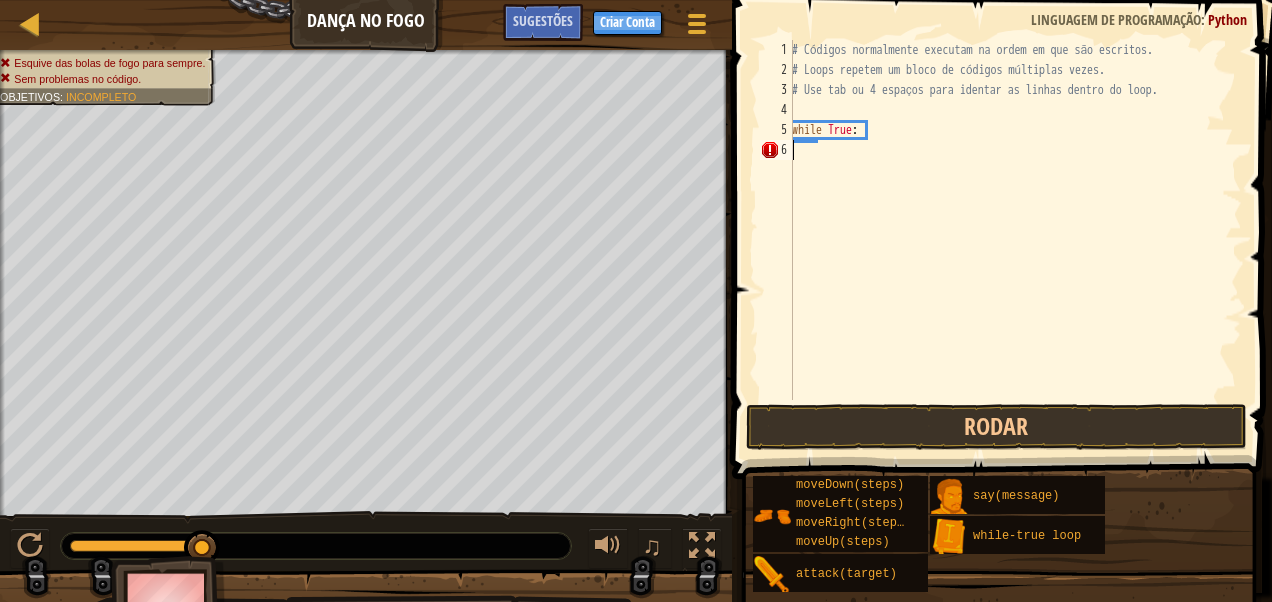click on "# Códigos normalmente executam na ordem em que são escritos. # Loops repetem um bloco de códigos múltiplas vezes. # Use tab ou 4 espaços para identar as linhas dentro do loop. while   True :" at bounding box center (1015, 240) 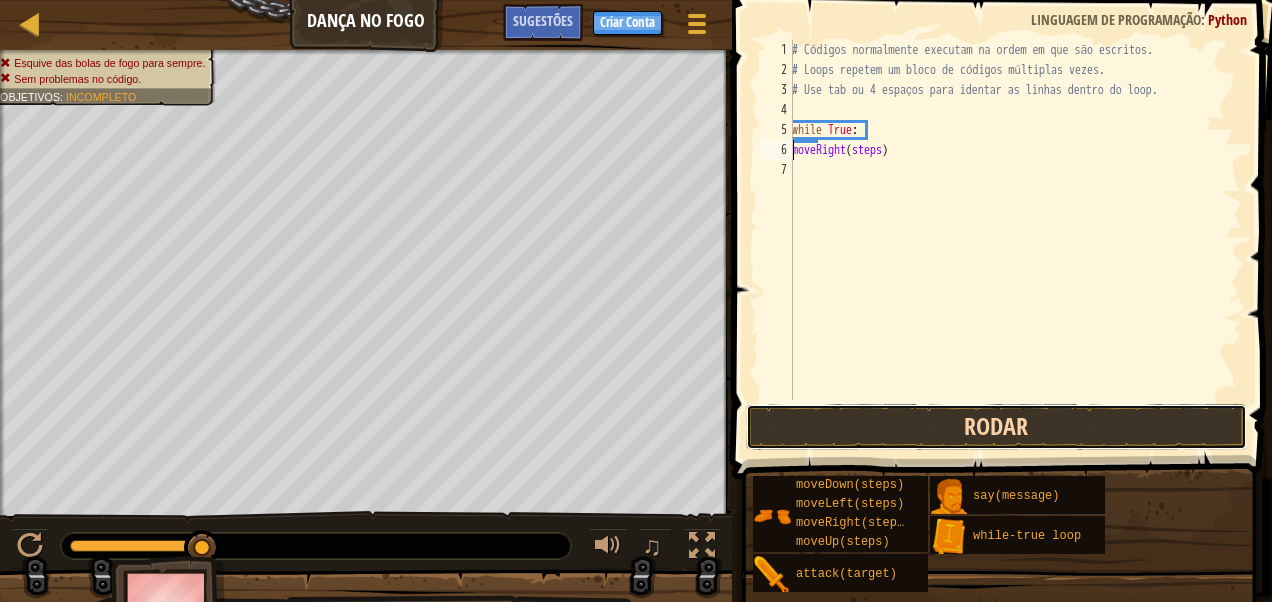 click on "Rodar" at bounding box center [996, 427] 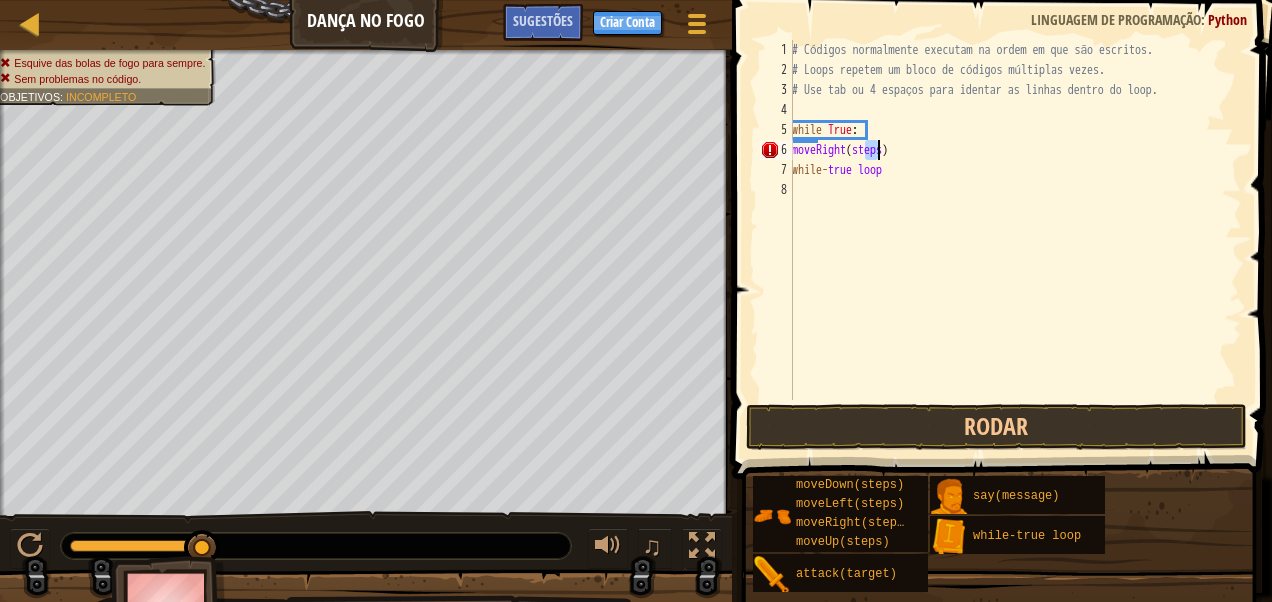 drag, startPoint x: 863, startPoint y: 148, endPoint x: 914, endPoint y: 274, distance: 135.93013 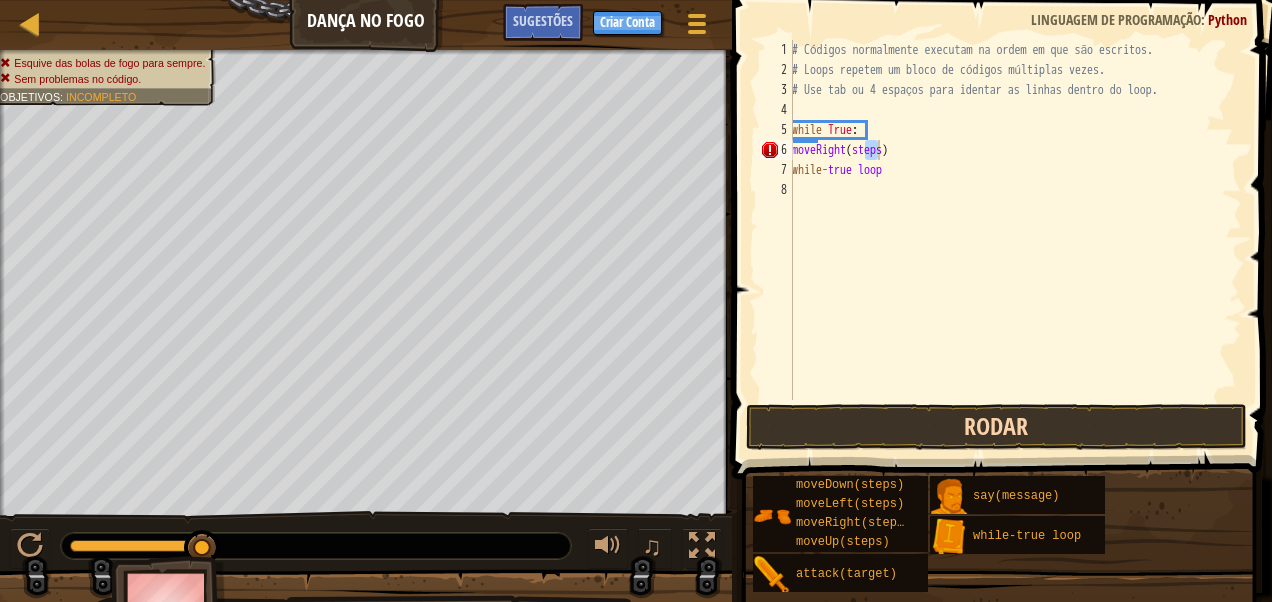 click on "moveRight(steps) 1 2 3 4 5 6 7 8 # Códigos normalmente executam na ordem em que são escritos. # Loops repetem um bloco de códigos múltiplas vezes. # Use tab ou 4 espaços para identar as linhas dentro do loop. while   True : moveRight ( steps ) while - true   loop     הההההההההההההההההההההההההההההההההההההההההההההההההההההההההההההההההההההההההההההההההההההההההההההההההההההההההההההההההההההההההההההההההההההההההההההההההההההההההההההההההההההההההההההההההההההההההההההההההההההההההההההההההההההההההההההההההההההההההההההההההההההההההההההההה Precisa de um `:` depois de `while-true loop`. Código Salvo Linguagem de programação : Python Rodar Enviar Pronto Statement   /  Call   /  verdadeiro" at bounding box center [999, 279] 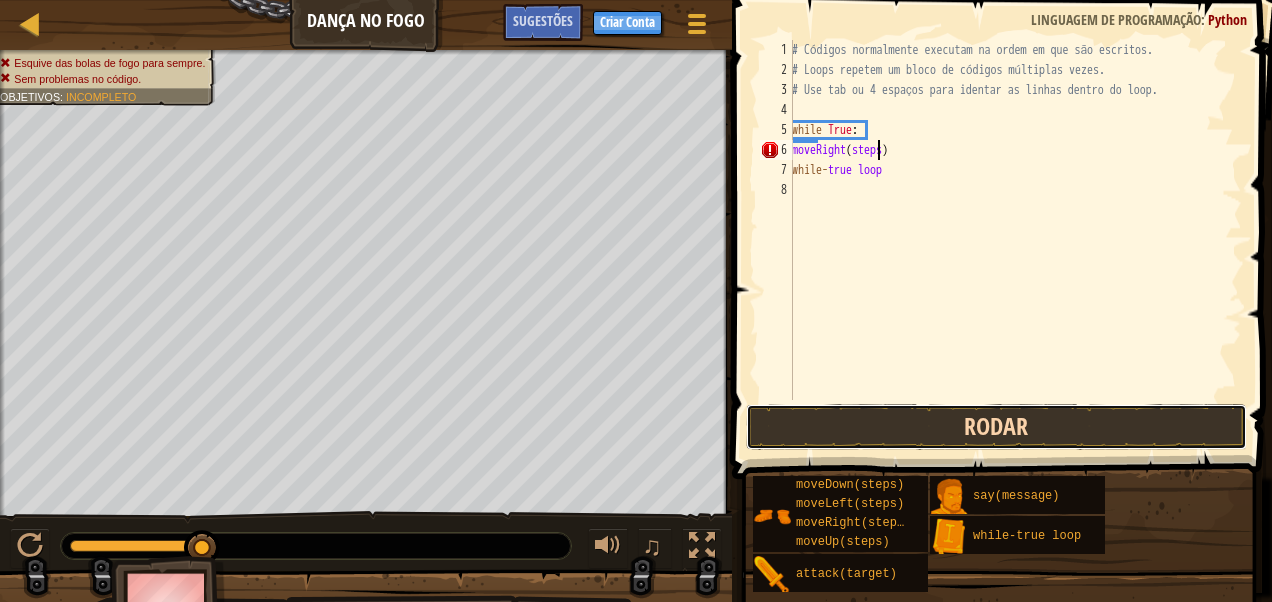 click on "Rodar" at bounding box center [996, 427] 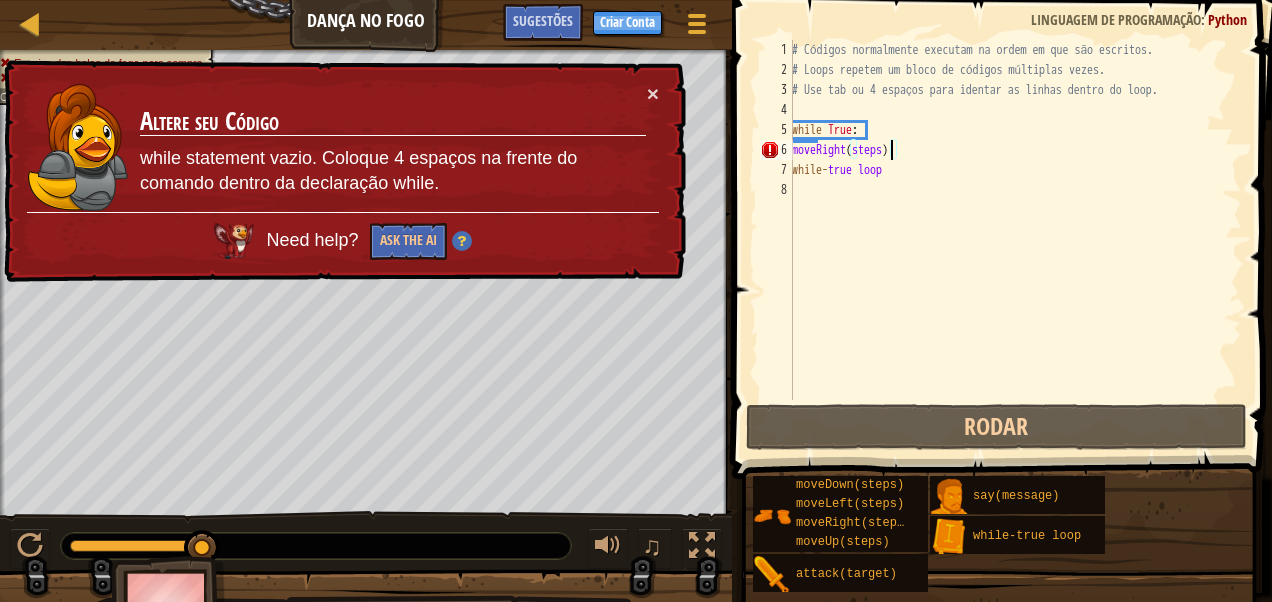 click on "# Códigos normalmente executam na ordem em que são escritos. # Loops repetem um bloco de códigos múltiplas vezes. # Use tab ou 4 espaços para identar as linhas dentro do loop. while   True : moveRight ( steps ) while - true   loop" at bounding box center (1015, 240) 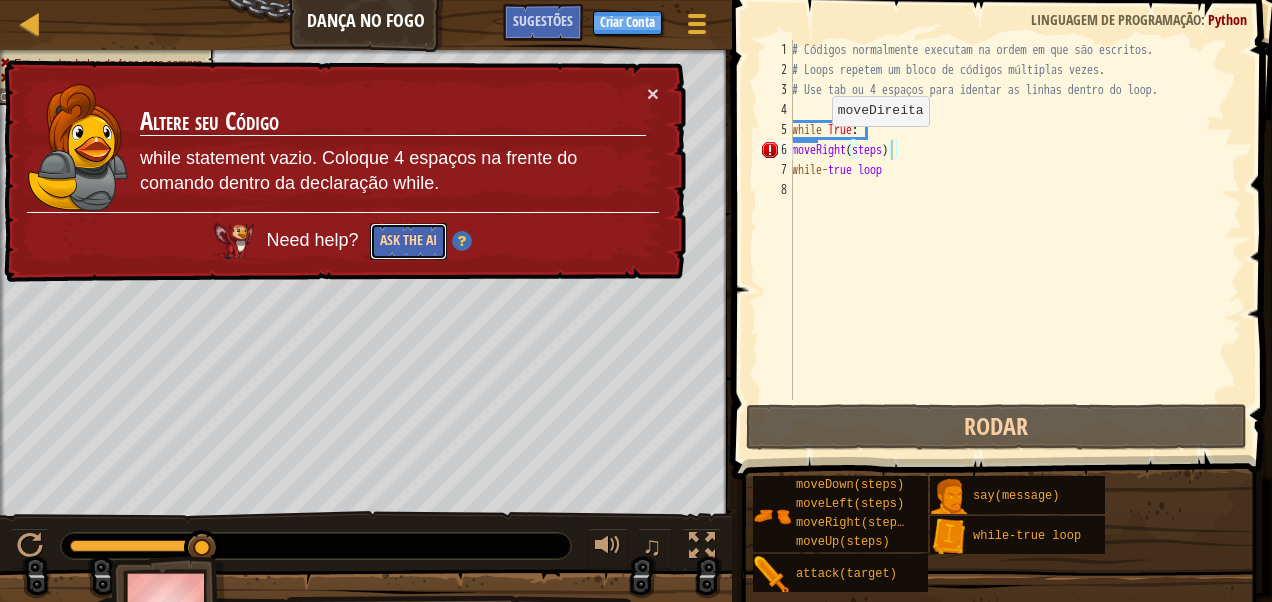 click on "Ask the AI" at bounding box center [408, 241] 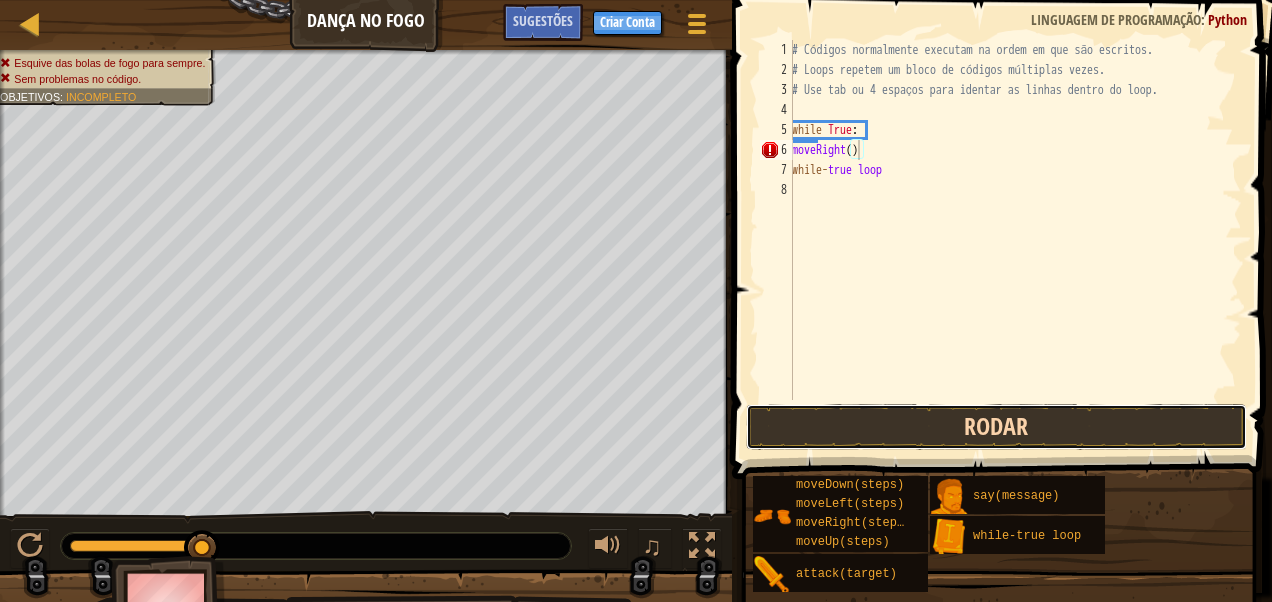 click on "Rodar" at bounding box center (996, 427) 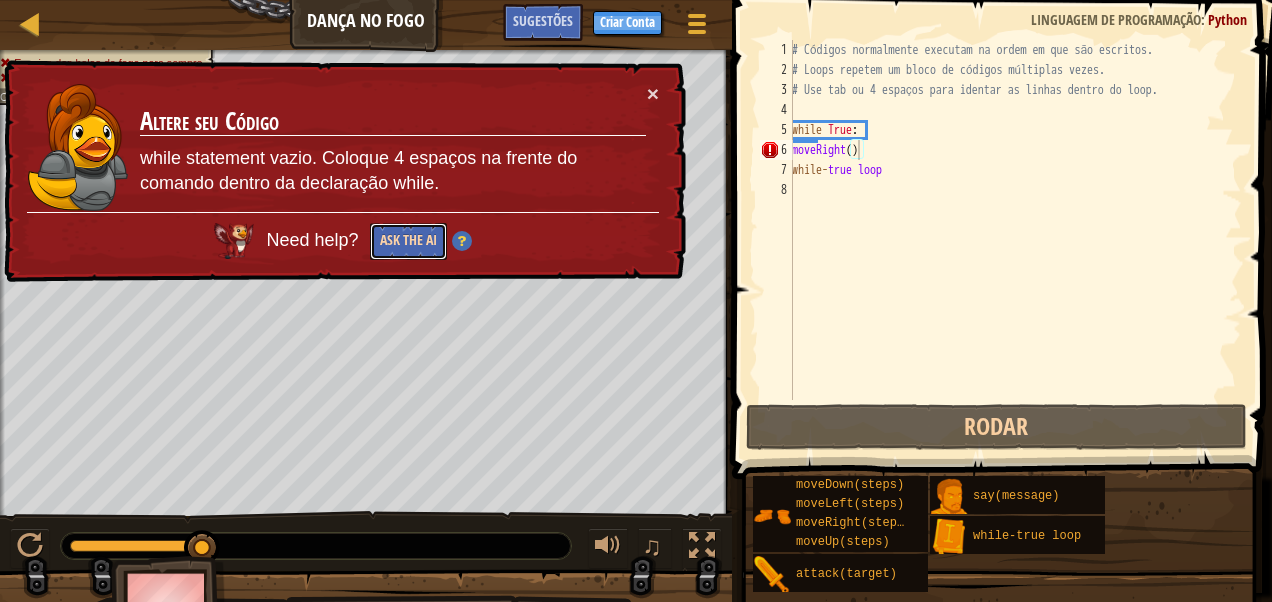 click on "Ask the AI" at bounding box center [408, 241] 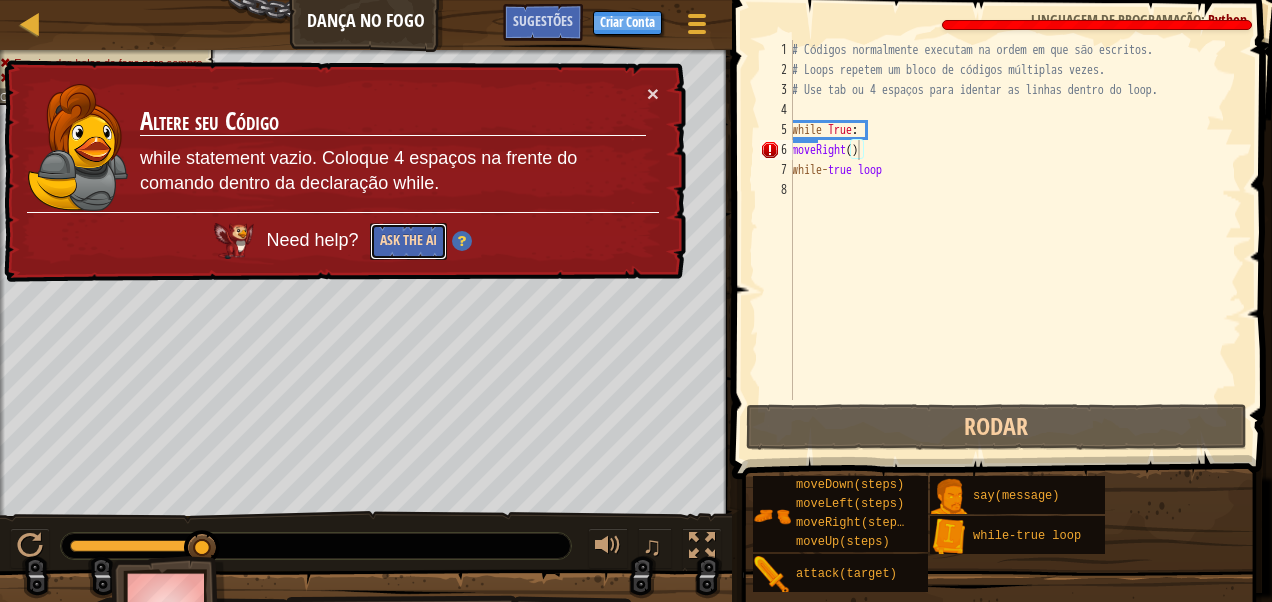 click on "Ask the AI" at bounding box center (408, 241) 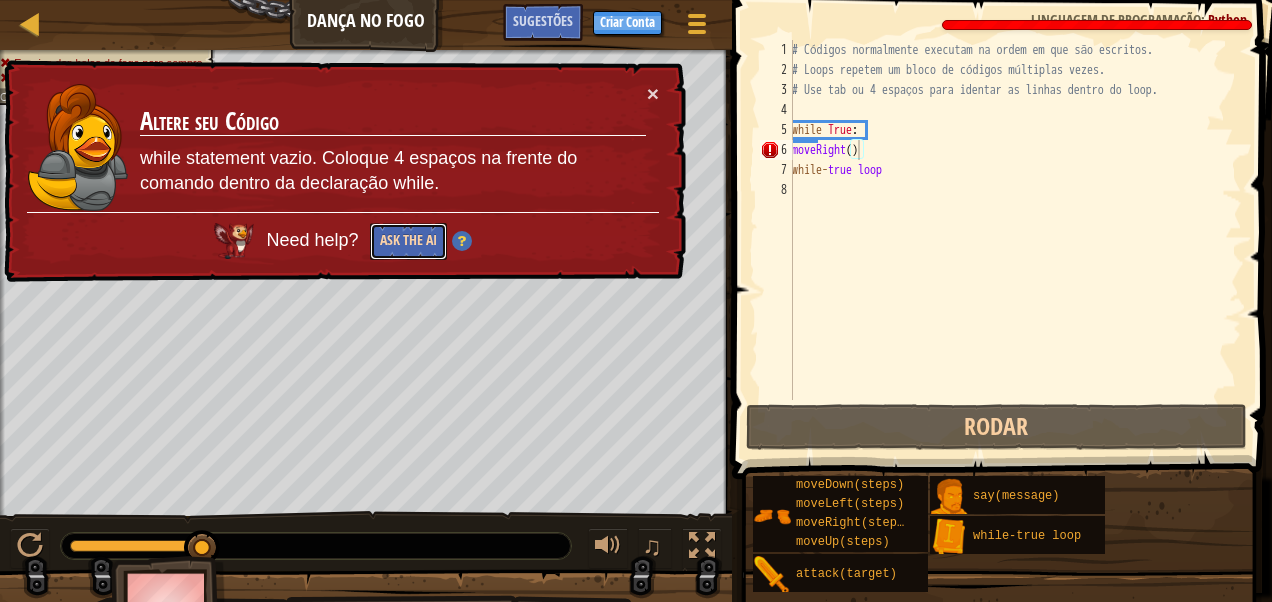 click on "Ask the AI" at bounding box center [408, 241] 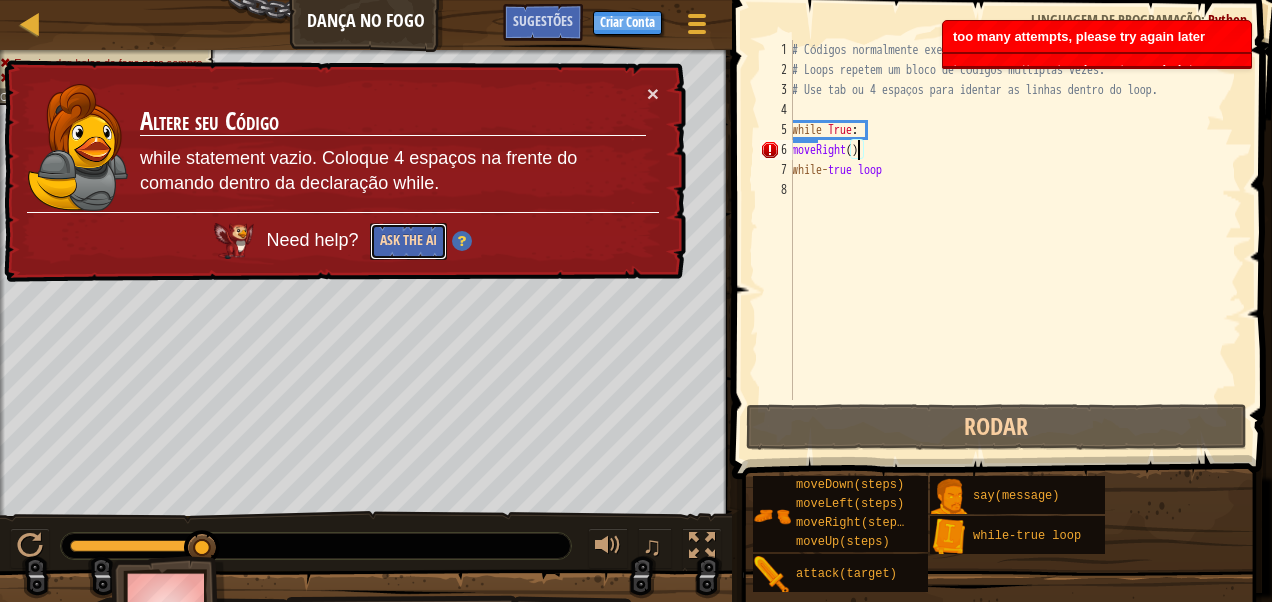 click on "Ask the AI" at bounding box center [408, 241] 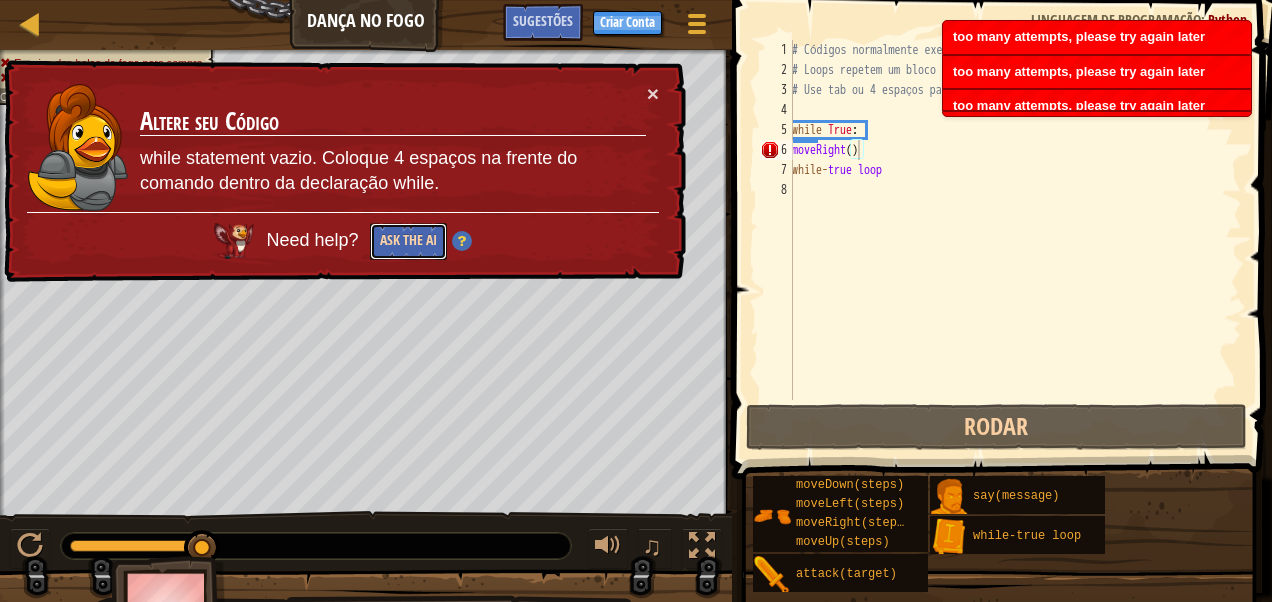 click on "Ask the AI" at bounding box center (408, 241) 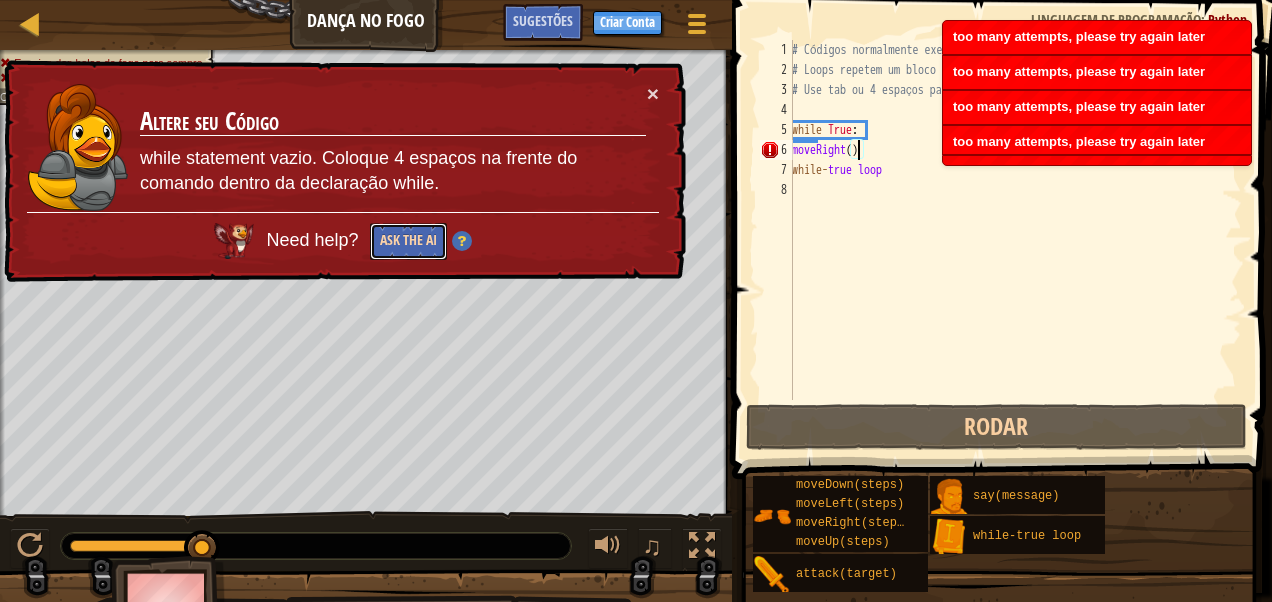 click on "Ask the AI" at bounding box center [408, 241] 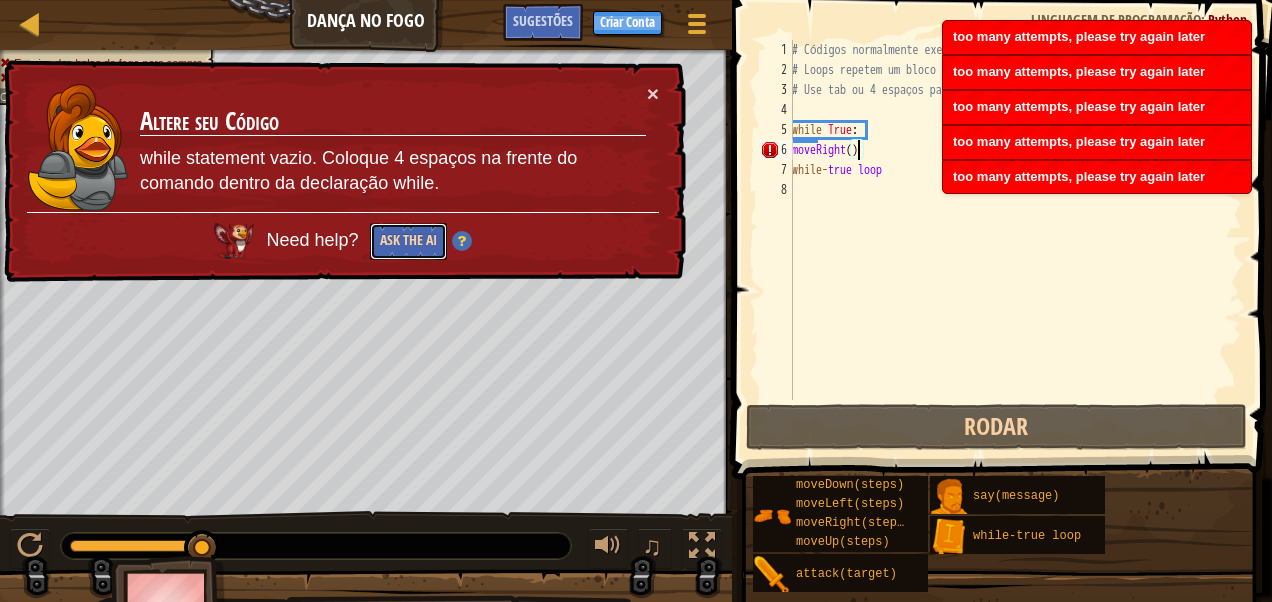 click on "Ask the AI" at bounding box center (408, 241) 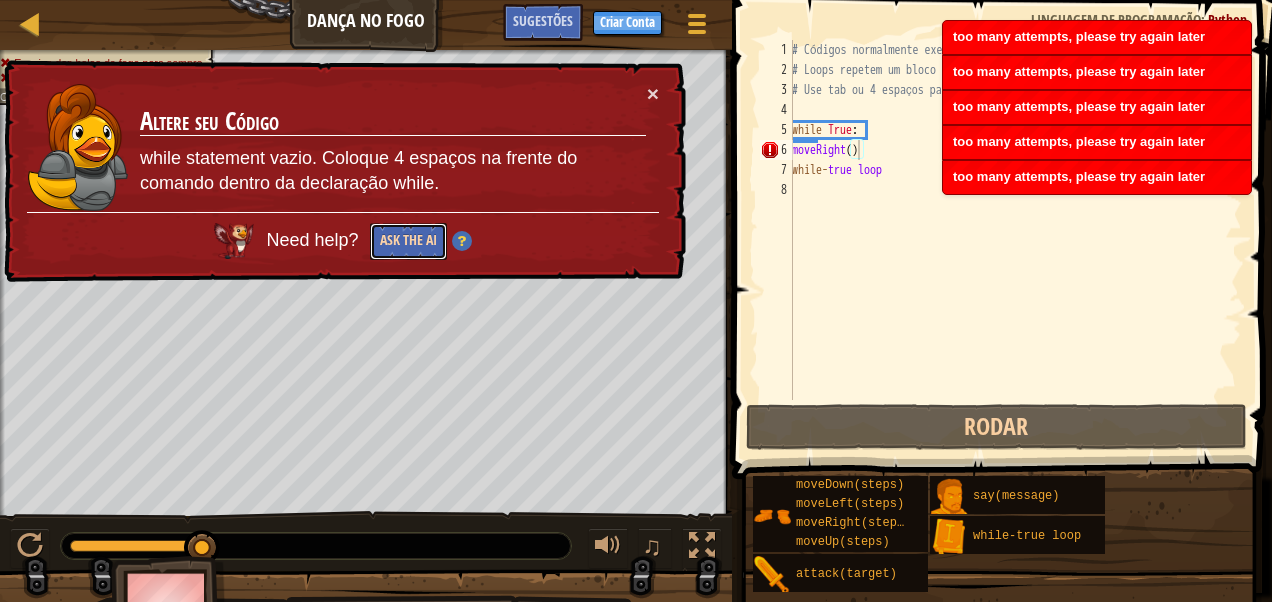 click on "Ask the AI" at bounding box center [408, 241] 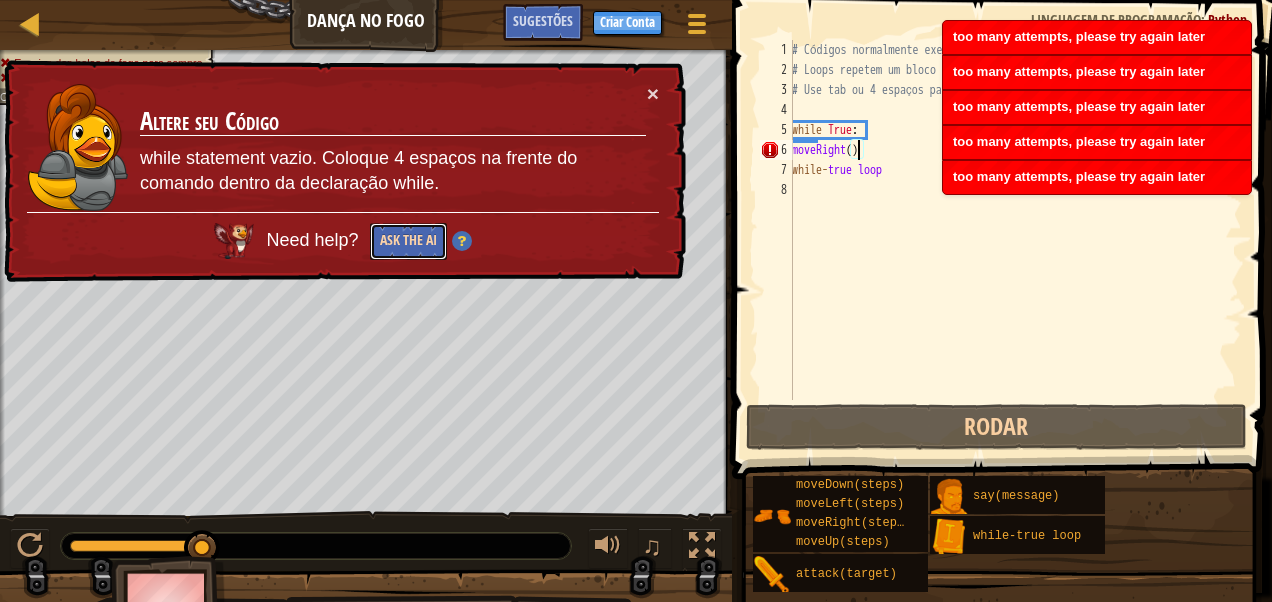 click on "Ask the AI" at bounding box center [408, 241] 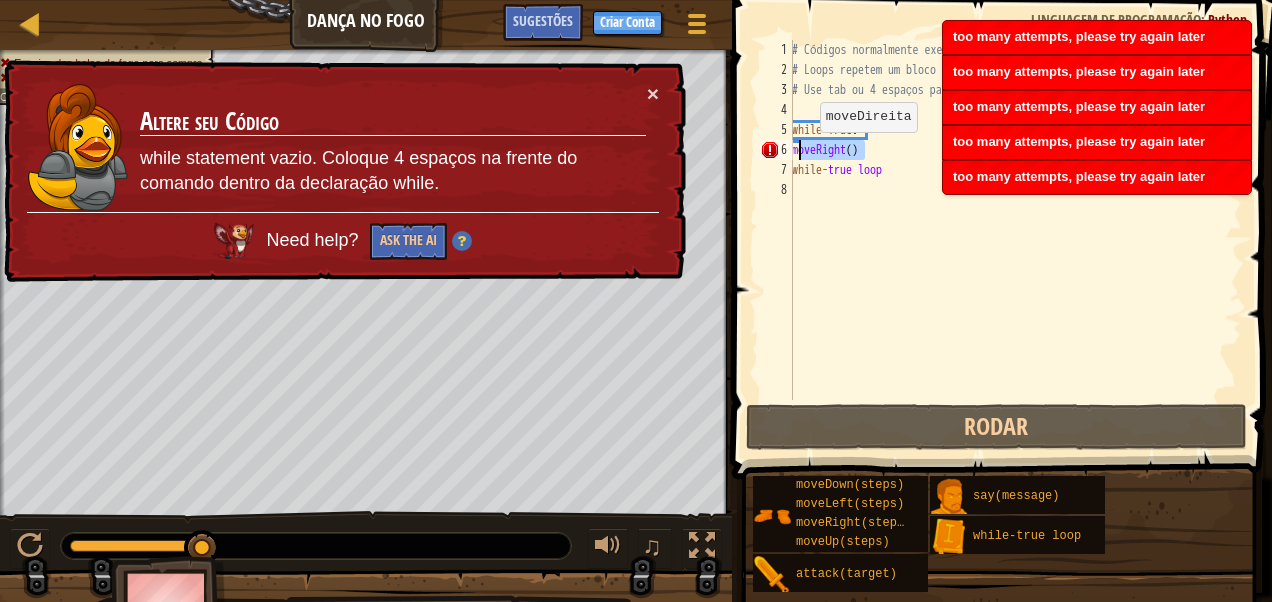 drag, startPoint x: 877, startPoint y: 153, endPoint x: 802, endPoint y: 152, distance: 75.00667 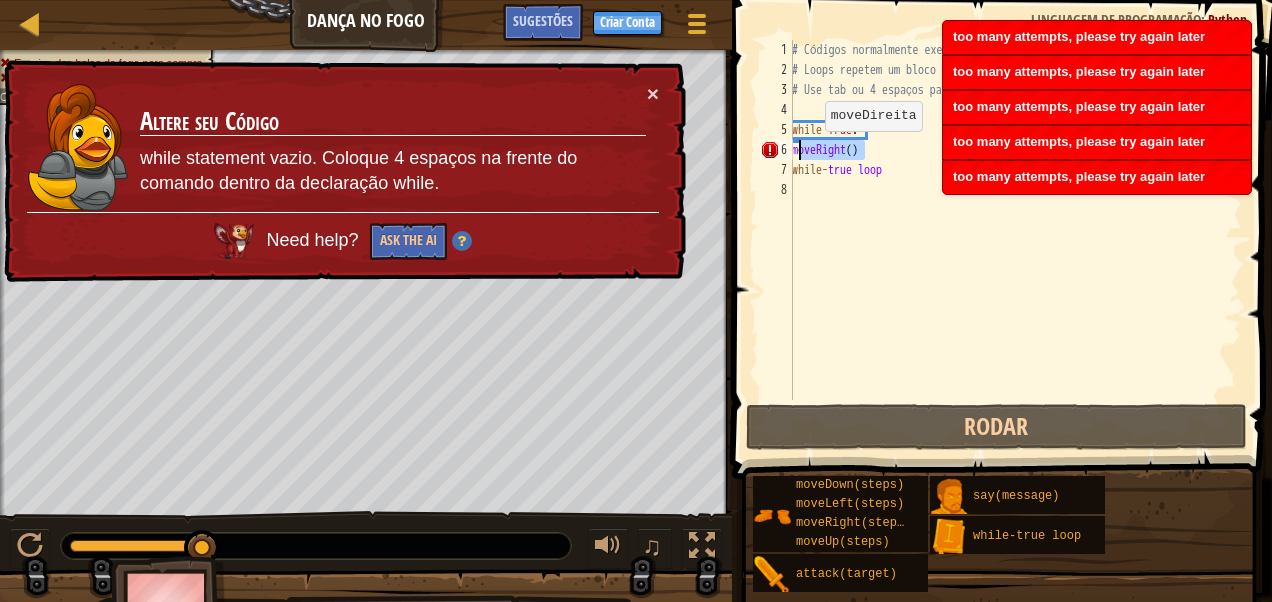 type on "m" 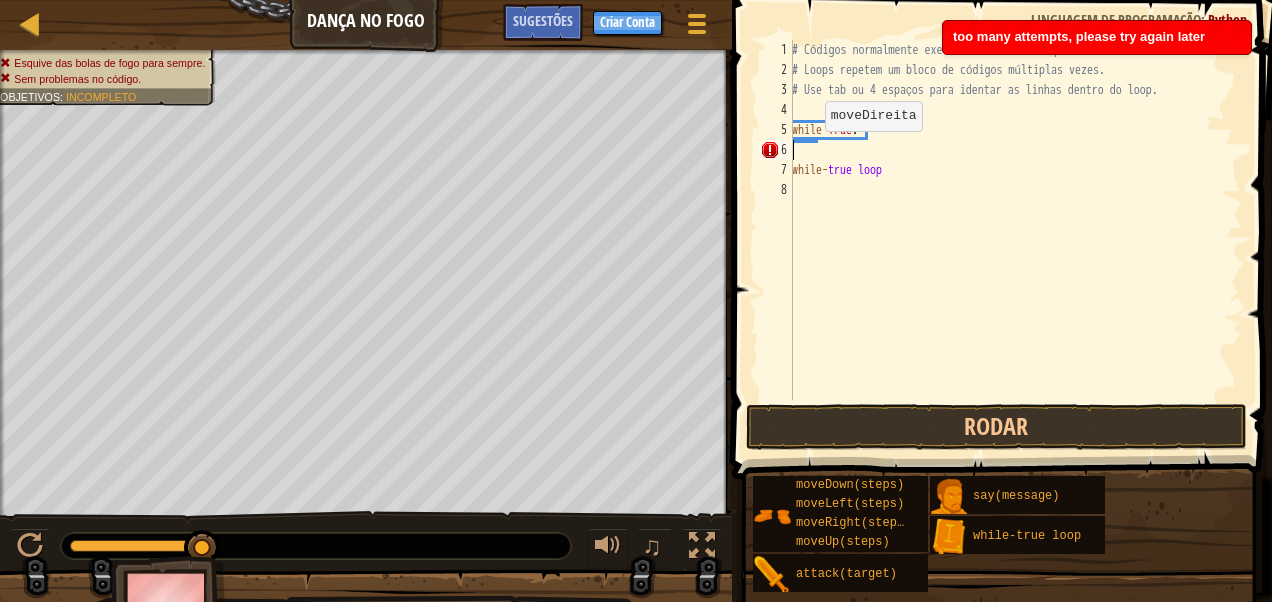 type on "," 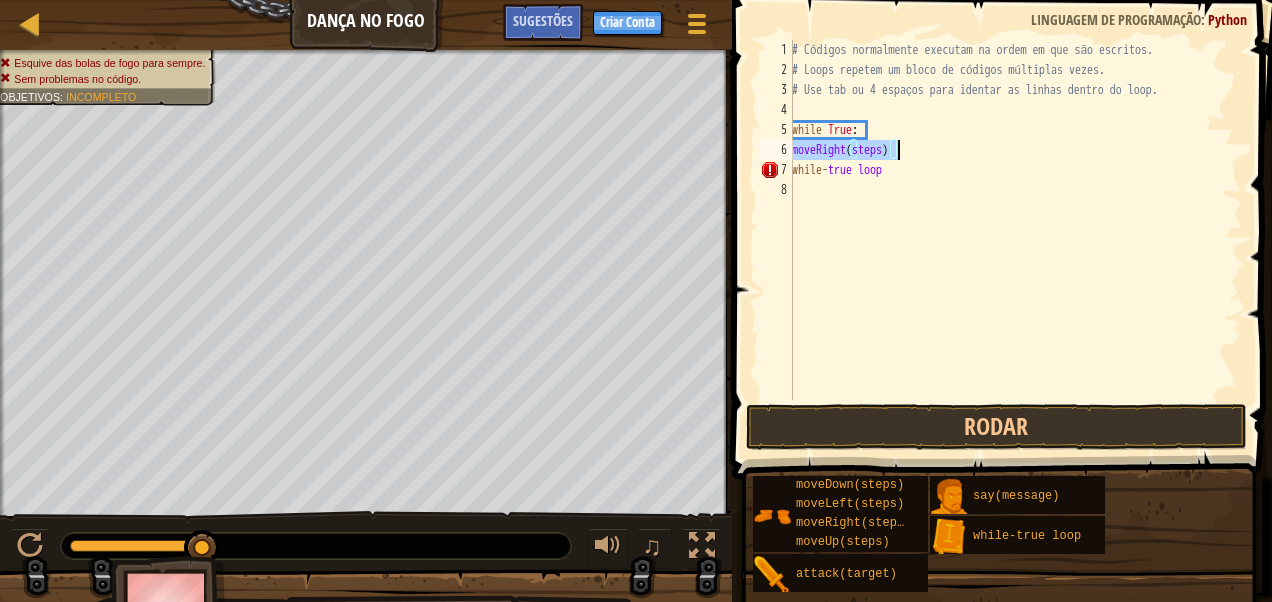 click on "# Códigos normalmente executam na ordem em que são escritos. # Loops repetem um bloco de códigos múltiplas vezes. # Use tab ou 4 espaços para identar as linhas dentro do loop. while   True : moveRight ( steps ) while - true   loop" at bounding box center (1015, 240) 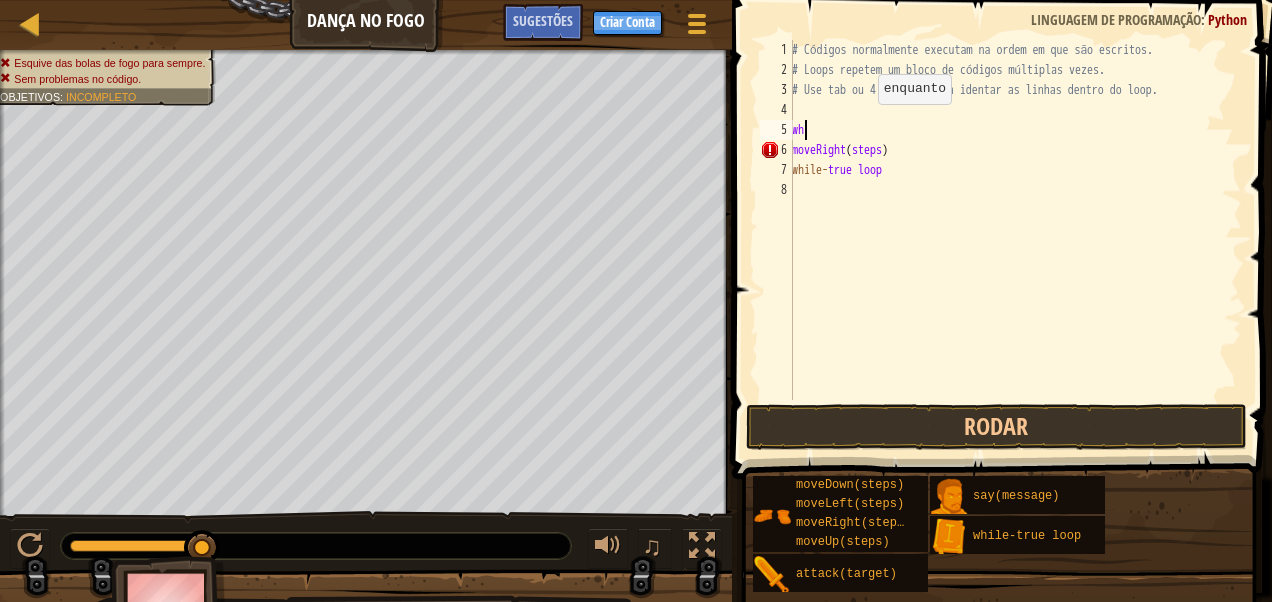 type on "w" 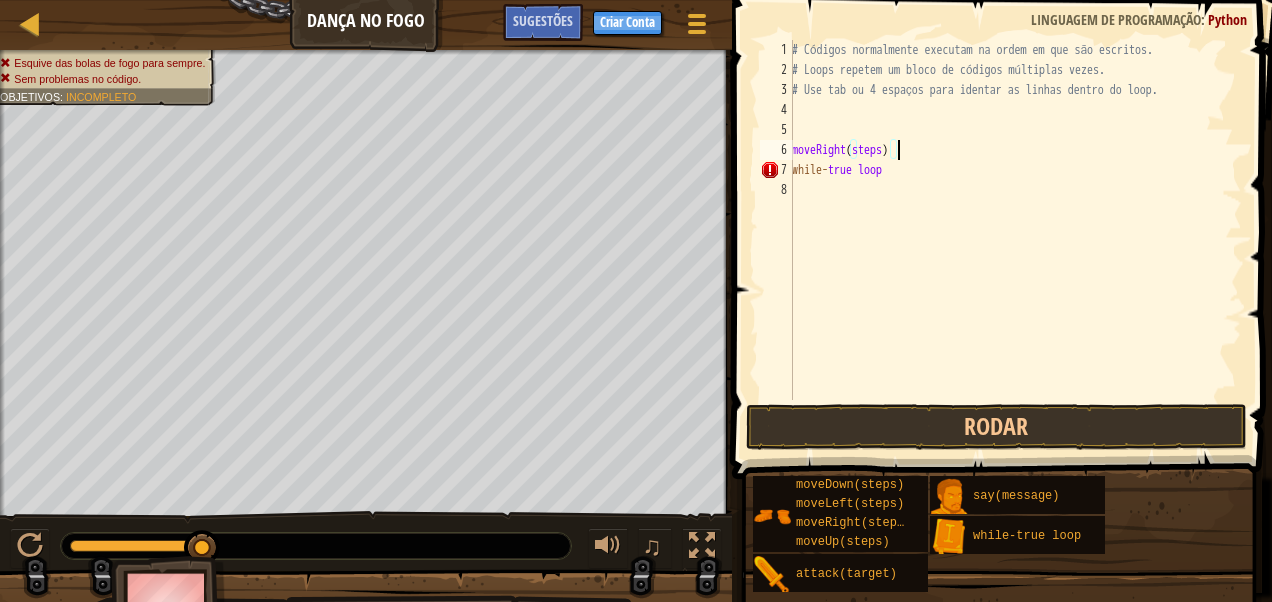 drag, startPoint x: 933, startPoint y: 155, endPoint x: 990, endPoint y: 155, distance: 57 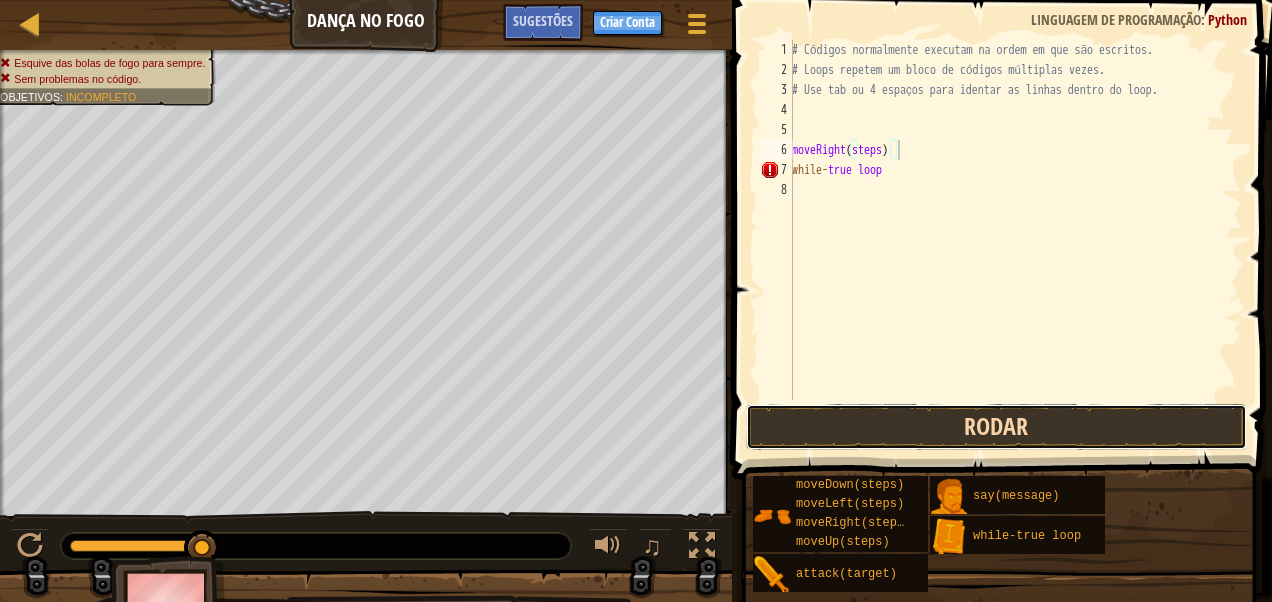 click on "Rodar" at bounding box center [996, 427] 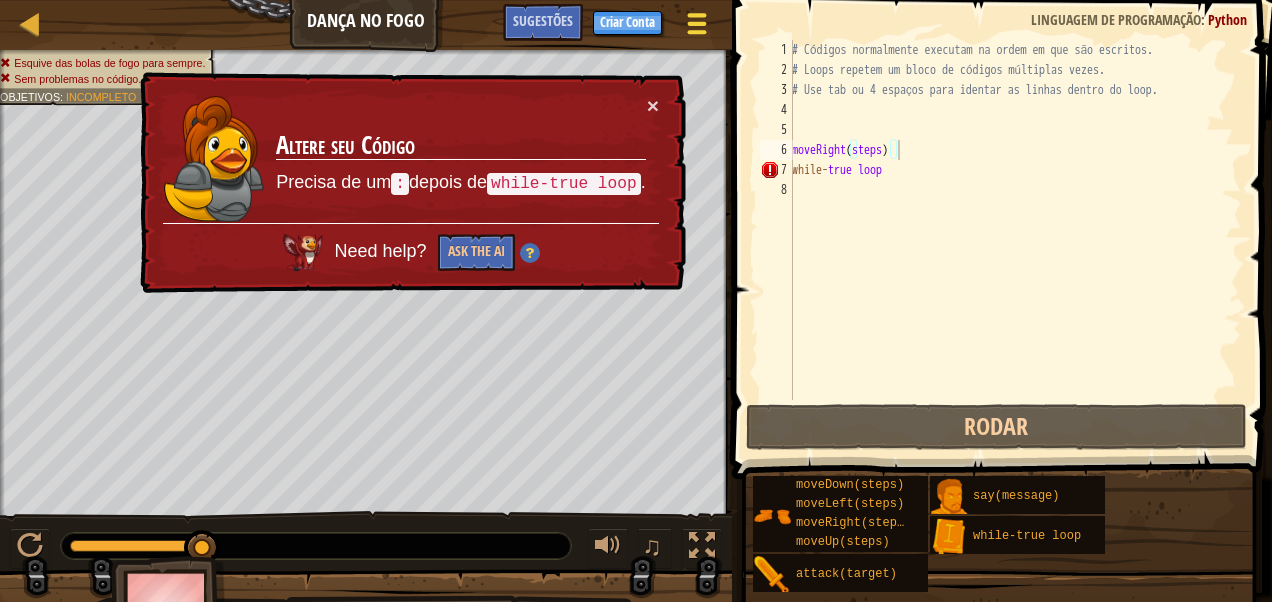 click at bounding box center [696, 23] 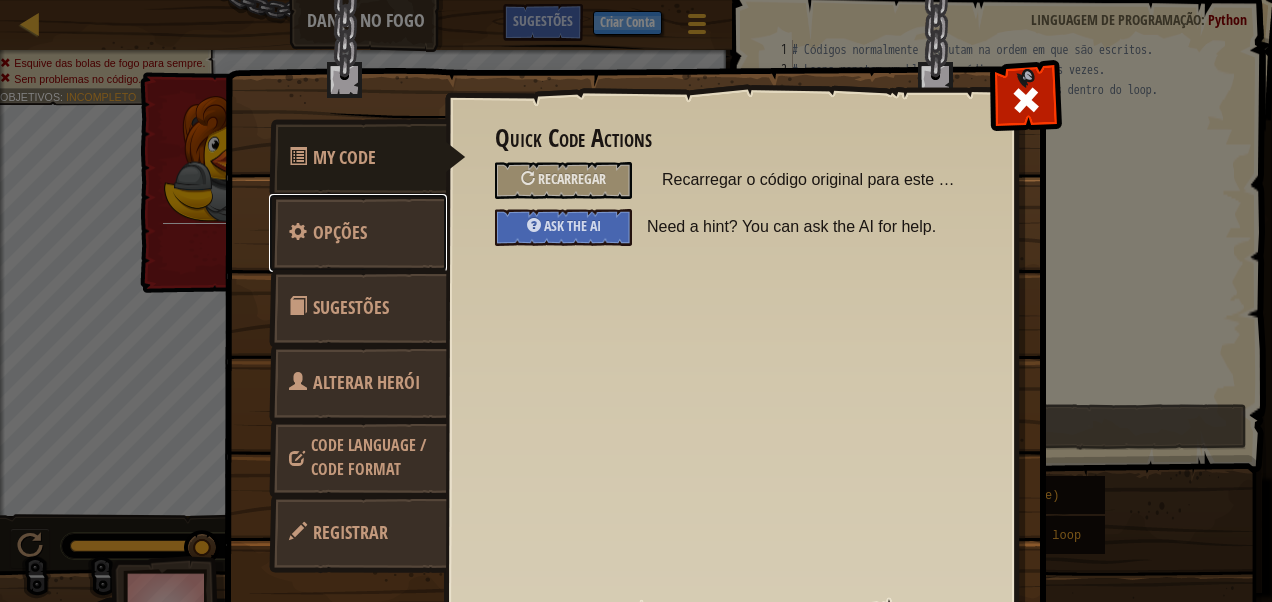 click on "Opções" at bounding box center (358, 233) 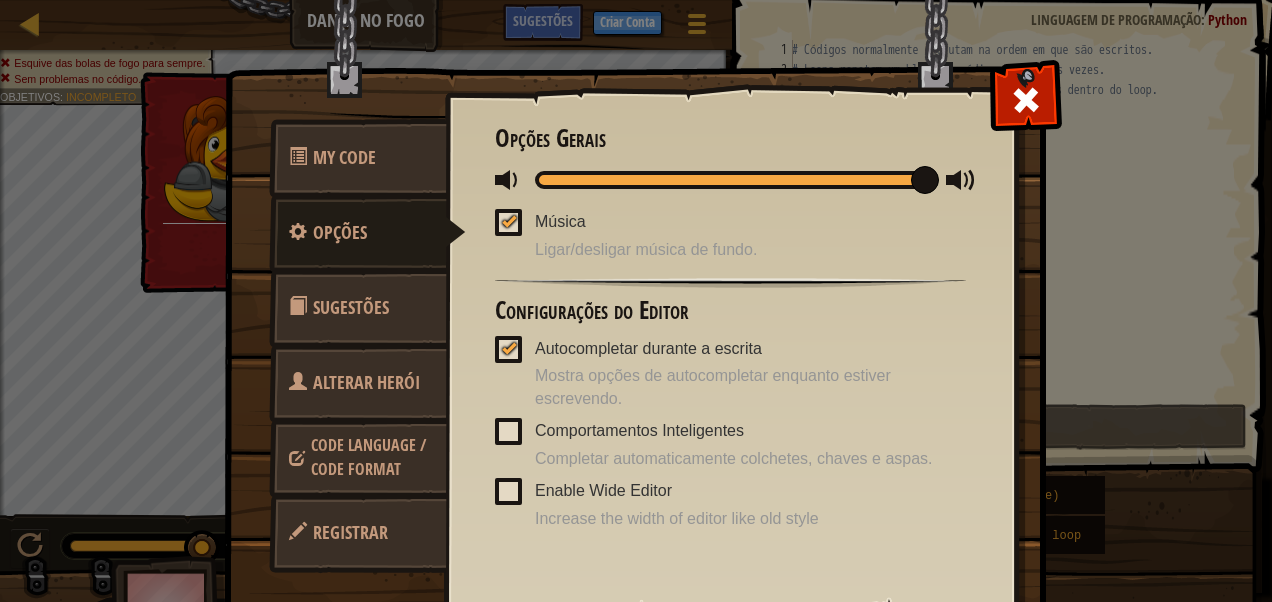 click on "Alterar Herói" at bounding box center (366, 382) 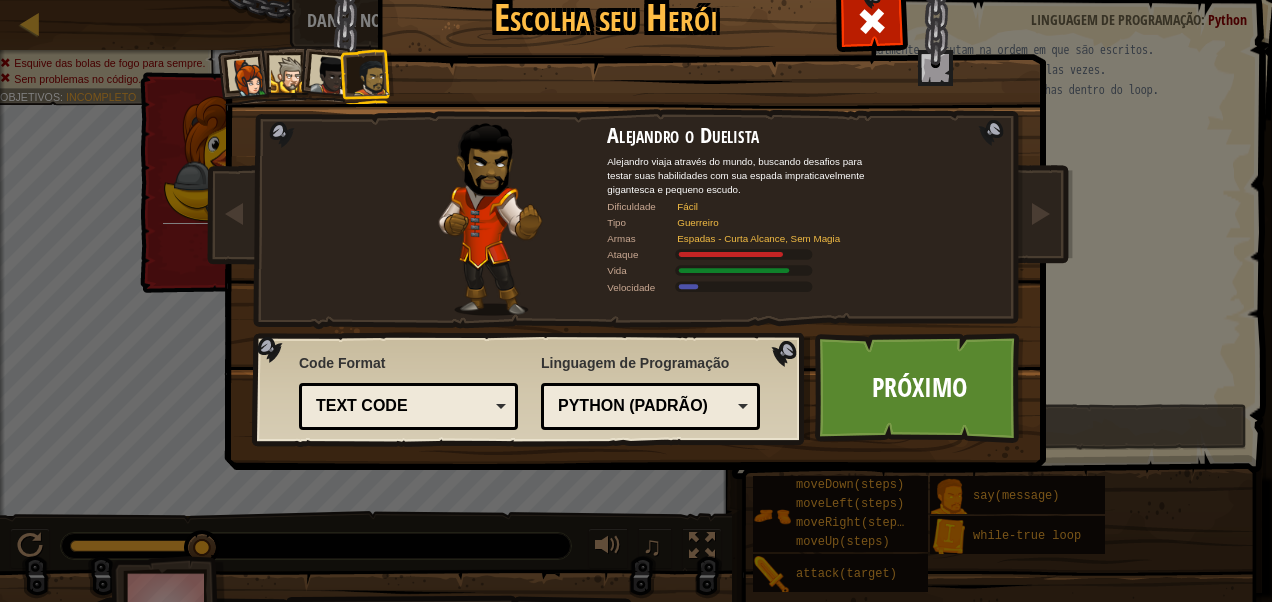 click at bounding box center [370, 77] 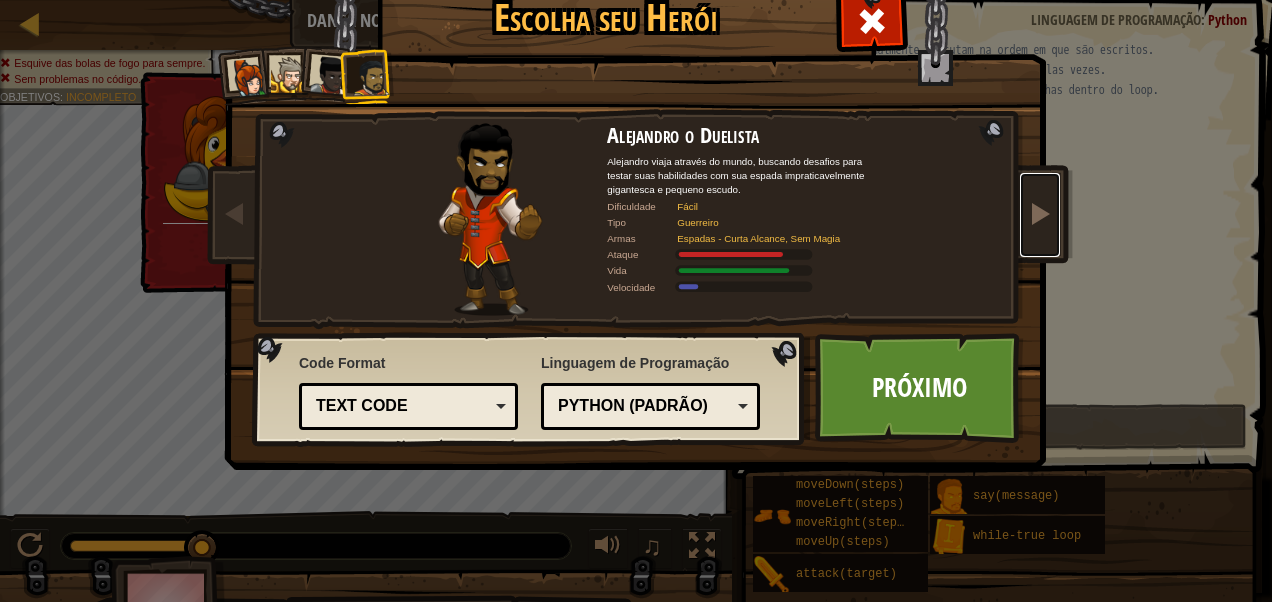 click at bounding box center [1040, 213] 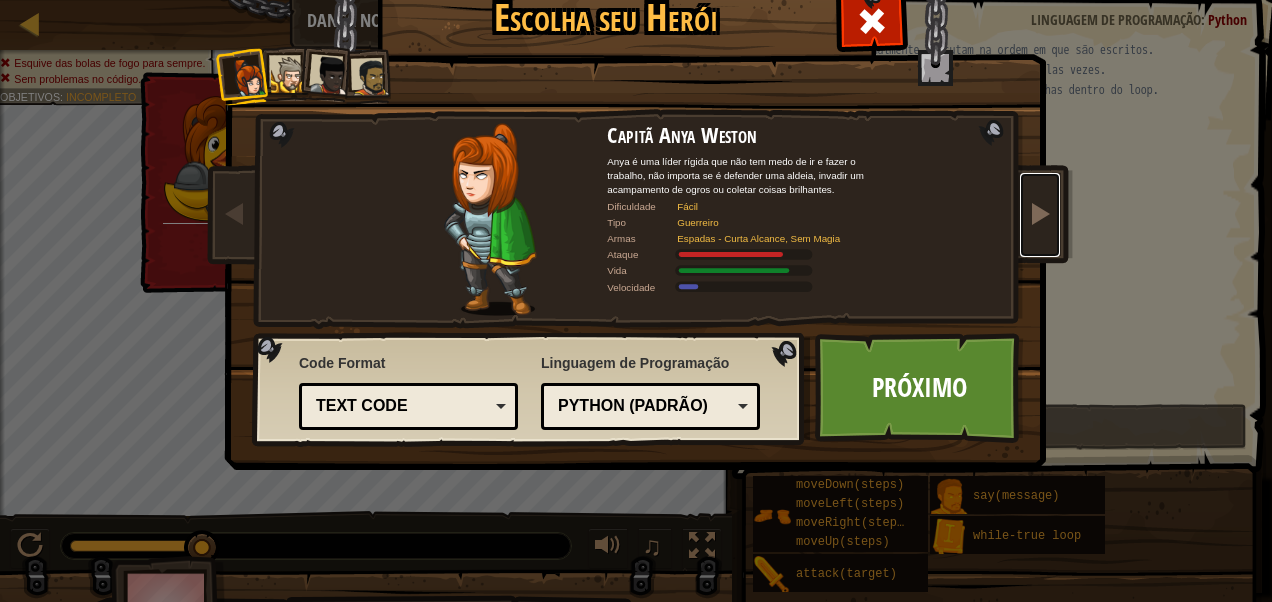 click at bounding box center [1040, 213] 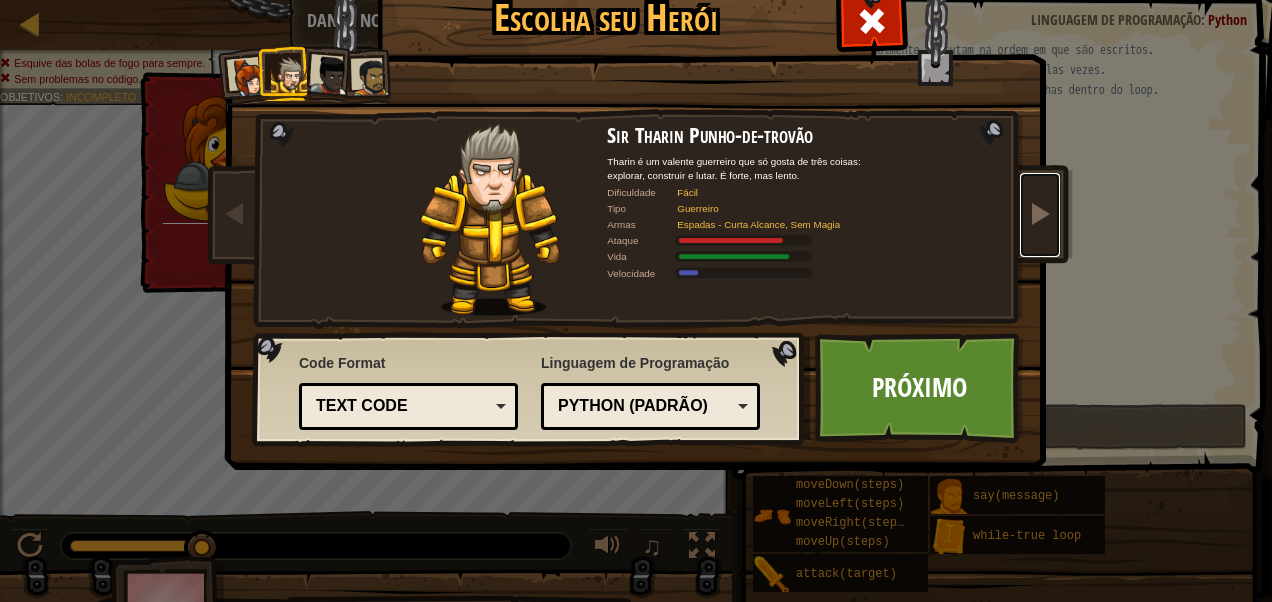 click at bounding box center (1040, 213) 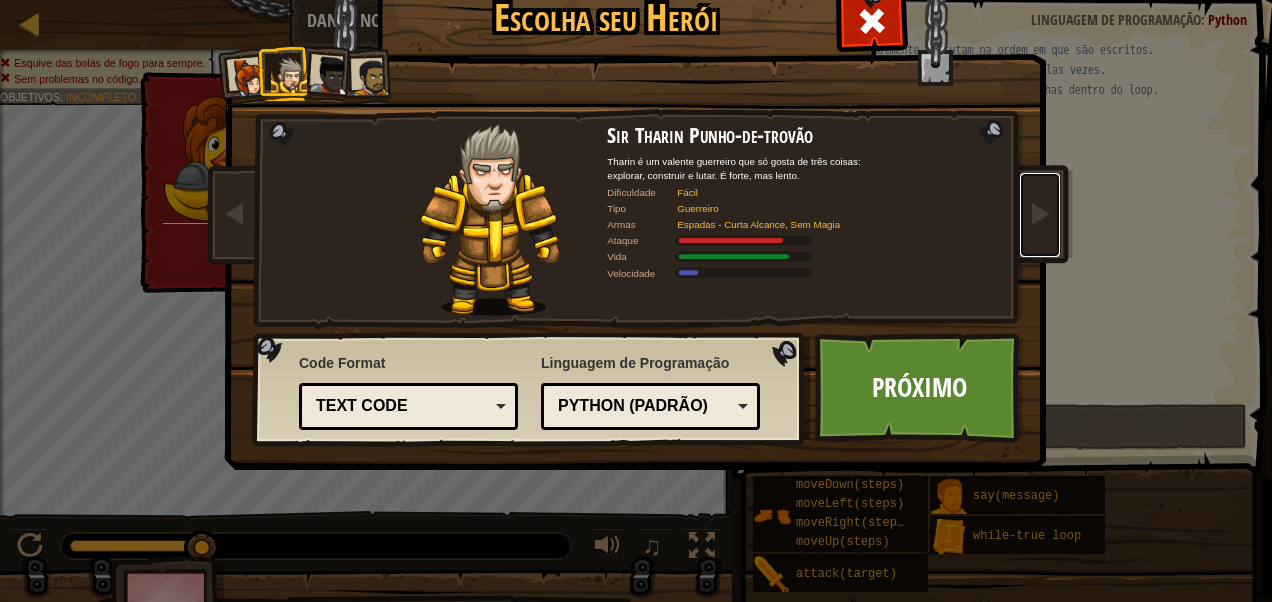 click on "Python (Padrão)" at bounding box center (644, 406) 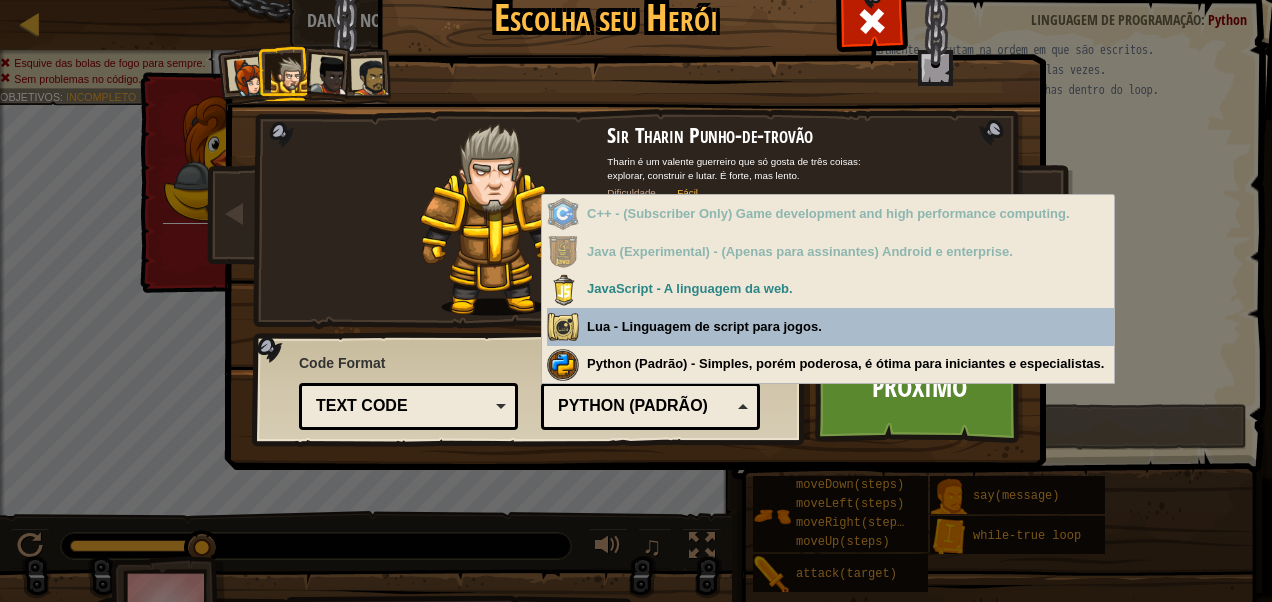 click at bounding box center [490, 219] 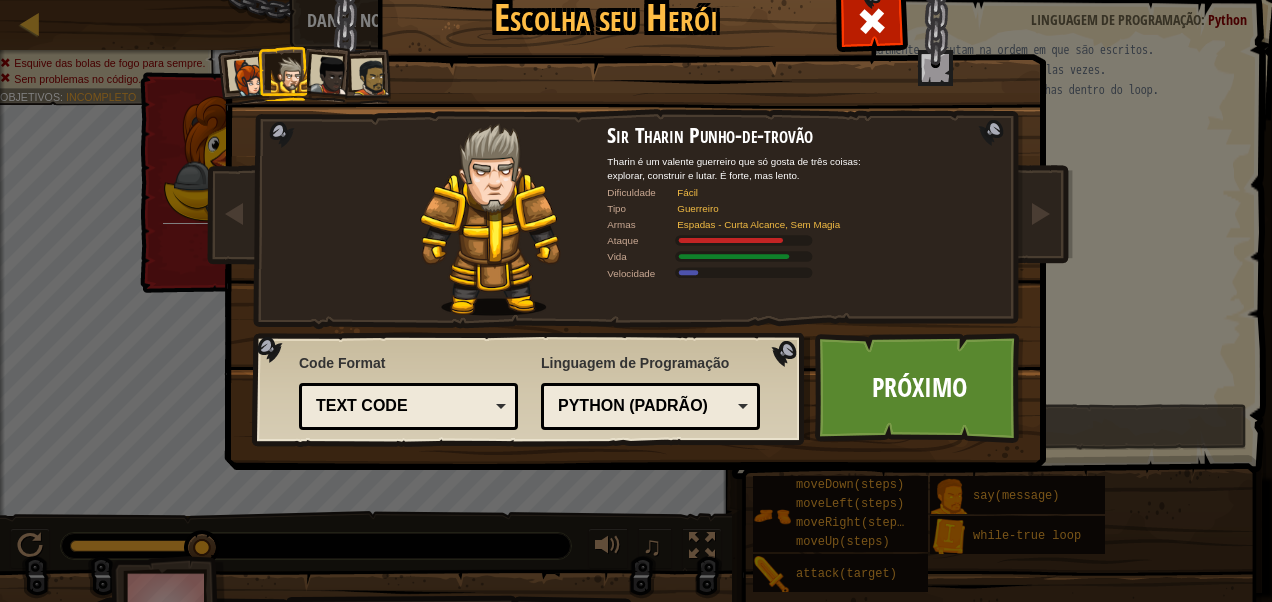 click on "Text code" at bounding box center (402, 406) 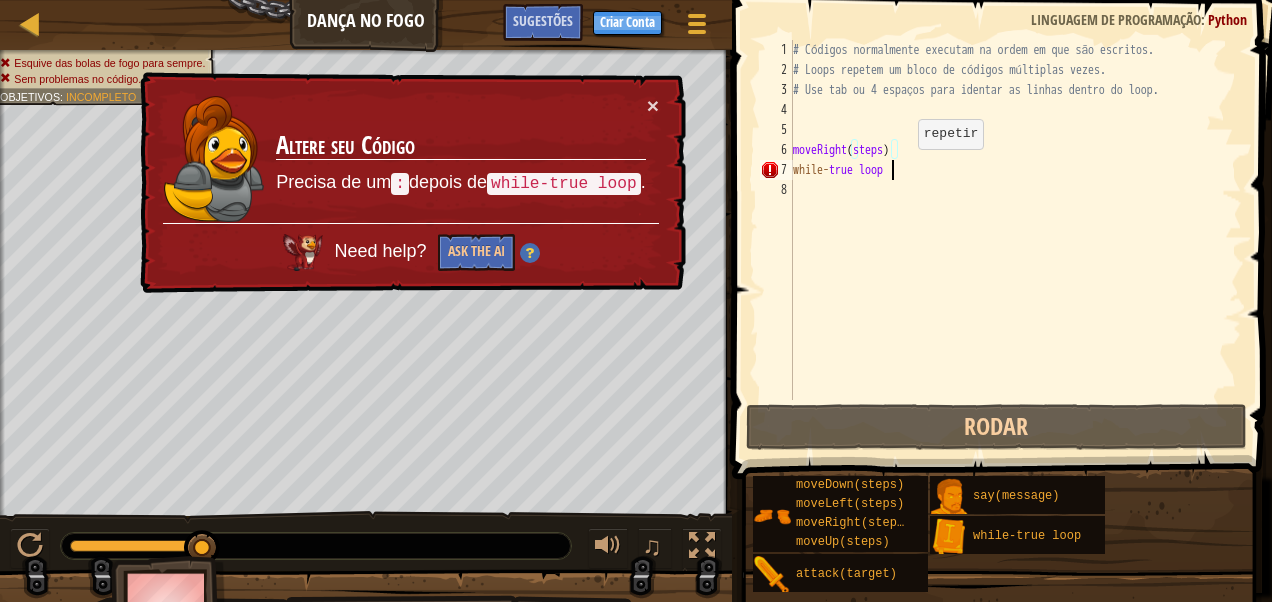 click on "# Códigos normalmente executam na ordem em que são escritos. # Loops repetem um bloco de códigos múltiplas vezes. # Use tab ou 4 espaços para identar as linhas dentro do loop. moveRight ( steps ) while - true   loop" at bounding box center (1015, 240) 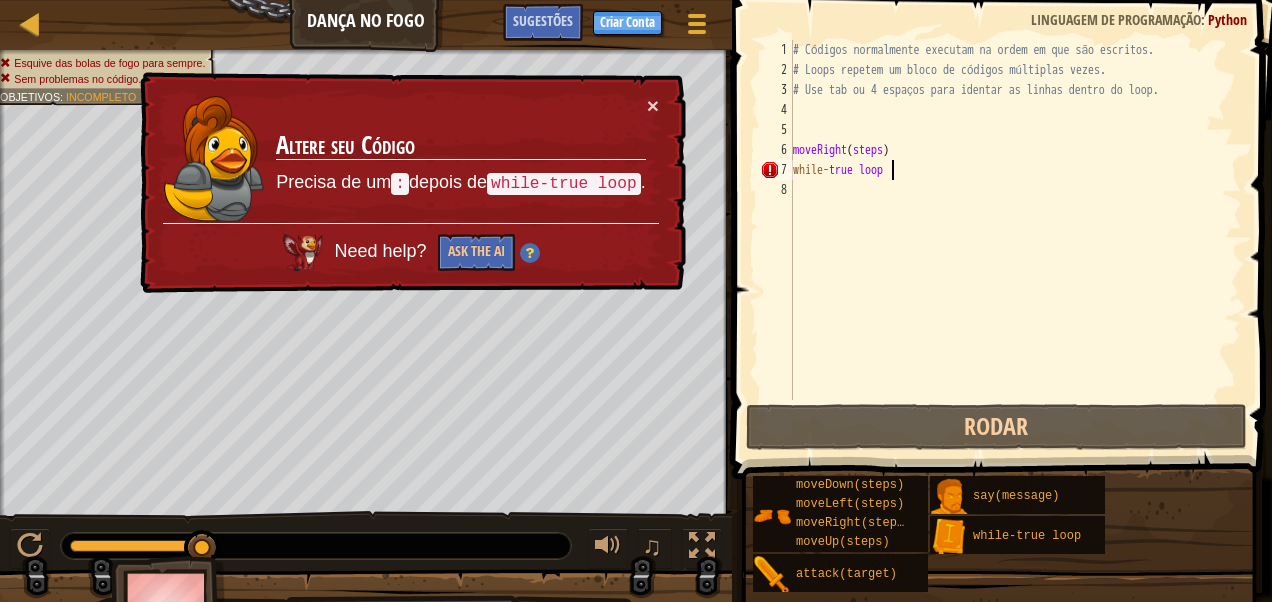 drag, startPoint x: 851, startPoint y: 230, endPoint x: 1021, endPoint y: 134, distance: 195.2332 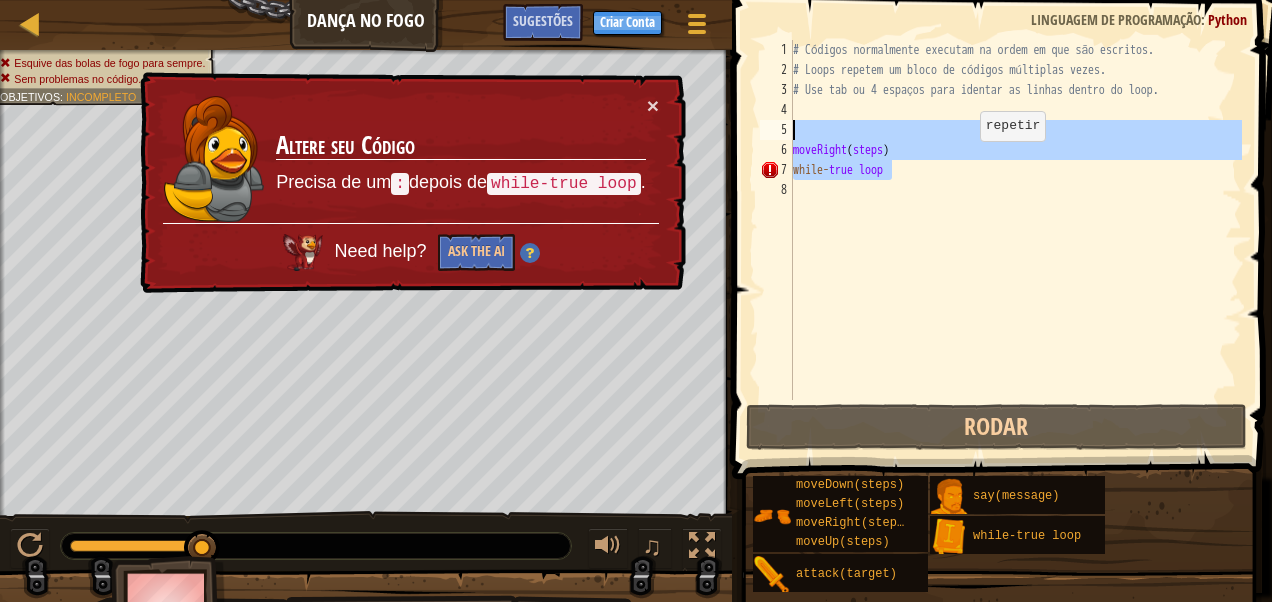 click on "# Códigos normalmente executam na ordem em que são escritos. # Loops repetem um bloco de códigos múltiplas vezes. # Use tab ou 4 espaços para identar as linhas dentro do loop. moveRight ( steps ) while - true   loop" at bounding box center [1015, 220] 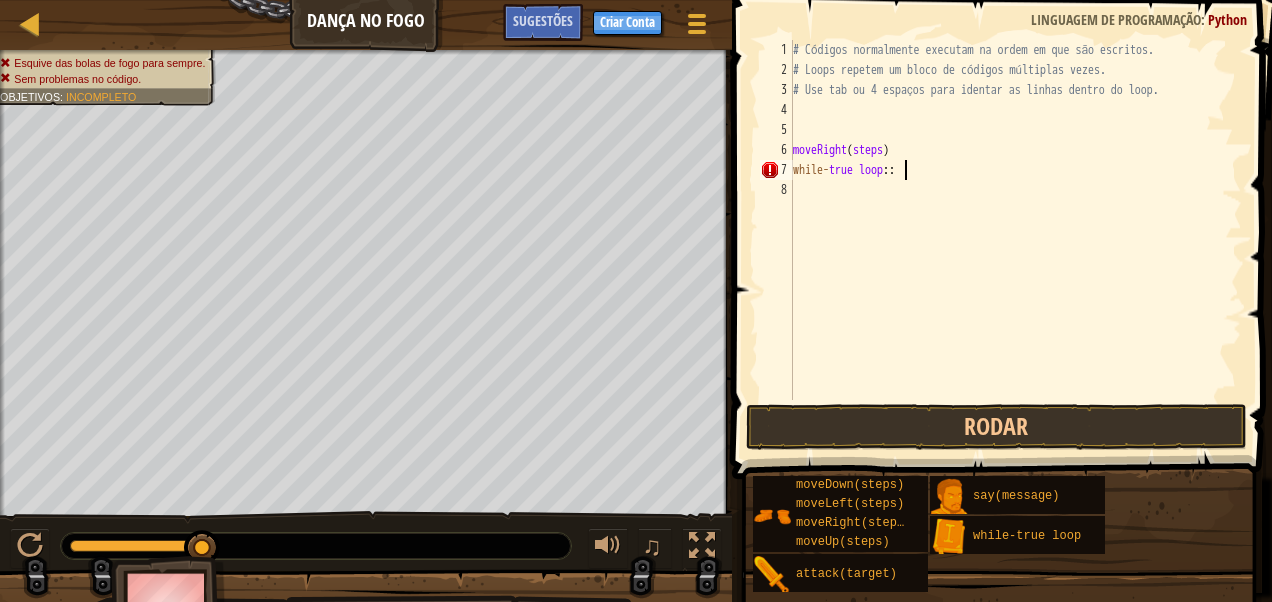scroll, scrollTop: 9, scrollLeft: 8, axis: both 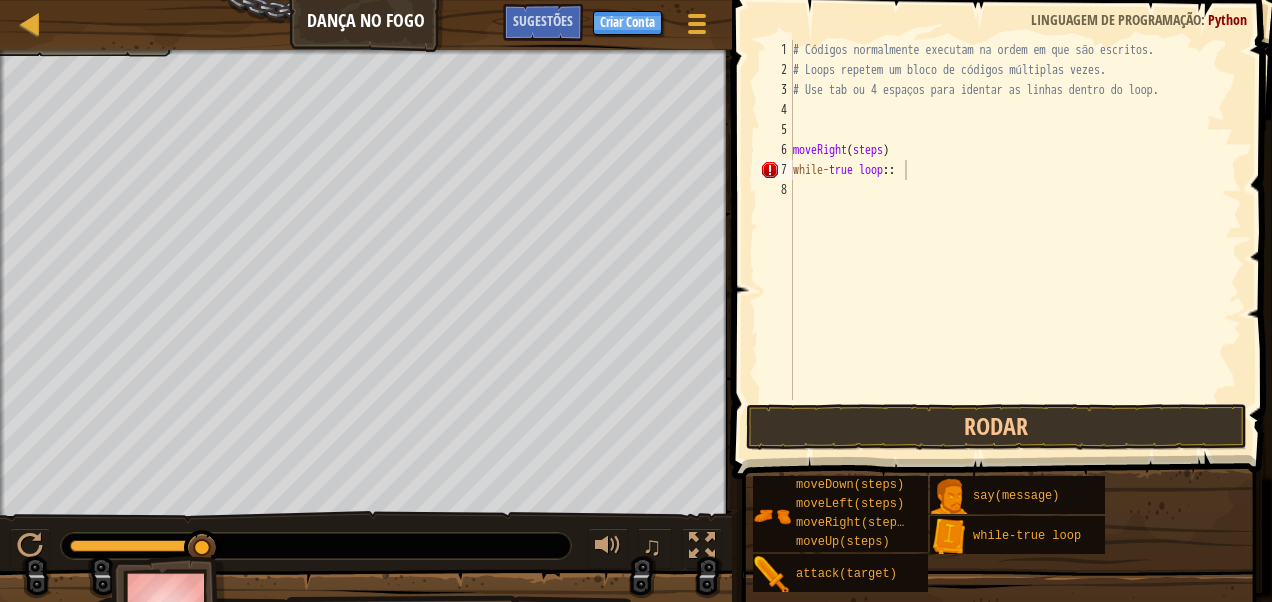 click at bounding box center (366, 52) 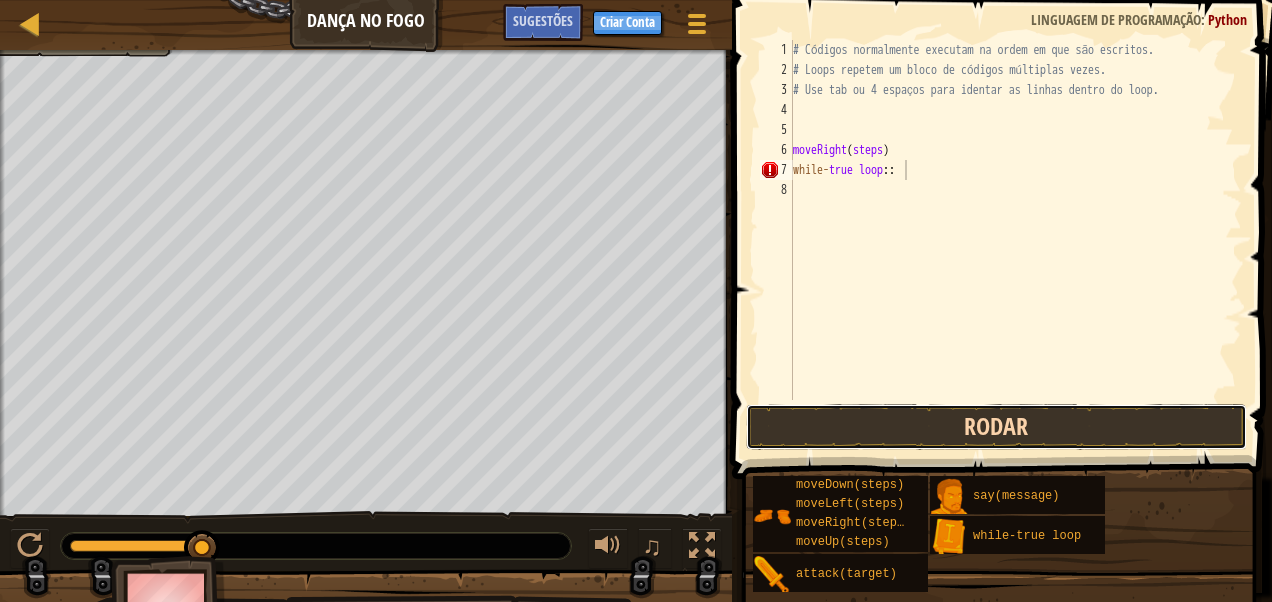 click on "Rodar" at bounding box center (996, 427) 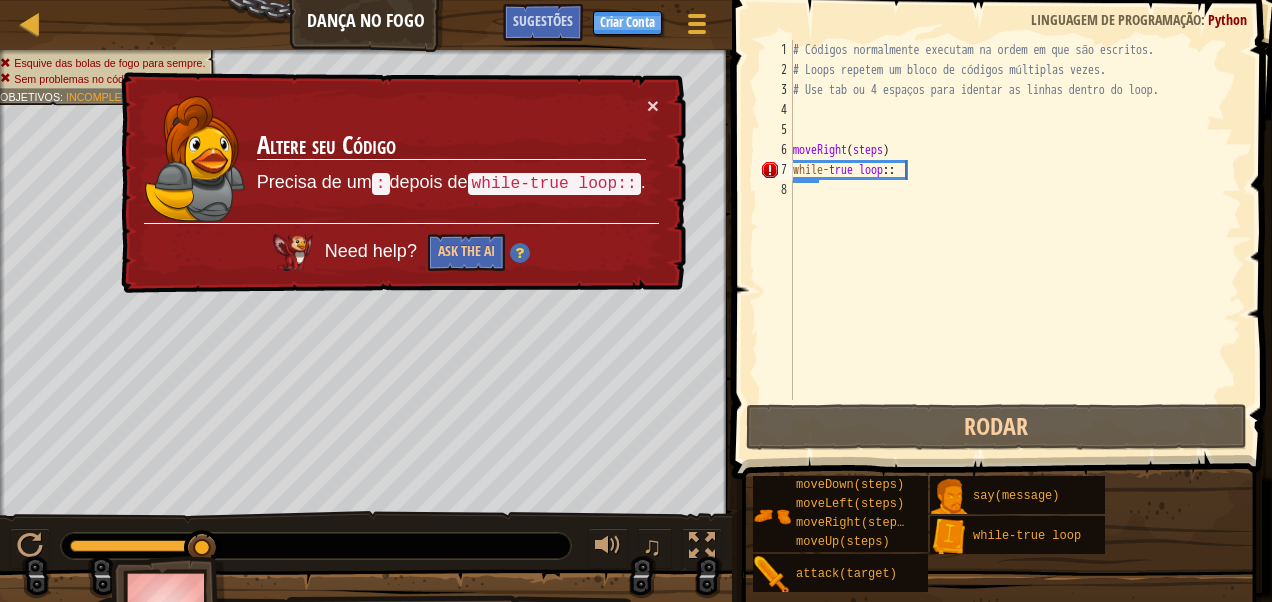 click on "× Altere seu Código Precisa de um  :  depois de  while-true loop:: .
Need help? Ask the AI" at bounding box center [401, 183] 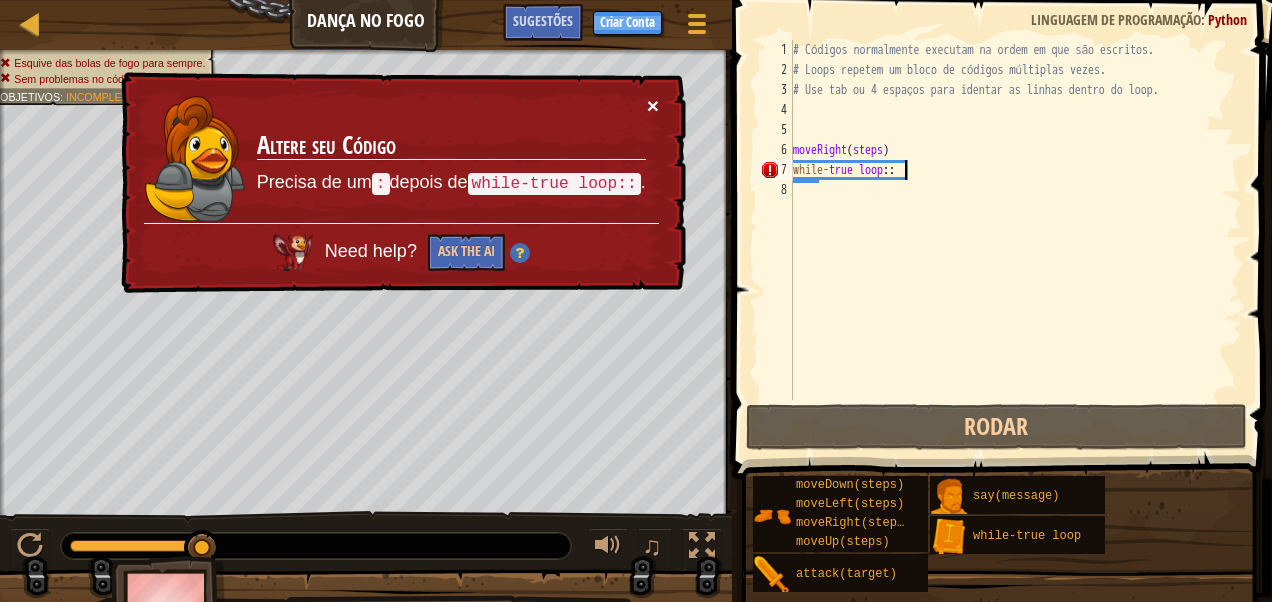 click on "×" at bounding box center [653, 105] 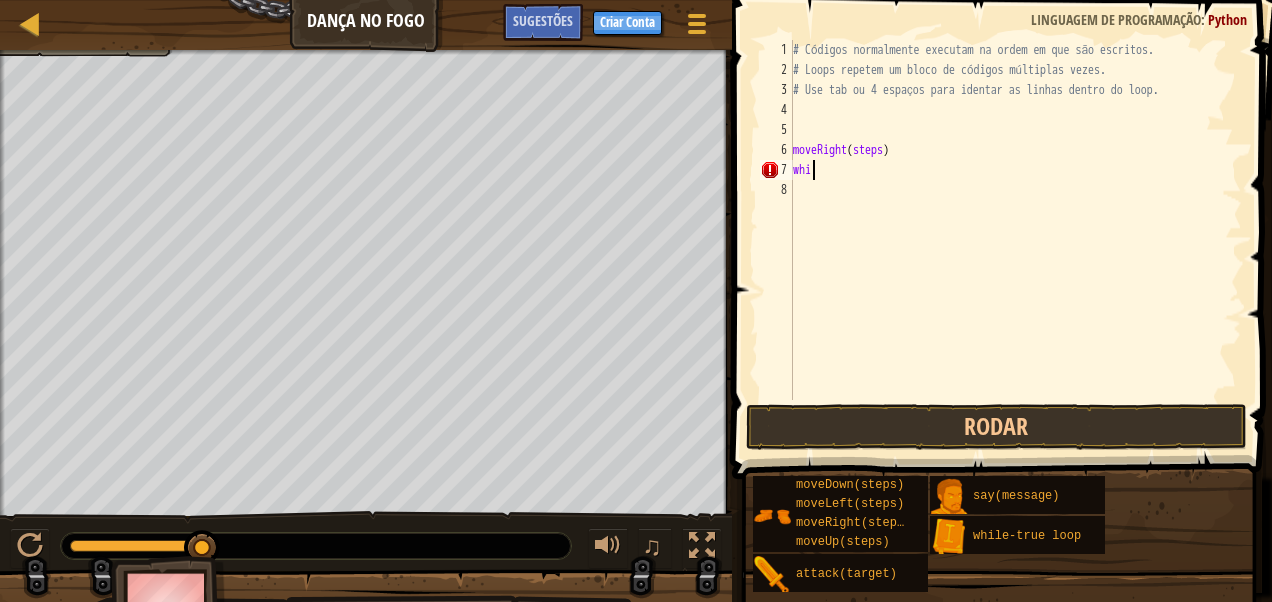 scroll, scrollTop: 9, scrollLeft: 0, axis: vertical 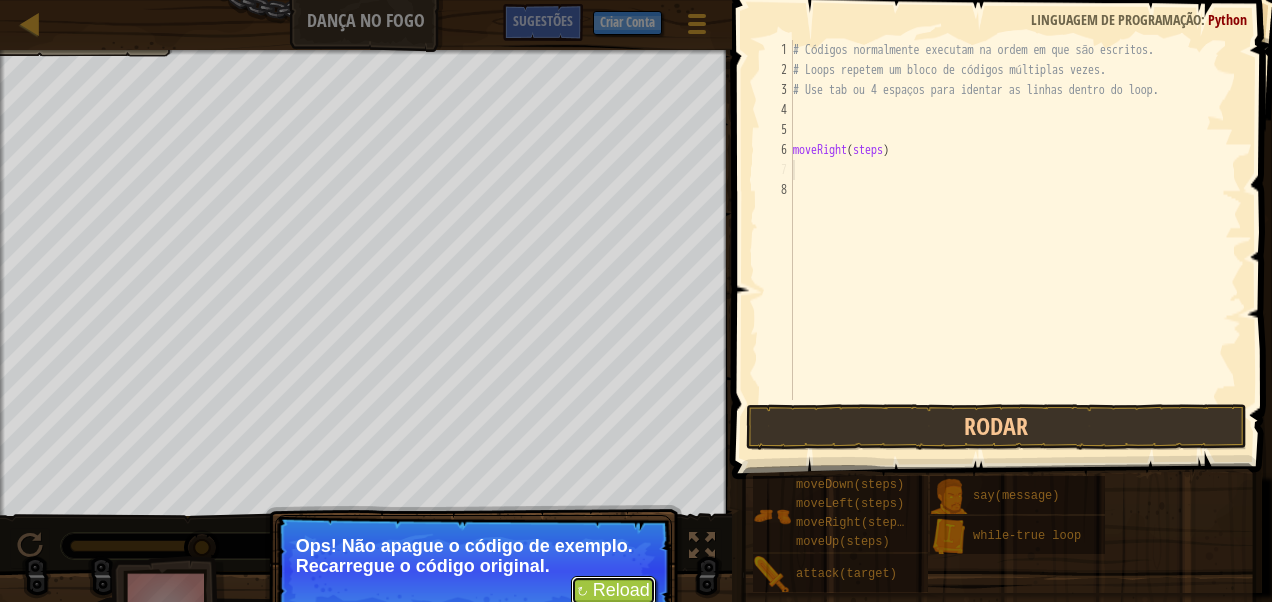 click on "↻ Reload" at bounding box center (613, 591) 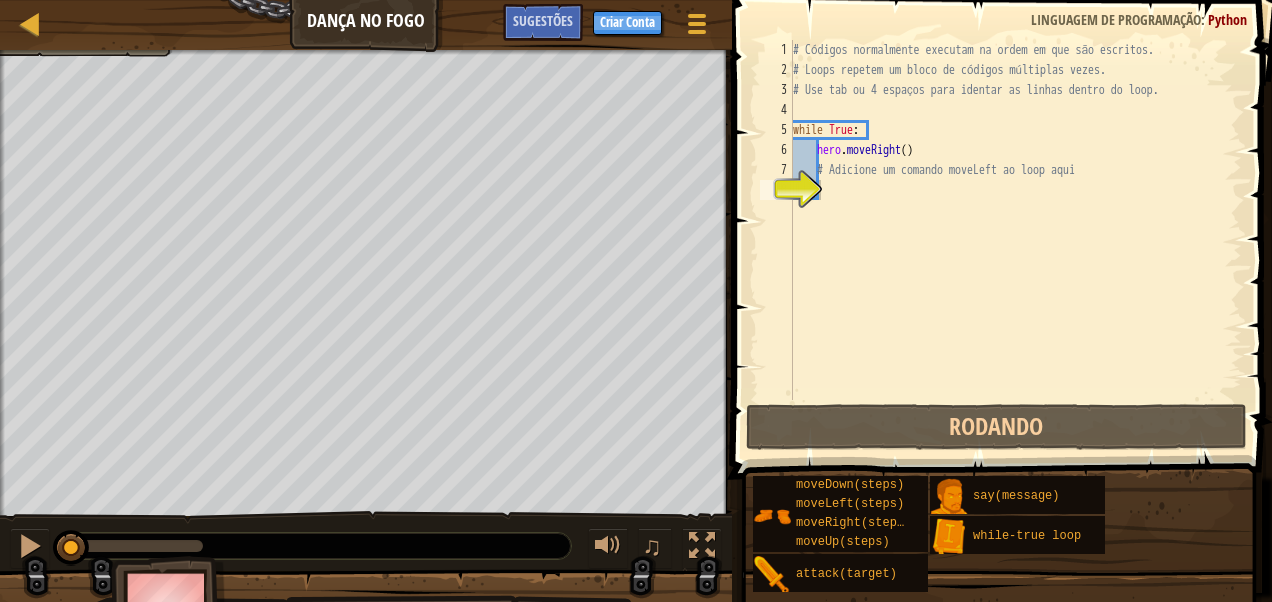 click on "↻ Reload Ops! Não apague o código de exemplo. Recarregue o código original." at bounding box center (473, 717) 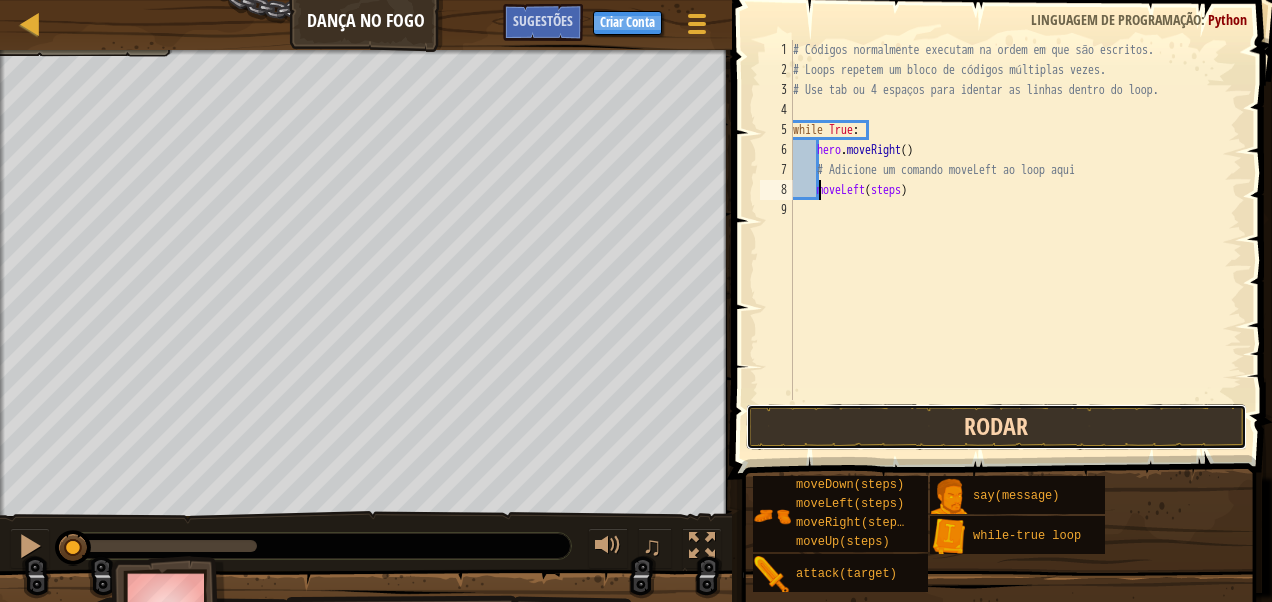 click on "Rodar" at bounding box center (996, 427) 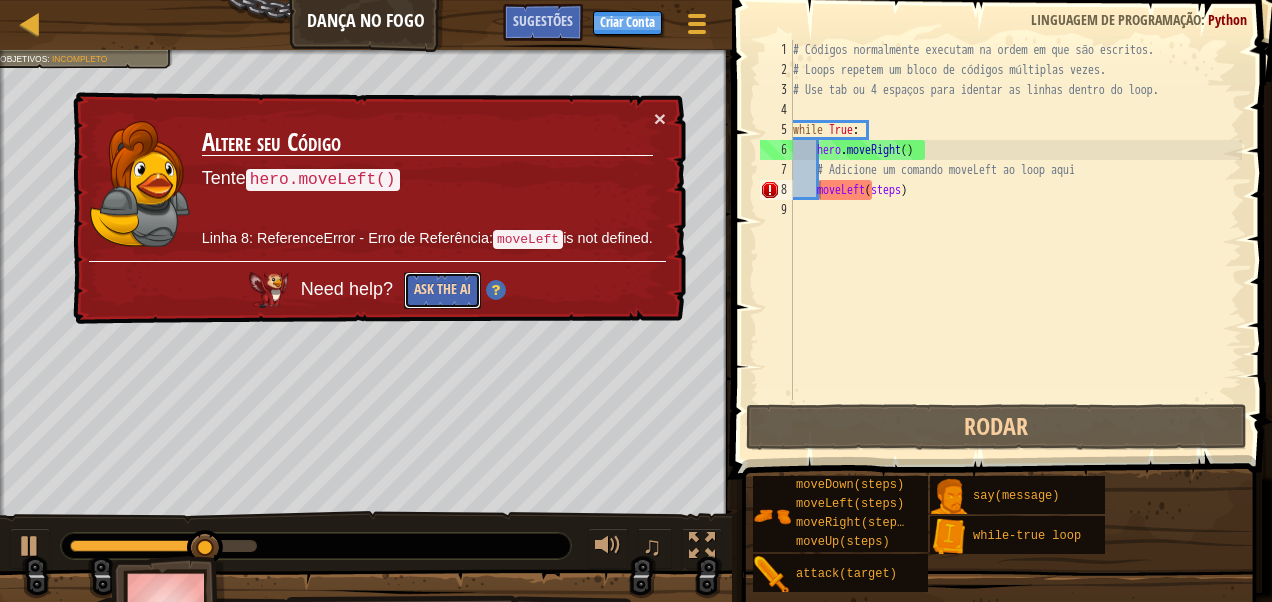 click on "Ask the AI" at bounding box center (442, 290) 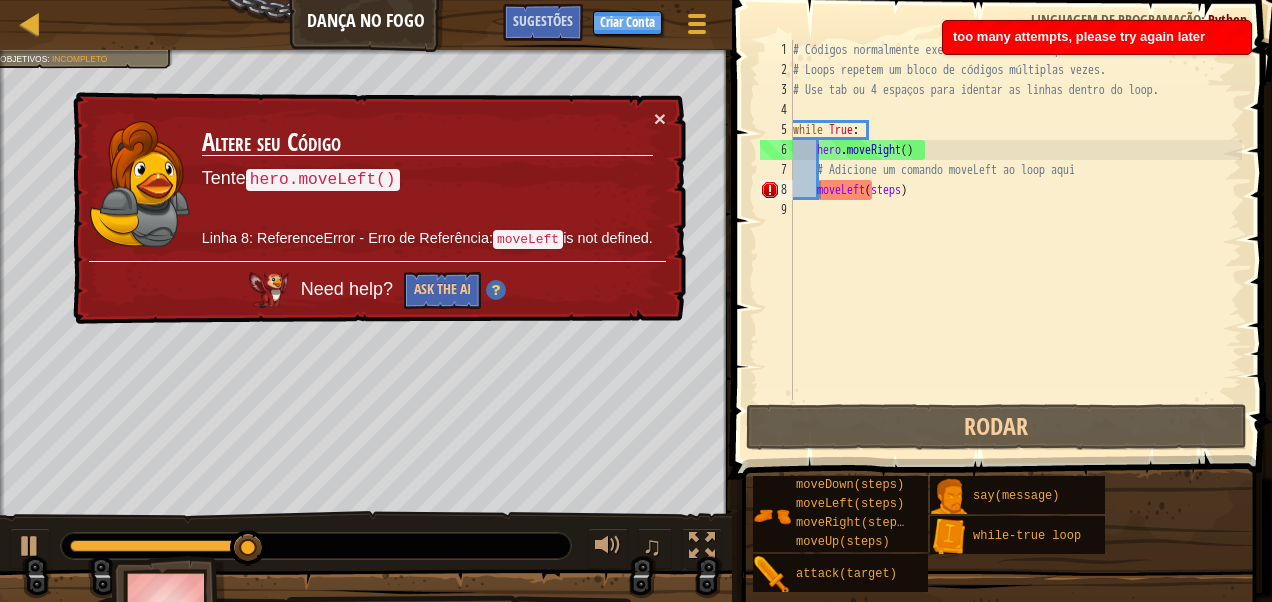 drag, startPoint x: 398, startPoint y: 171, endPoint x: 336, endPoint y: 172, distance: 62.008064 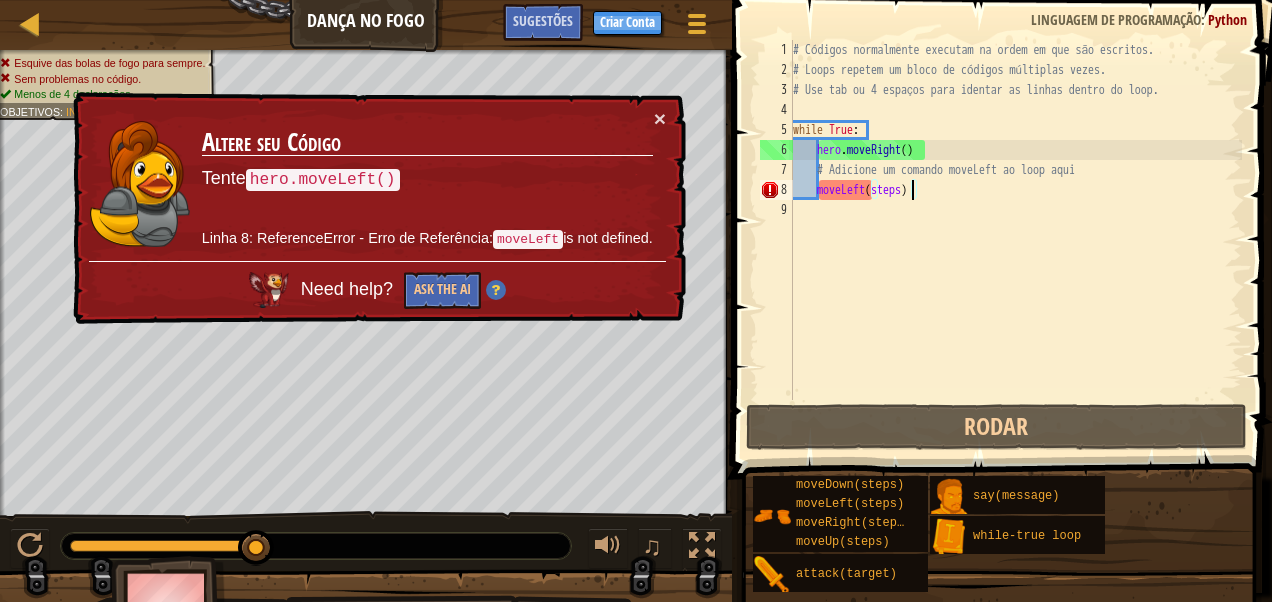 click on "# Códigos normalmente executam na ordem em que são escritos. # Loops repetem um bloco de códigos múltiplas vezes. # Use tab ou 4 espaços para identar as linhas dentro do loop. while   True :      hero . moveRight ( )      # Adicione um comando moveLeft ao loop aqui      moveLeft ( steps )" at bounding box center [1015, 240] 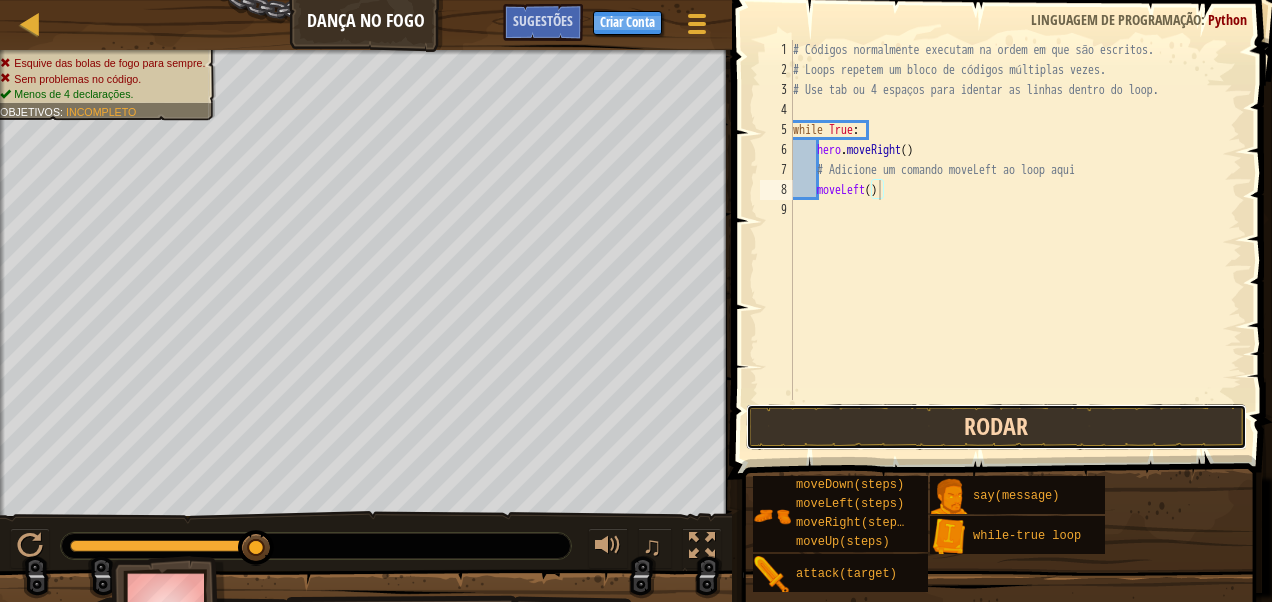 click on "Rodar" at bounding box center [996, 427] 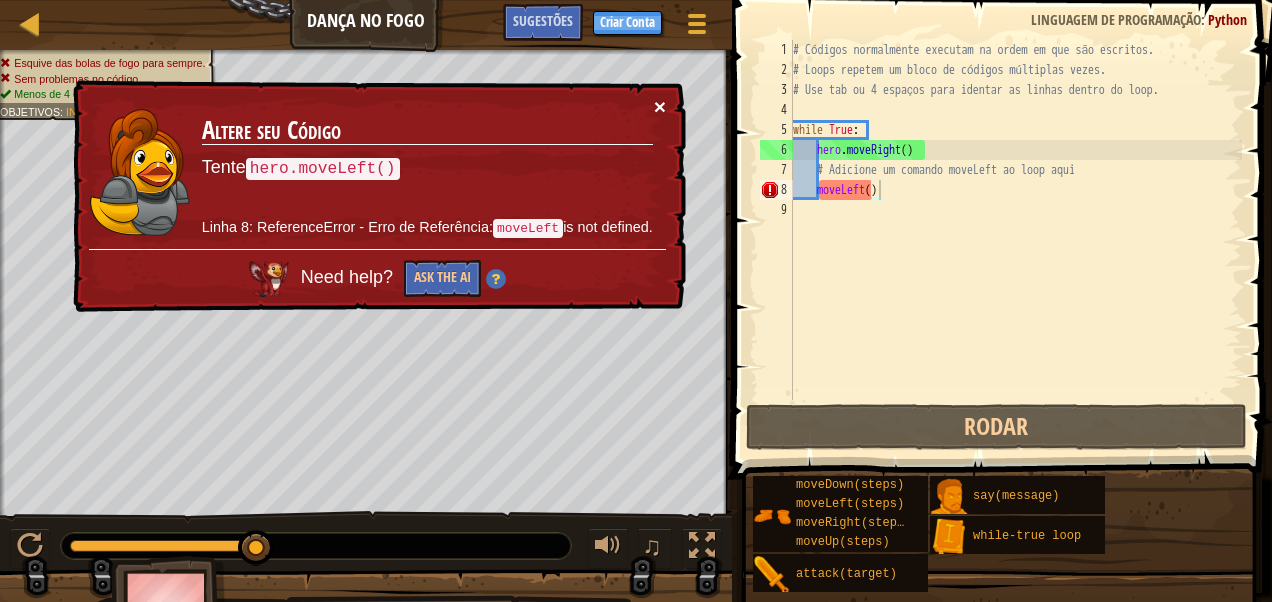 click on "×" at bounding box center (660, 106) 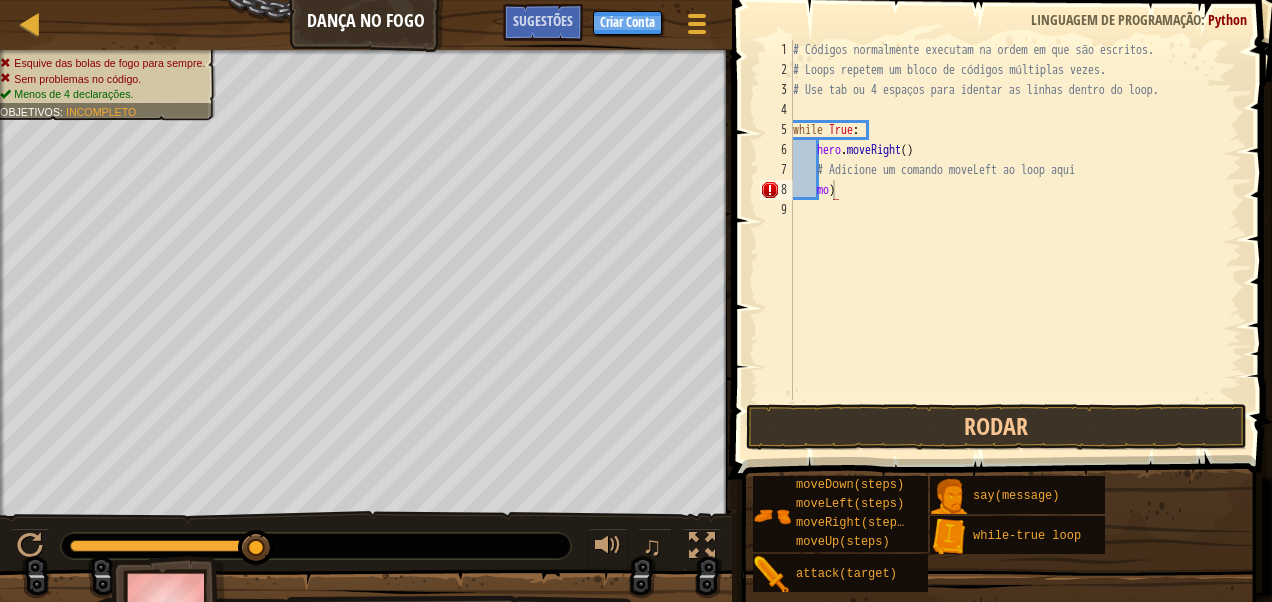 click on "# Códigos normalmente executam na ordem em que são escritos. # Loops repetem um bloco de códigos múltiplas vezes. # Use tab ou 4 espaços para identar as linhas dentro do loop. while   True :      hero . moveRight ( )      # Adicione um comando moveLeft ao loop aqui      mo )" at bounding box center [1015, 240] 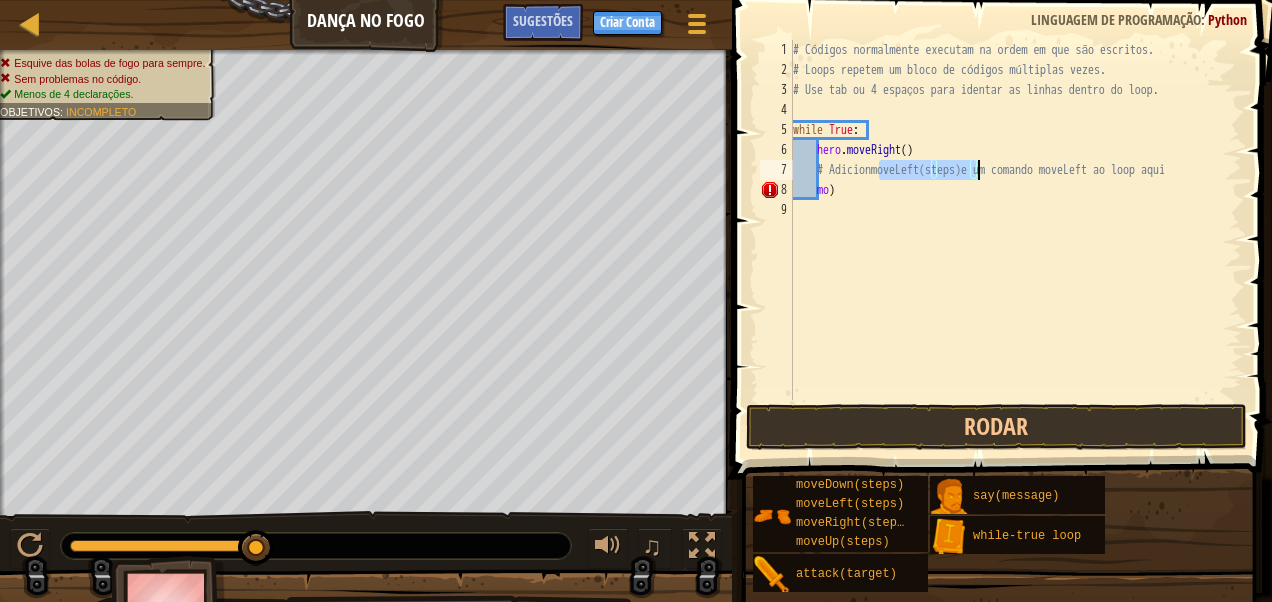 click on "# Códigos normalmente executam na ordem em que são escritos. # Loops repetem um bloco de códigos múltiplas vezes. # Use tab ou 4 espaços para identar as linhas dentro do loop. while   True :      hero . moveRight ( )      # AdicionmoveLeft(steps)e um comando moveLeft ao loop aqui      mo )" at bounding box center [1015, 220] 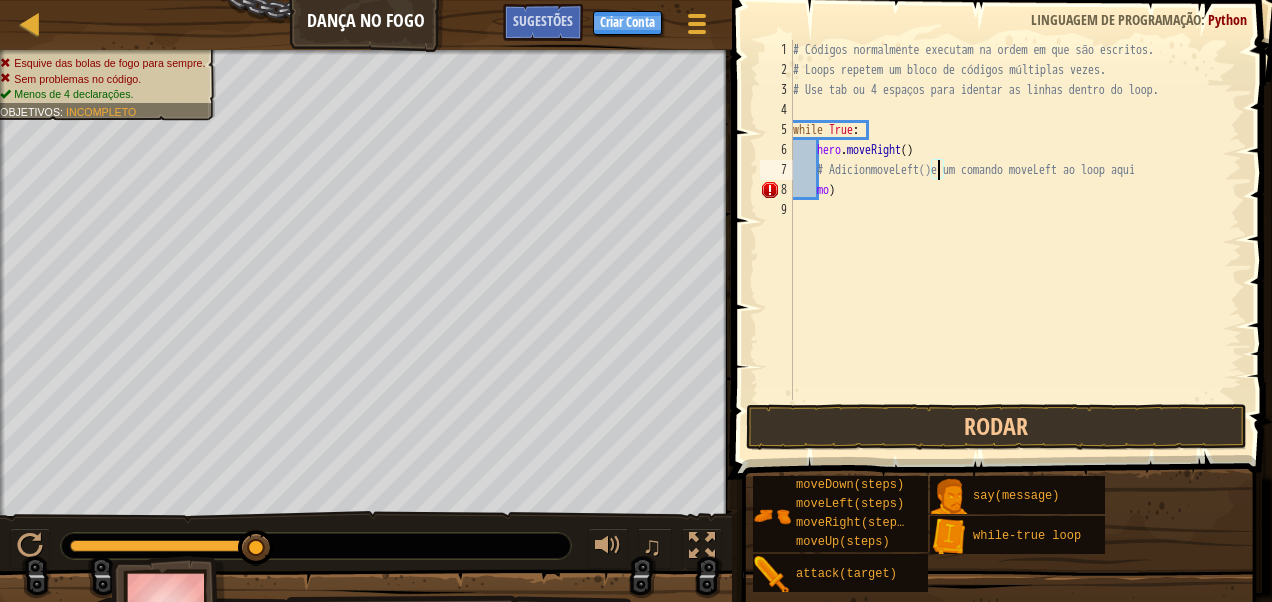 click on "# Códigos normalmente executam na ordem em que são escritos. # Loops repetem um bloco de códigos múltiplas vezes. # Use tab ou 4 espaços para identar as linhas dentro do loop. while   True :      hero . moveRight ( )      # AdicionmoveLeft()e um comando moveLeft ao loop aqui      mo )" at bounding box center (1015, 240) 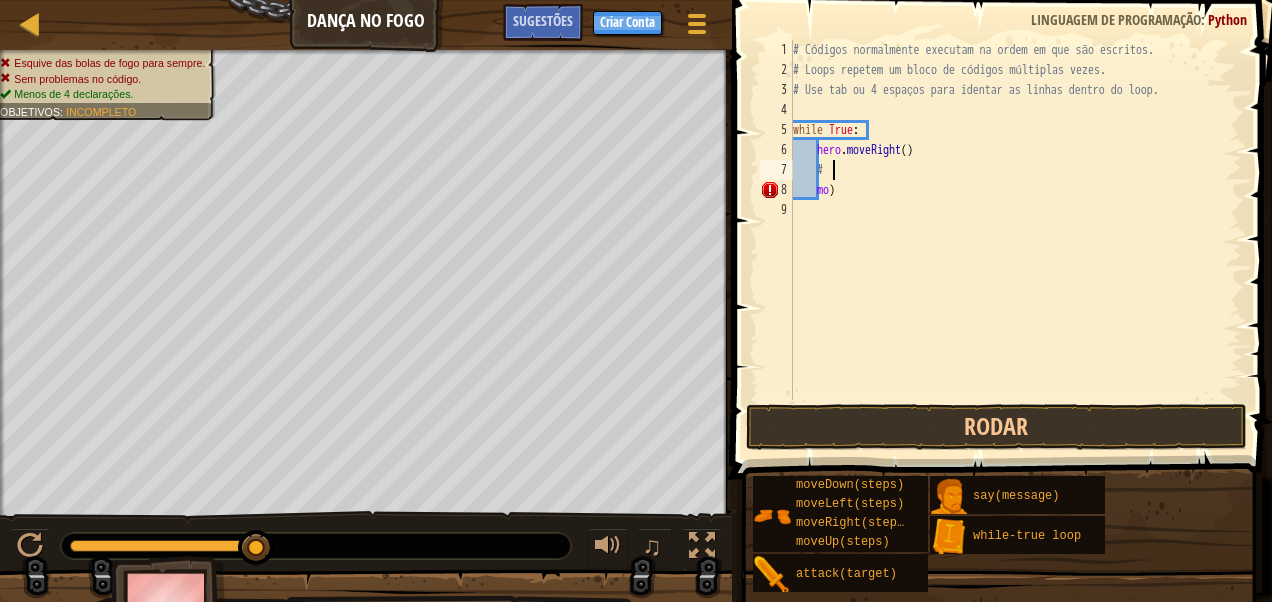 type on "#" 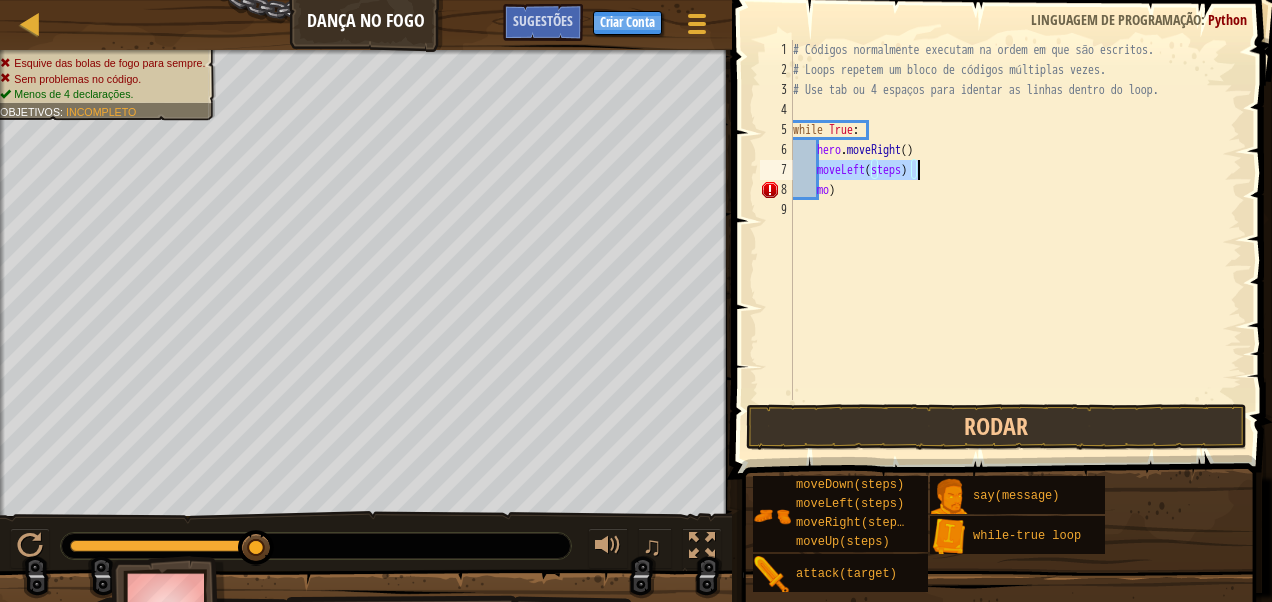 click on "# Códigos normalmente executam na ordem em que são escritos. # Loops repetem um bloco de códigos múltiplas vezes. # Use tab ou 4 espaços para identar as linhas dentro do loop. while   True :      hero . moveRight ( )      moveLeft ( steps )      mo )" at bounding box center [1015, 220] 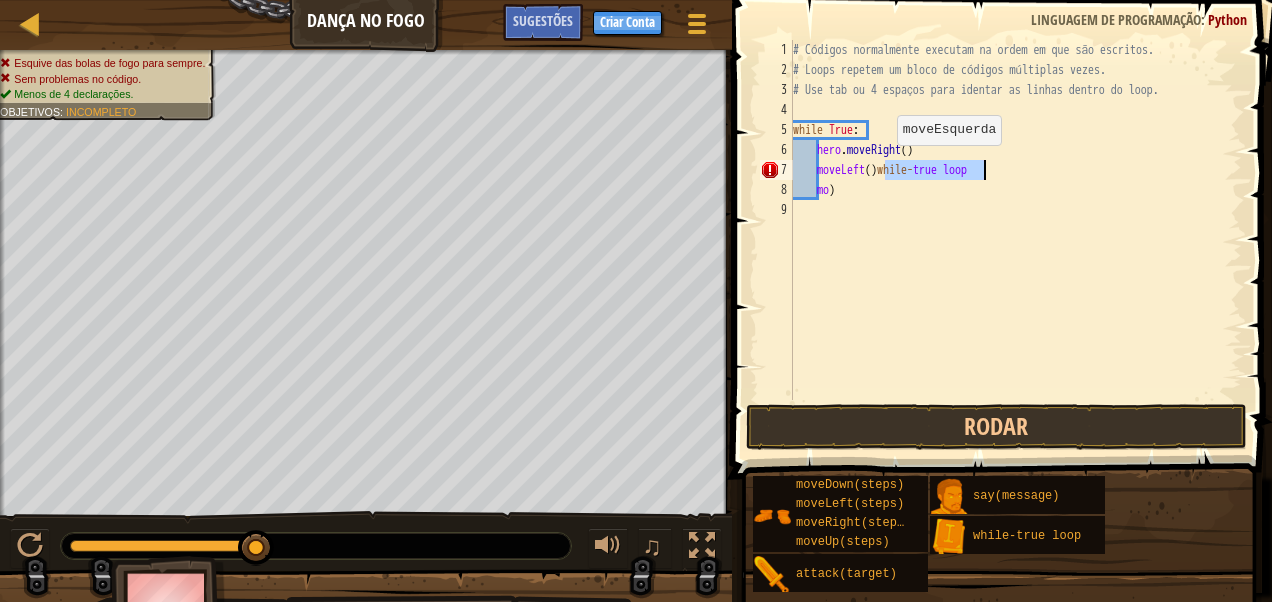 click on "# Códigos normalmente executam na ordem em que são escritos. # Loops repetem um bloco de códigos múltiplas vezes. # Use tab ou 4 espaços para identar as linhas dentro do loop. while   True :      hero . moveRight ( )      moveLeft ( ) while - true   loop      mo )" at bounding box center [1015, 240] 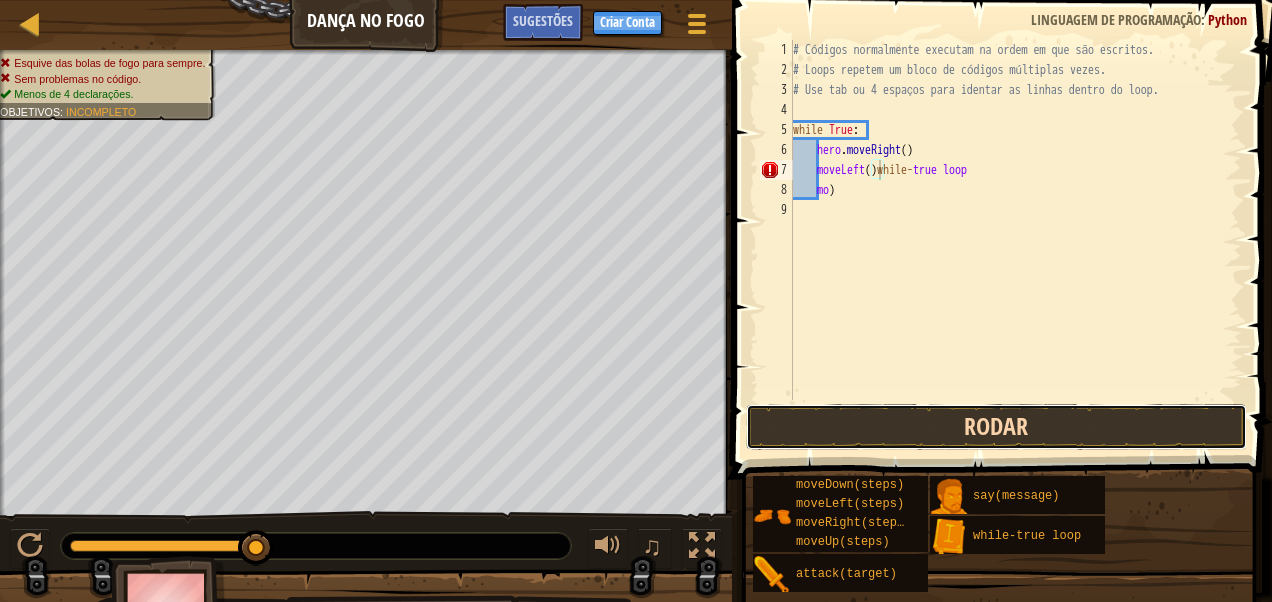 click on "Rodar" at bounding box center [996, 427] 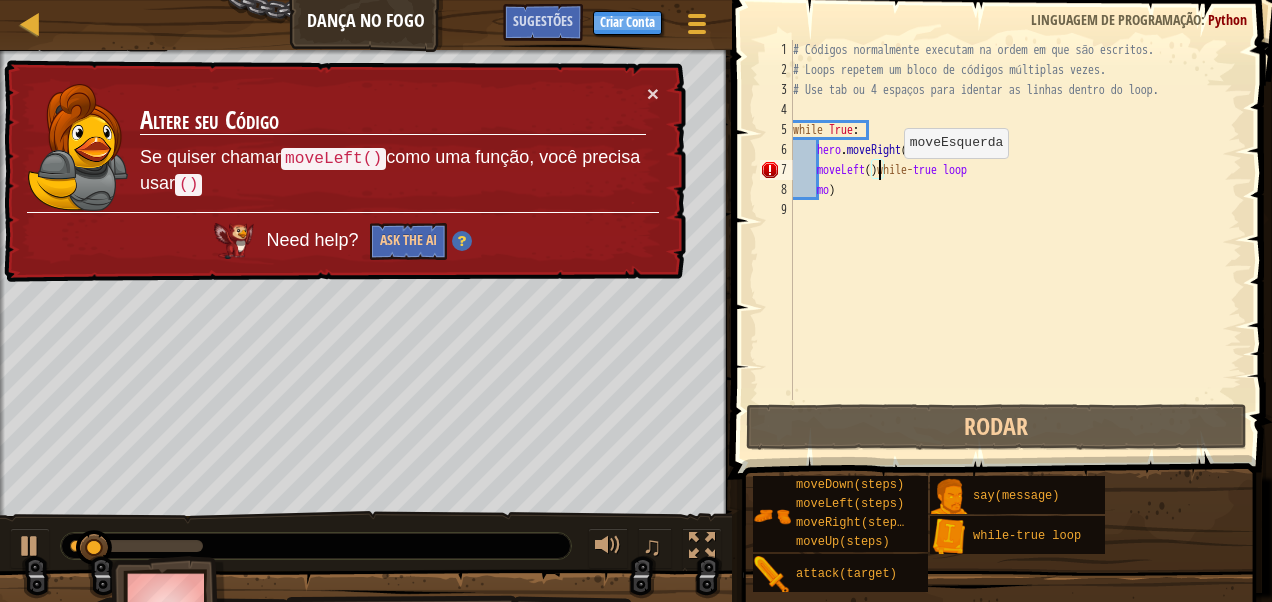 click on "# Códigos normalmente executam na ordem em que são escritos. # Loops repetem um bloco de códigos múltiplas vezes. # Use tab ou 4 espaços para identar as linhas dentro do loop. while   True :      hero . moveRight ( )      moveLeft ( ) while - true   loop      mo )" at bounding box center [1015, 240] 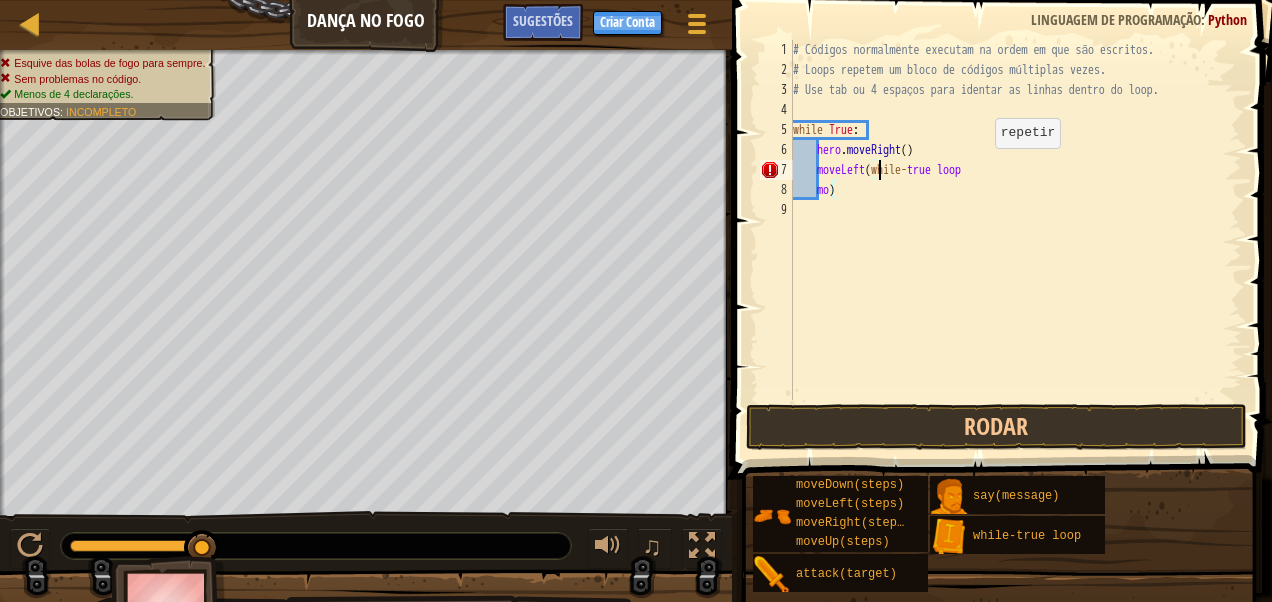 click on "# Códigos normalmente executam na ordem em que são escritos. # Loops repetem um bloco de códigos múltiplas vezes. # Use tab ou 4 espaços para identar as linhas dentro do loop. while   True :      hero . moveRight ( )      moveLeft ( while - true   loop      mo )" at bounding box center [1015, 240] 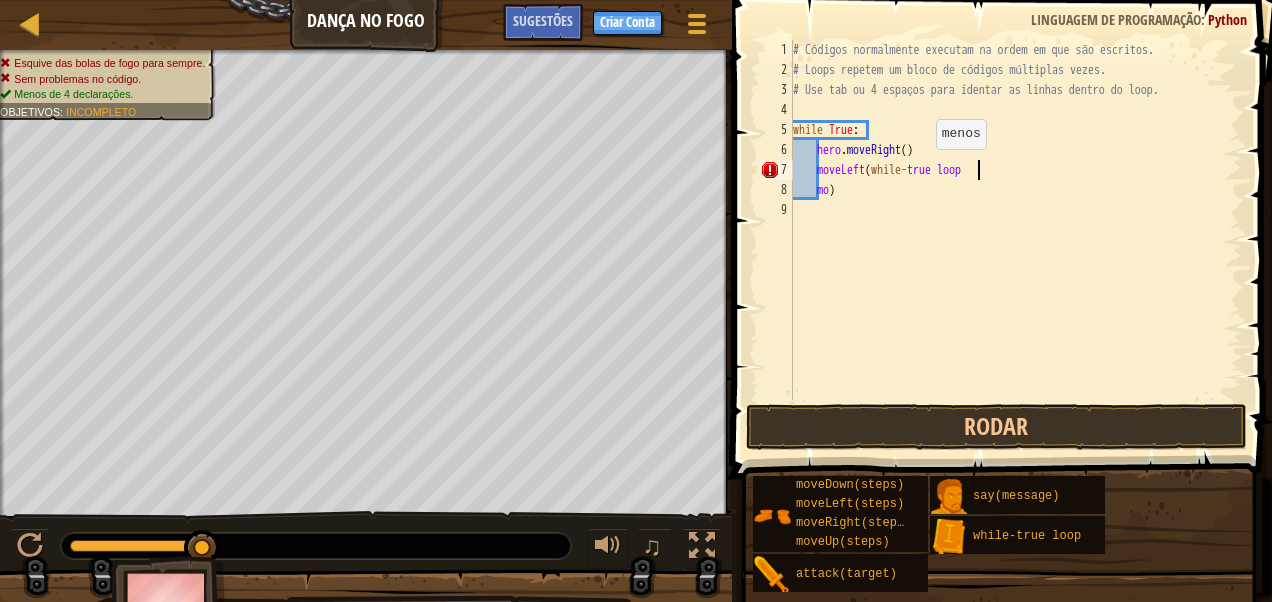 scroll, scrollTop: 9, scrollLeft: 14, axis: both 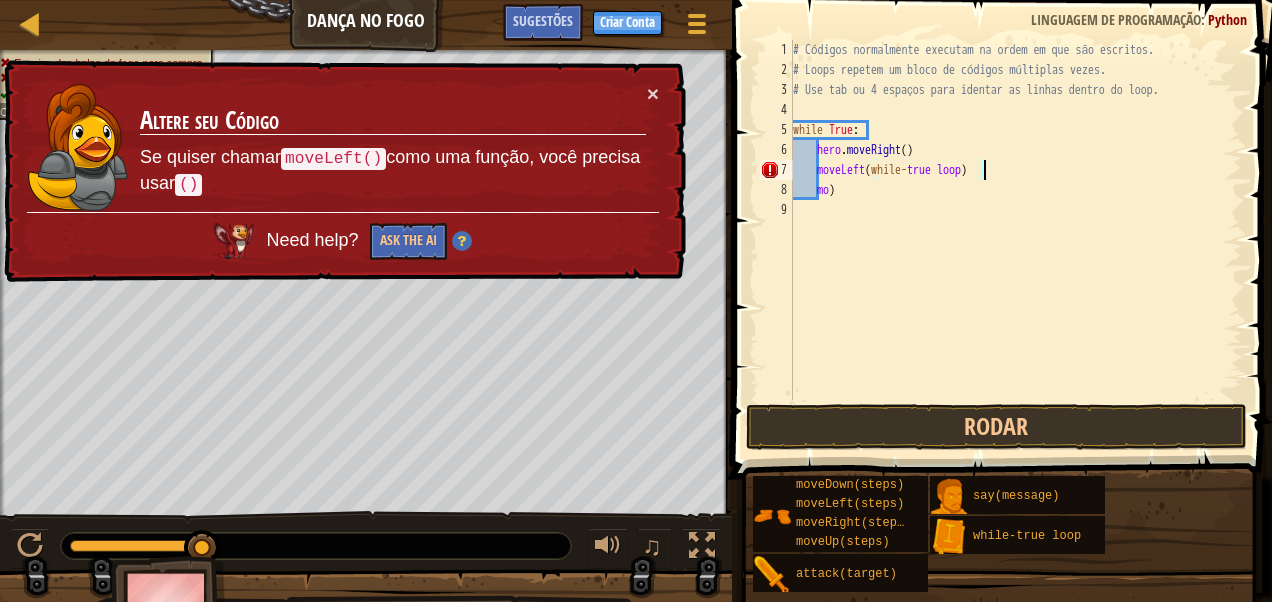 click on "# Códigos normalmente executam na ordem em que são escritos. # Loops repetem um bloco de códigos múltiplas vezes. # Use tab ou 4 espaços para identar as linhas dentro do loop. while   True :      hero . moveRight ( )      moveLeft ( while - true   loop )      mo )" at bounding box center (1015, 240) 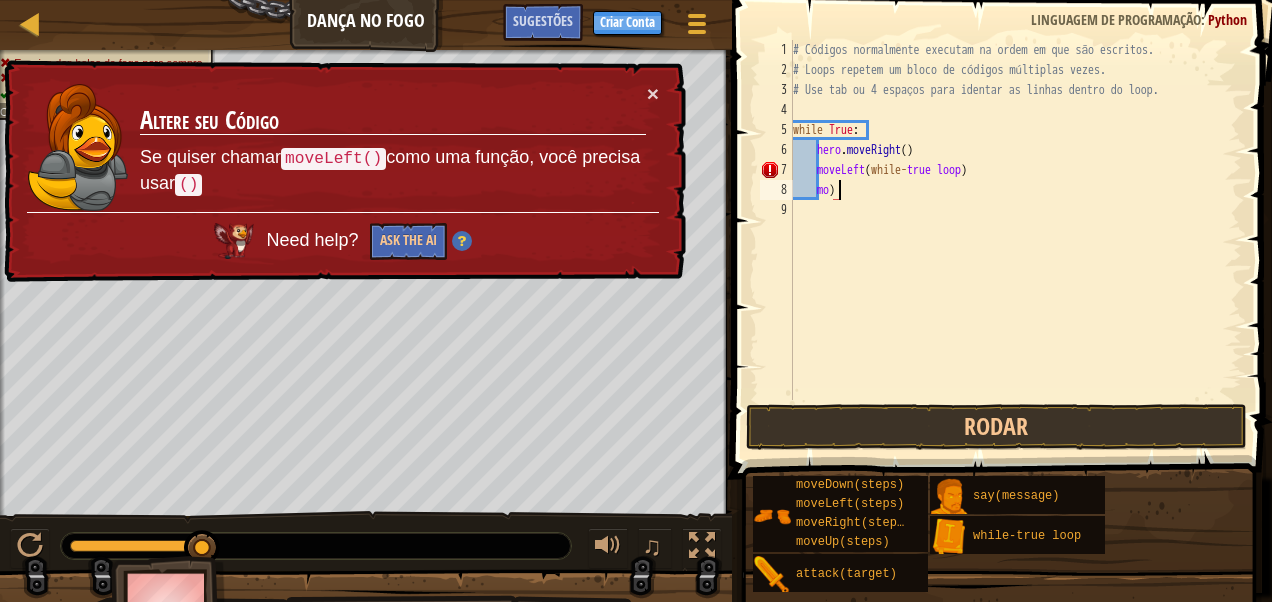 scroll, scrollTop: 9, scrollLeft: 2, axis: both 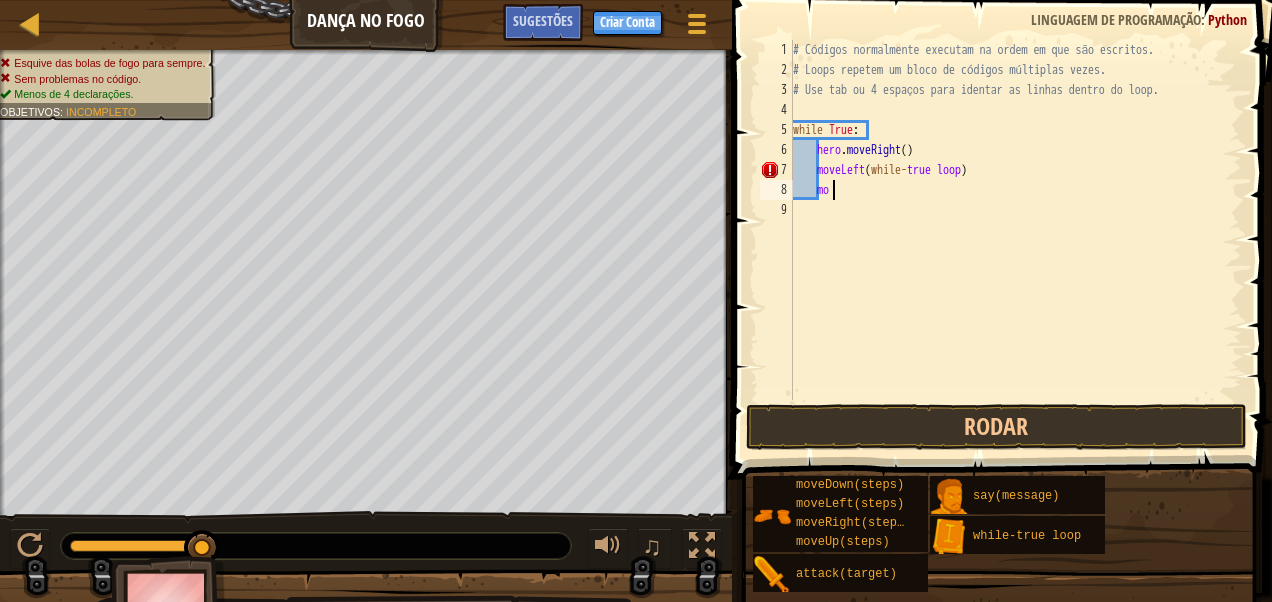 type on "m" 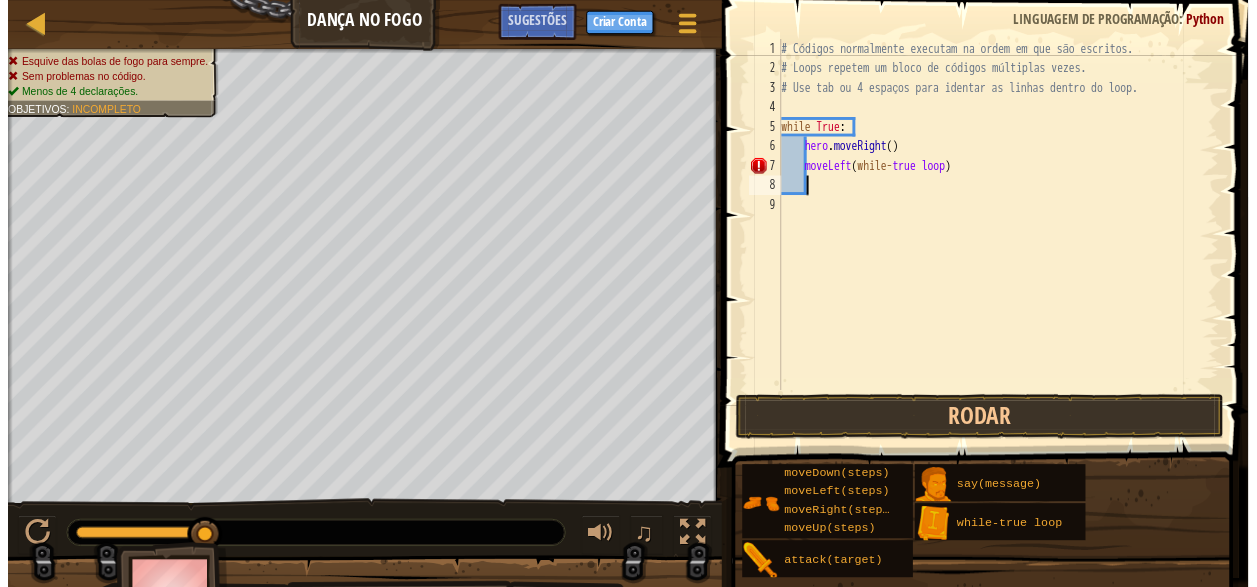 scroll, scrollTop: 9, scrollLeft: 1, axis: both 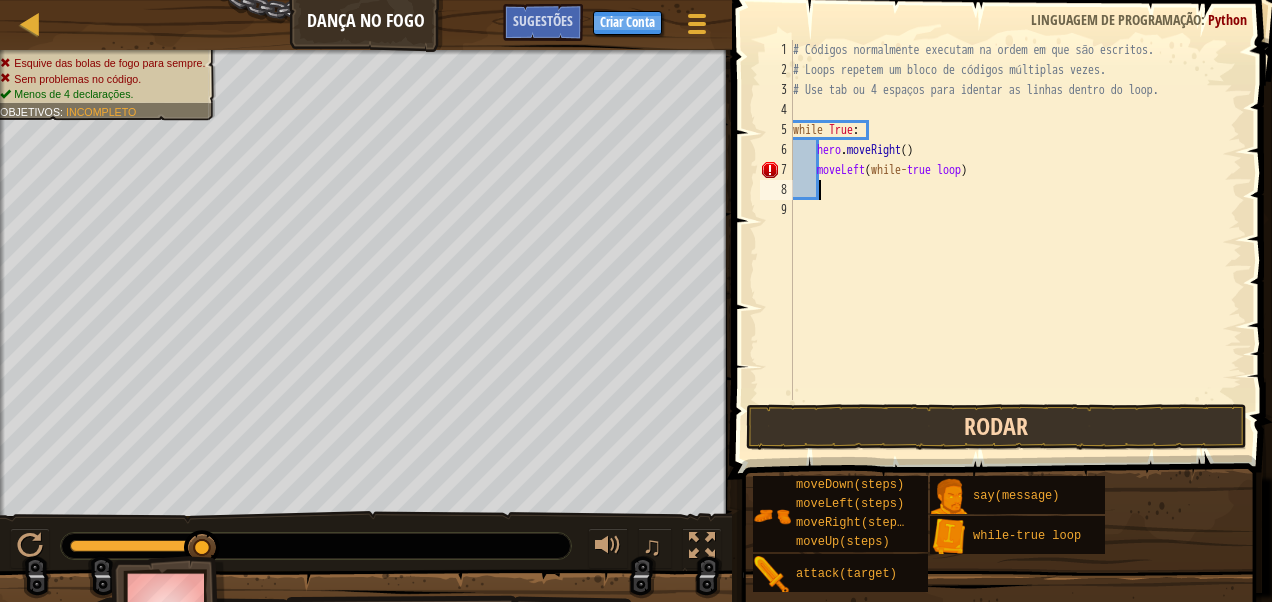 type 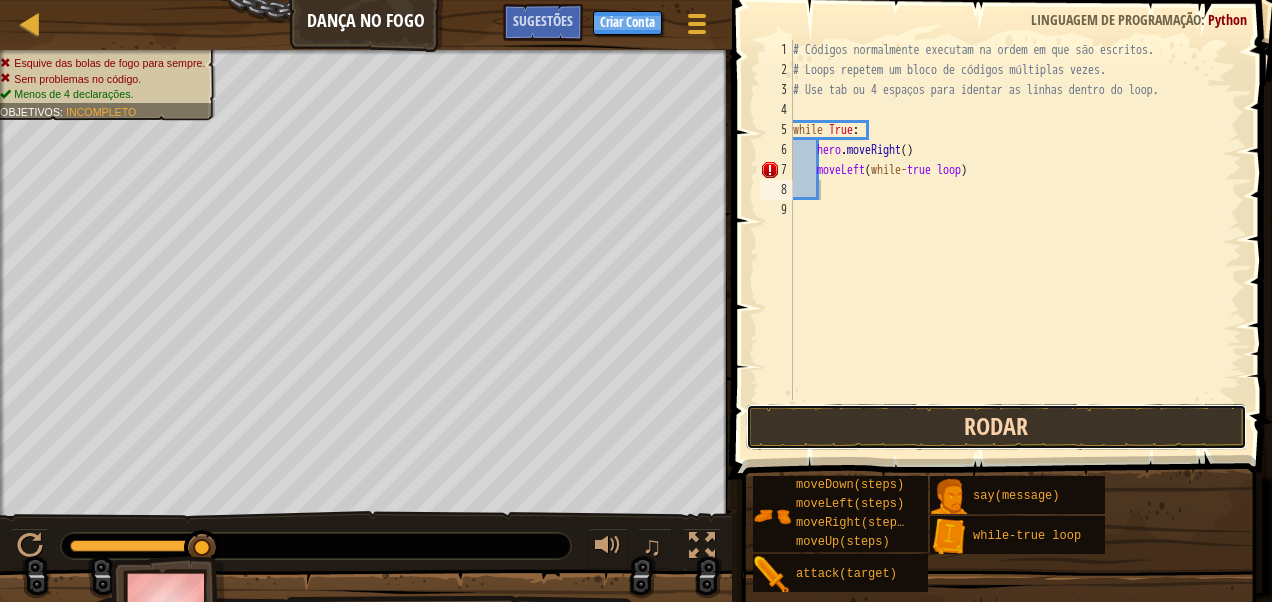 click on "Rodar" at bounding box center (996, 427) 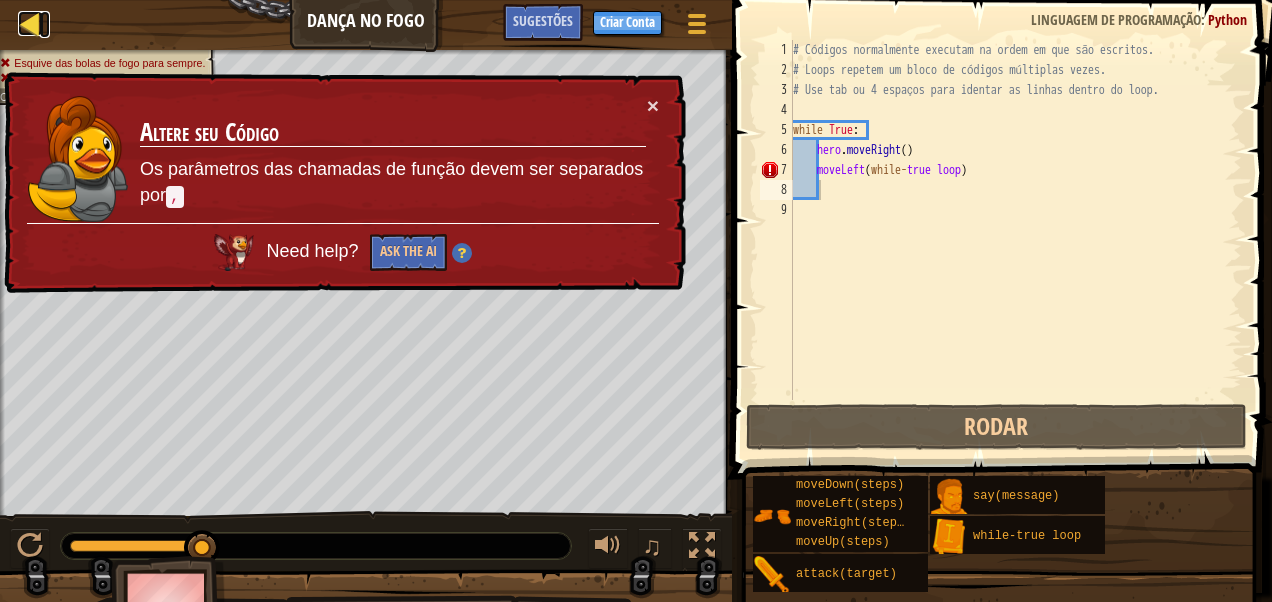 click at bounding box center (30, 23) 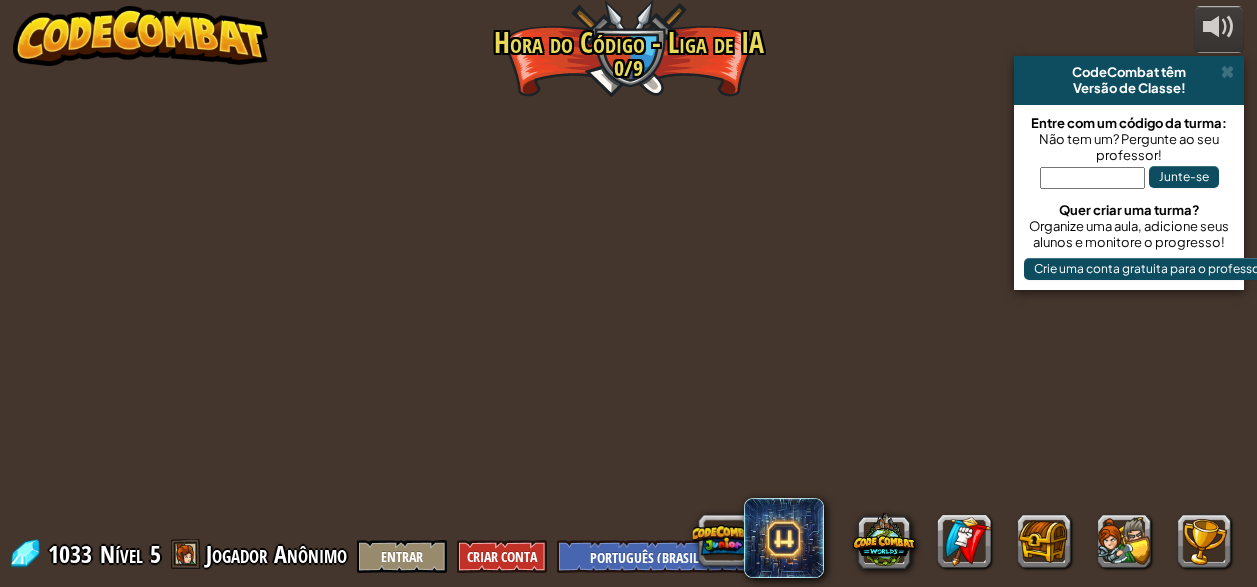 select on "pt-BR" 